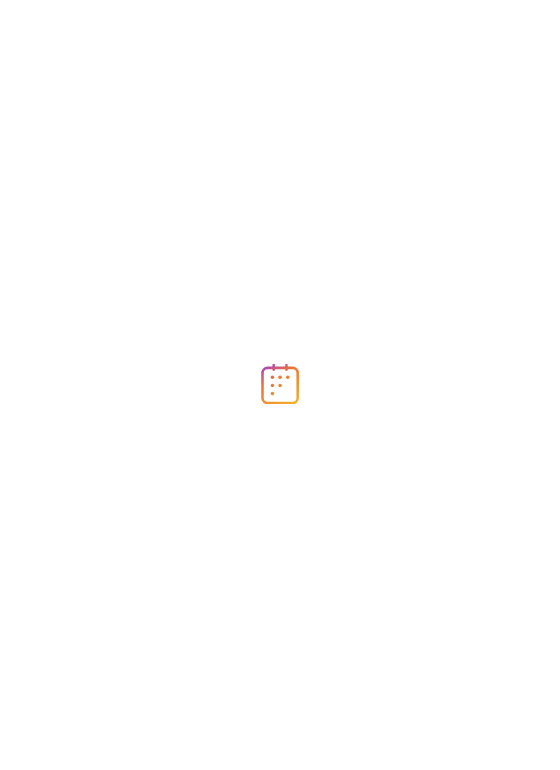 scroll, scrollTop: 0, scrollLeft: 0, axis: both 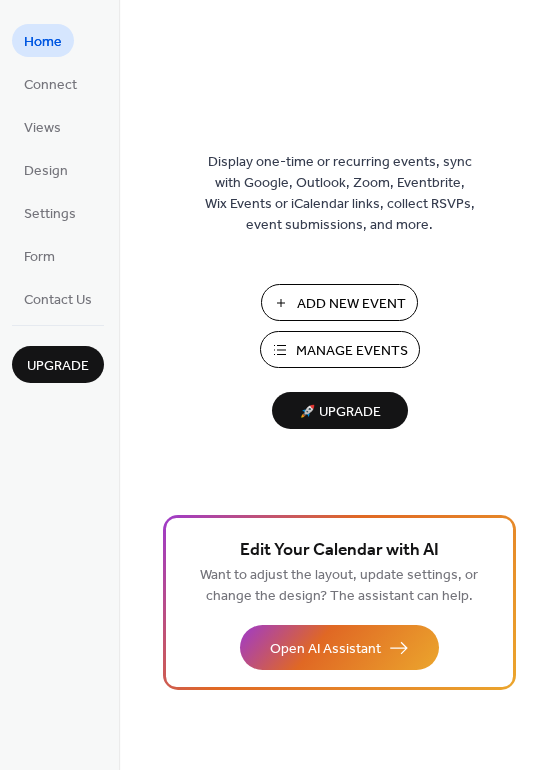 click on "Display one-time or recurring events, sync with Google, Outlook, Zoom, Eventbrite, Wix Events or iCalendar links, collect RSVPs, event submissions, and more. Add New Event Manage Events 🚀 Upgrade" at bounding box center [339, 417] 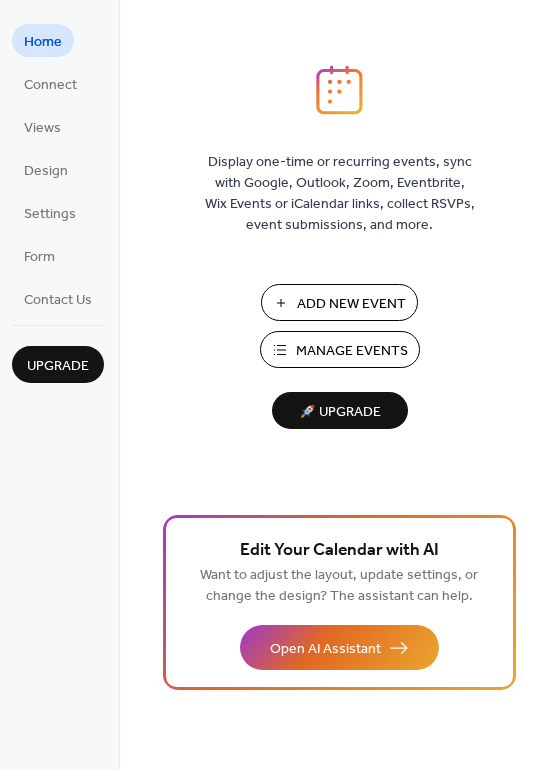 click on "Add New Event" at bounding box center (351, 304) 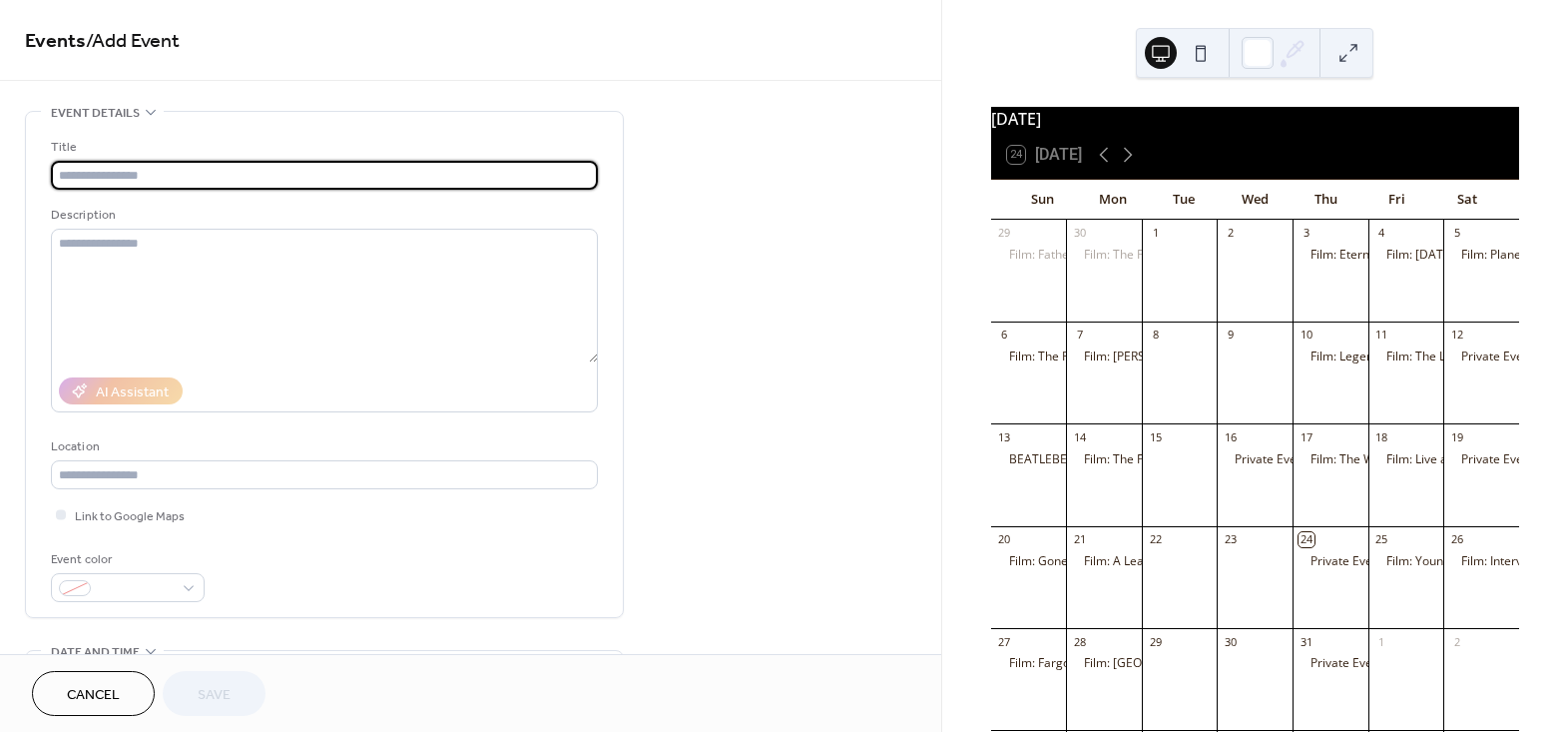 scroll, scrollTop: 0, scrollLeft: 0, axis: both 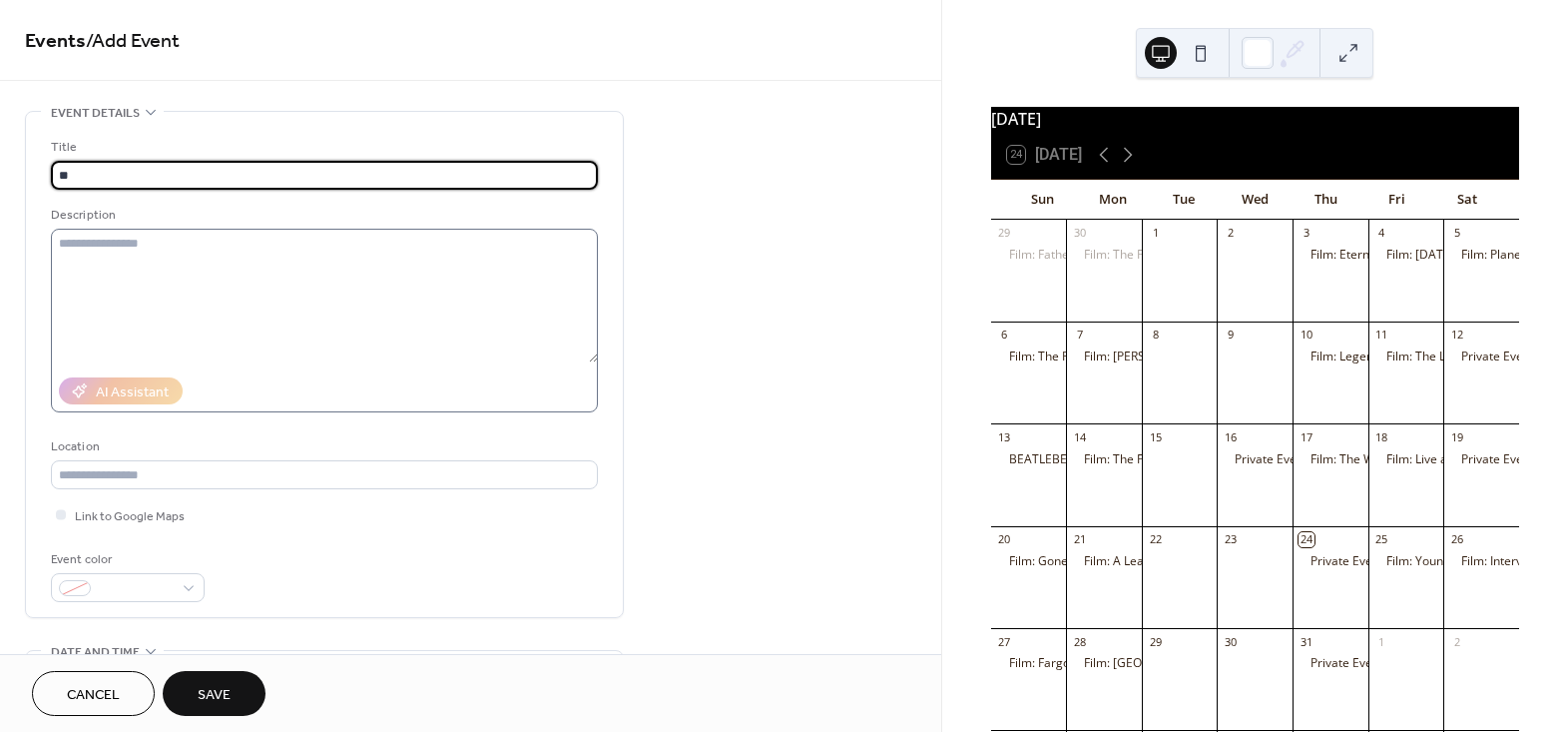 type on "*" 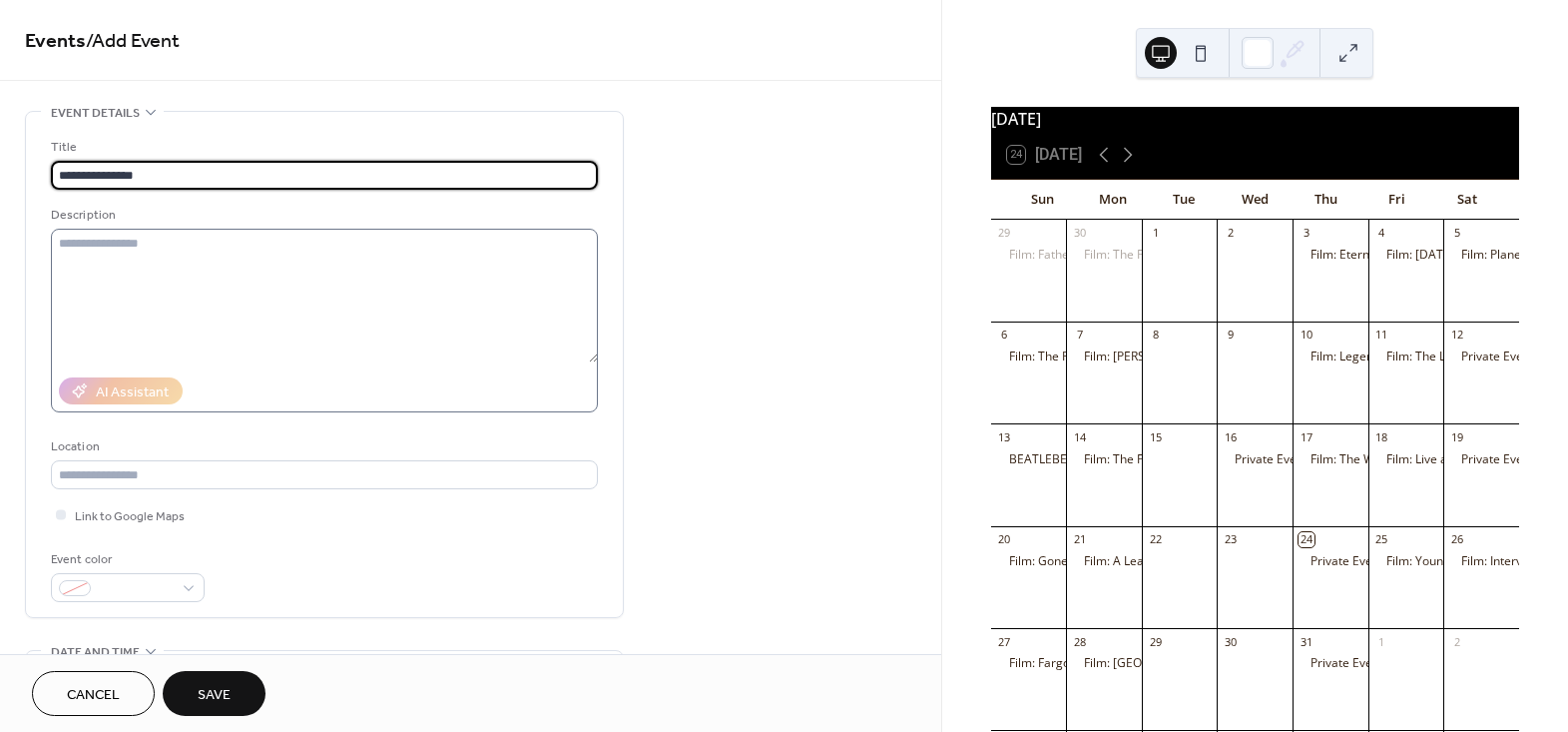 type on "**********" 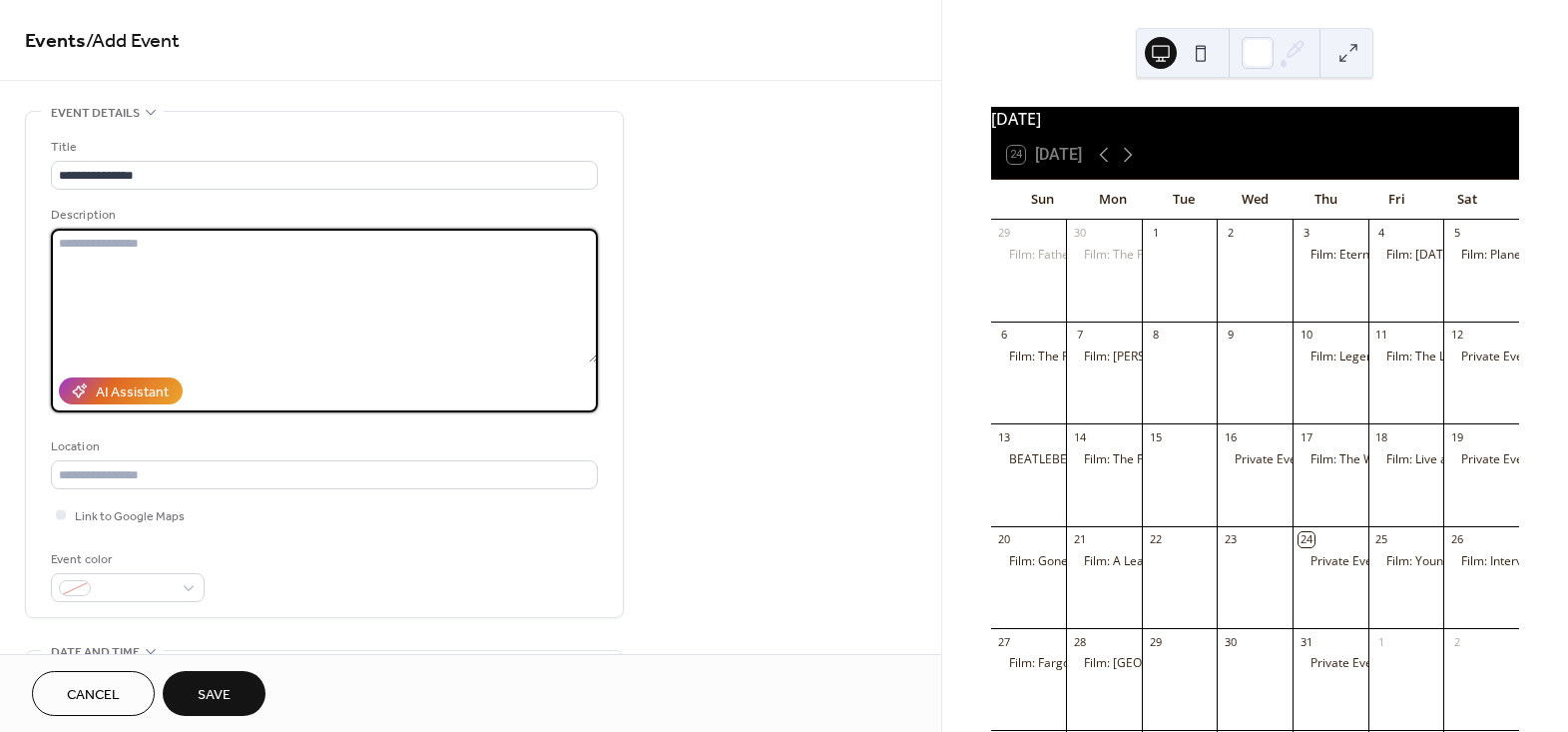 paste on "**********" 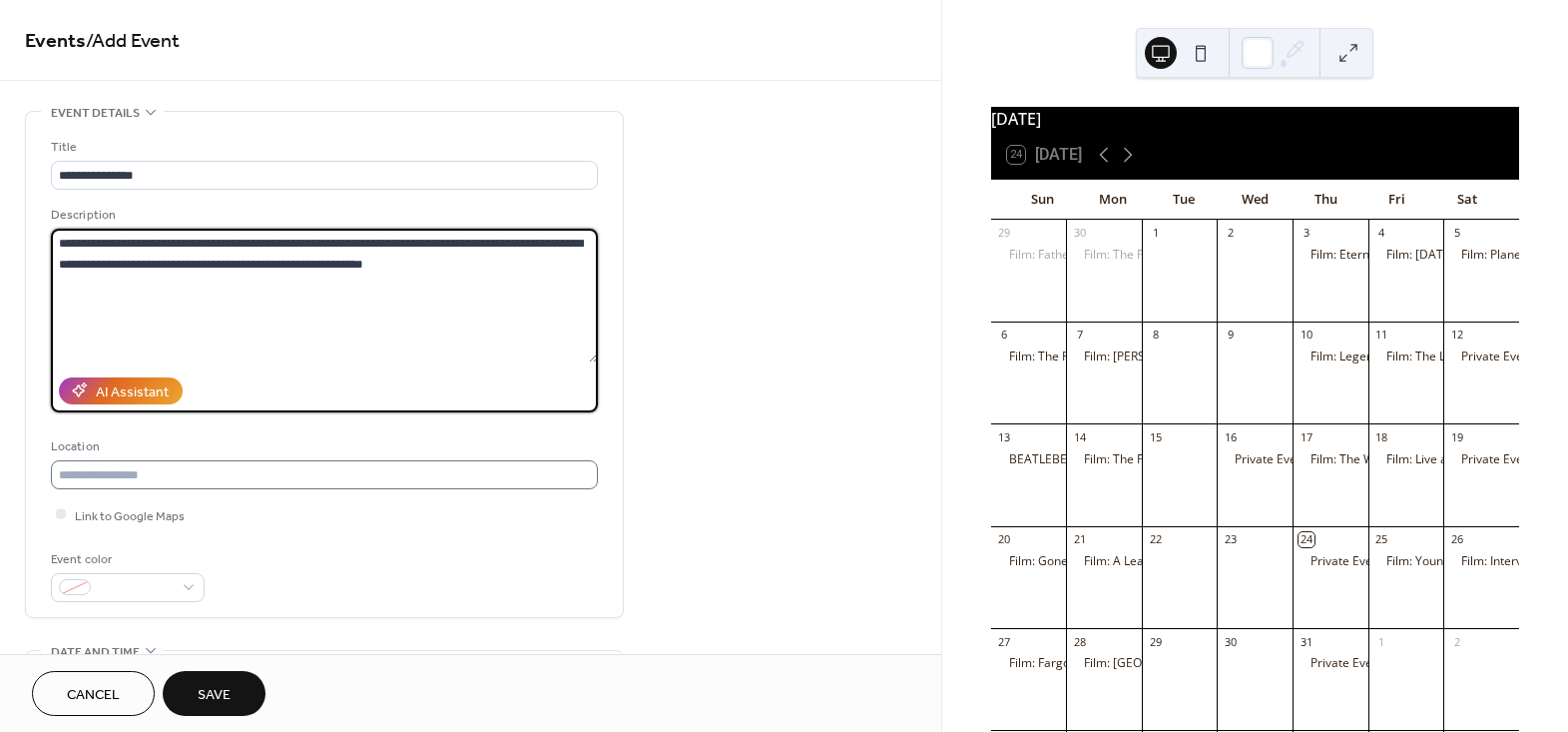 type on "**********" 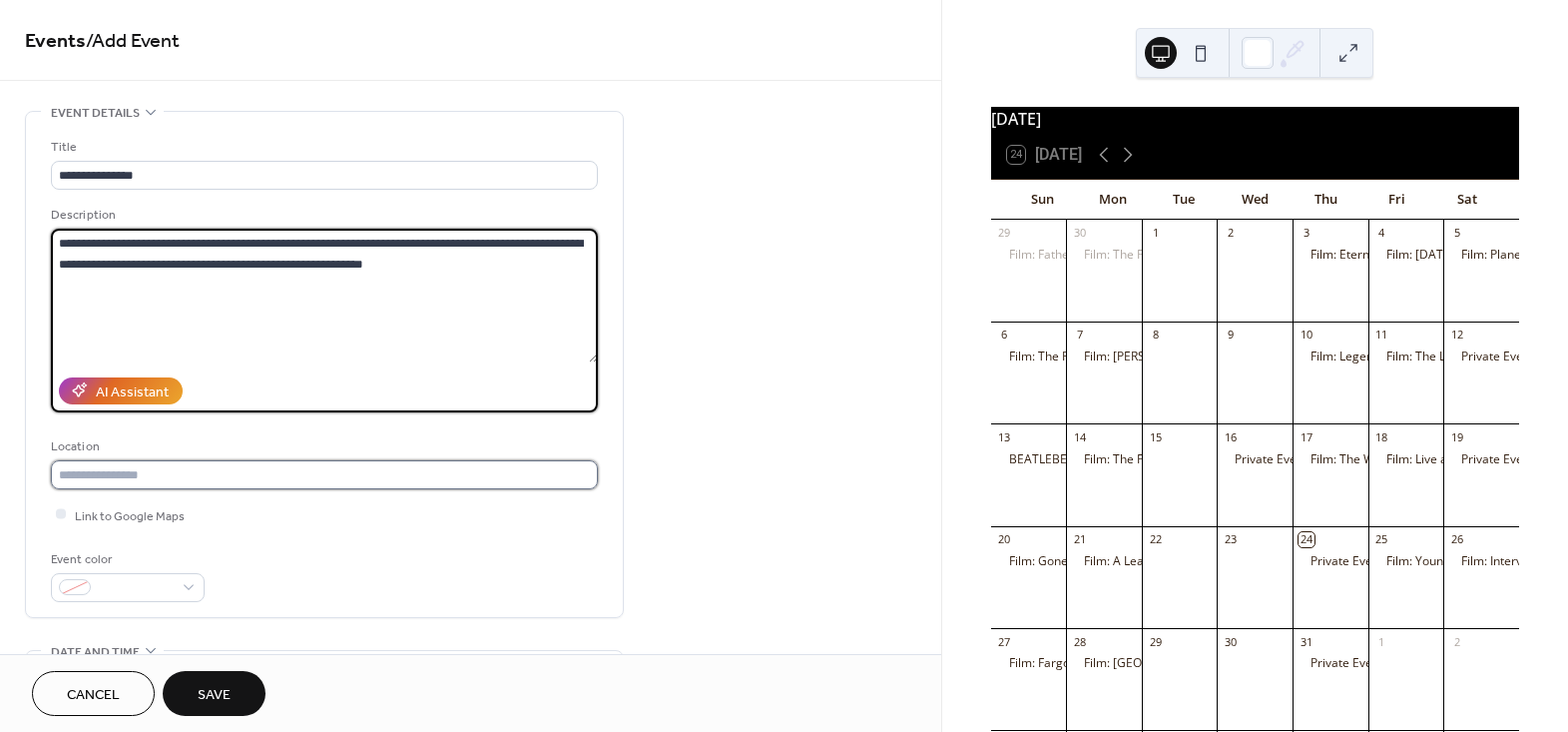click at bounding box center (324, 474) 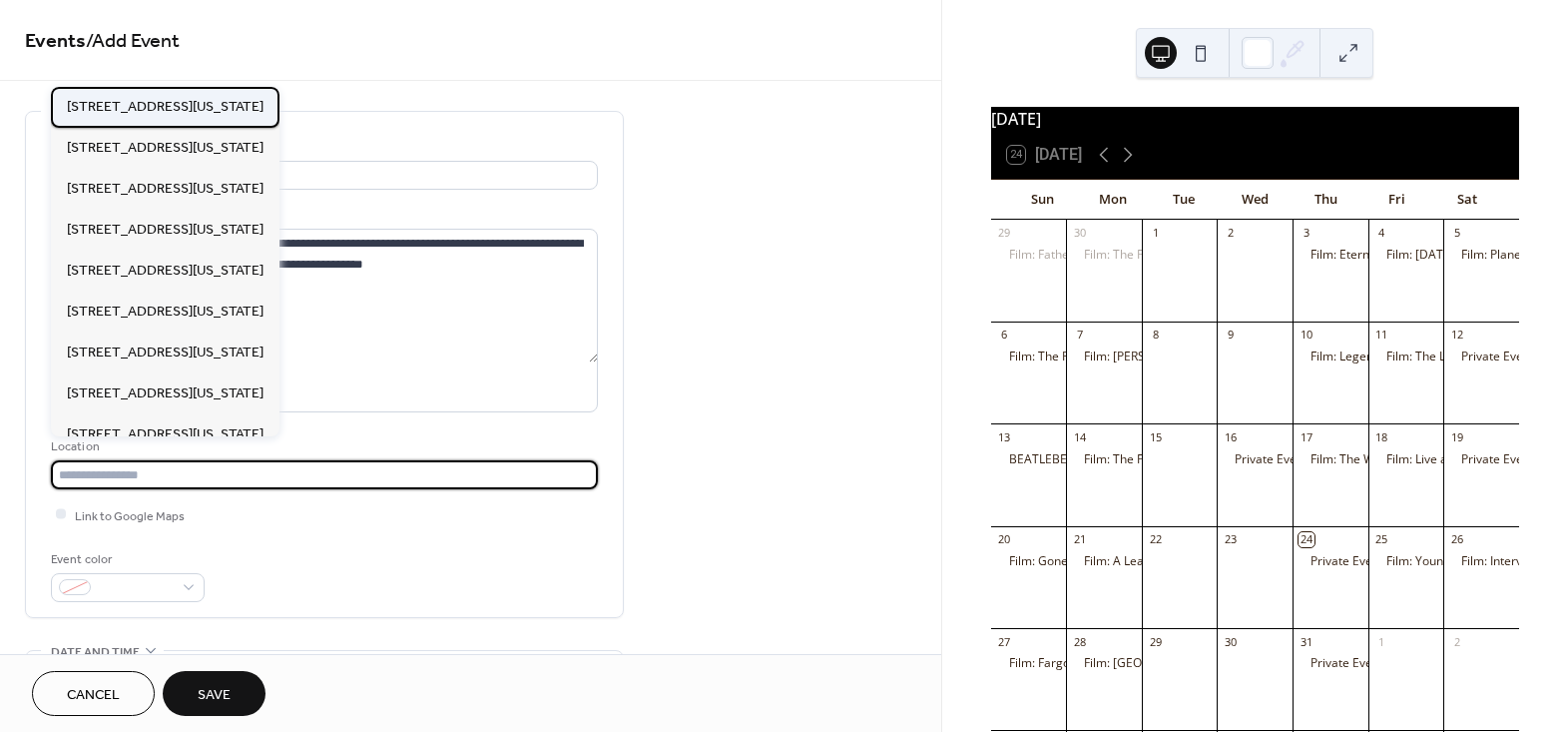 click on "[STREET_ADDRESS][US_STATE]" at bounding box center (165, 106) 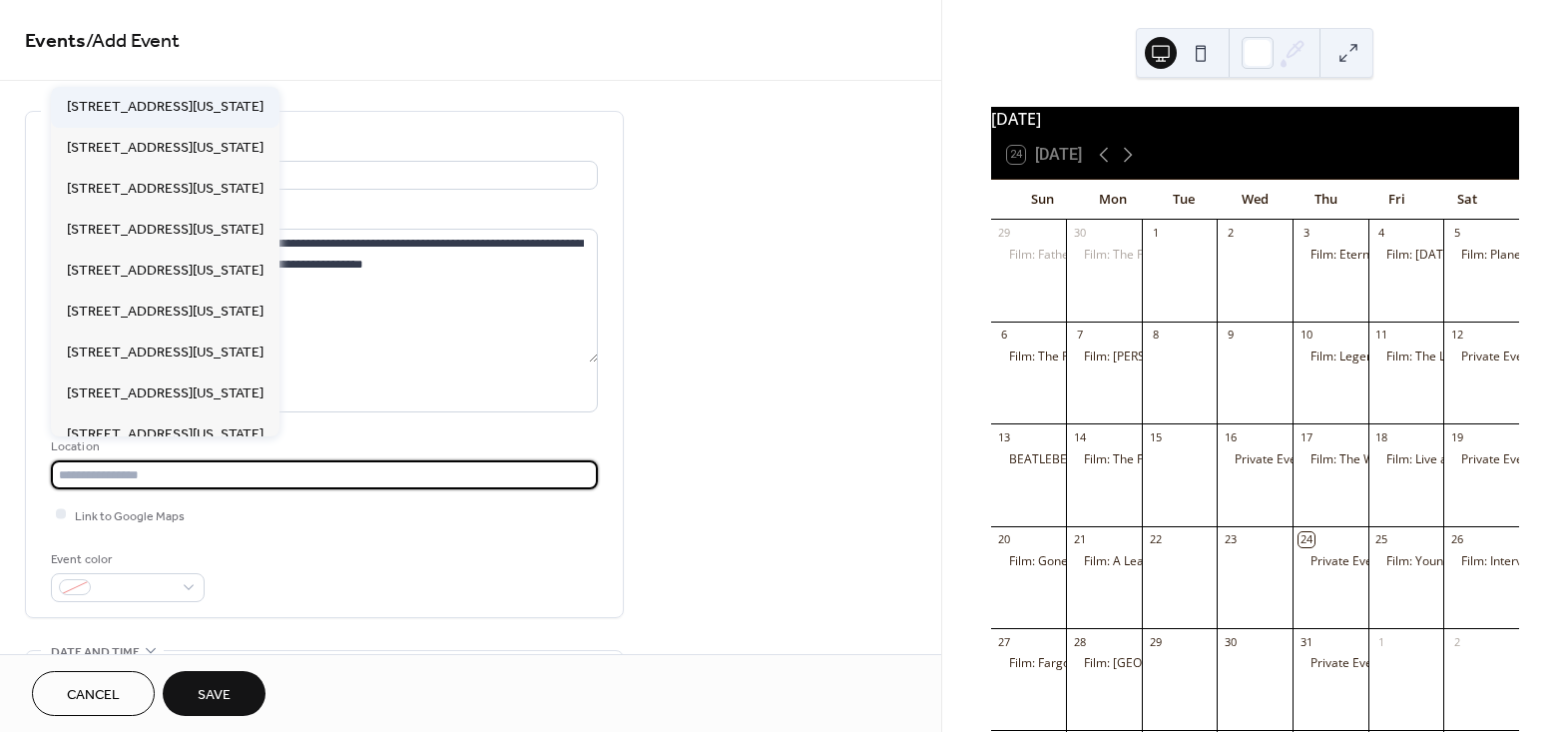 type on "**********" 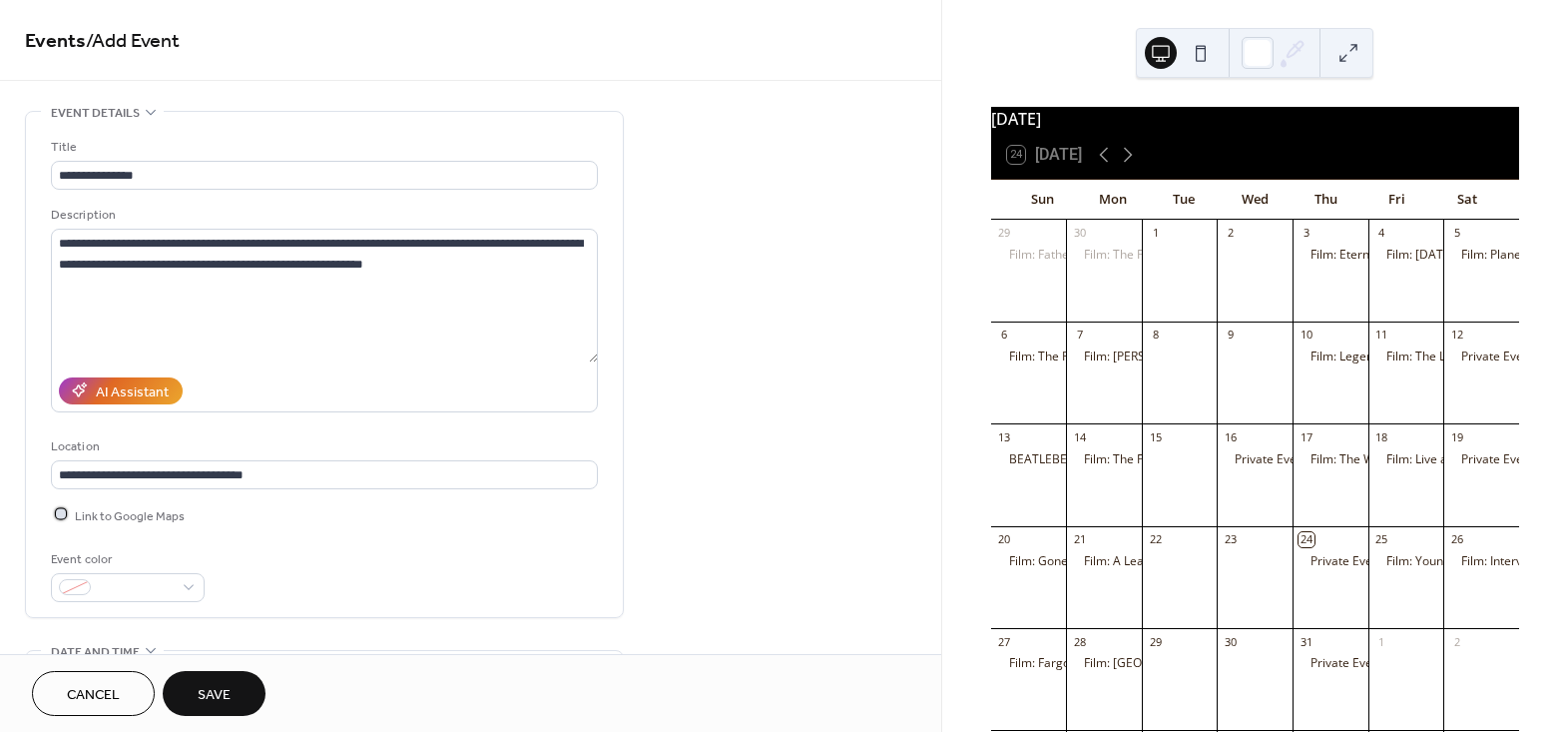 click on "Link to Google Maps" at bounding box center [130, 515] 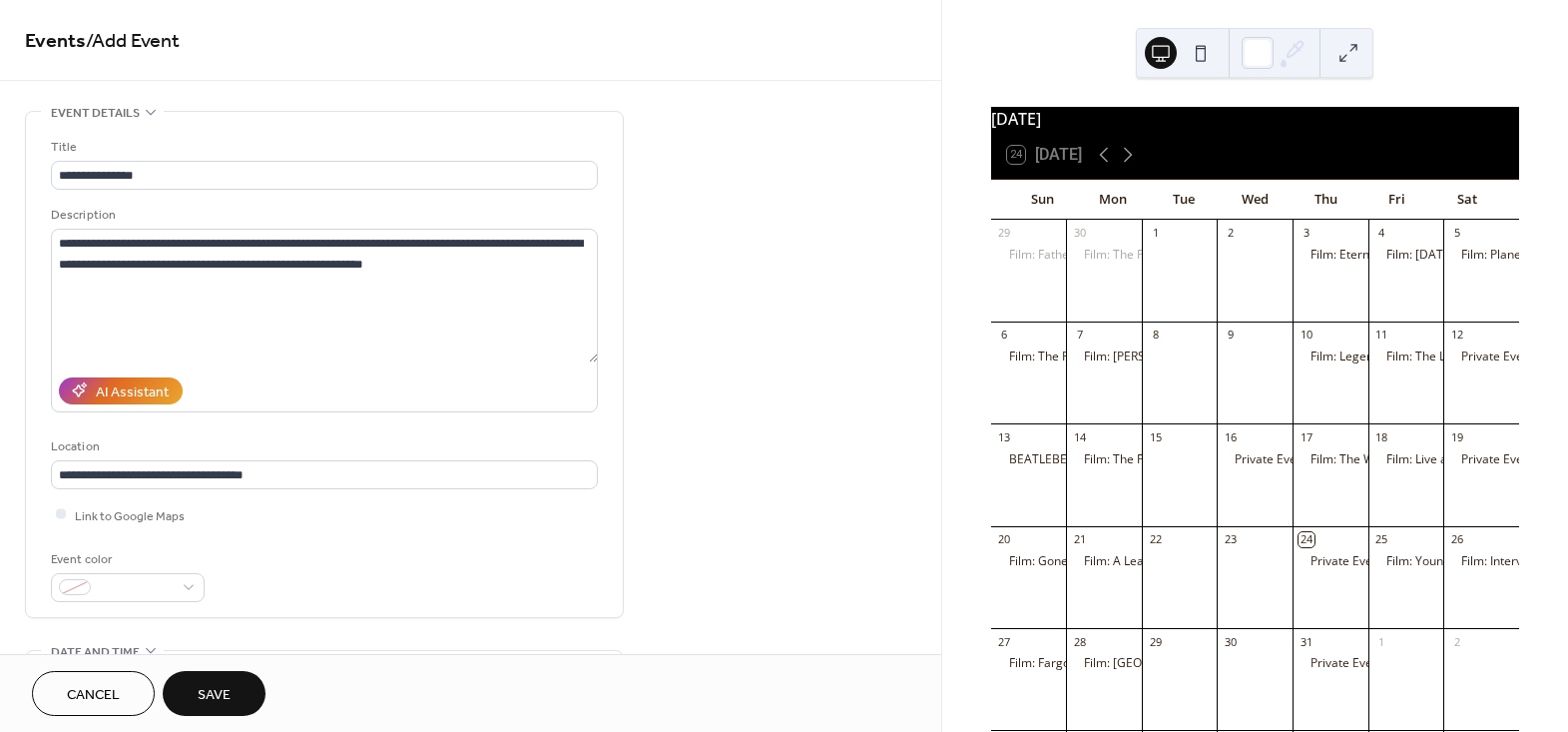 click on "Event color" at bounding box center [324, 575] 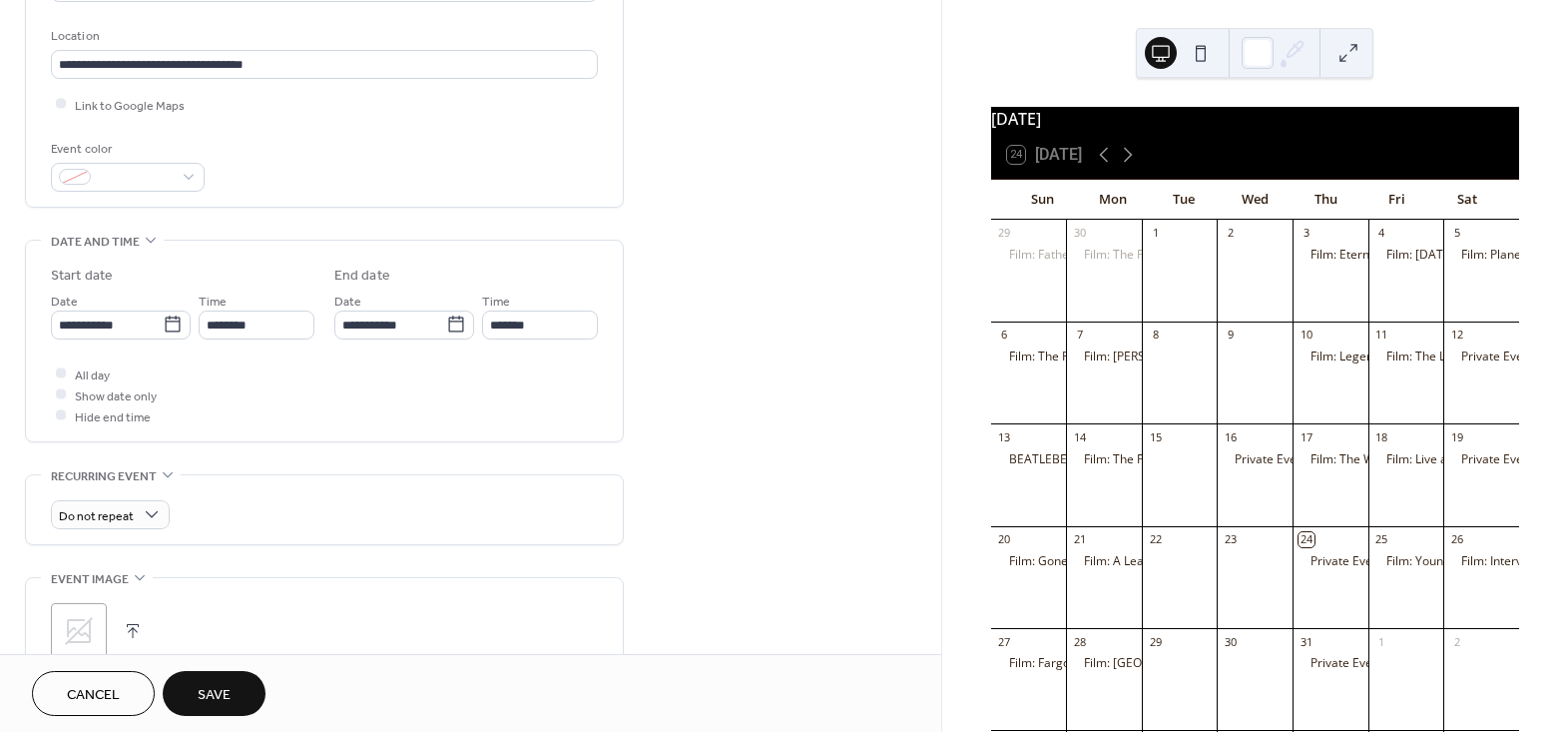 scroll, scrollTop: 453, scrollLeft: 0, axis: vertical 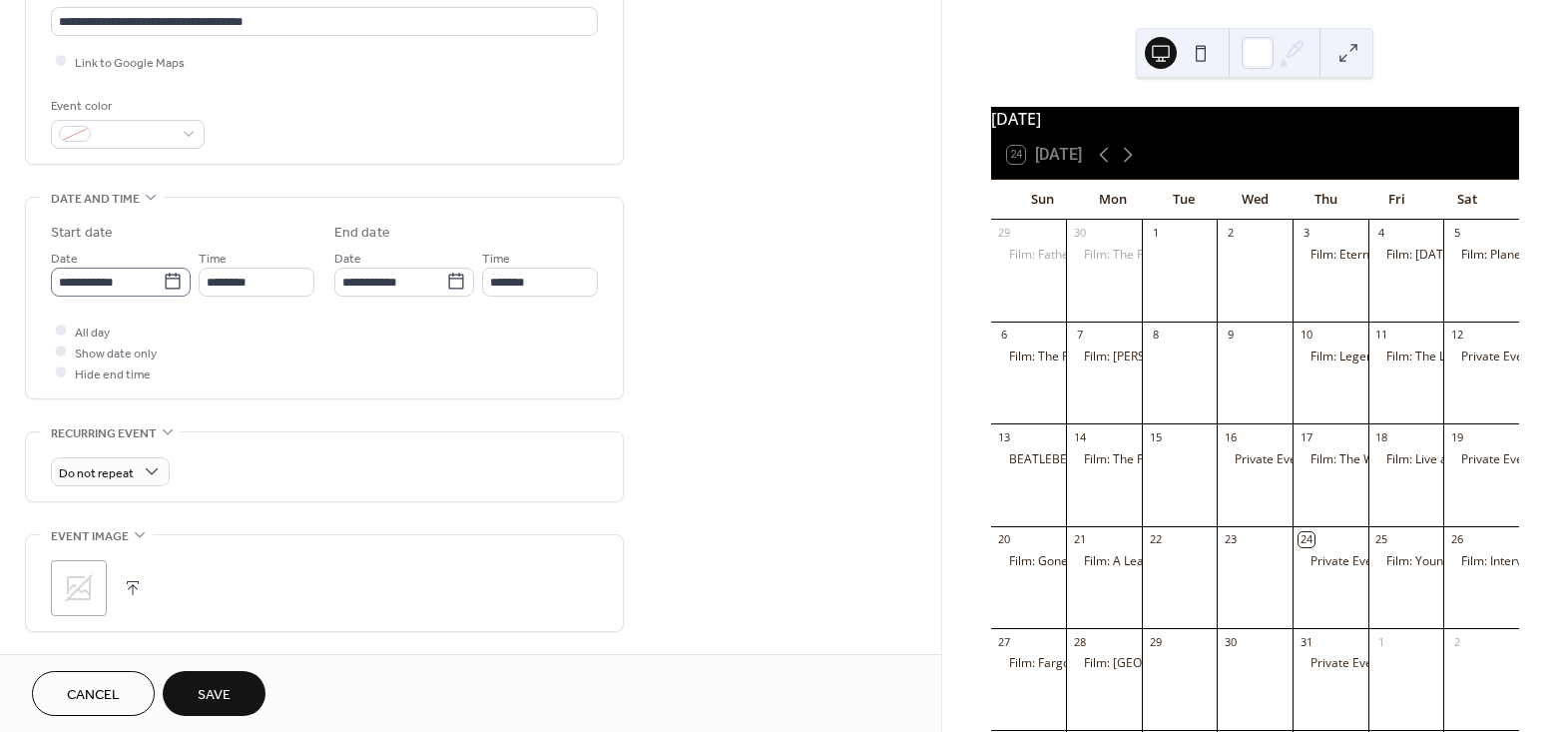 click 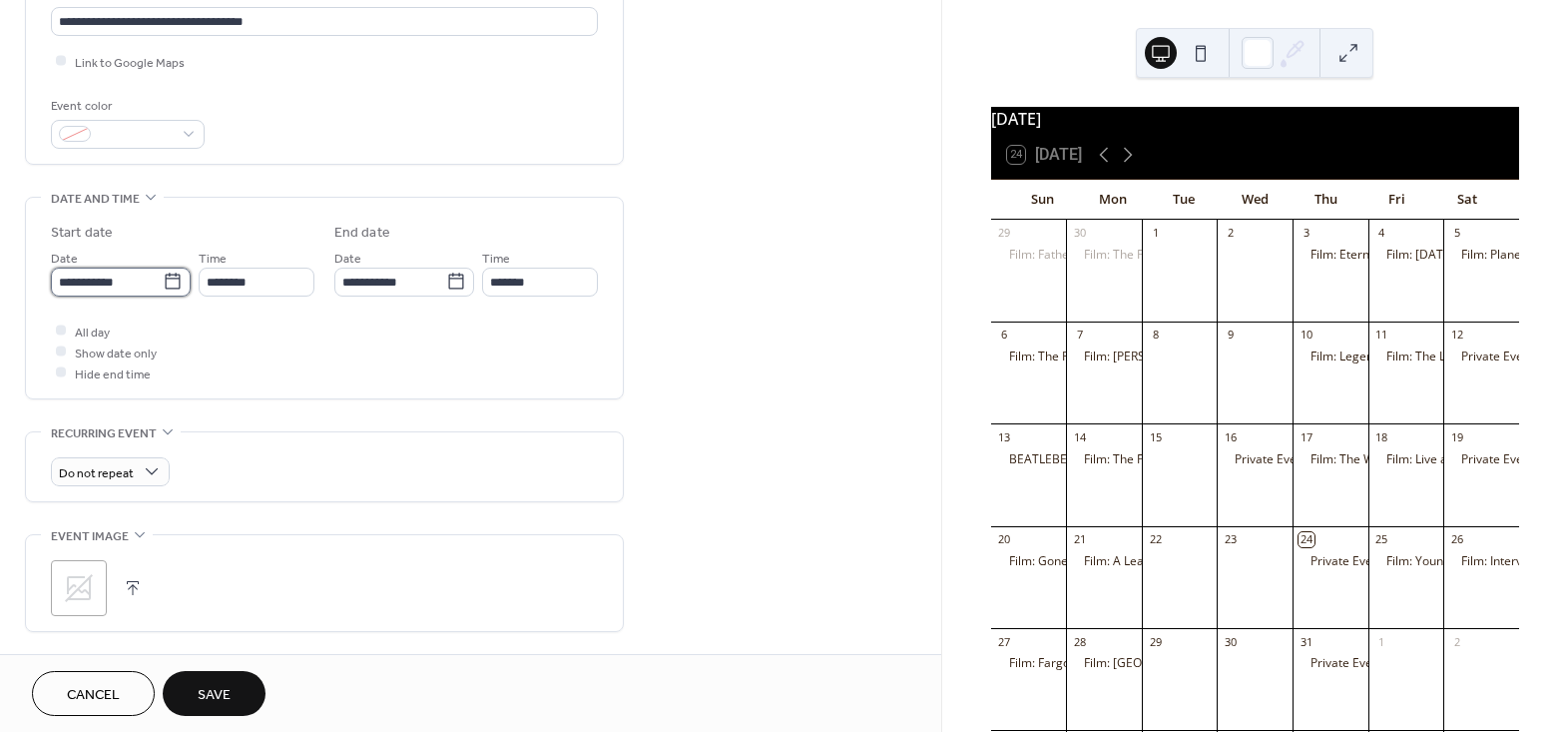 click on "**********" at bounding box center [107, 282] 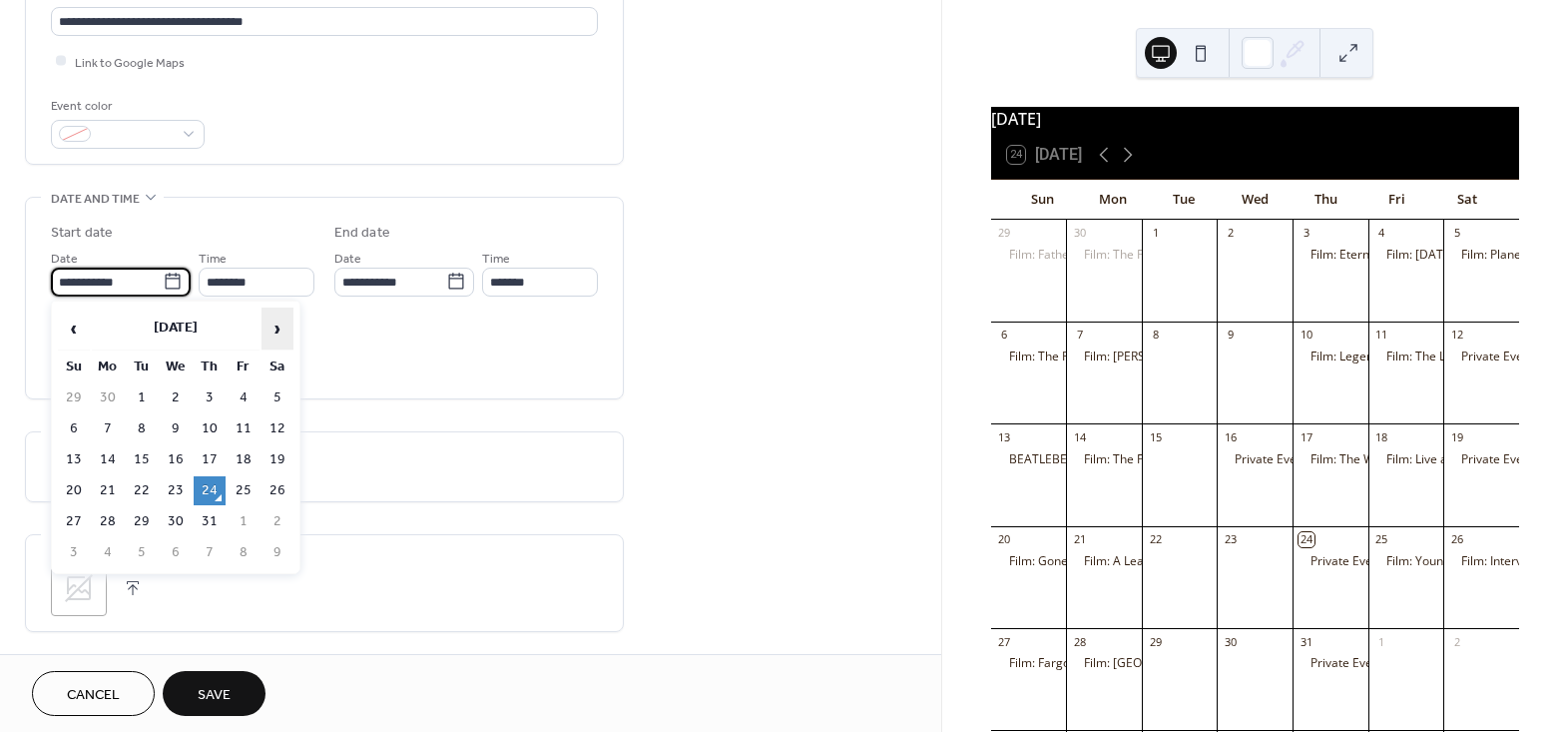 click on "›" at bounding box center [277, 329] 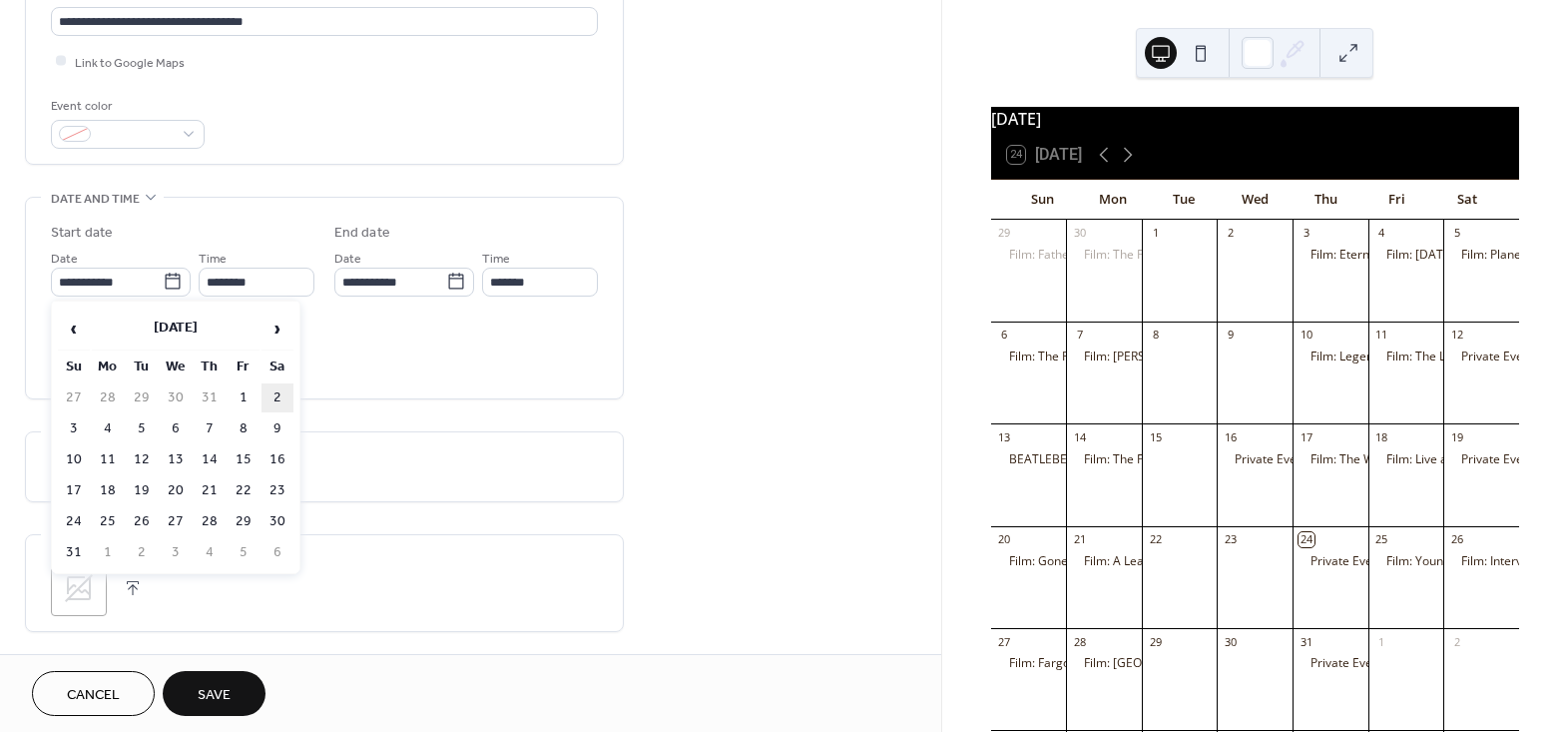 click on "2" at bounding box center (277, 397) 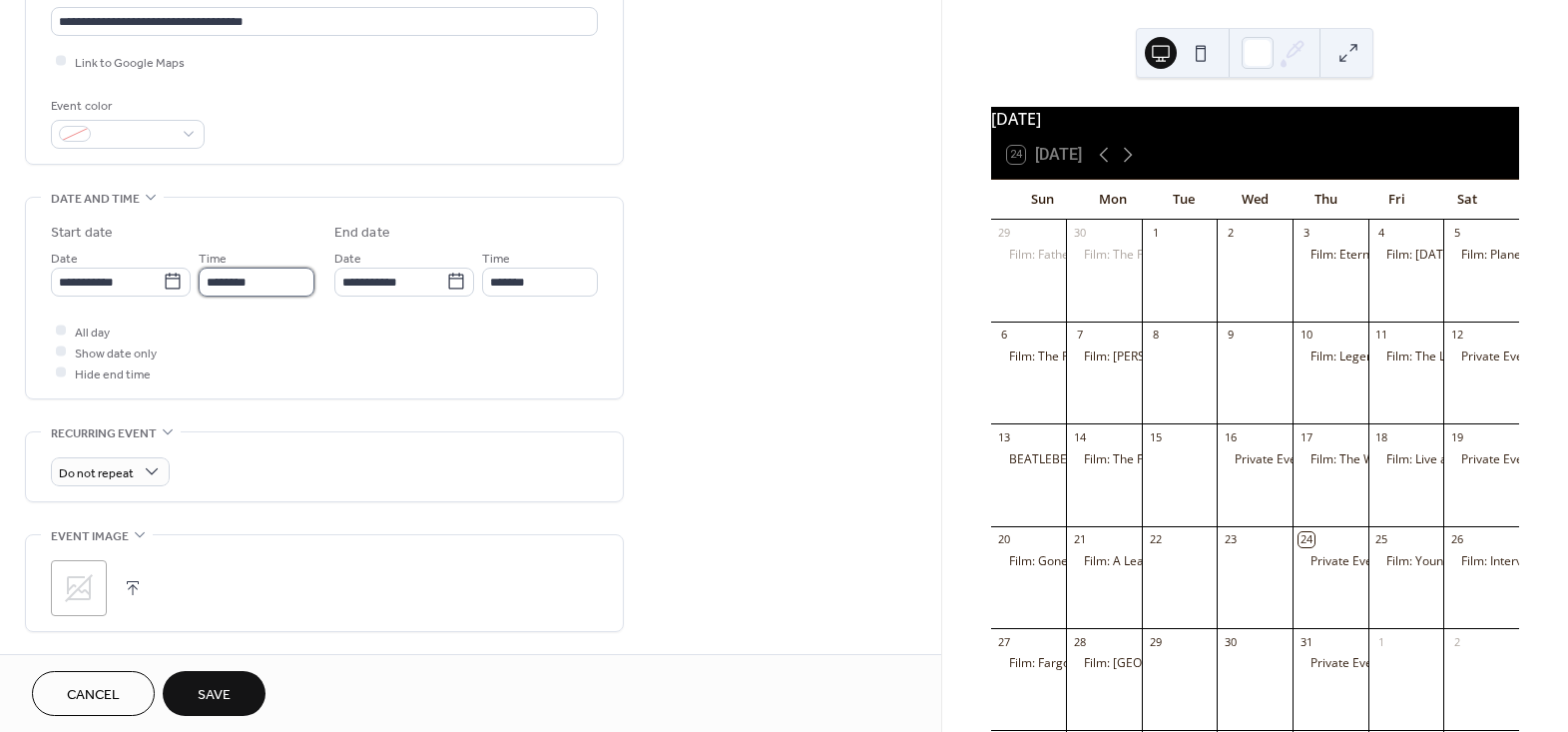 click on "********" at bounding box center [257, 282] 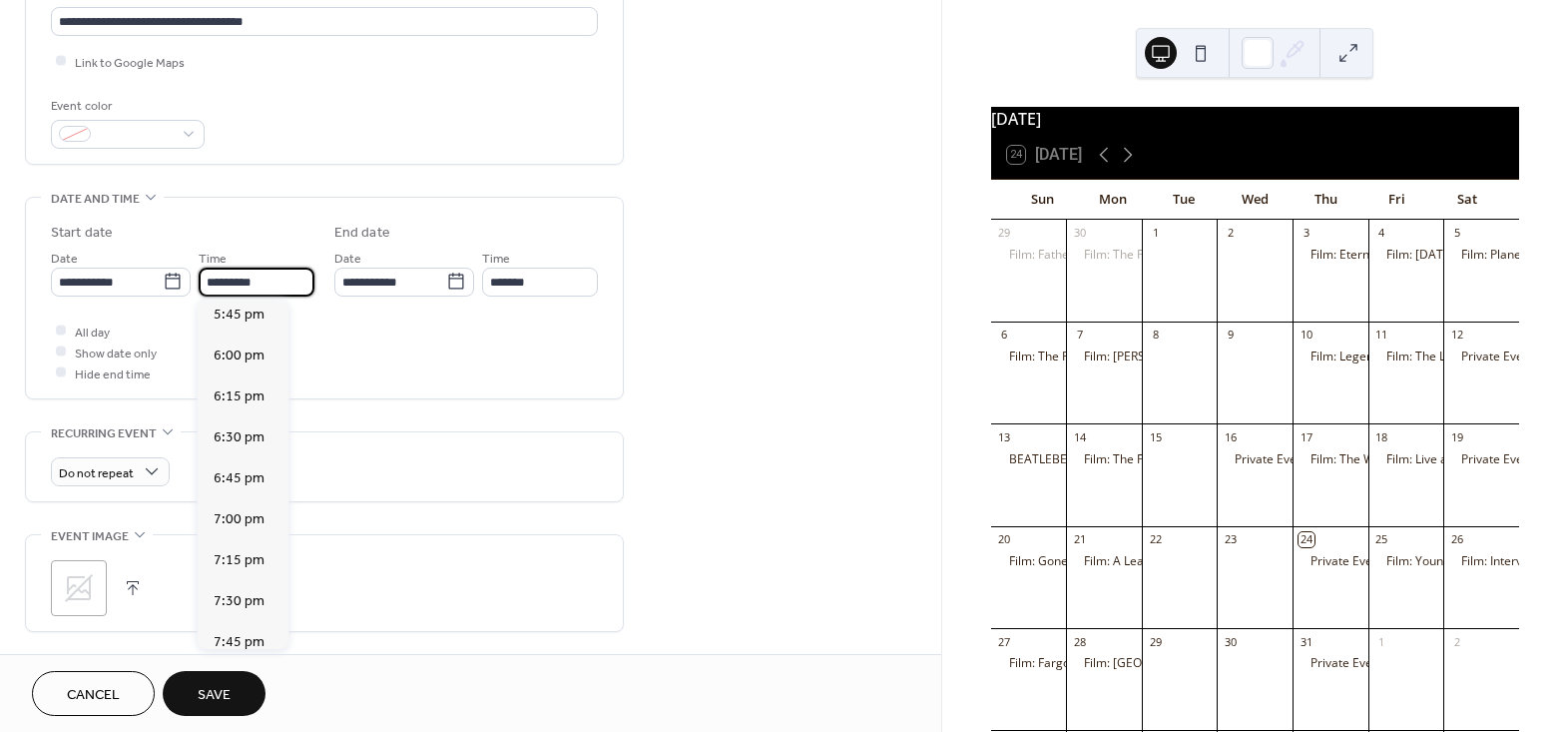 scroll, scrollTop: 2946, scrollLeft: 0, axis: vertical 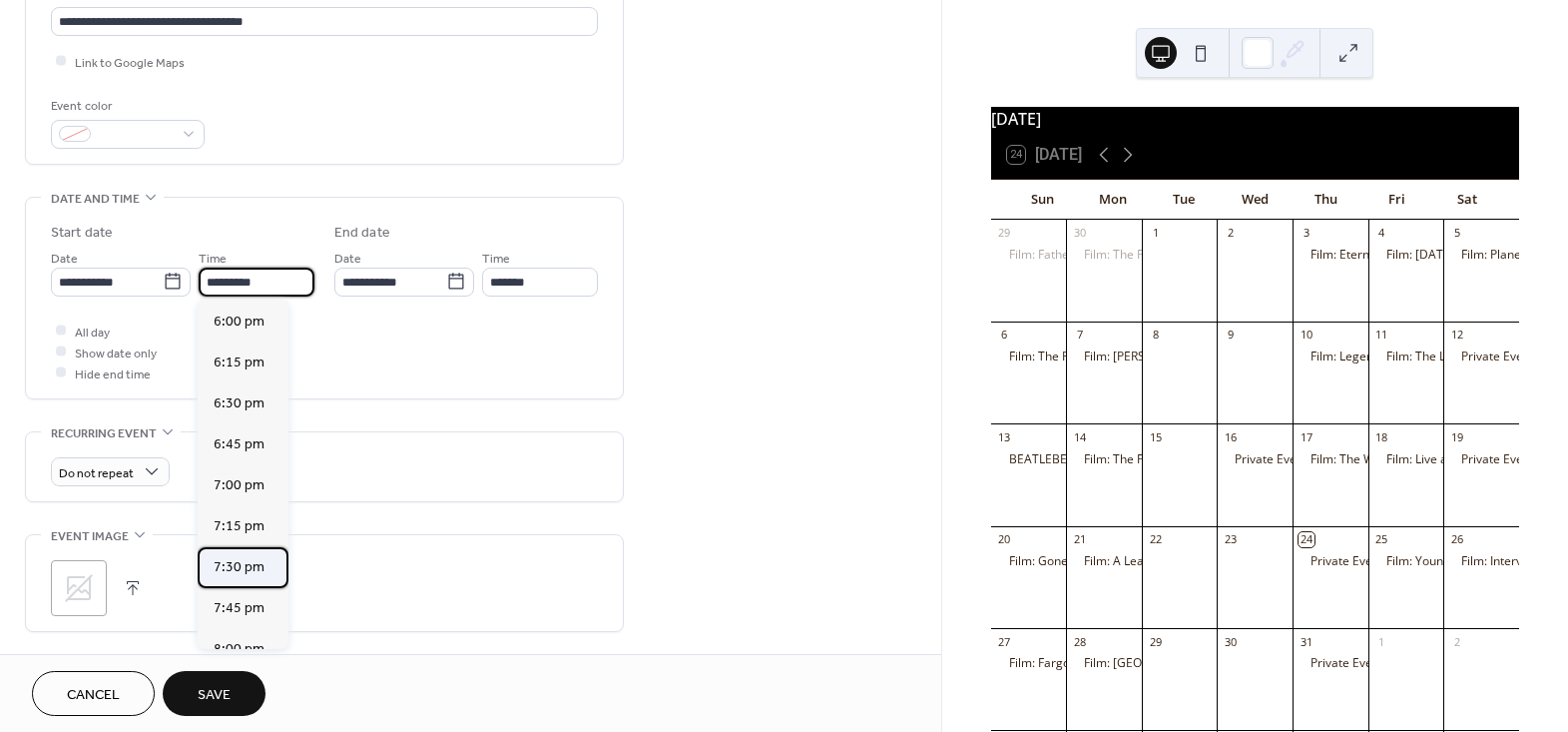 click on "7:30 pm" at bounding box center [239, 566] 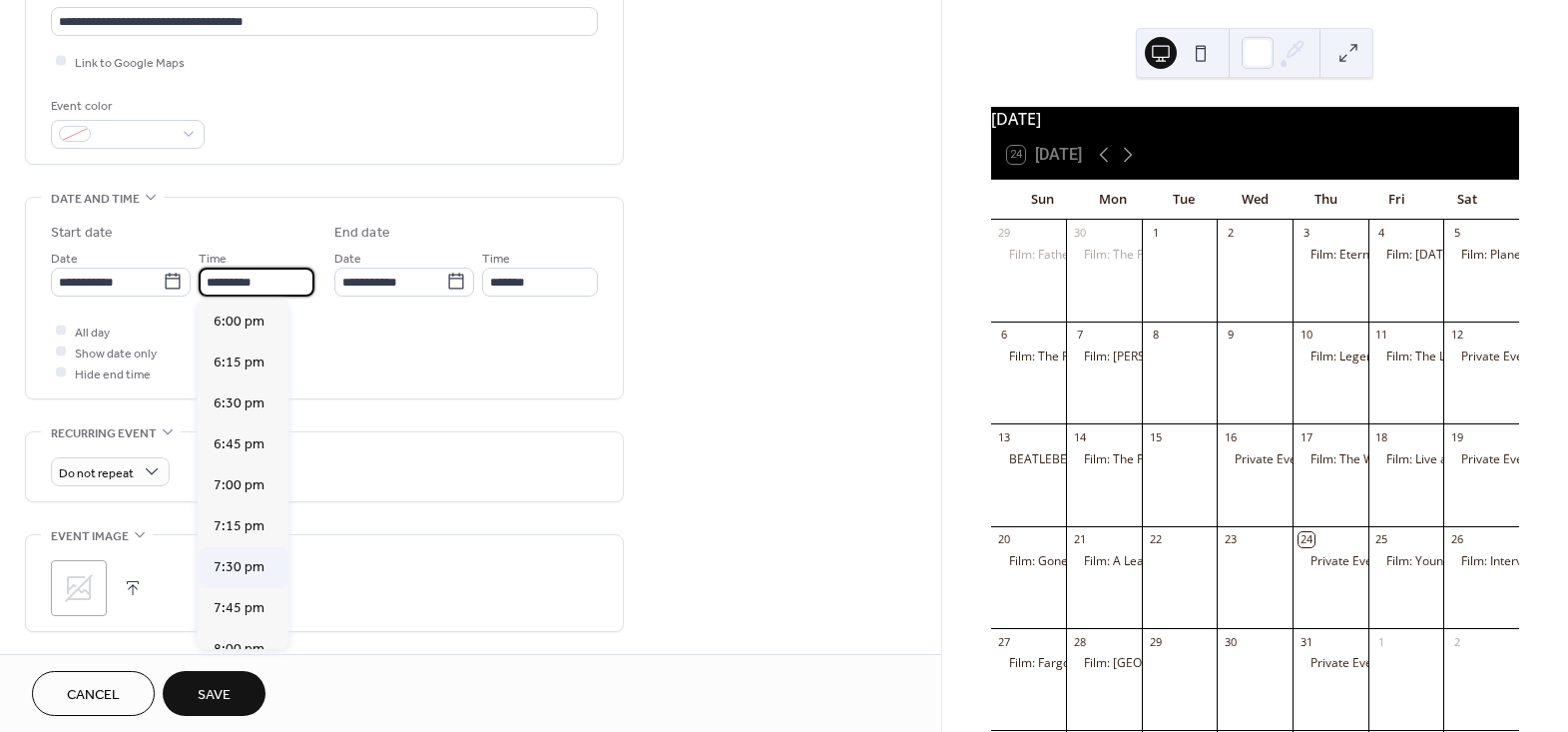 type on "*******" 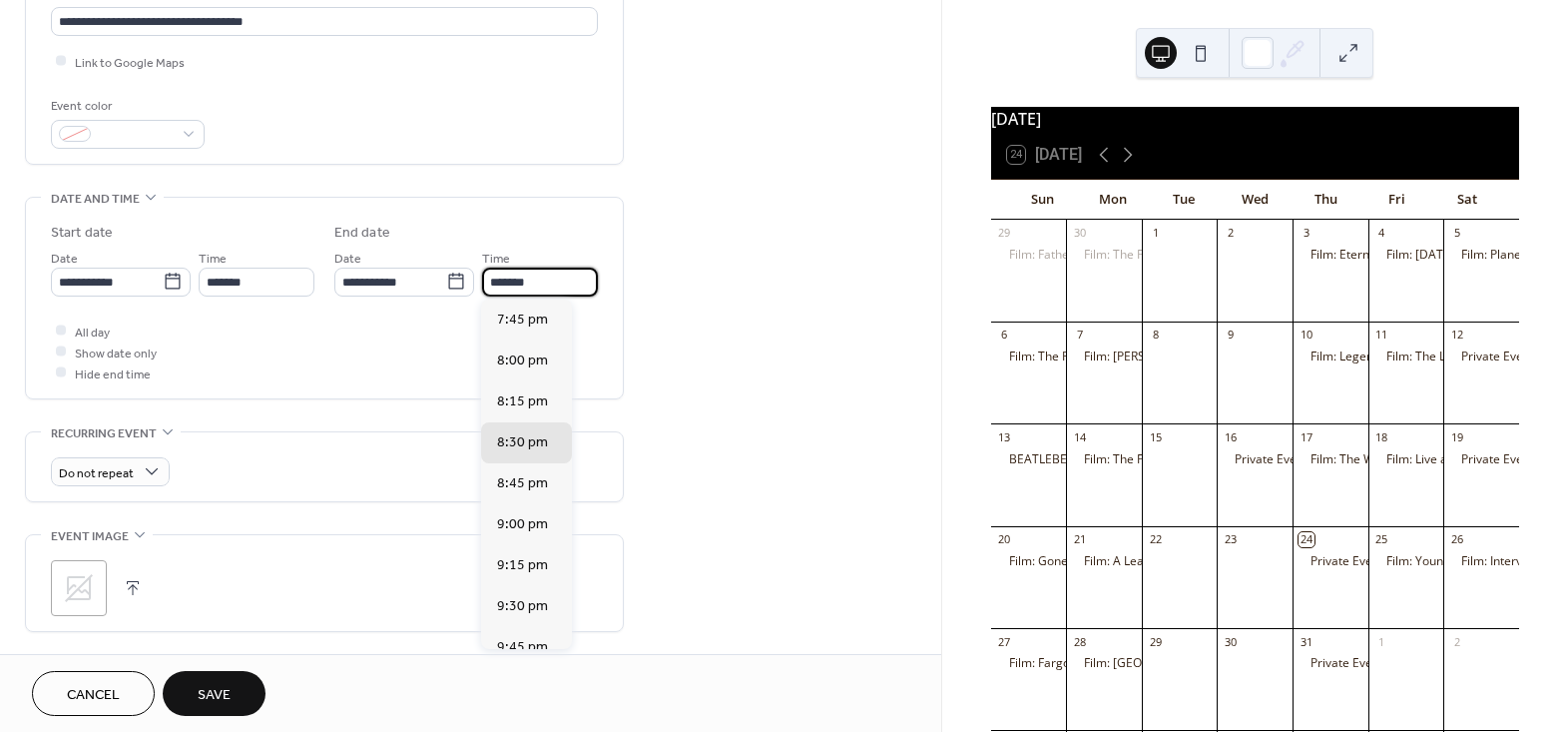 click on "*******" at bounding box center [540, 282] 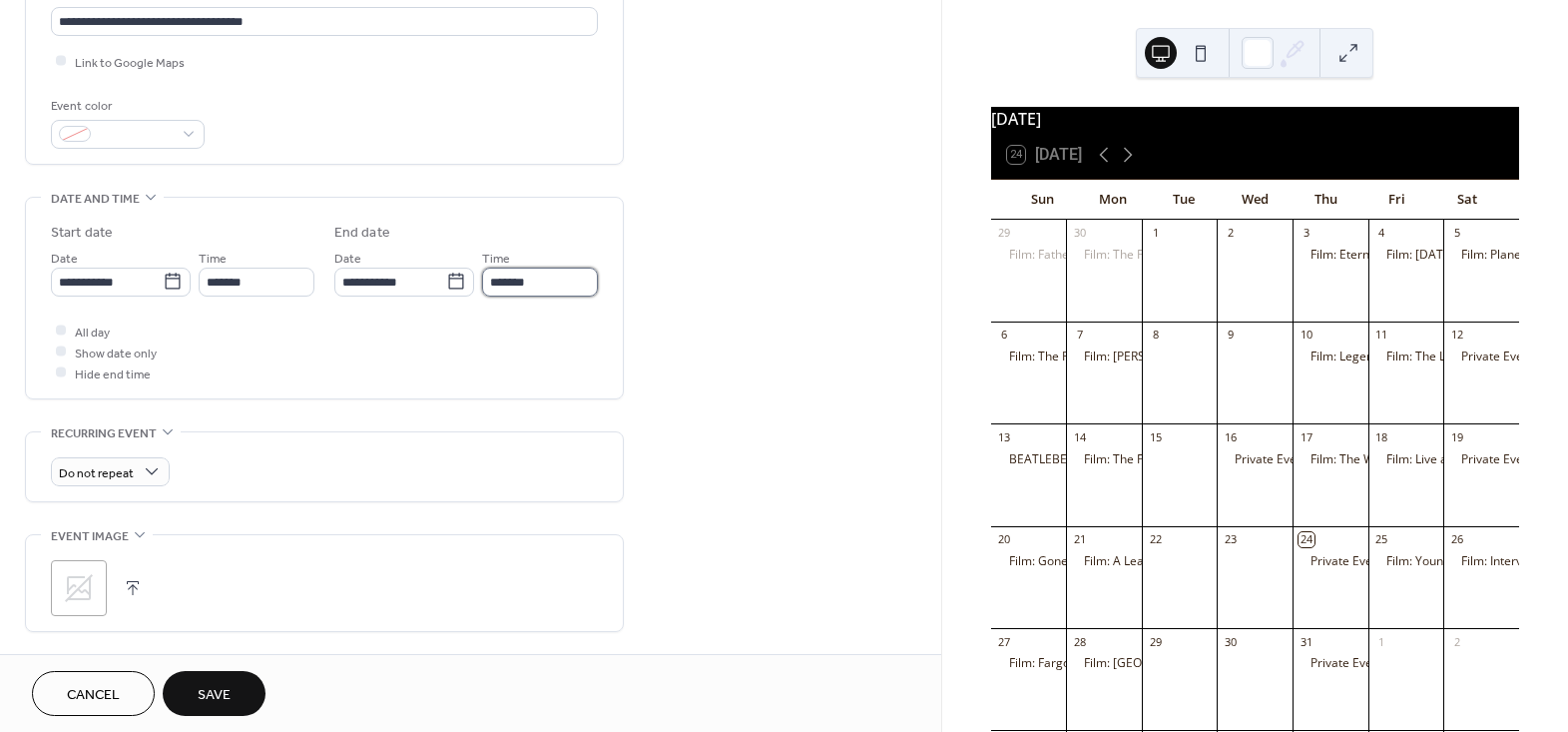 click on "*******" at bounding box center (540, 282) 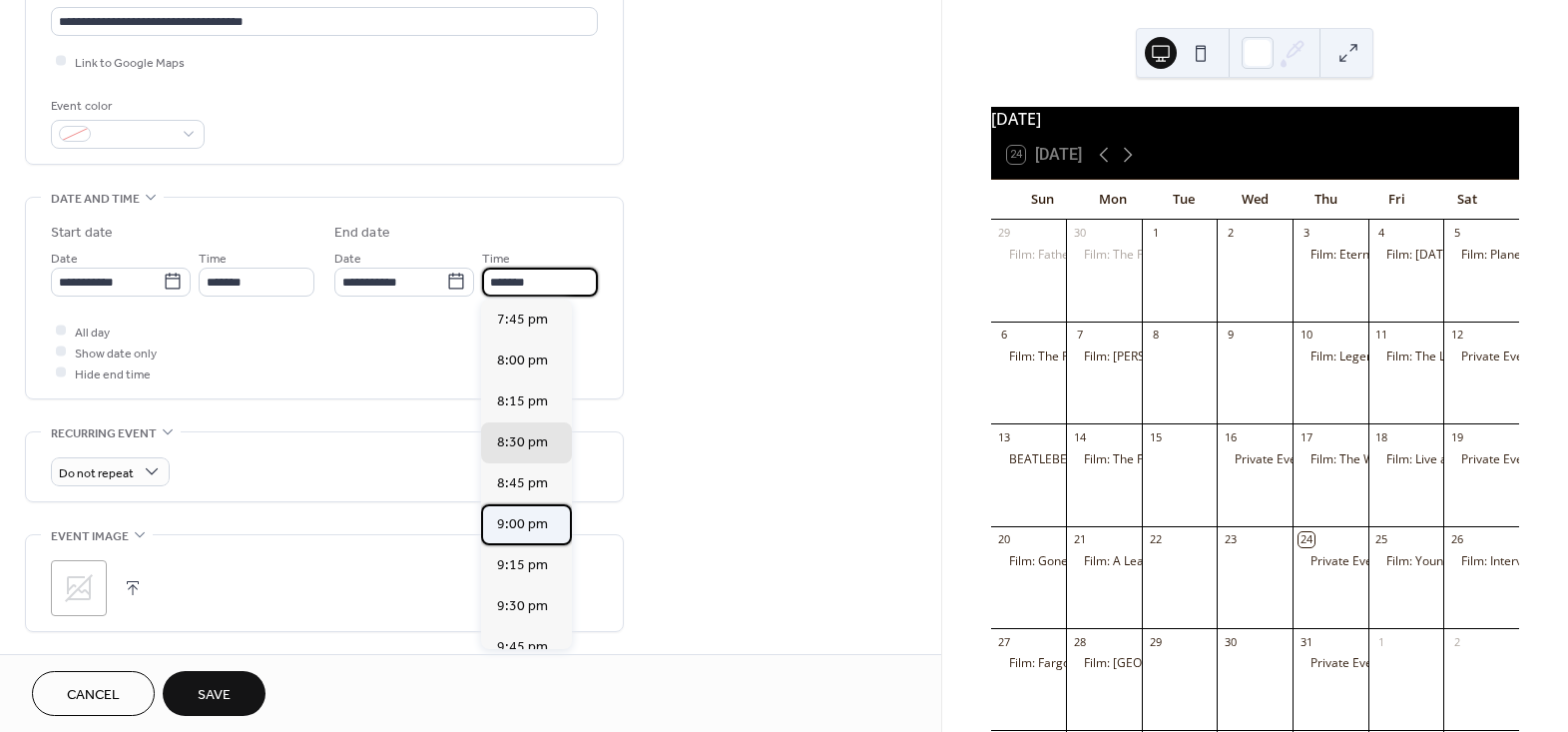 click on "9:00 pm" at bounding box center (522, 523) 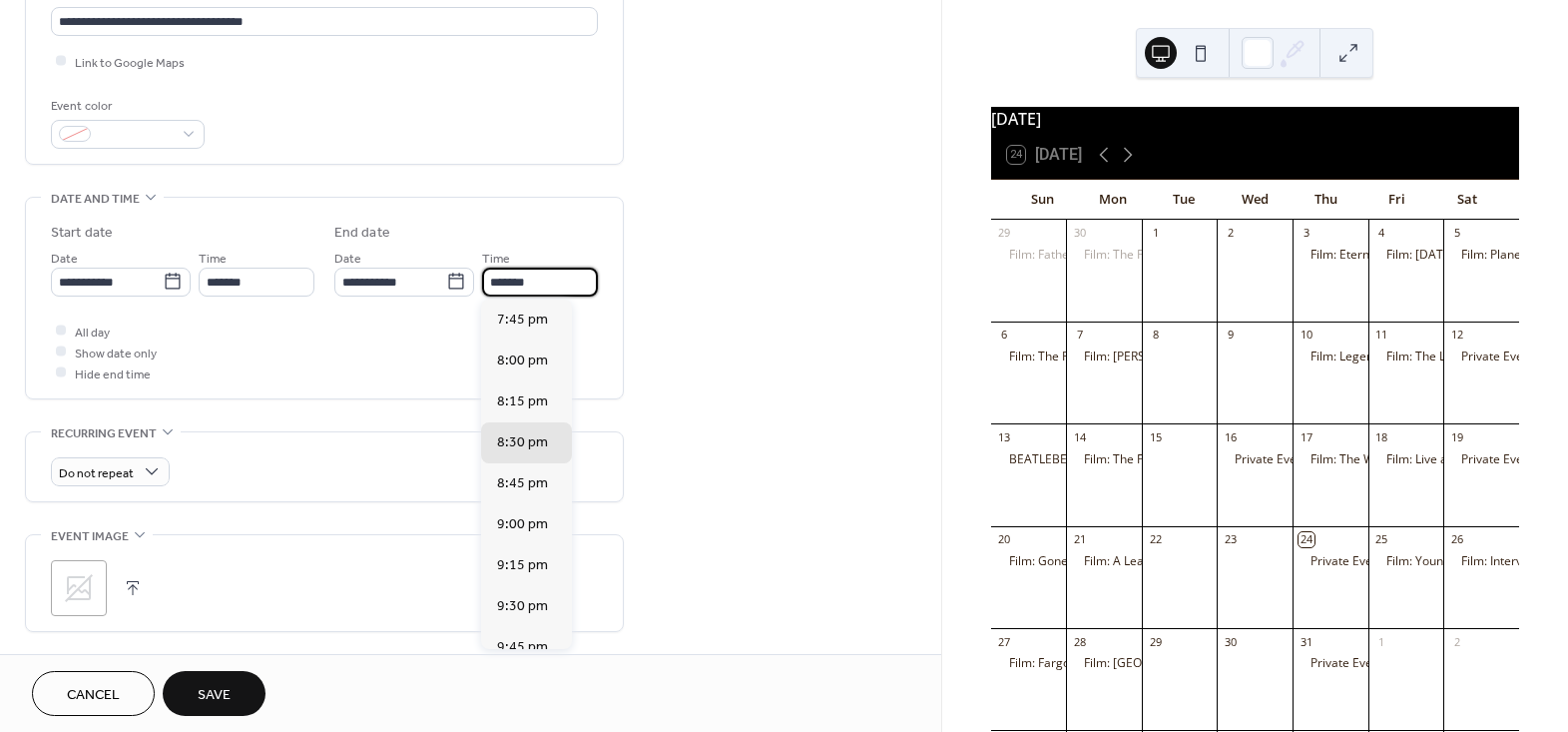 type on "*******" 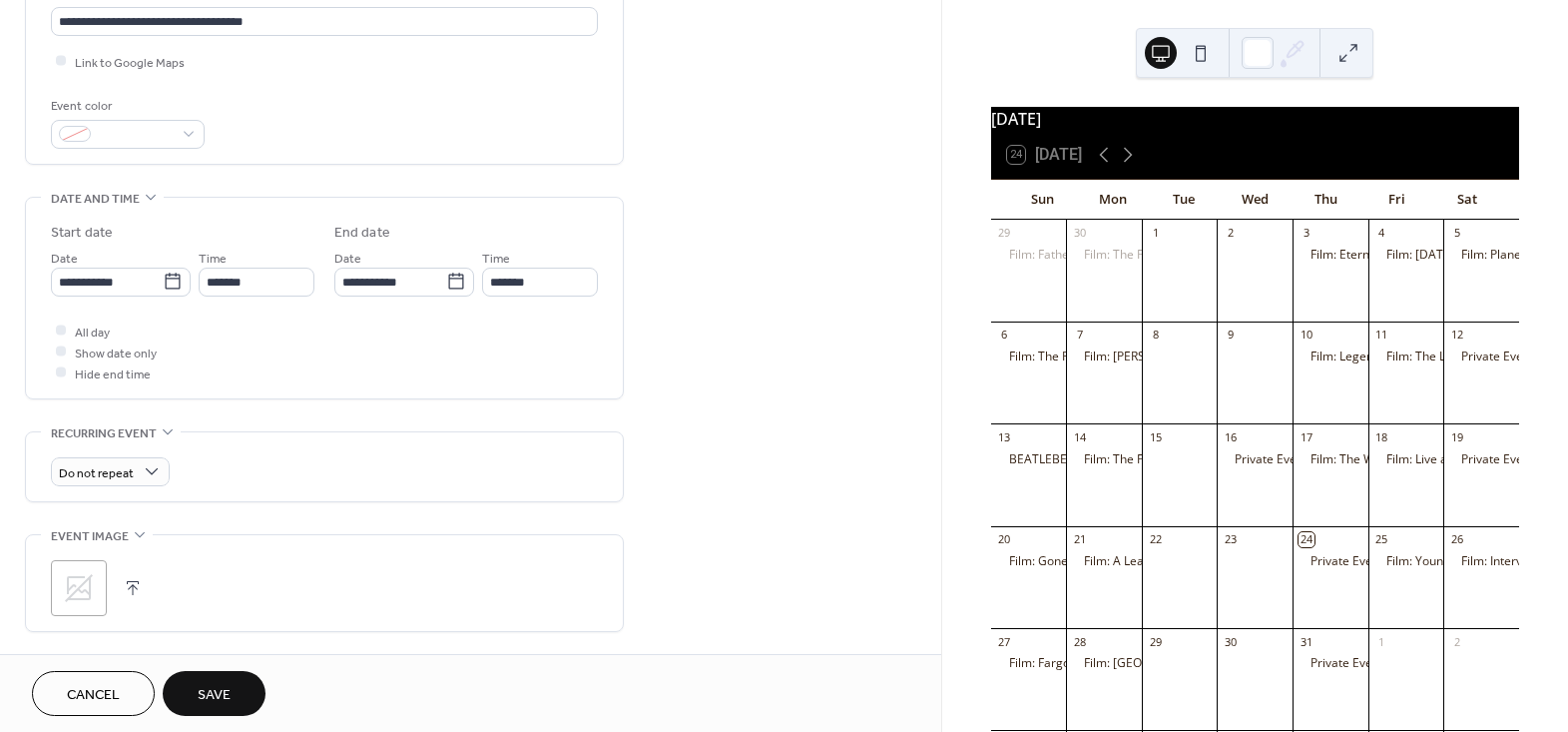 click 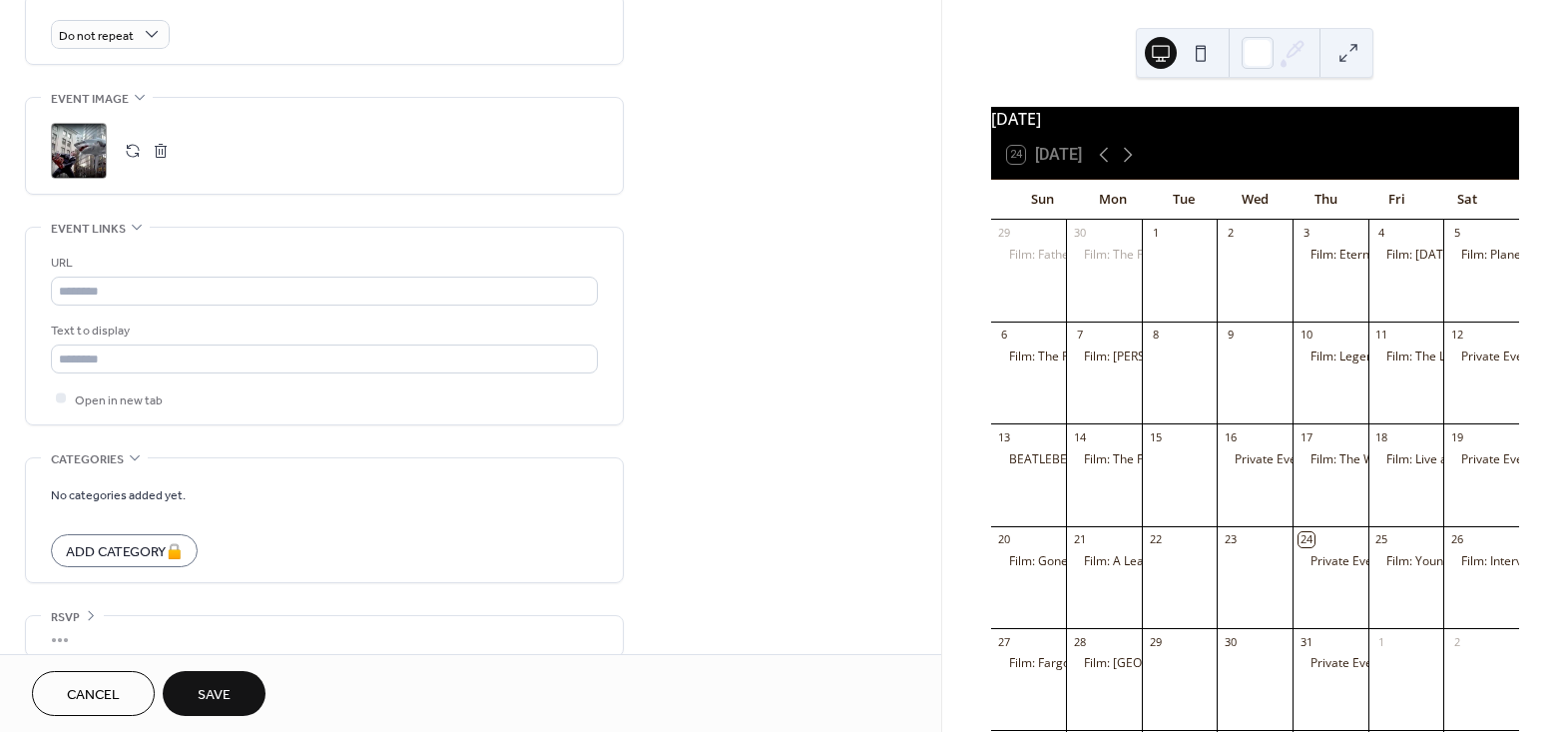 scroll, scrollTop: 908, scrollLeft: 0, axis: vertical 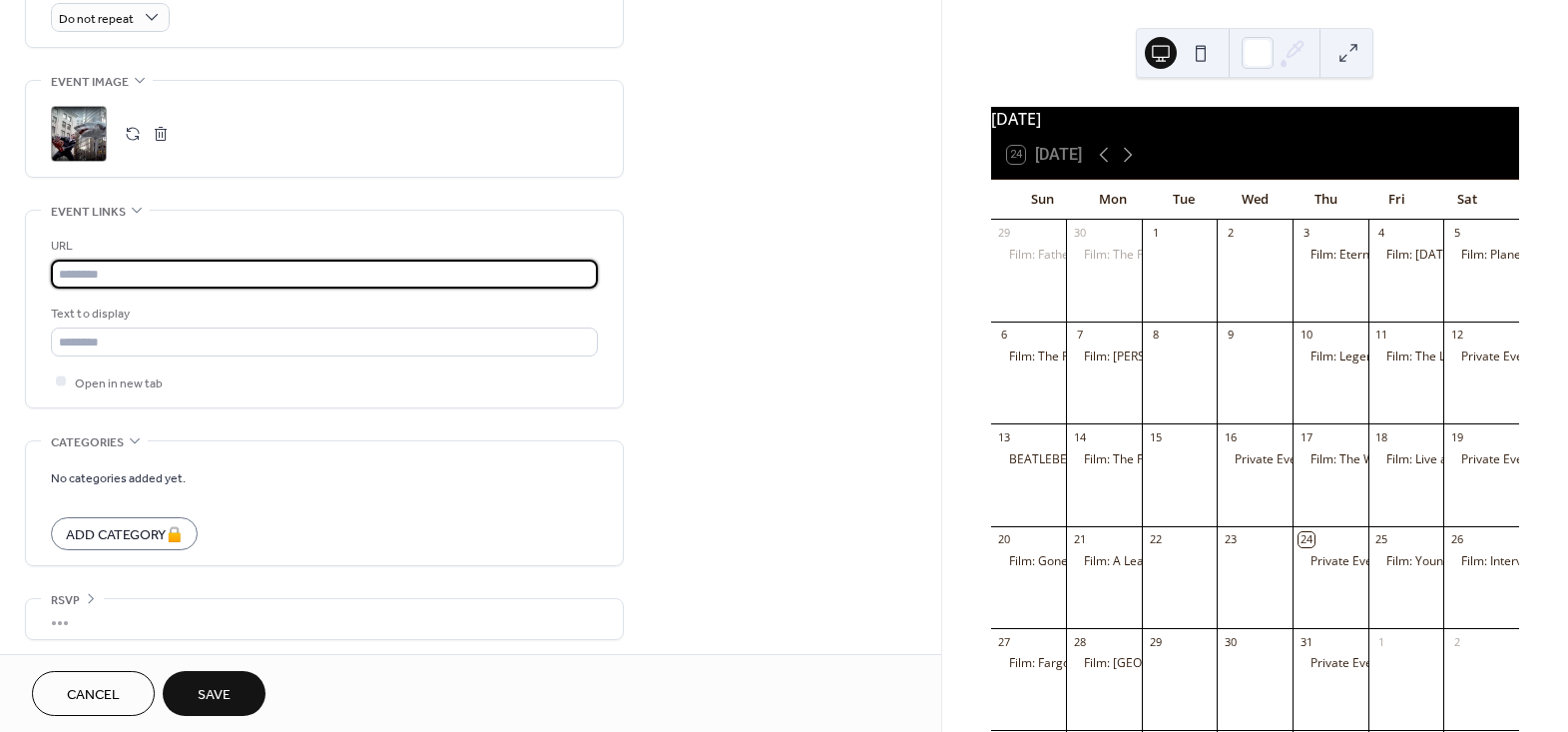 click at bounding box center [324, 274] 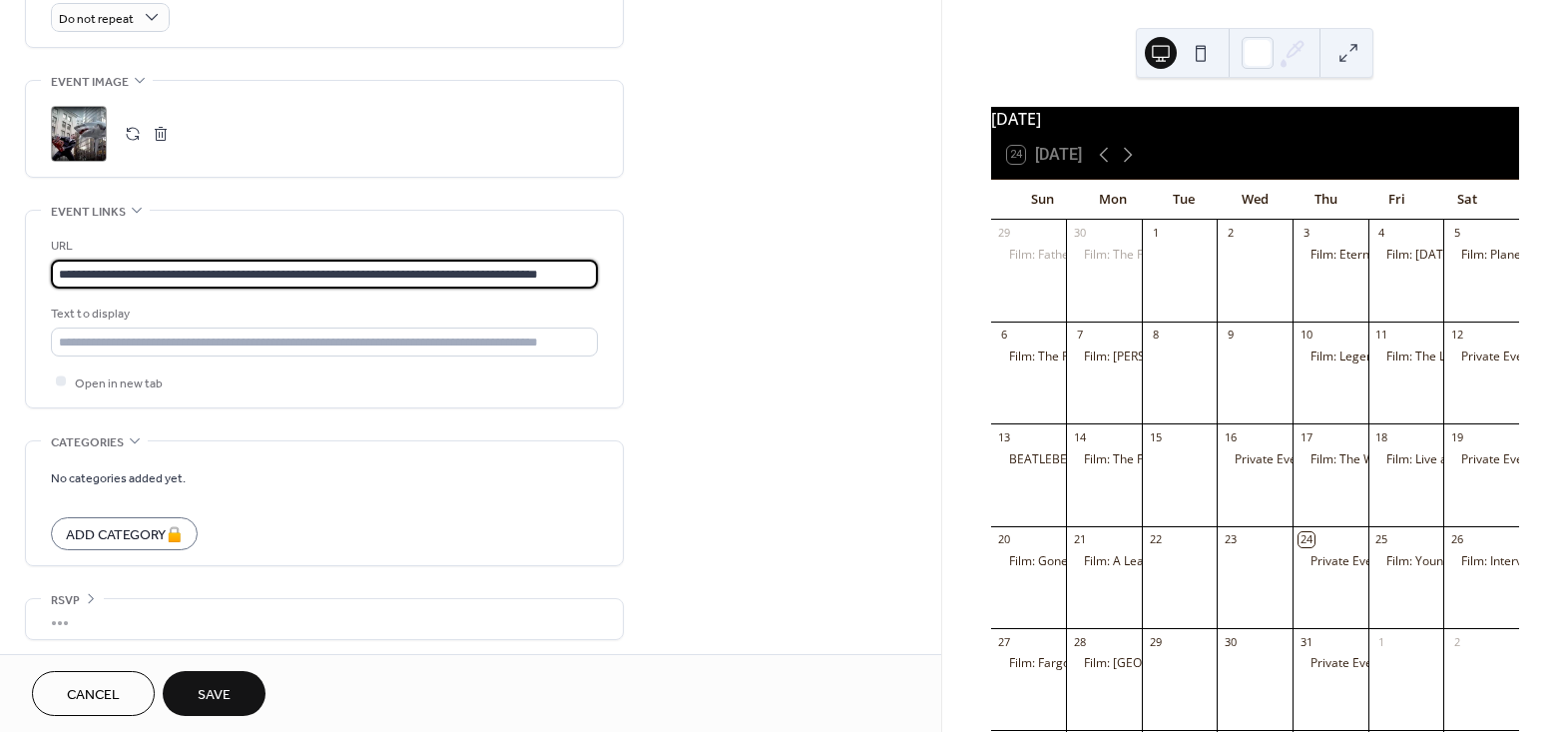 scroll, scrollTop: 0, scrollLeft: 10, axis: horizontal 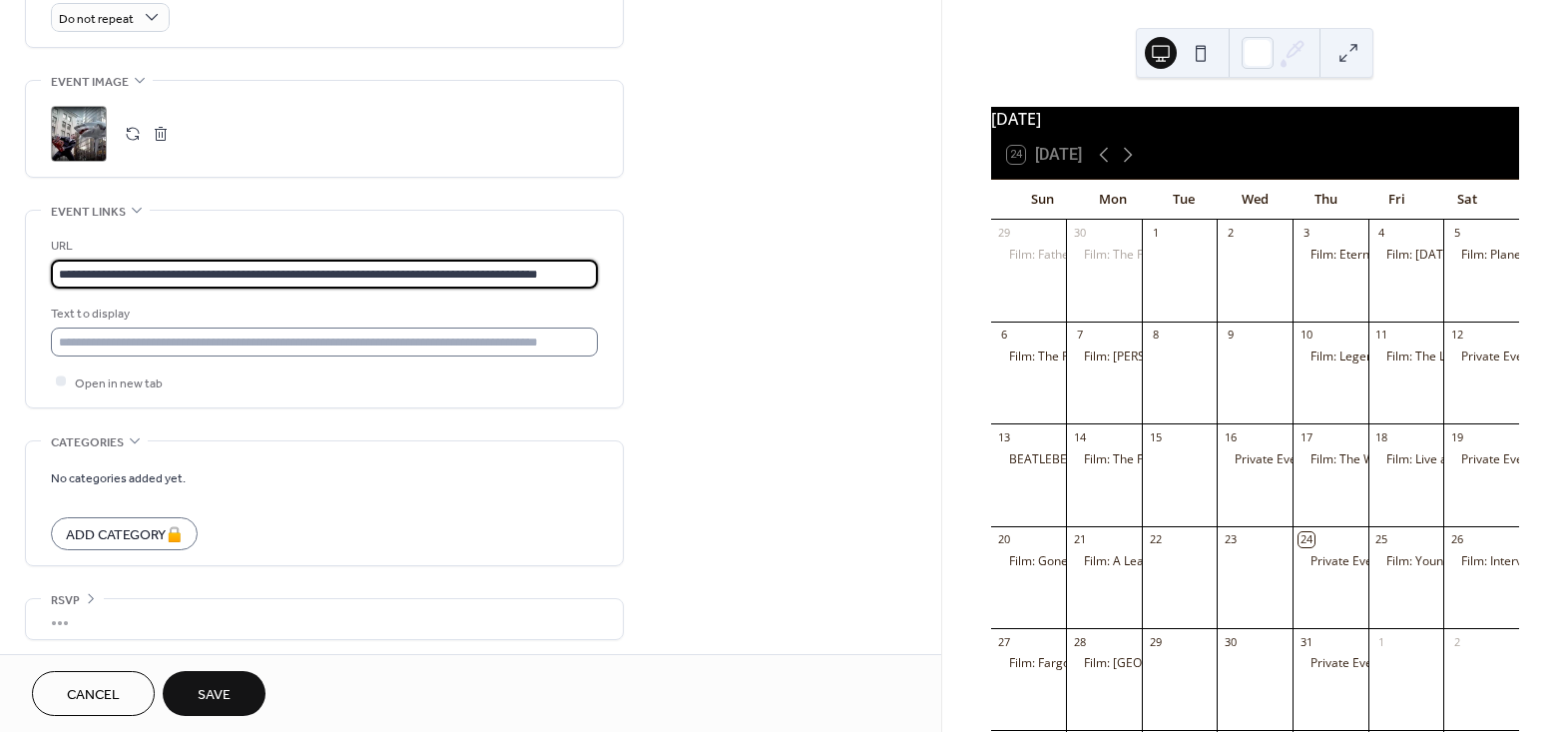 type on "**********" 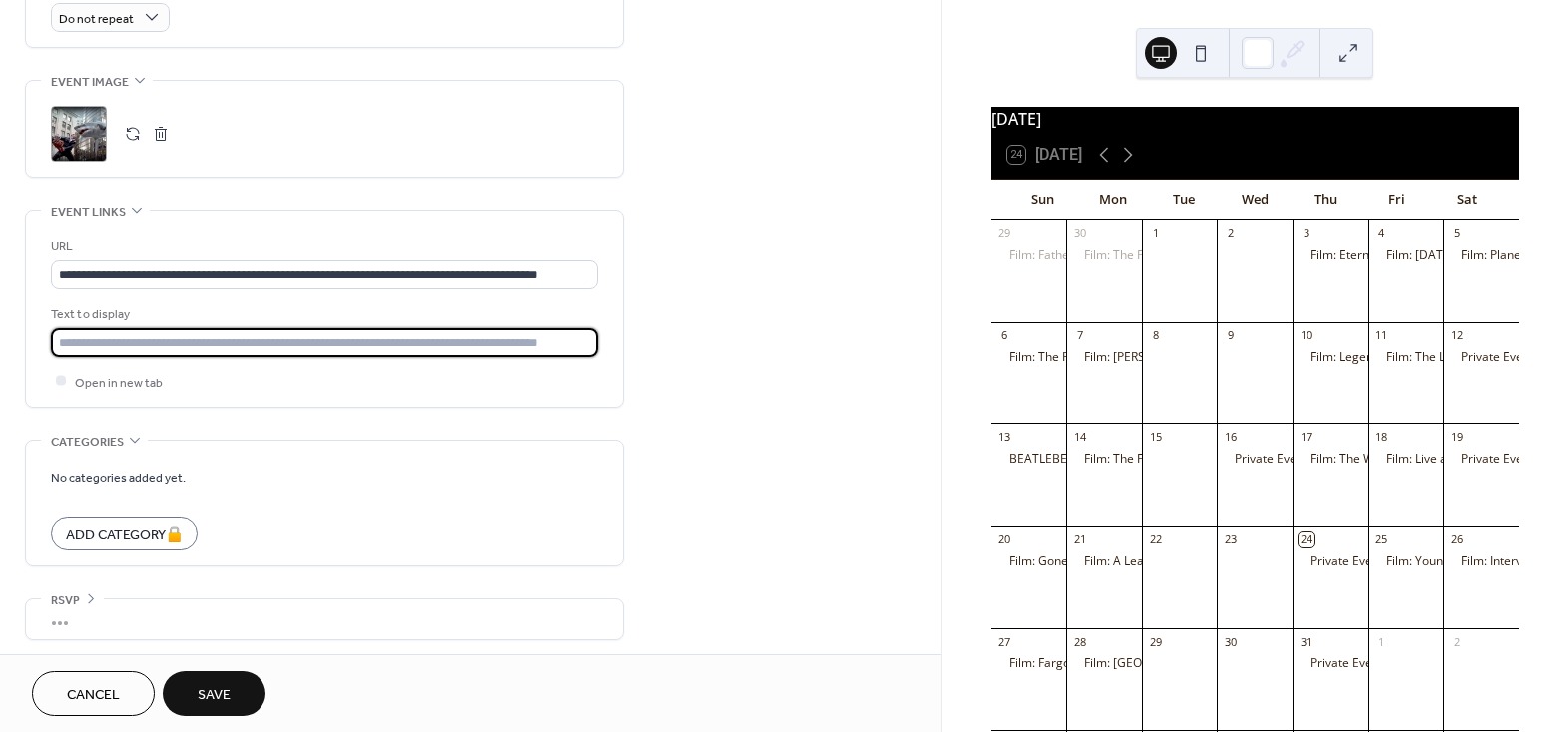 scroll, scrollTop: 0, scrollLeft: 0, axis: both 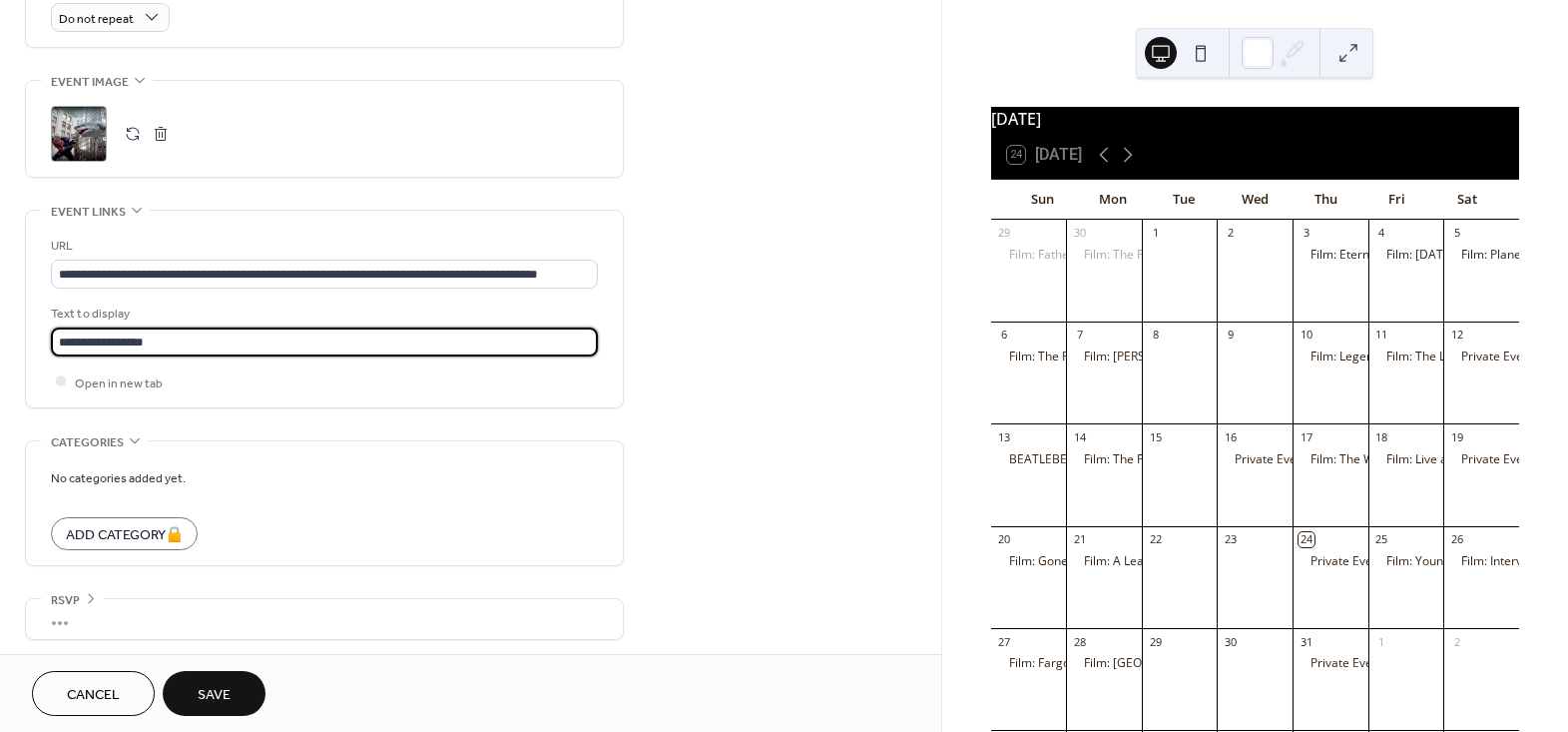 click on "Save" at bounding box center [214, 695] 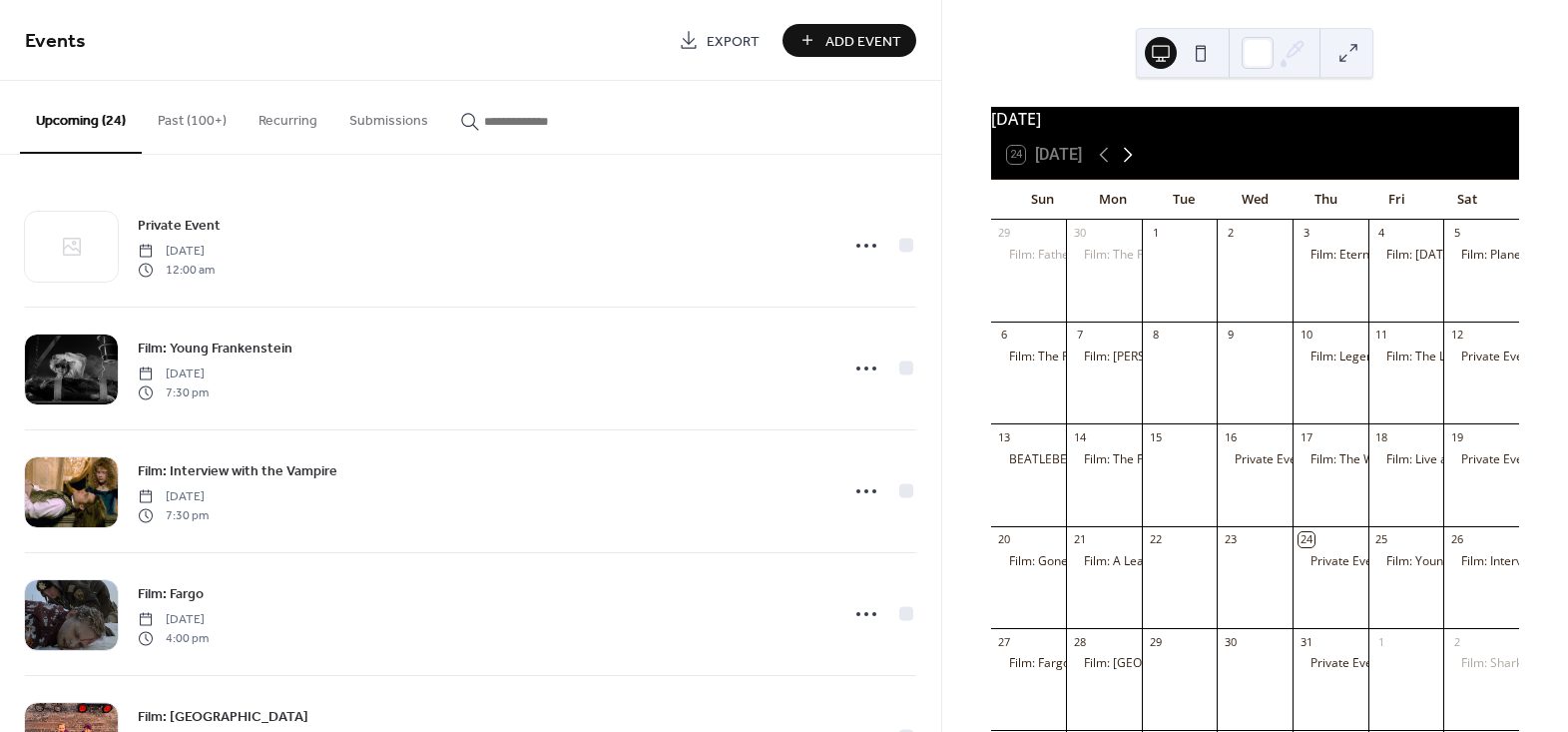 click 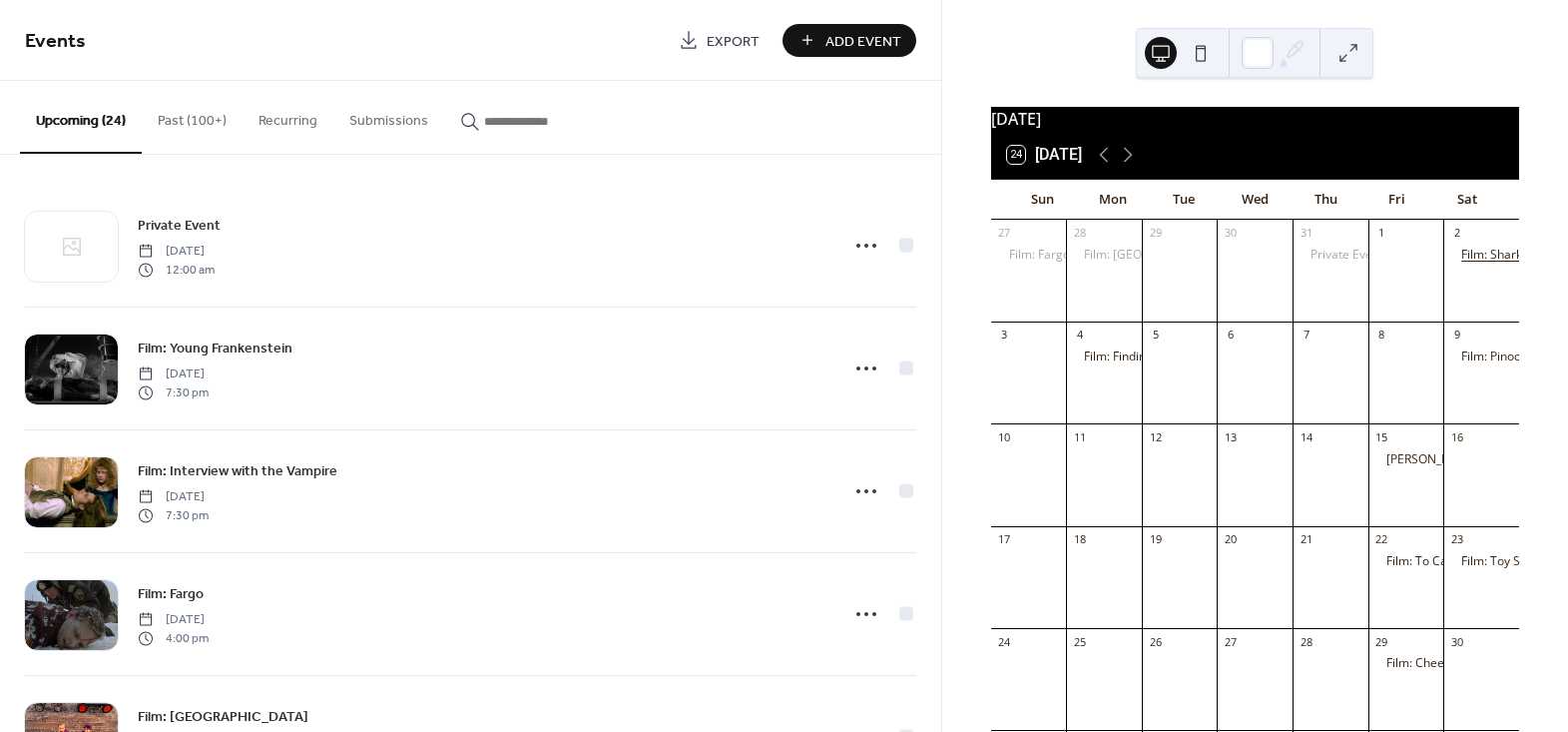 click on "Film: Sharknado" at bounding box center [1505, 255] 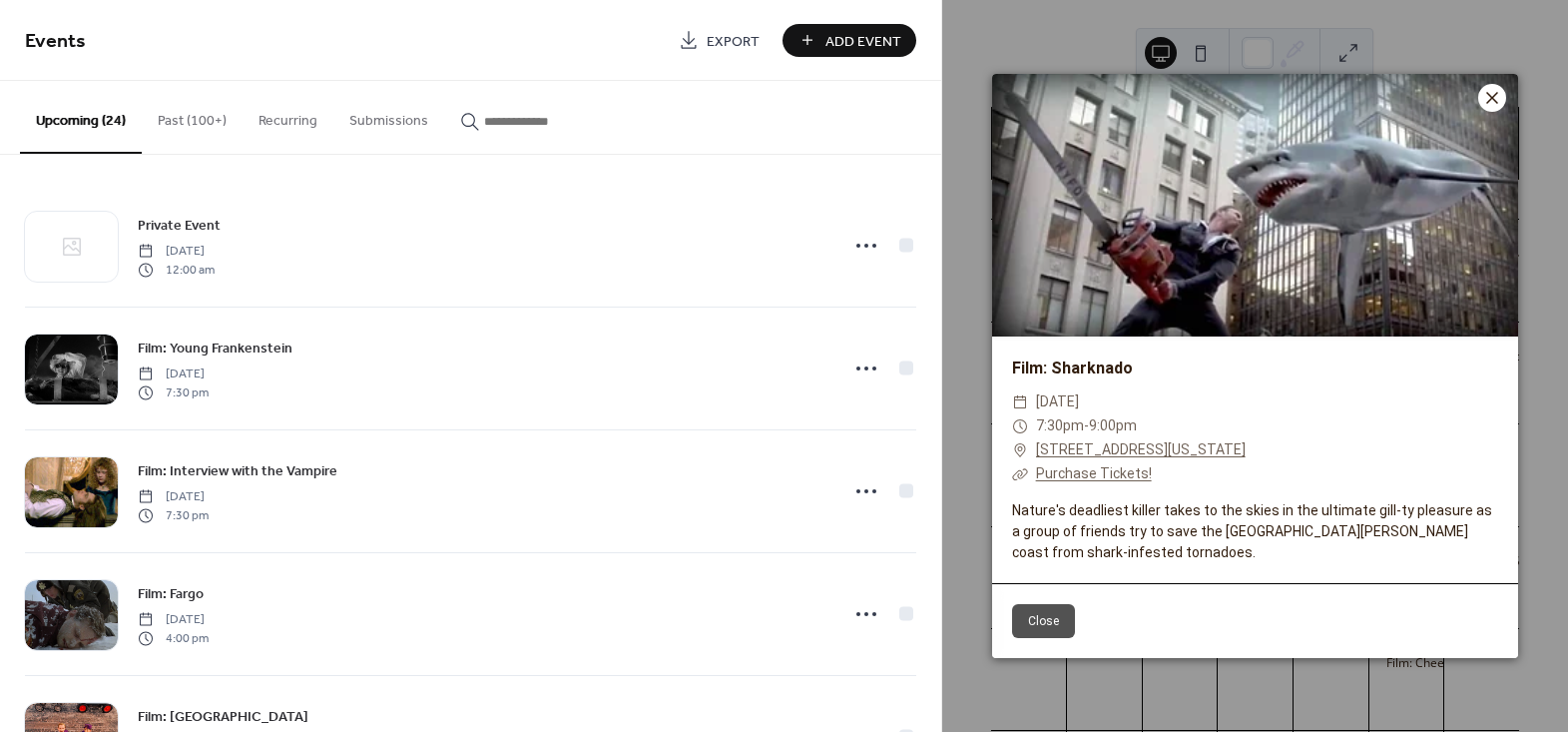 click 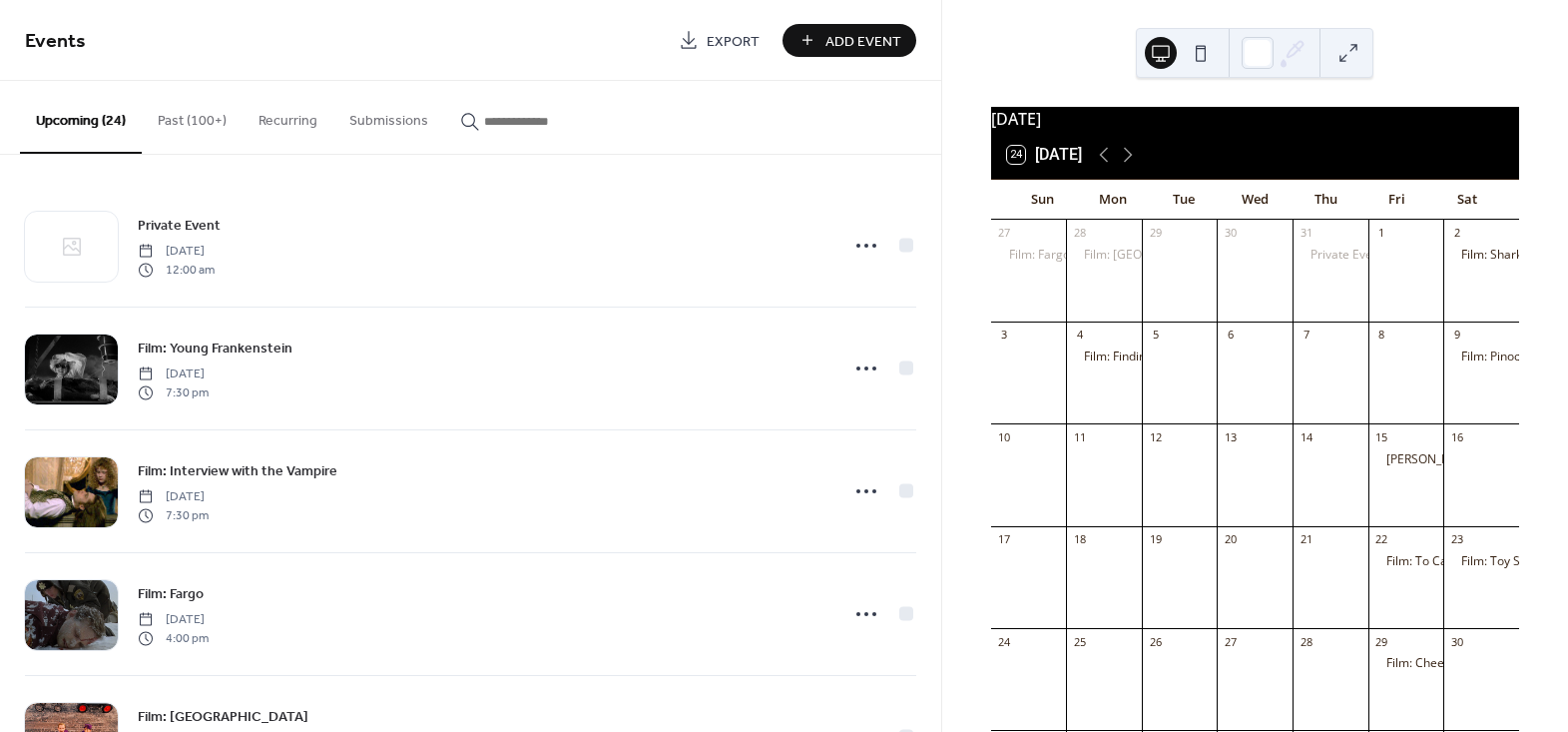 click on "Add Event" at bounding box center [863, 41] 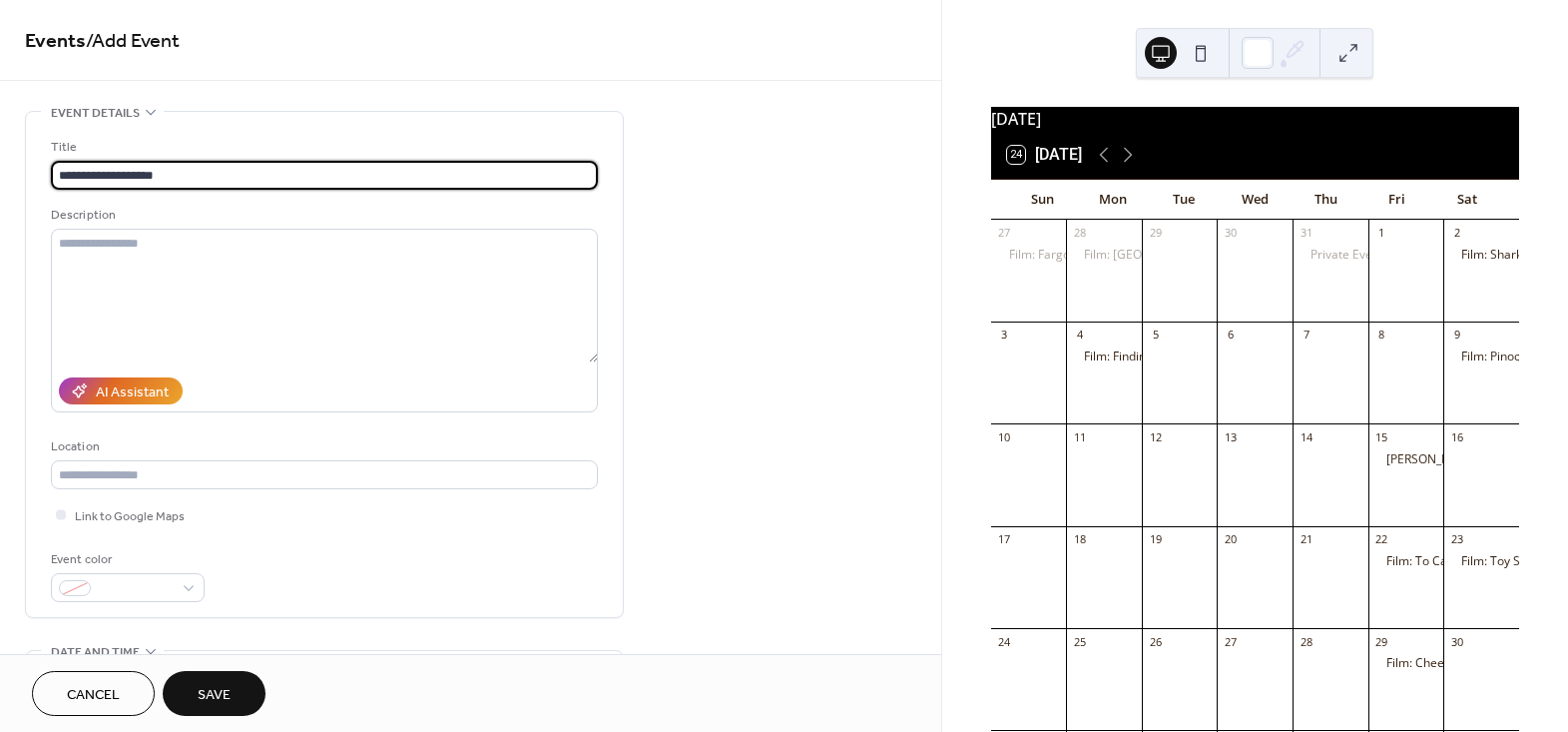 type on "**********" 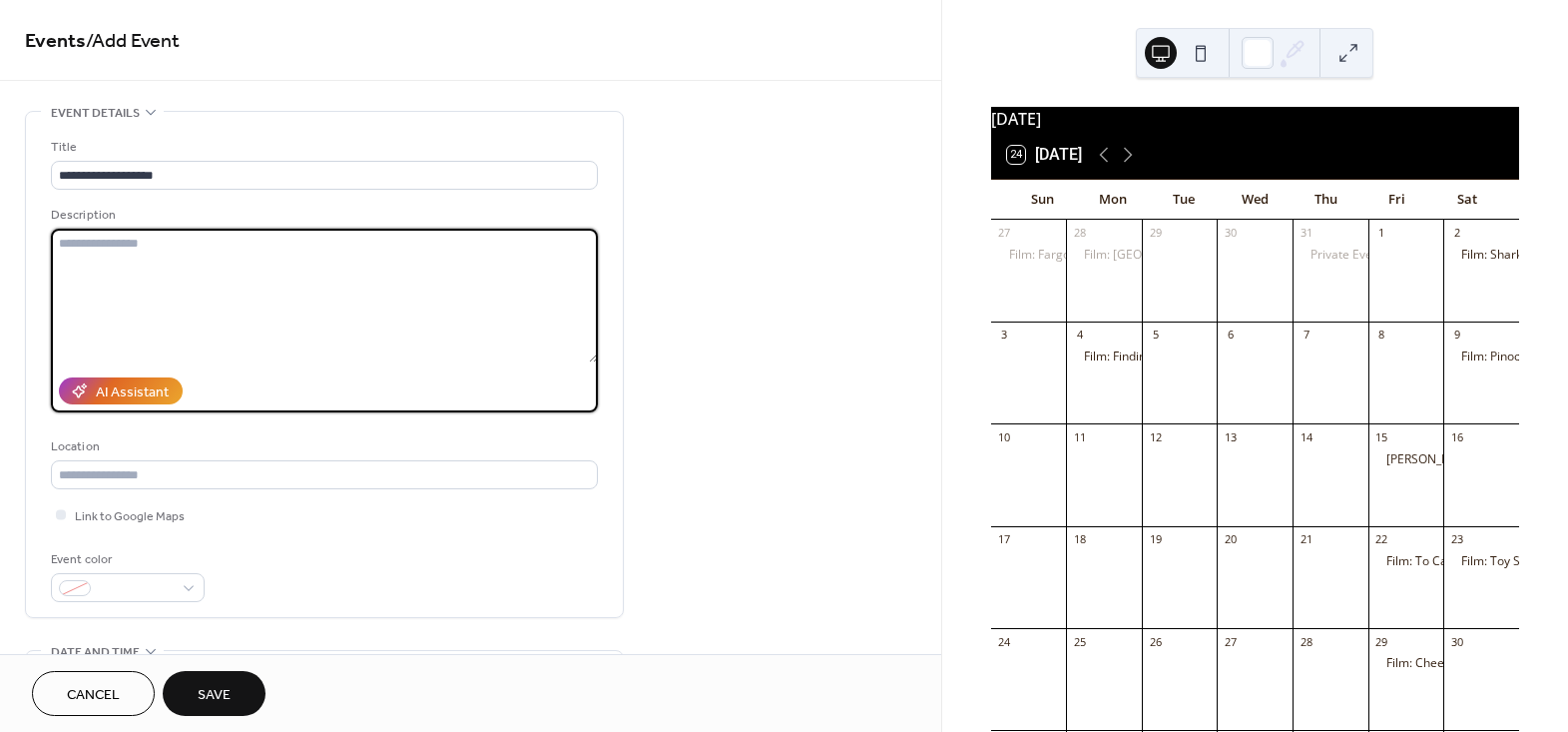 paste on "**********" 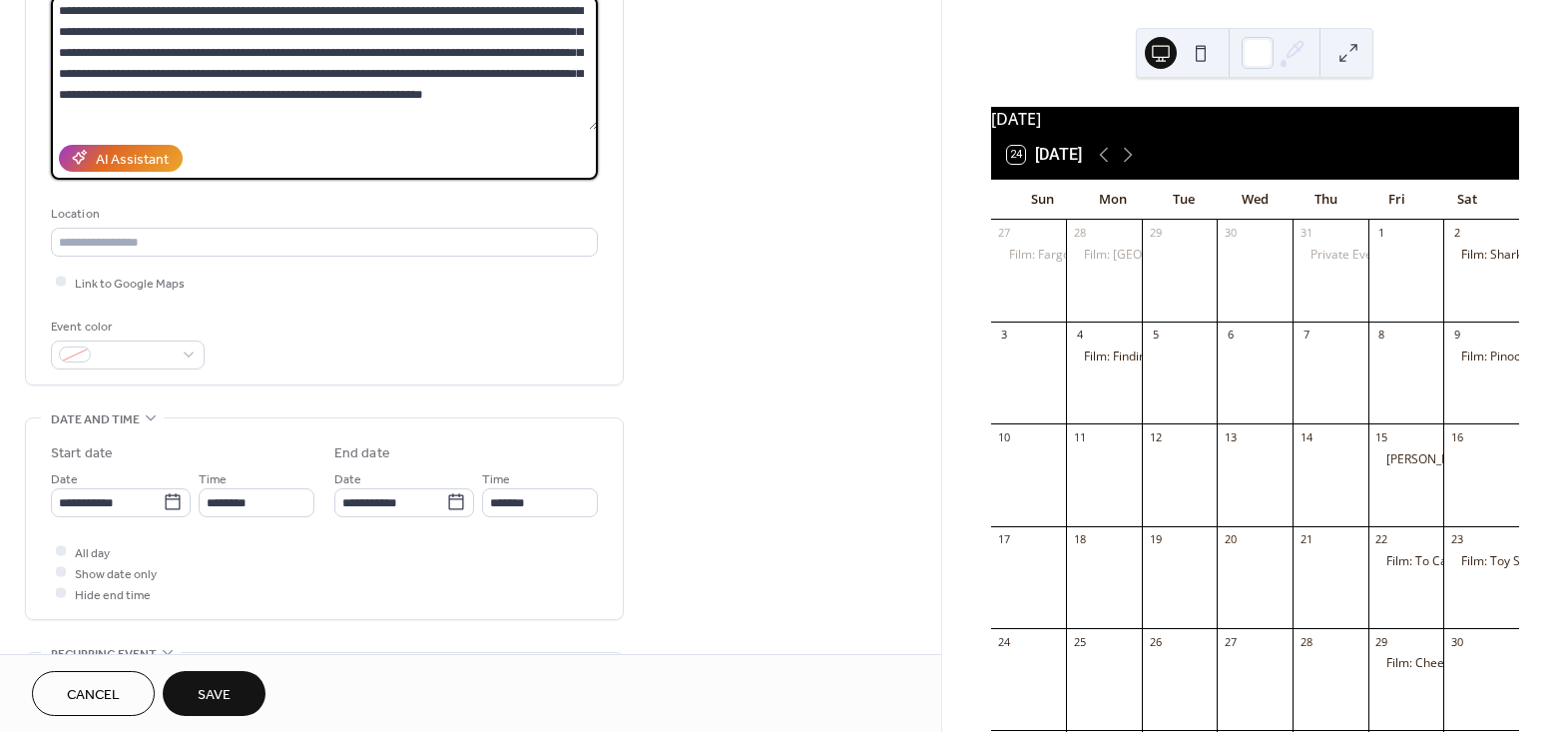 scroll, scrollTop: 272, scrollLeft: 0, axis: vertical 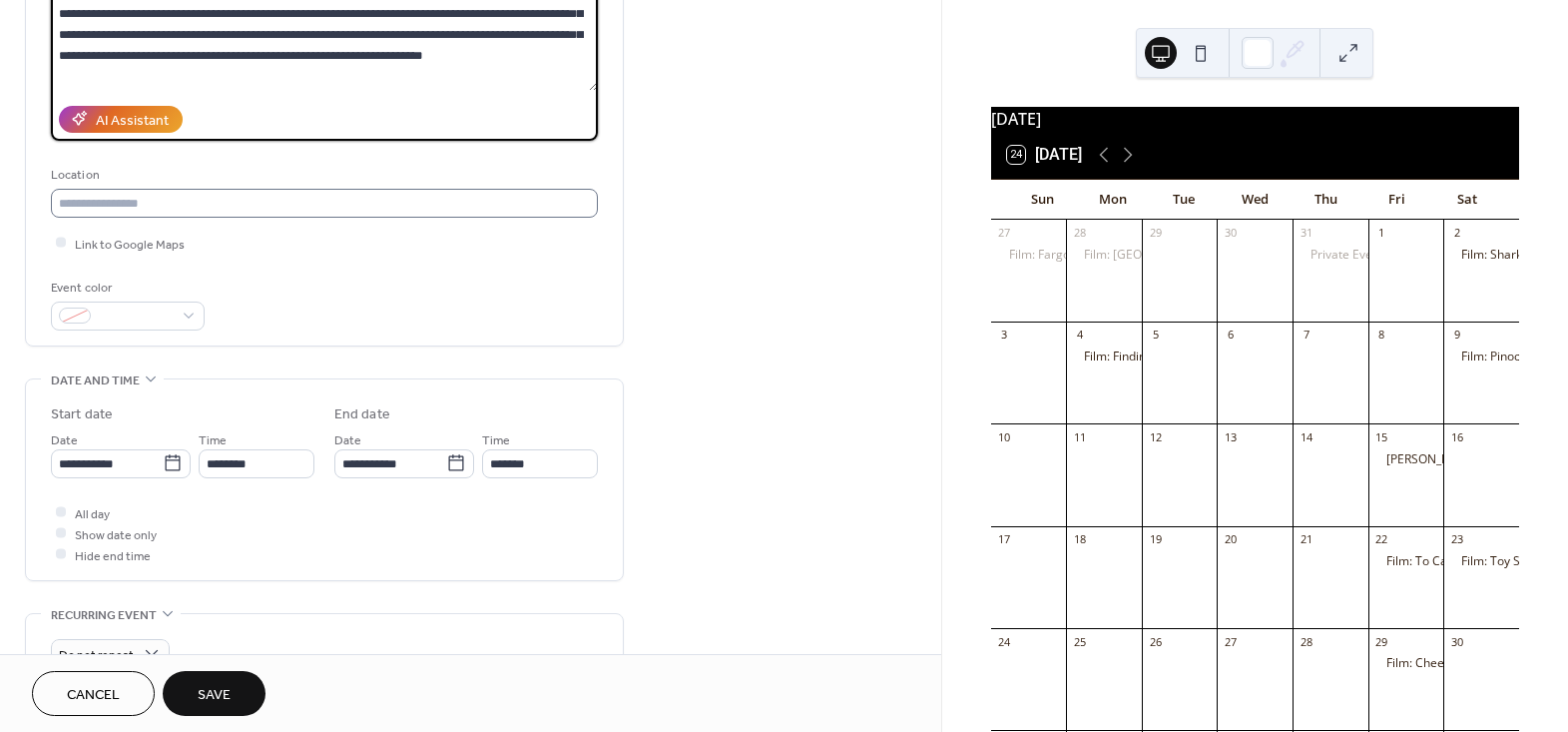 type on "**********" 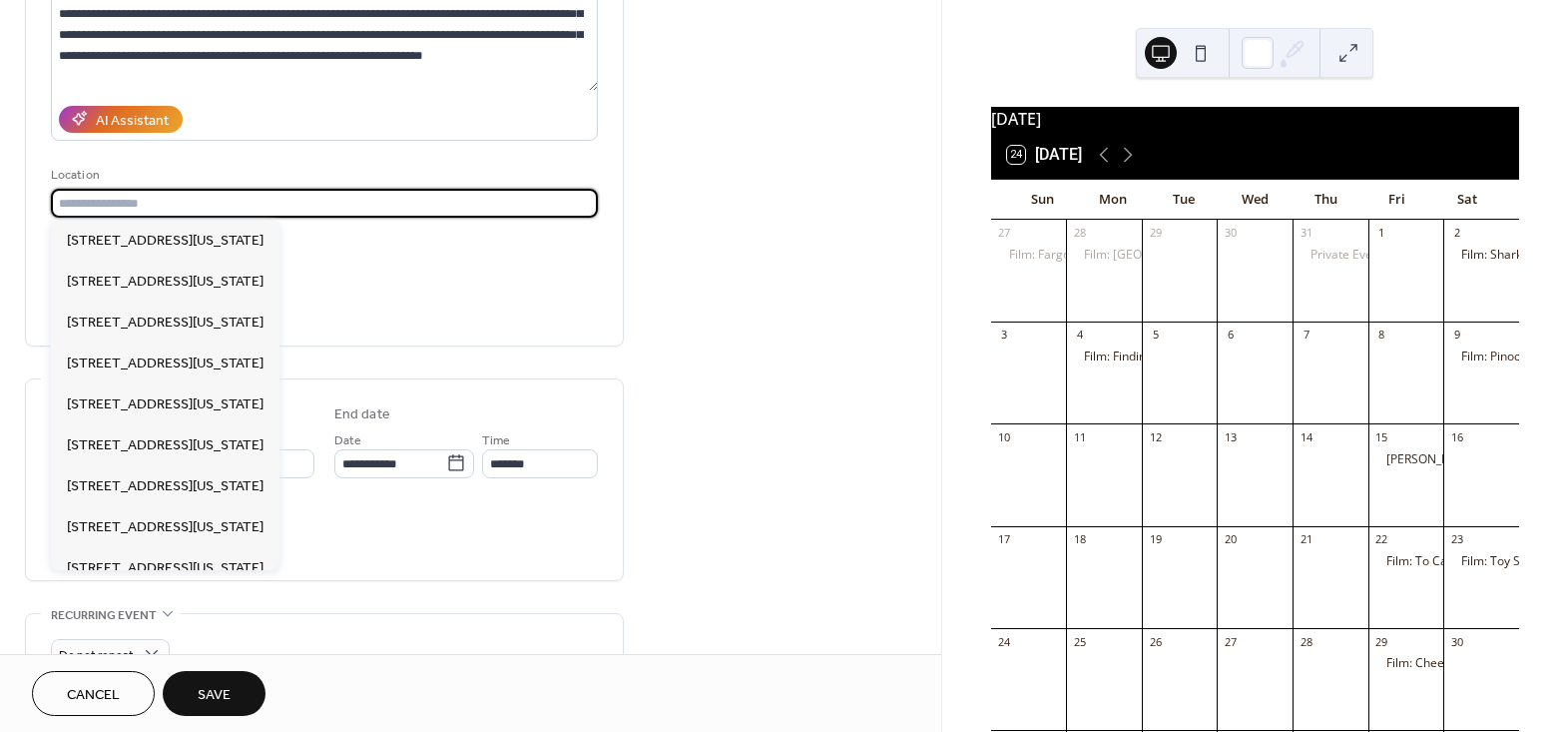 click at bounding box center [324, 203] 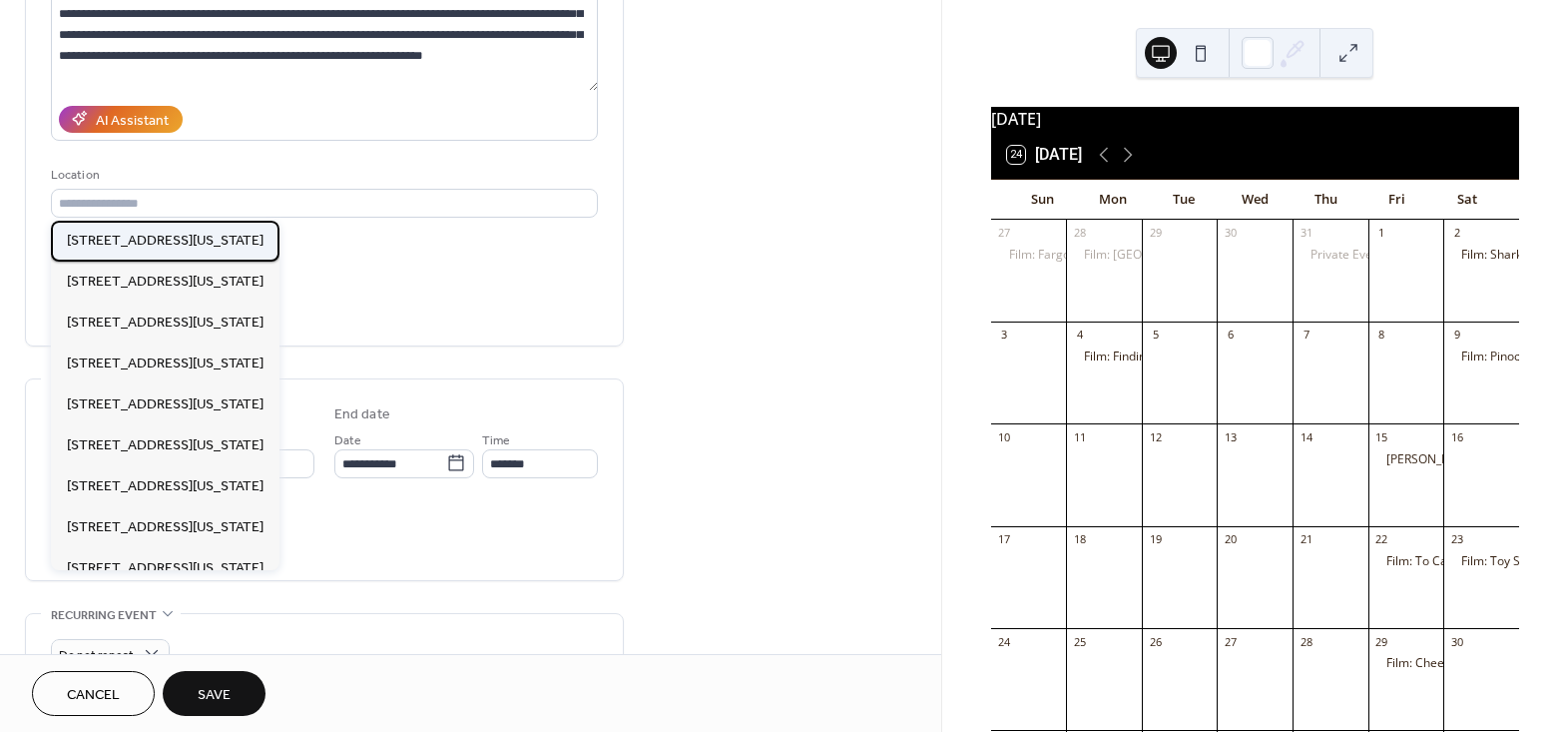 click on "[STREET_ADDRESS][US_STATE]" at bounding box center (165, 241) 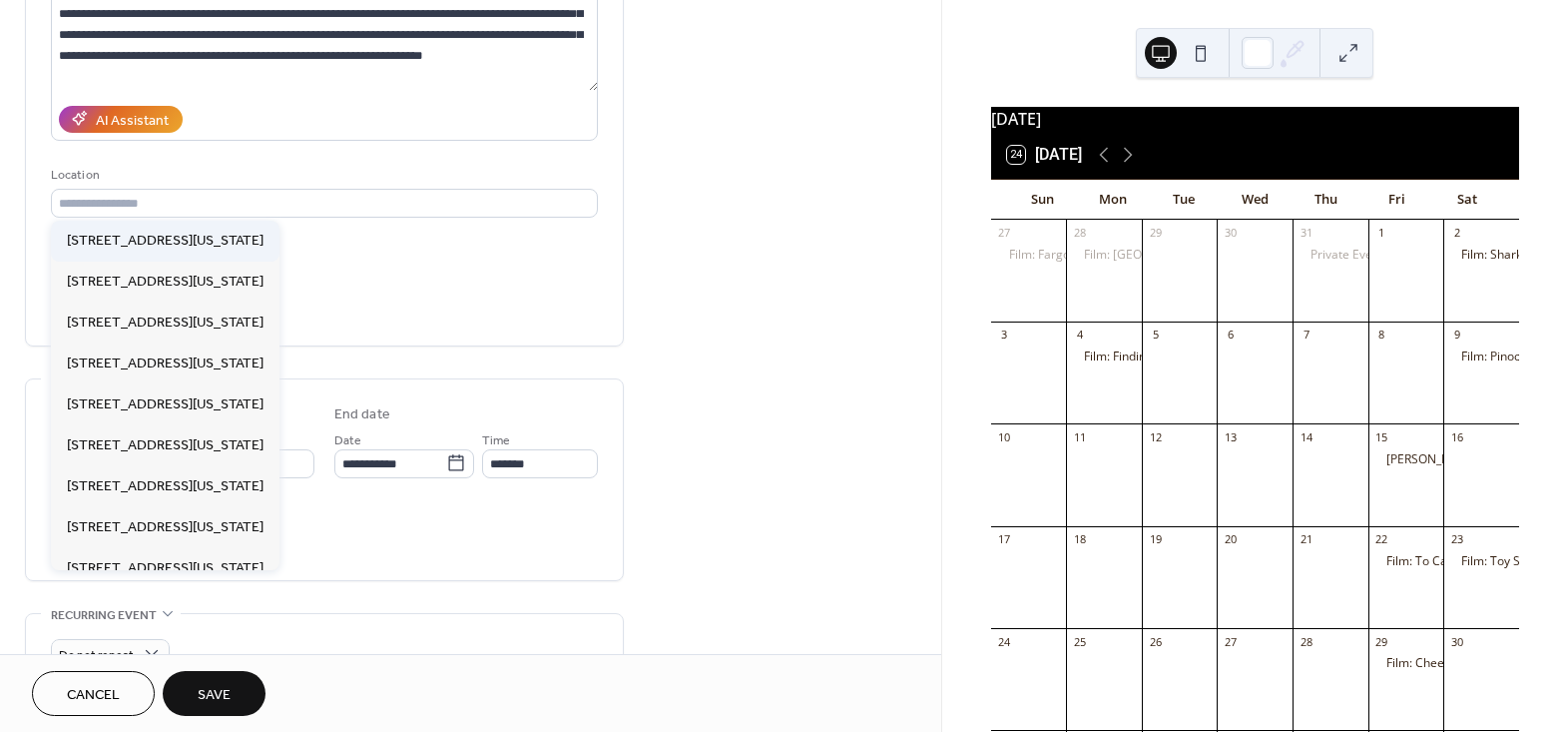 type on "**********" 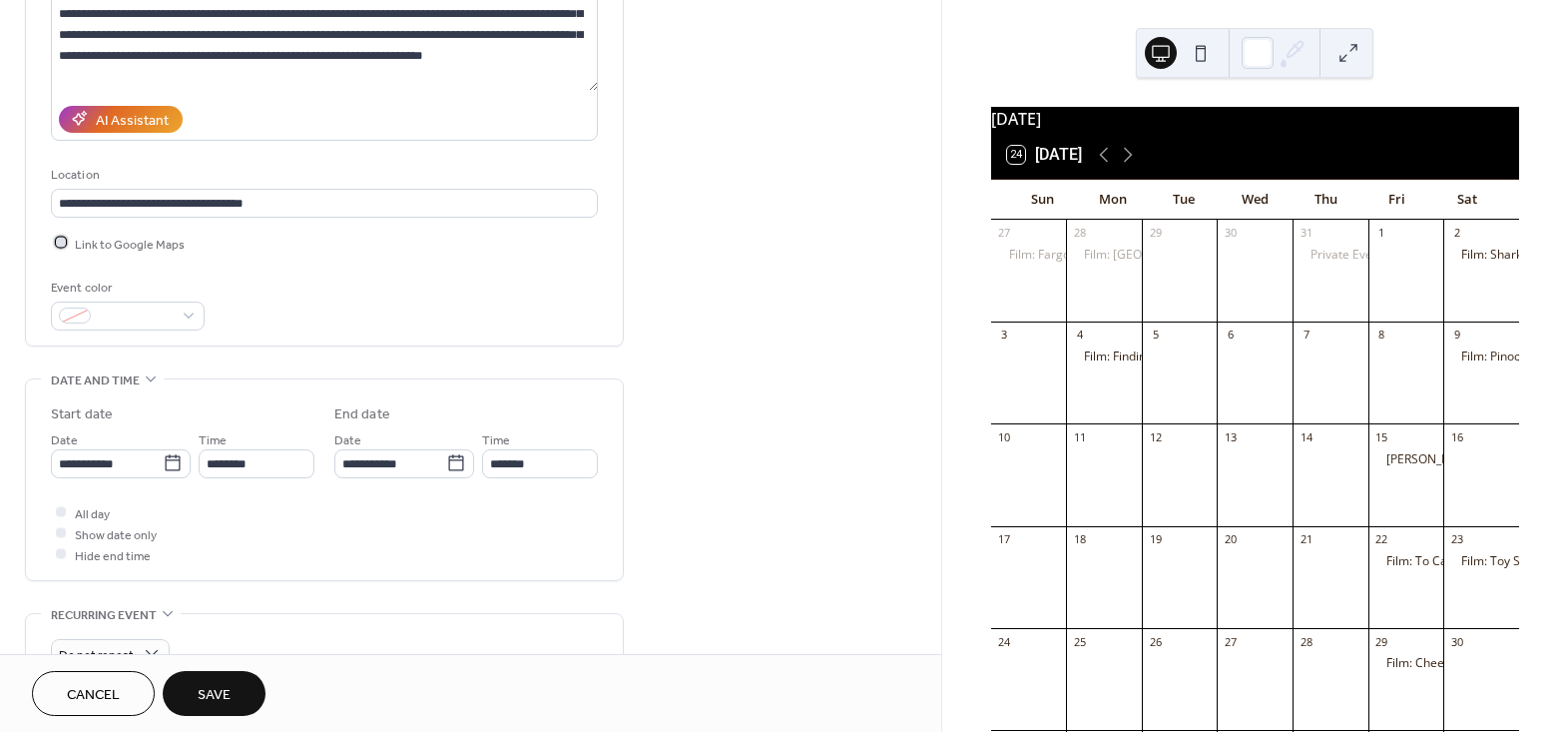 click on "Link to Google Maps" at bounding box center (130, 244) 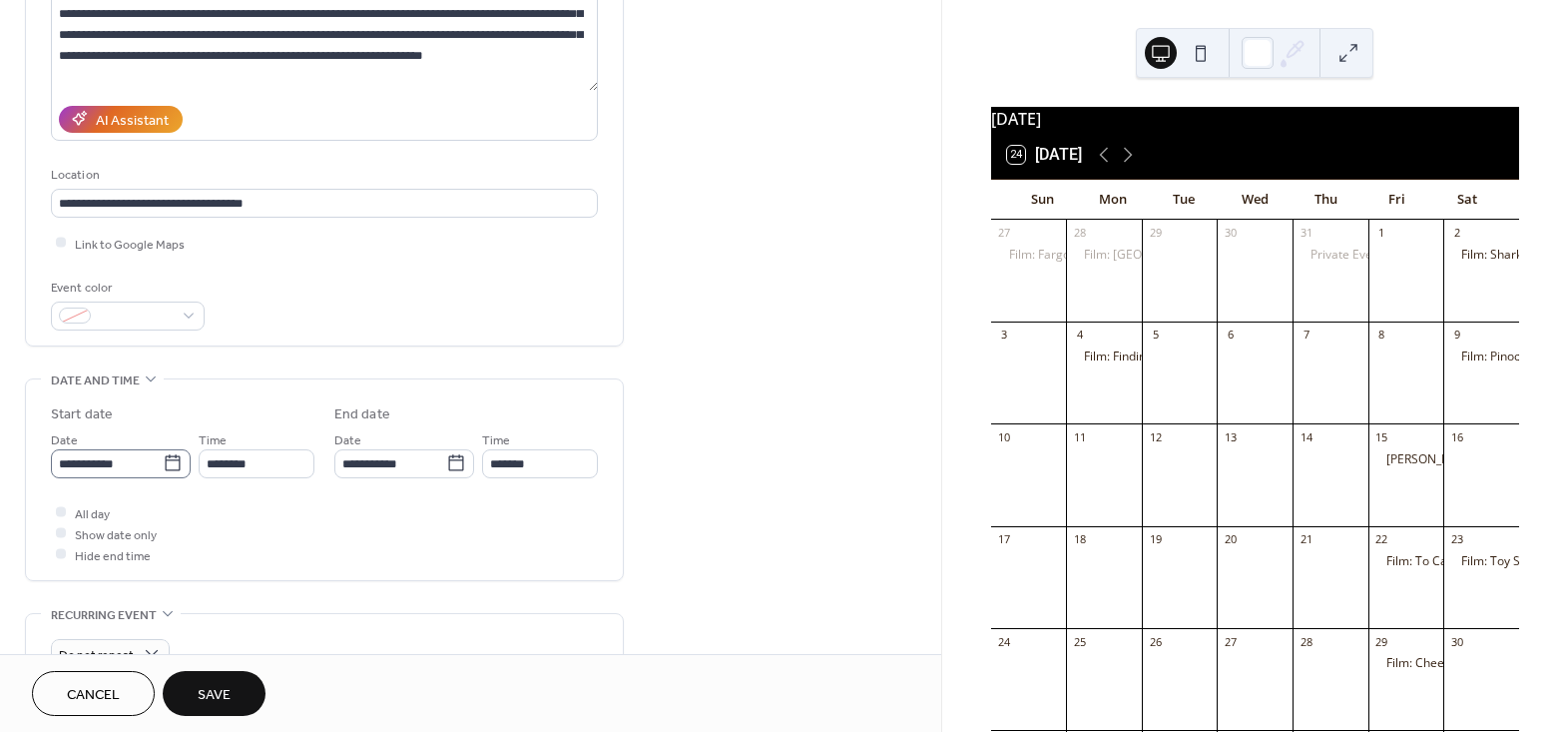click on "**********" at bounding box center [121, 463] 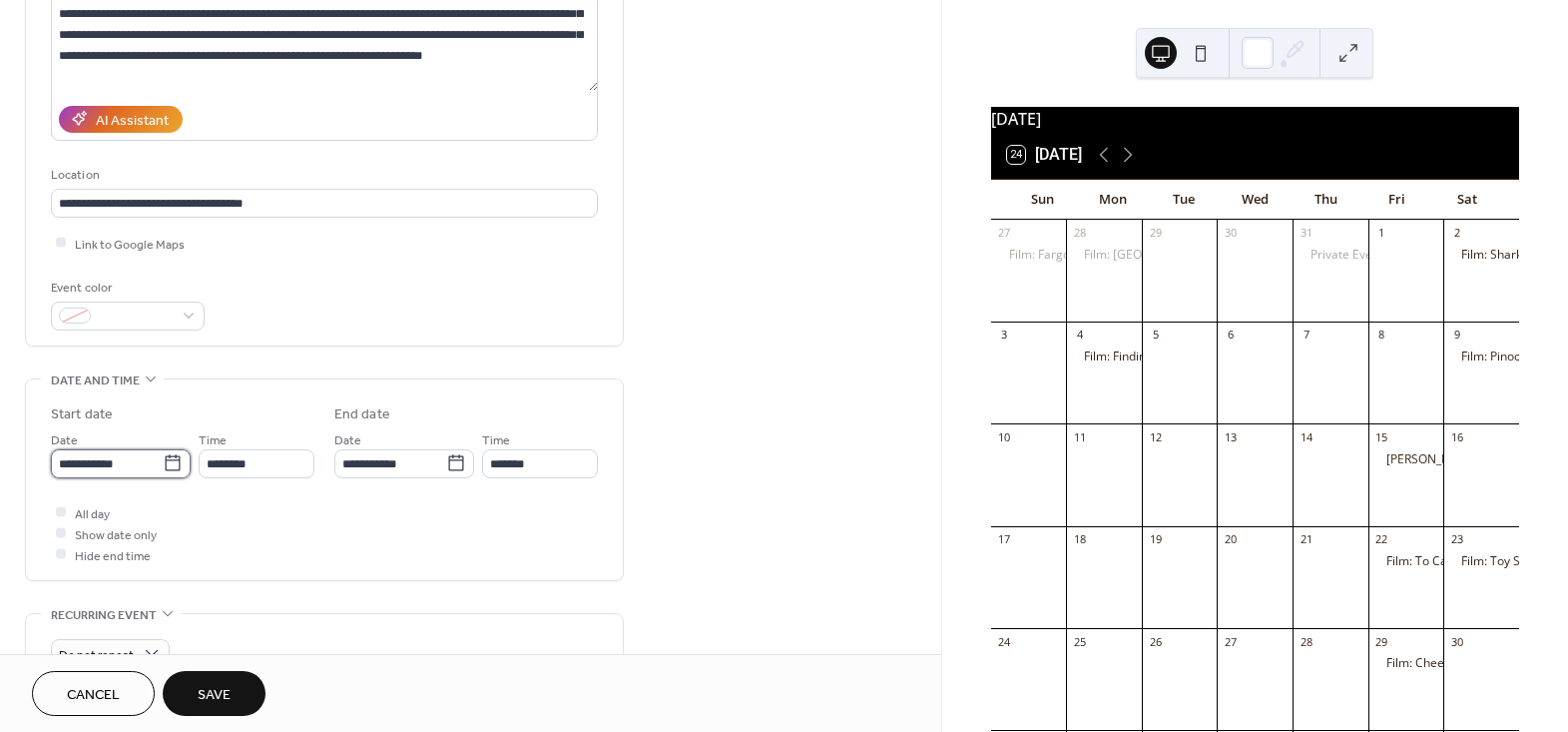 click on "**********" at bounding box center (107, 463) 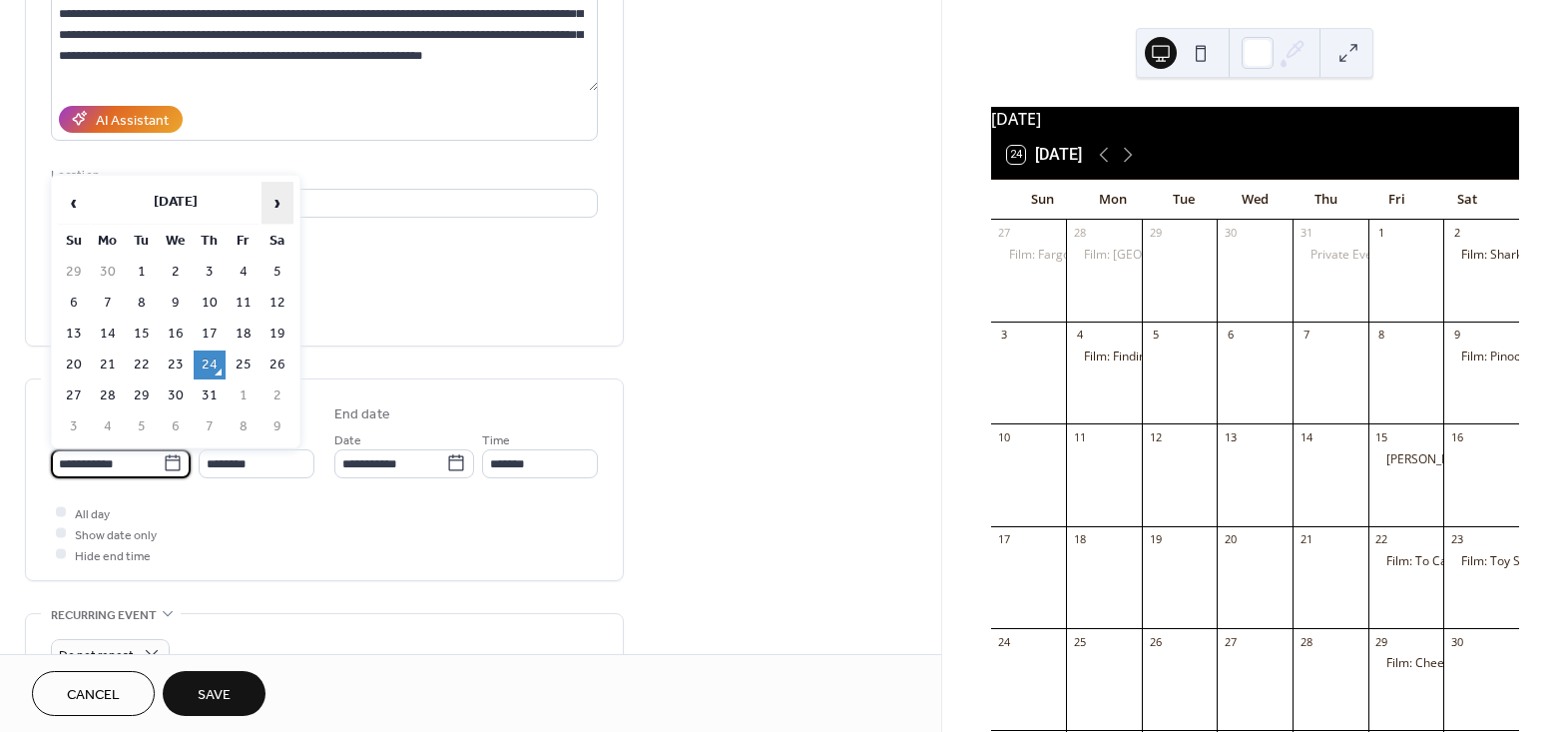 click on "›" at bounding box center [277, 203] 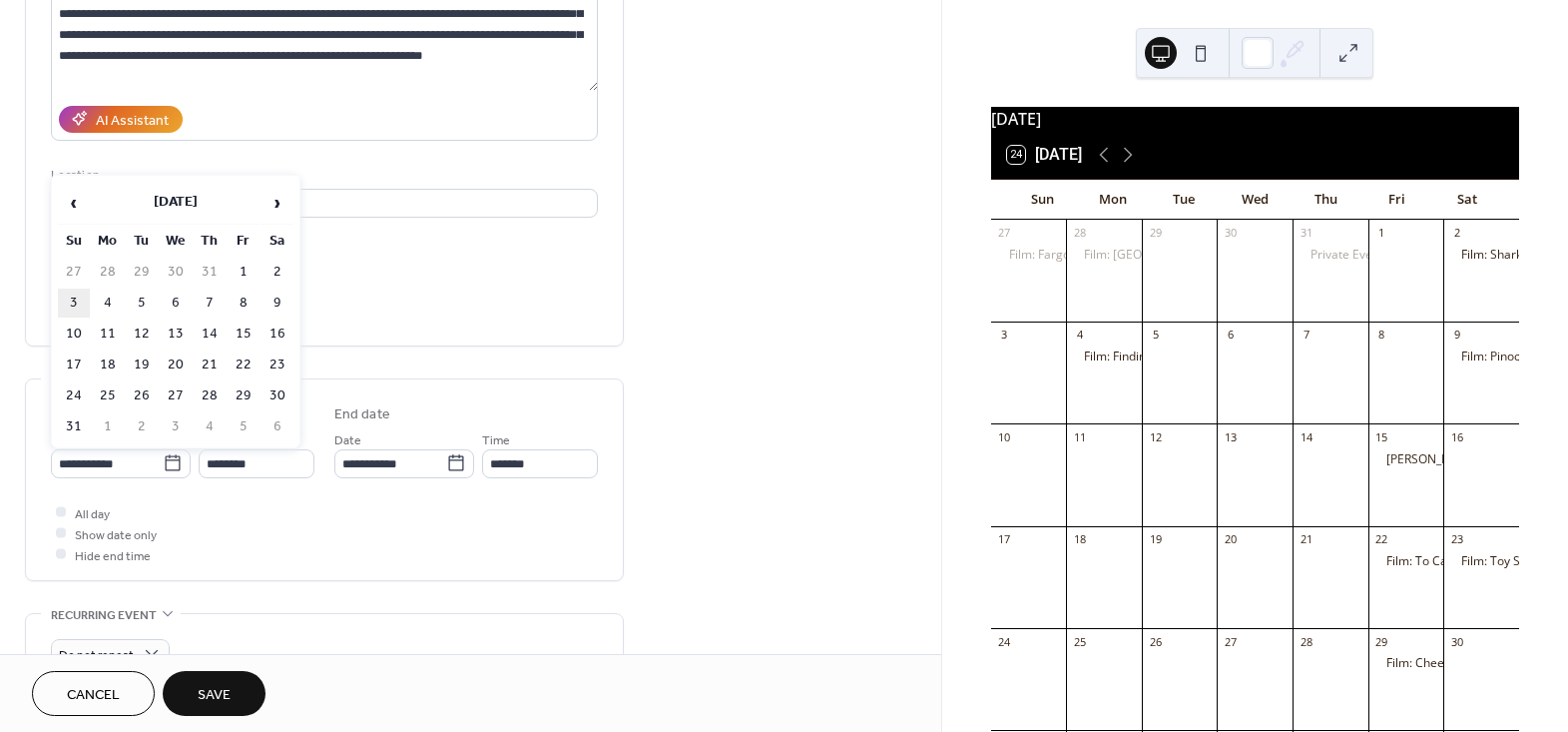 click on "3" at bounding box center [74, 303] 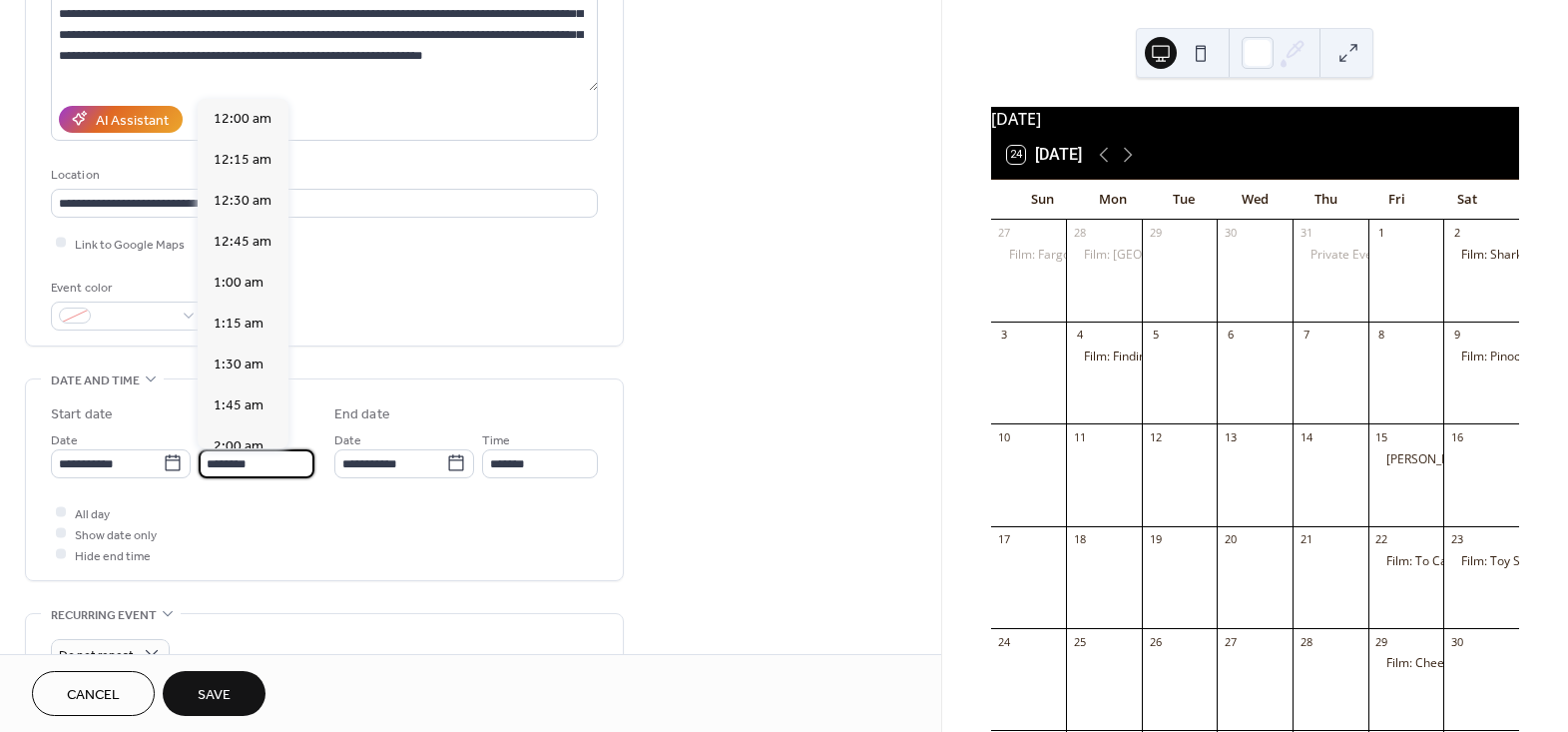 click on "********" at bounding box center [257, 463] 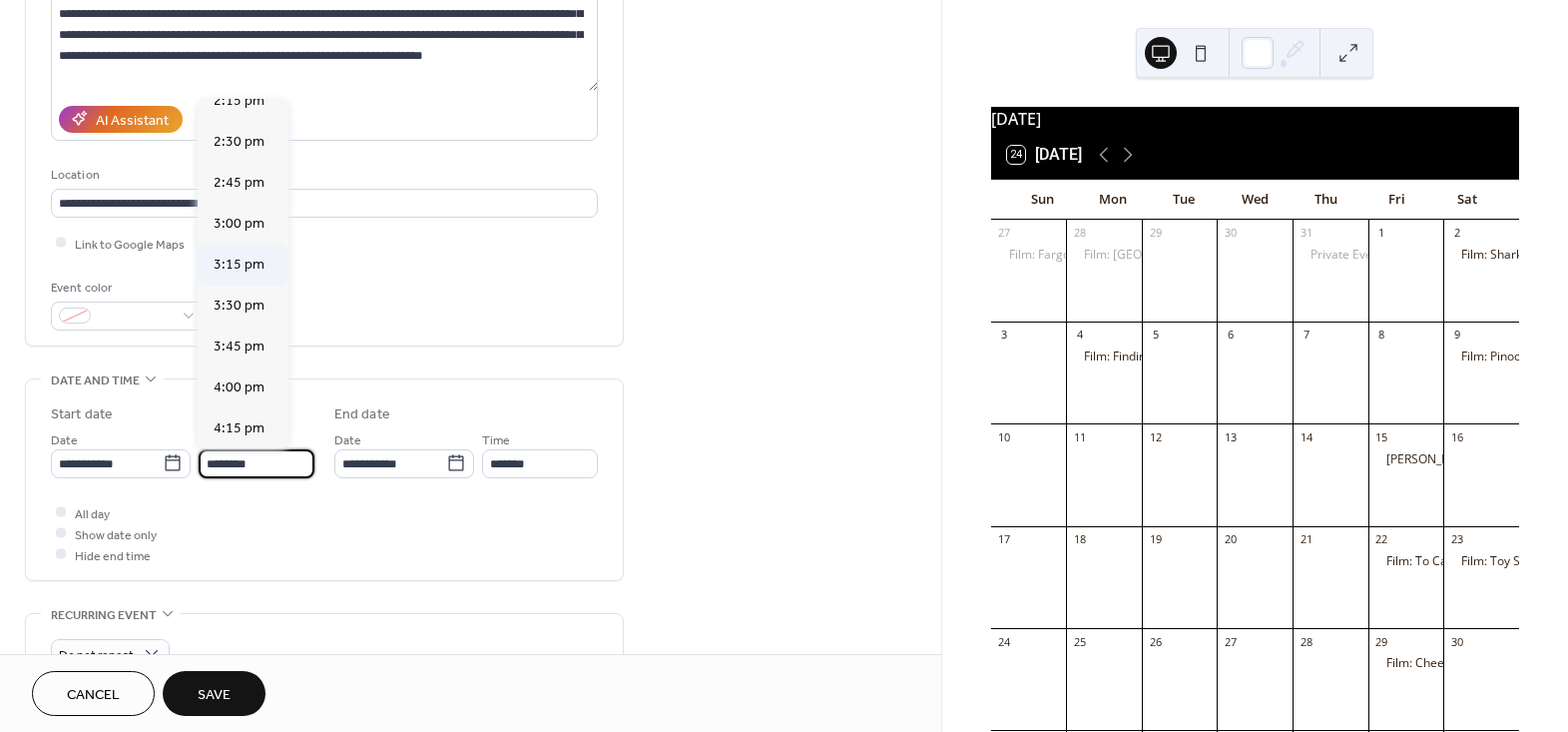 scroll, scrollTop: 2401, scrollLeft: 0, axis: vertical 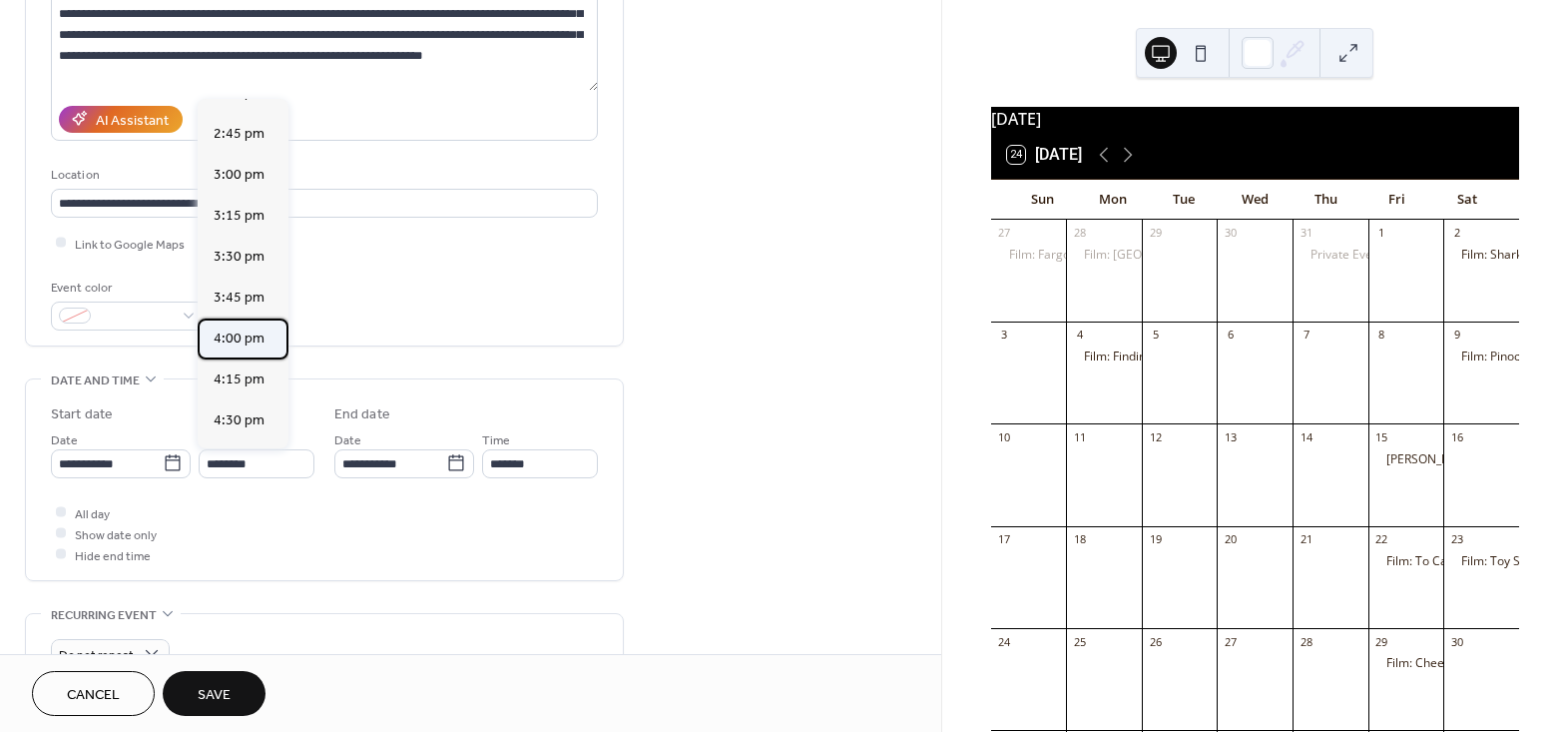 click on "4:00 pm" at bounding box center (239, 338) 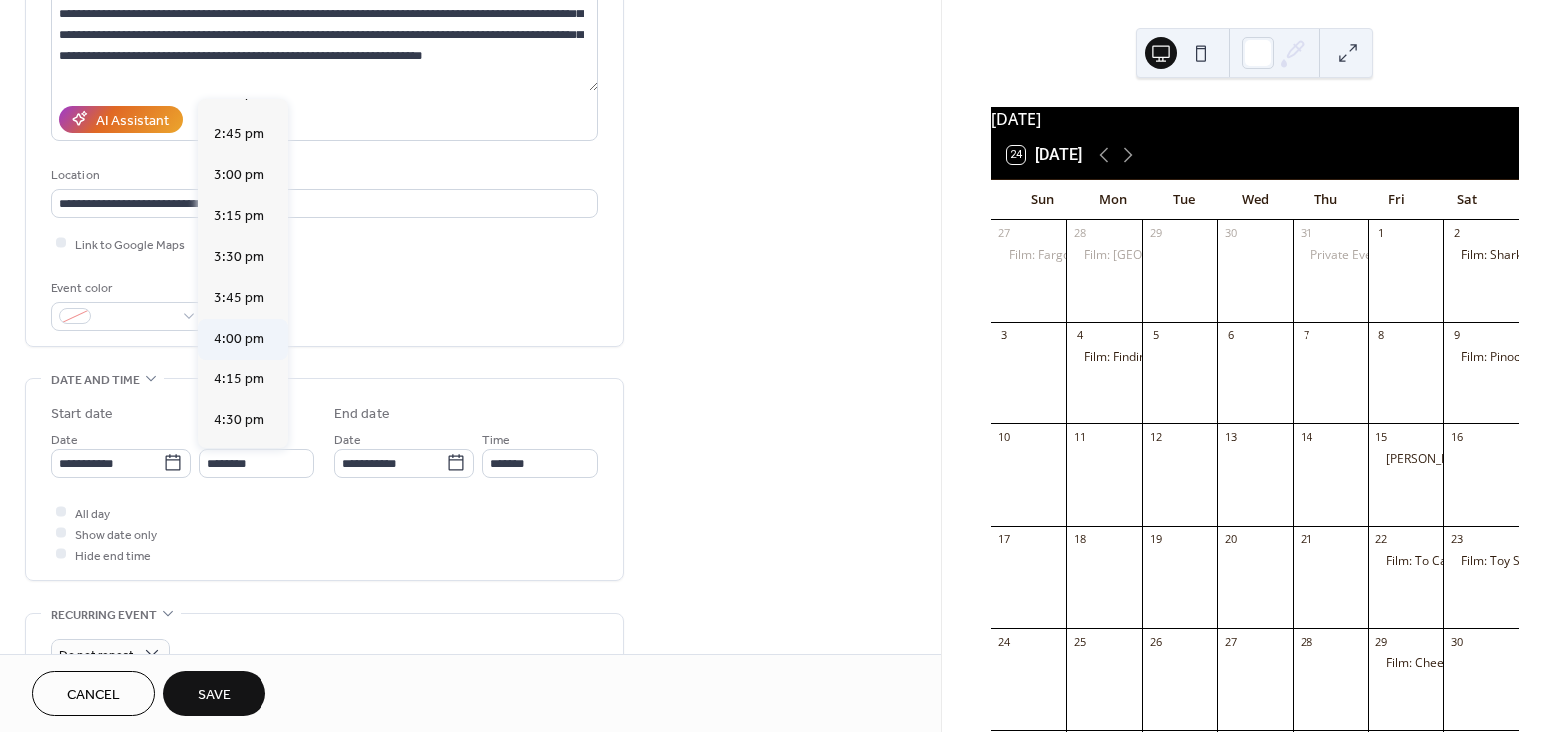 type on "*******" 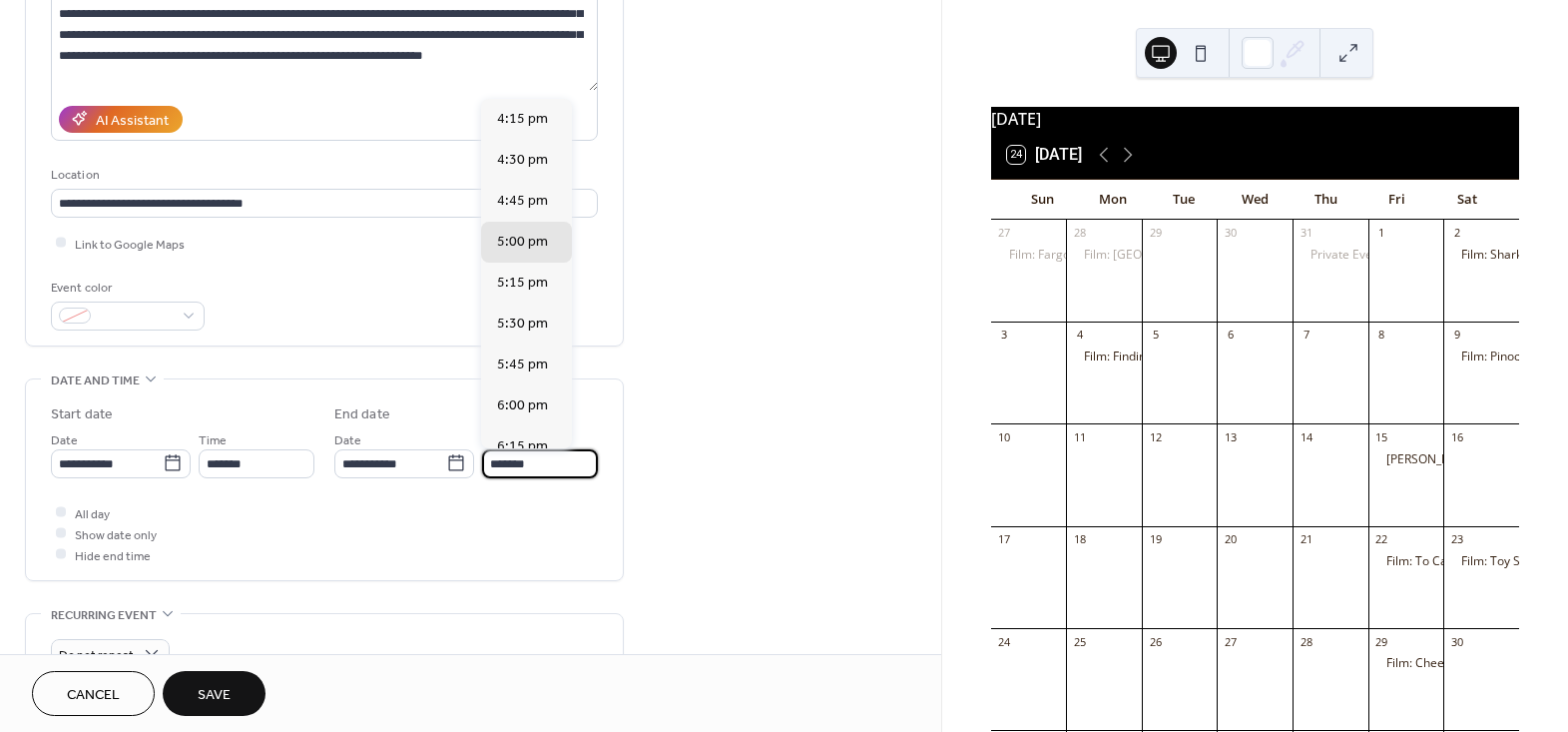 click on "*******" at bounding box center [540, 463] 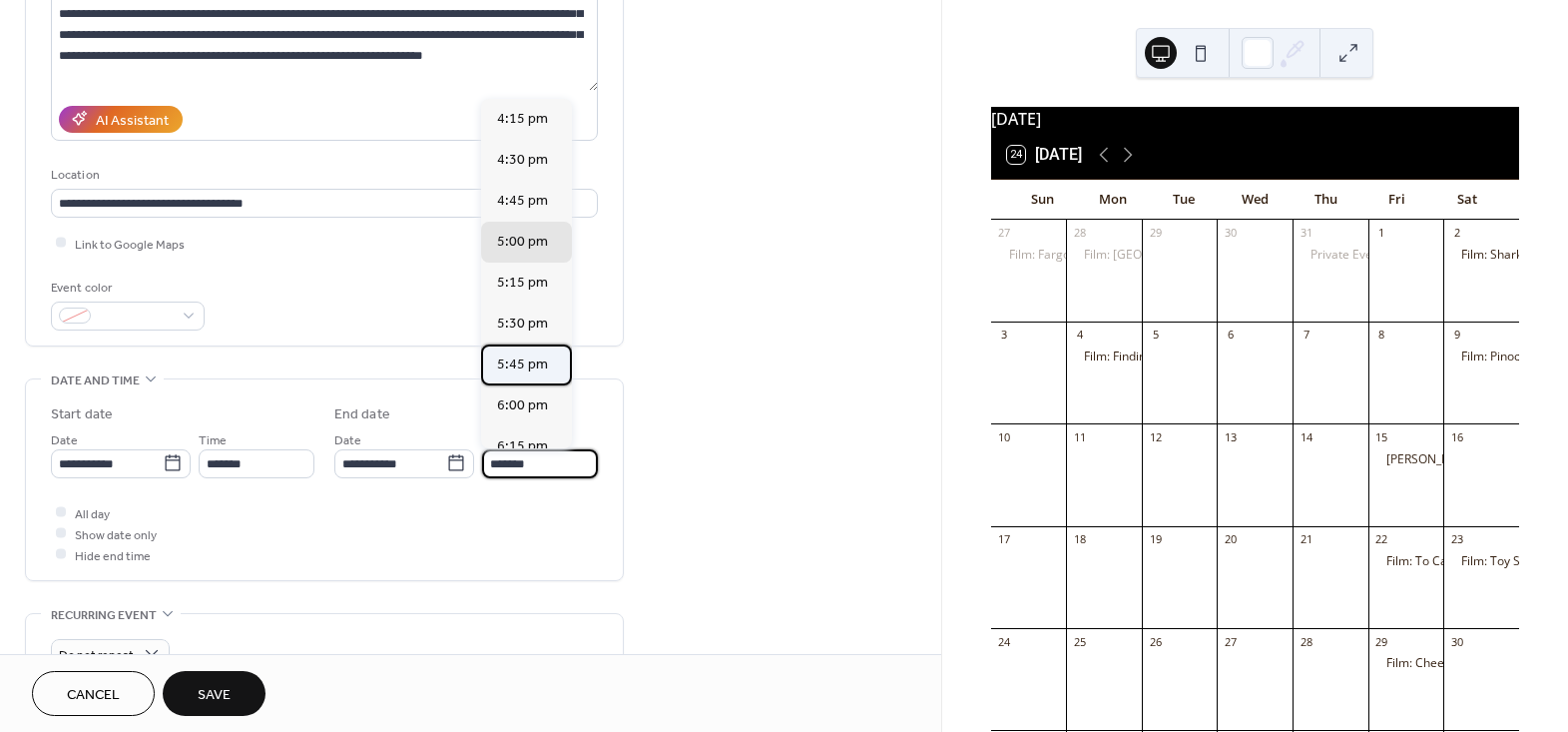 click on "5:45 pm" at bounding box center (522, 364) 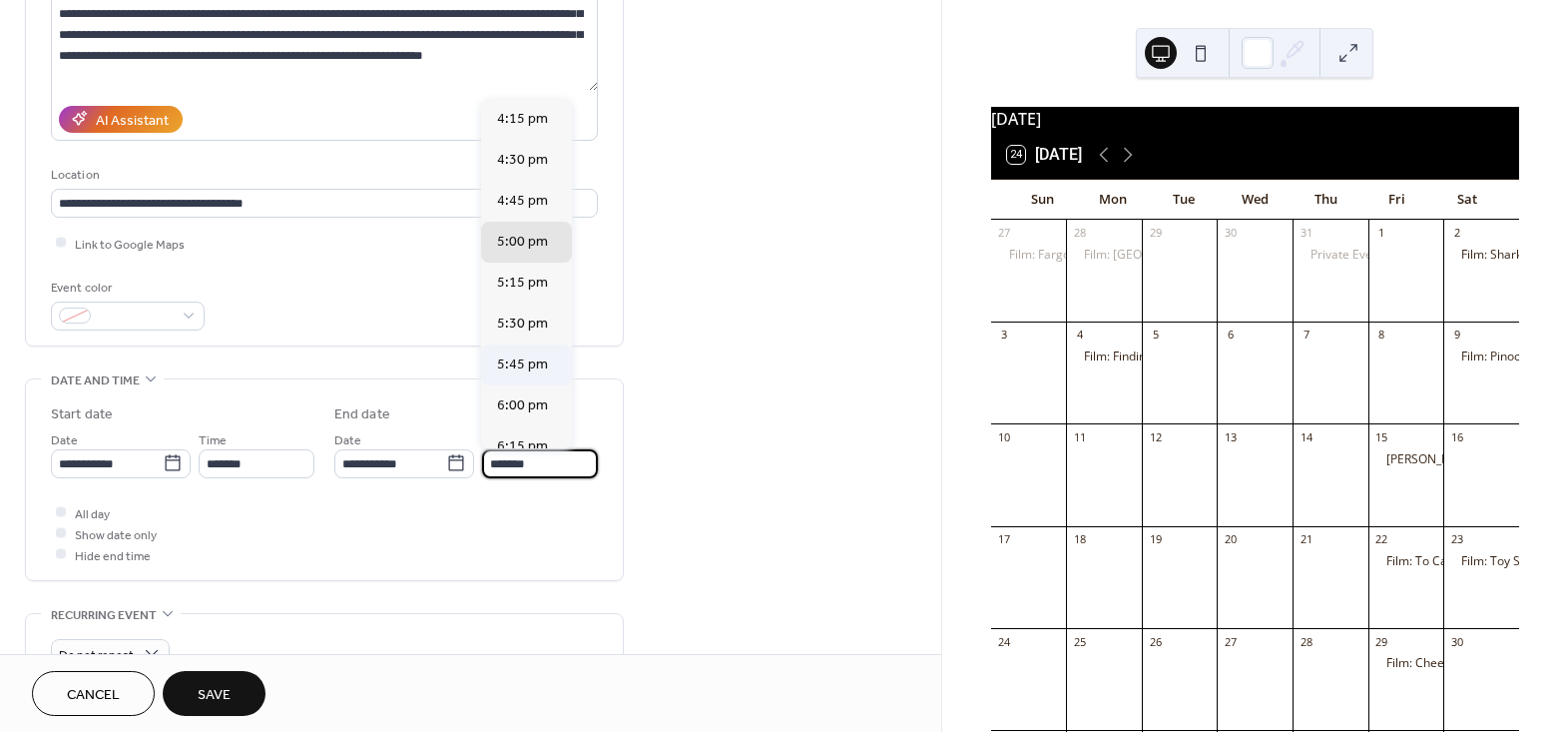 type on "*******" 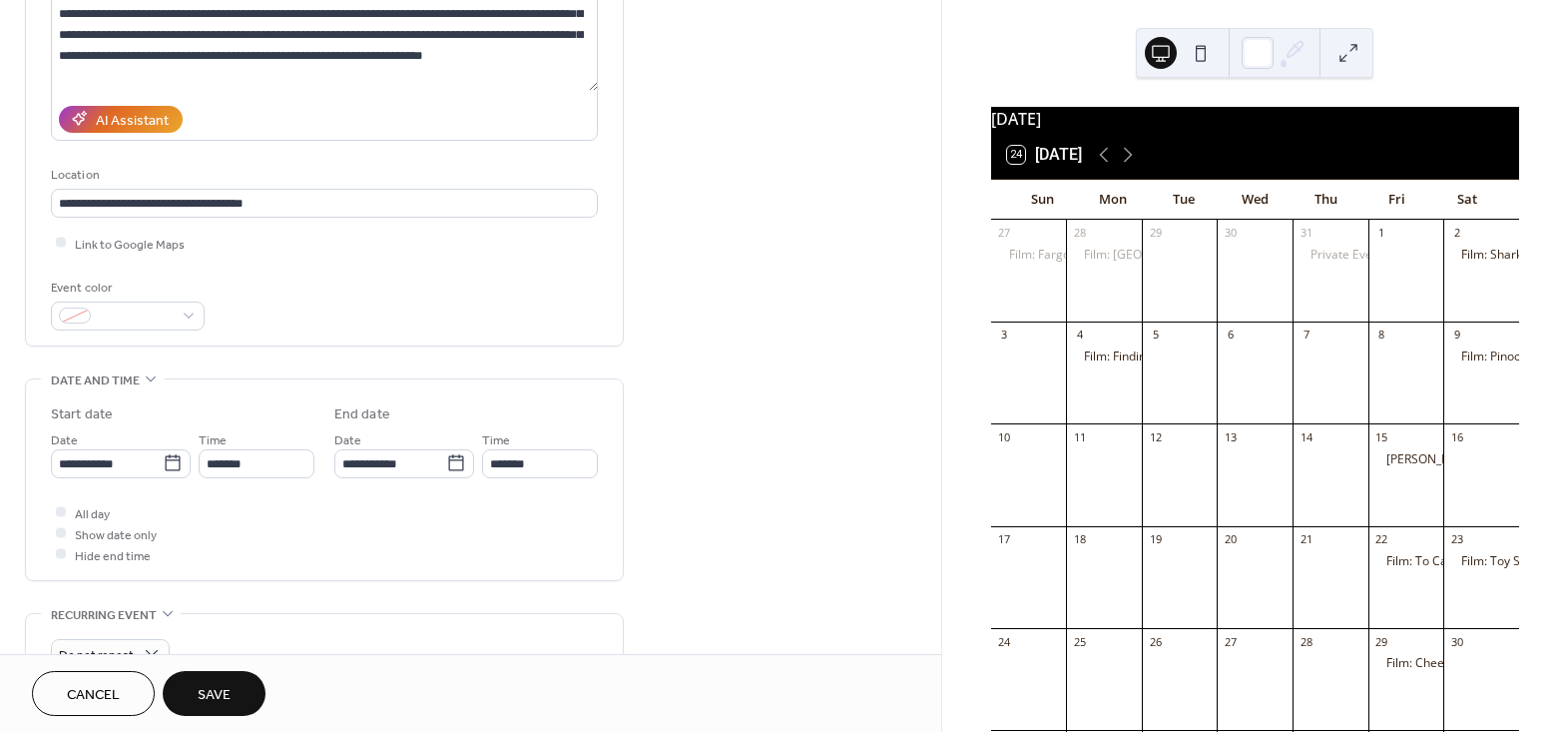 click on "**********" at bounding box center (470, 567) 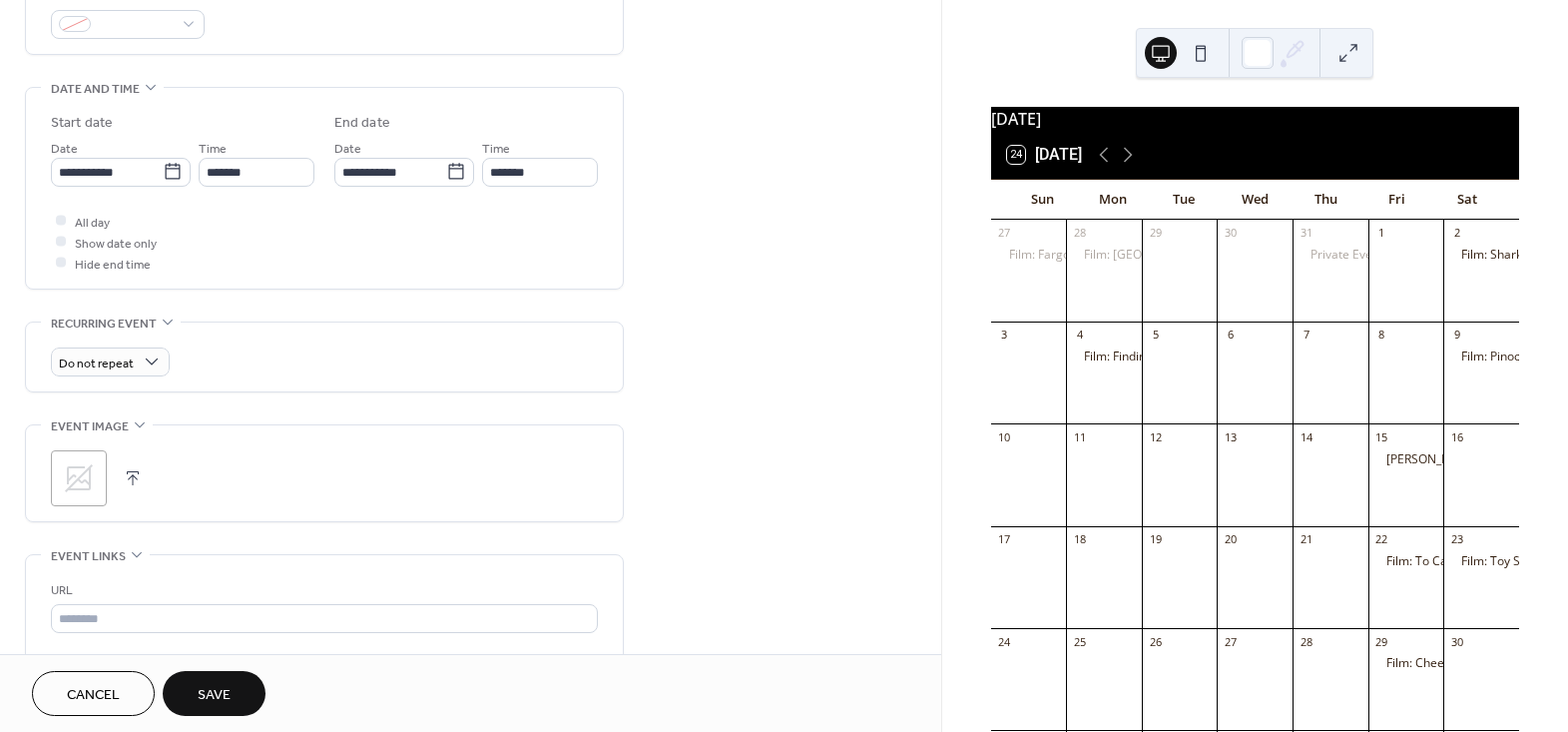 scroll, scrollTop: 635, scrollLeft: 0, axis: vertical 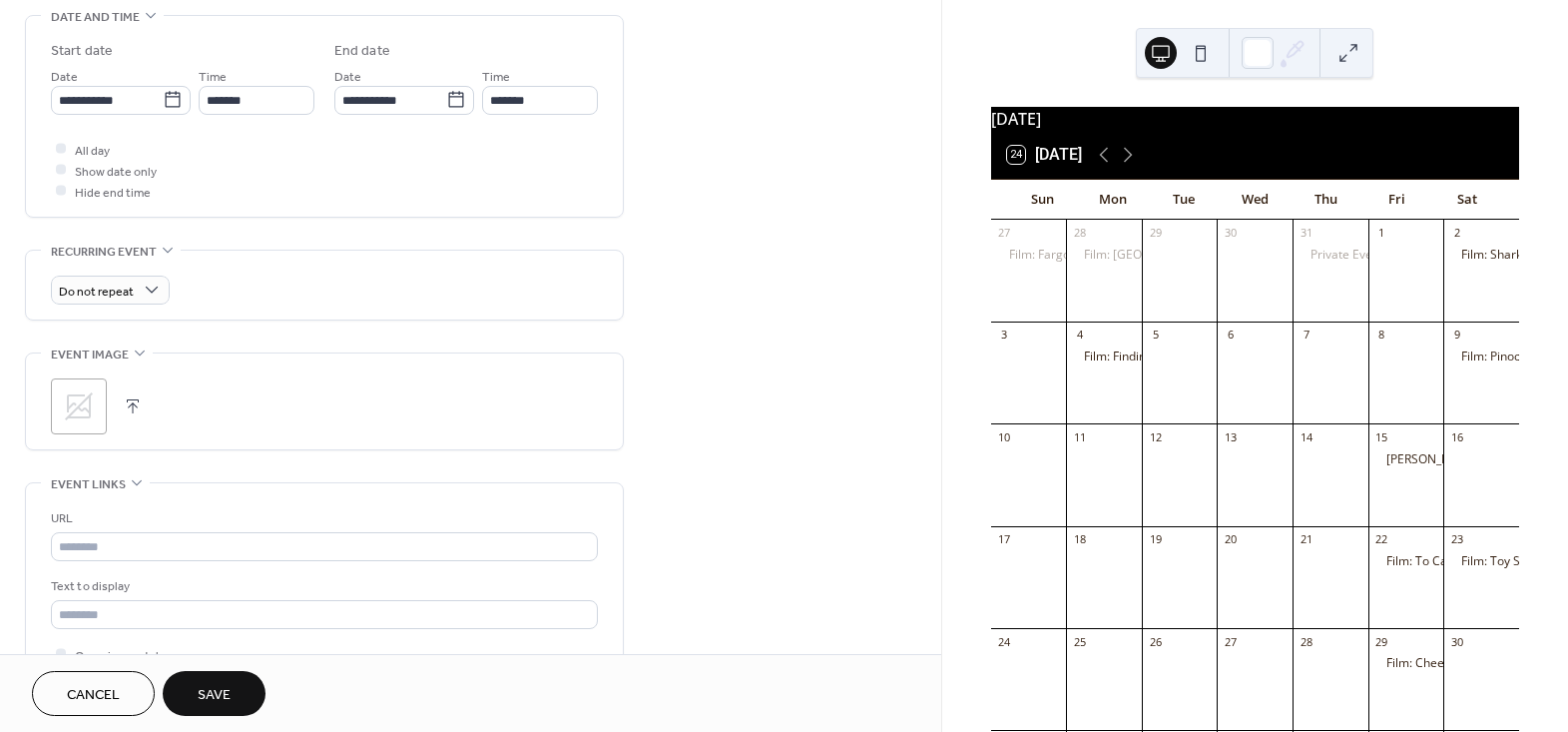 click 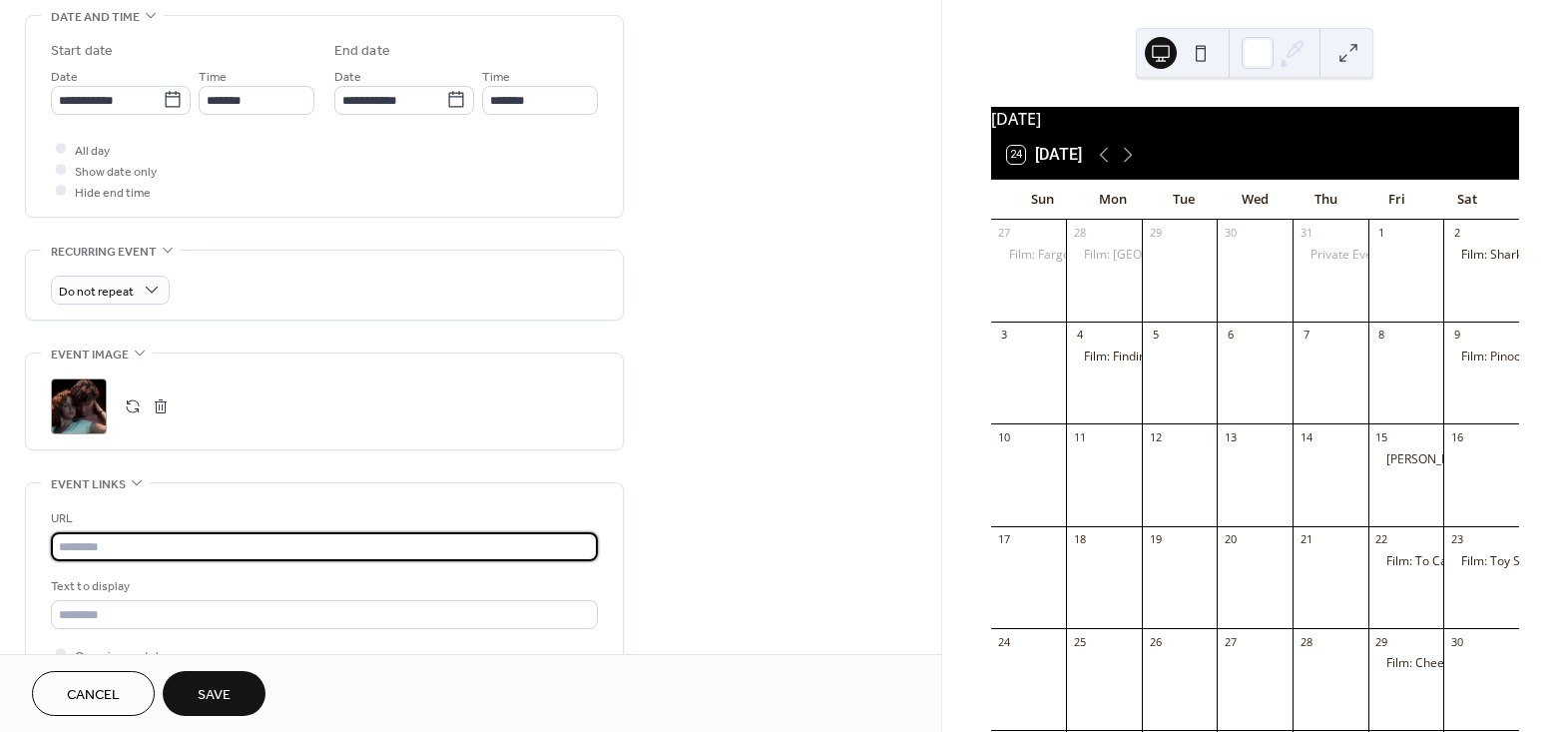 click at bounding box center [324, 546] 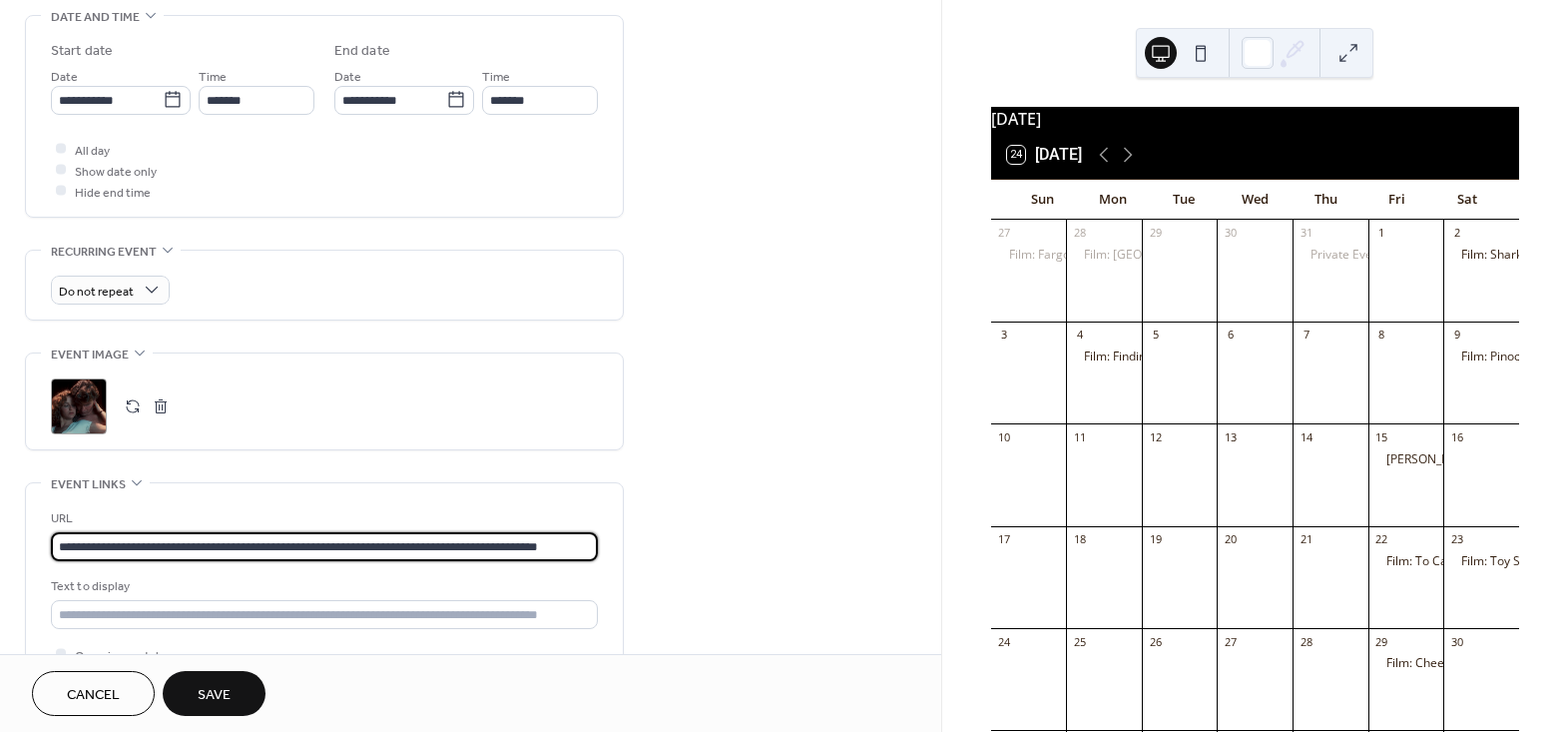 scroll, scrollTop: 0, scrollLeft: 10, axis: horizontal 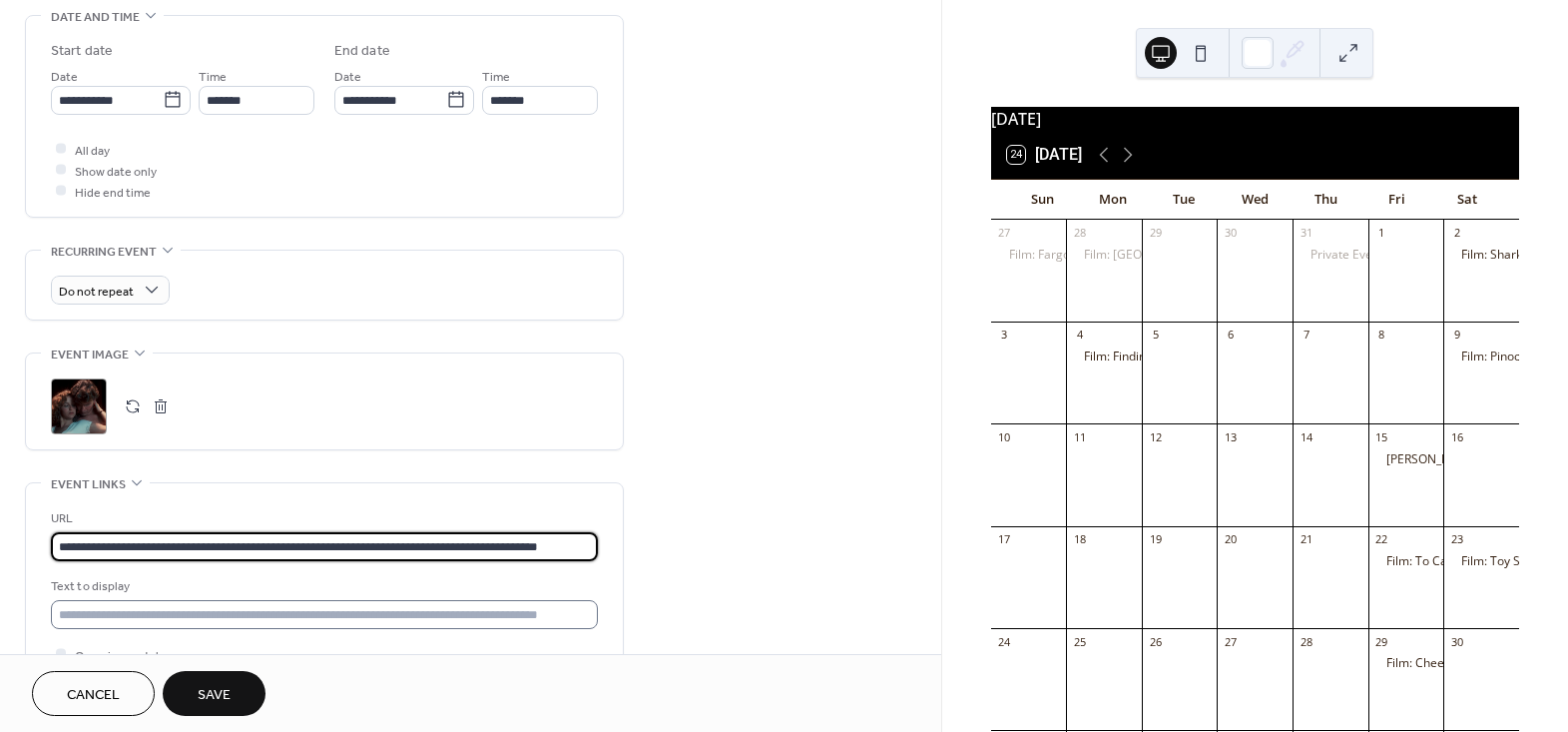 type on "**********" 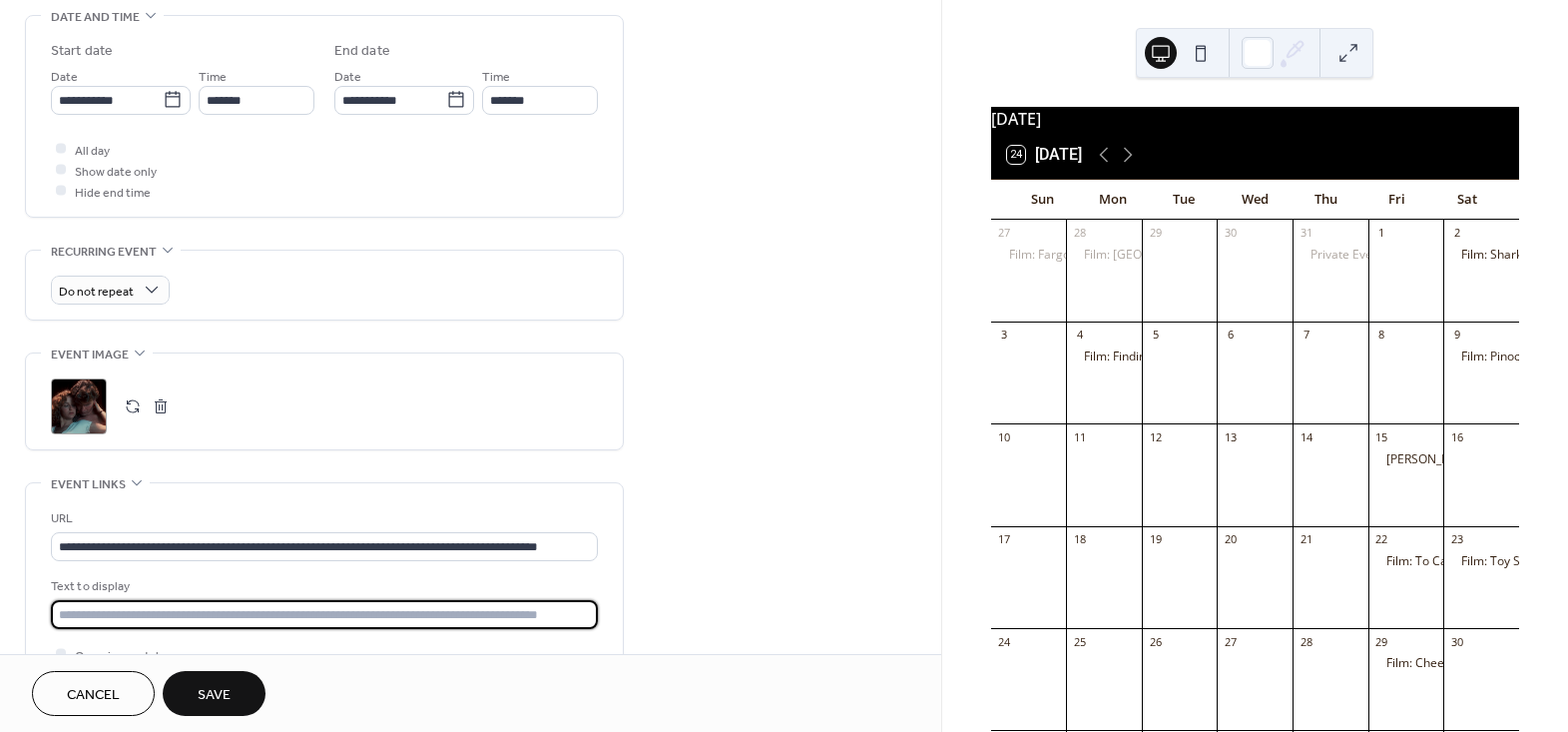 scroll, scrollTop: 0, scrollLeft: 0, axis: both 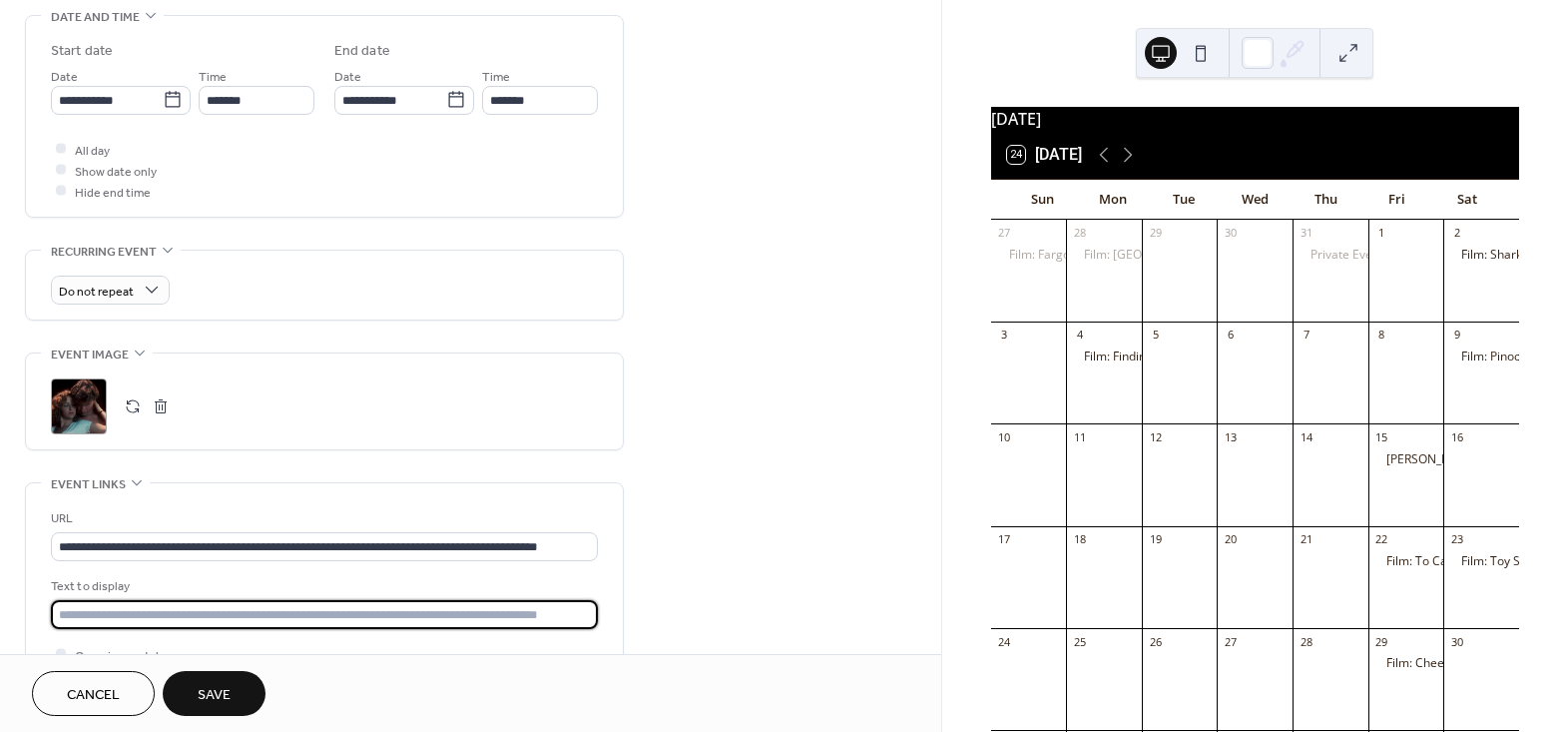type on "**********" 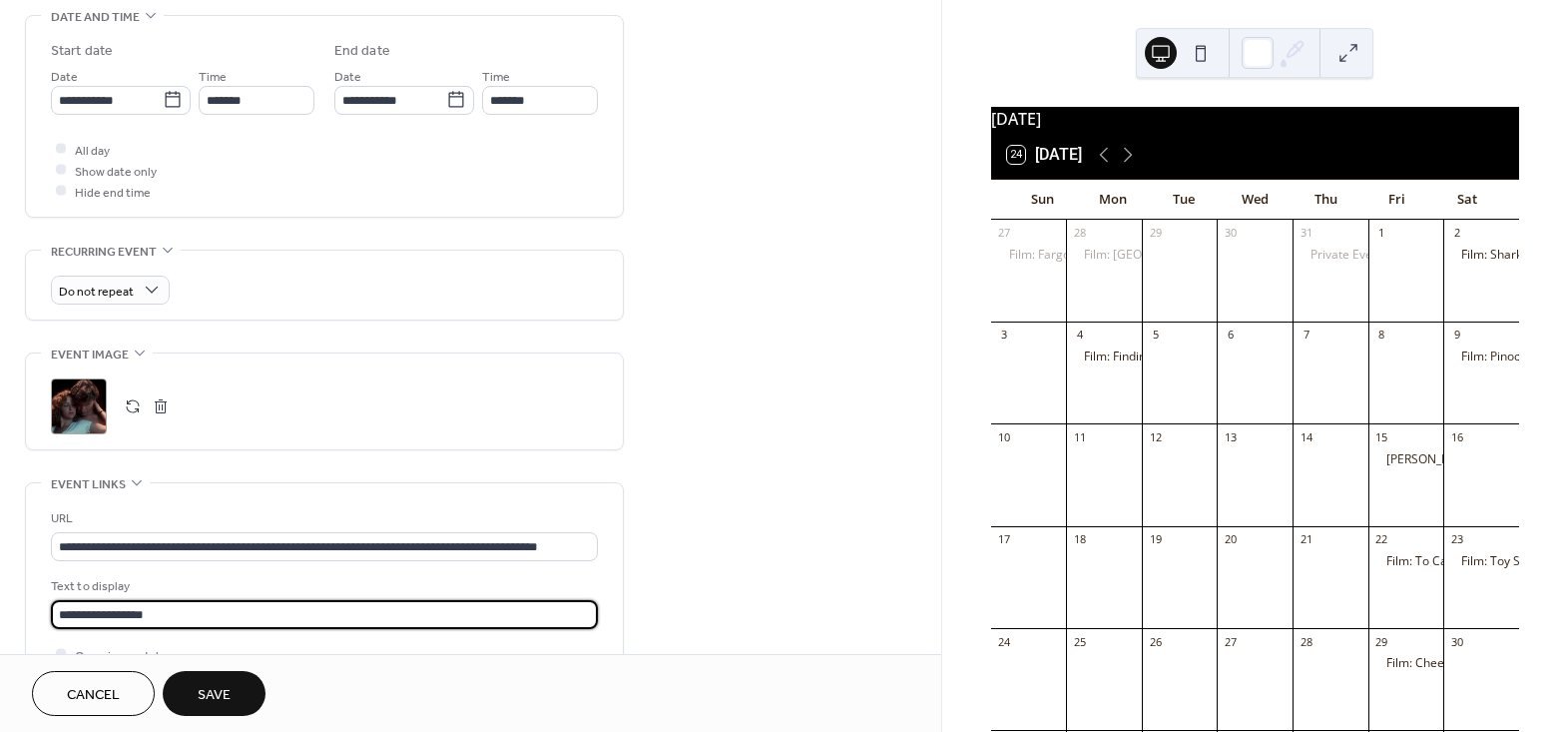 click on "**********" at bounding box center [470, 204] 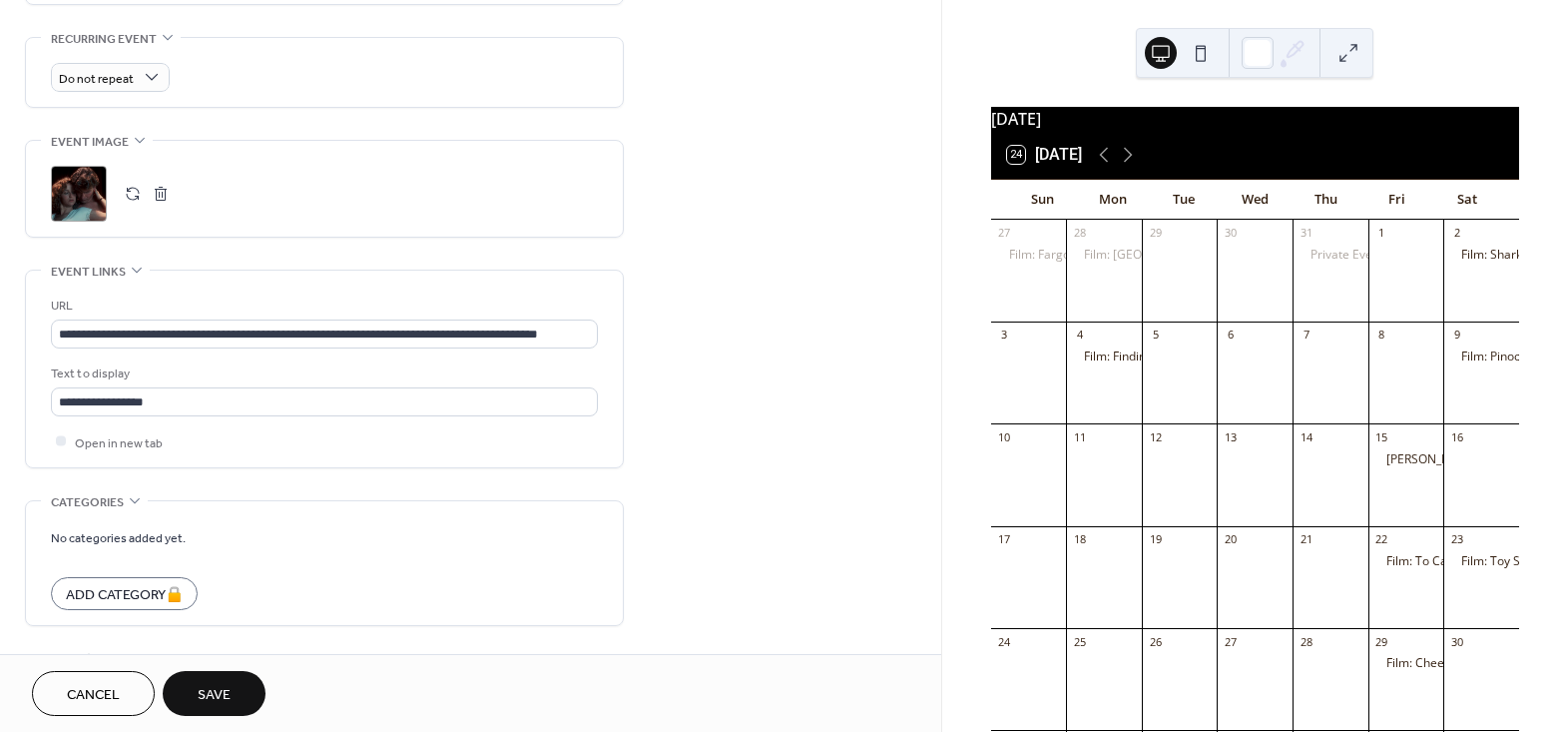 scroll, scrollTop: 912, scrollLeft: 0, axis: vertical 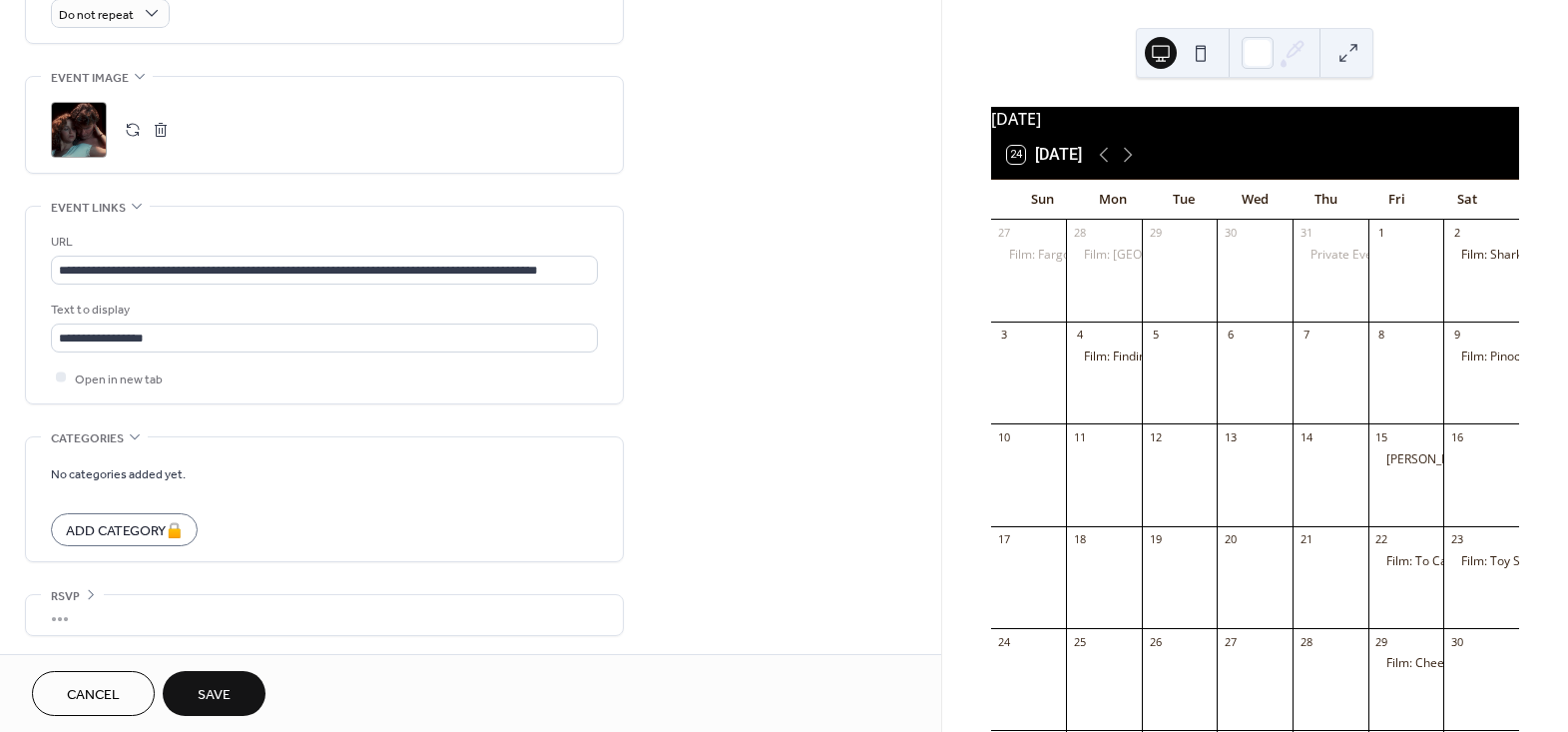 click on "Save" at bounding box center (214, 695) 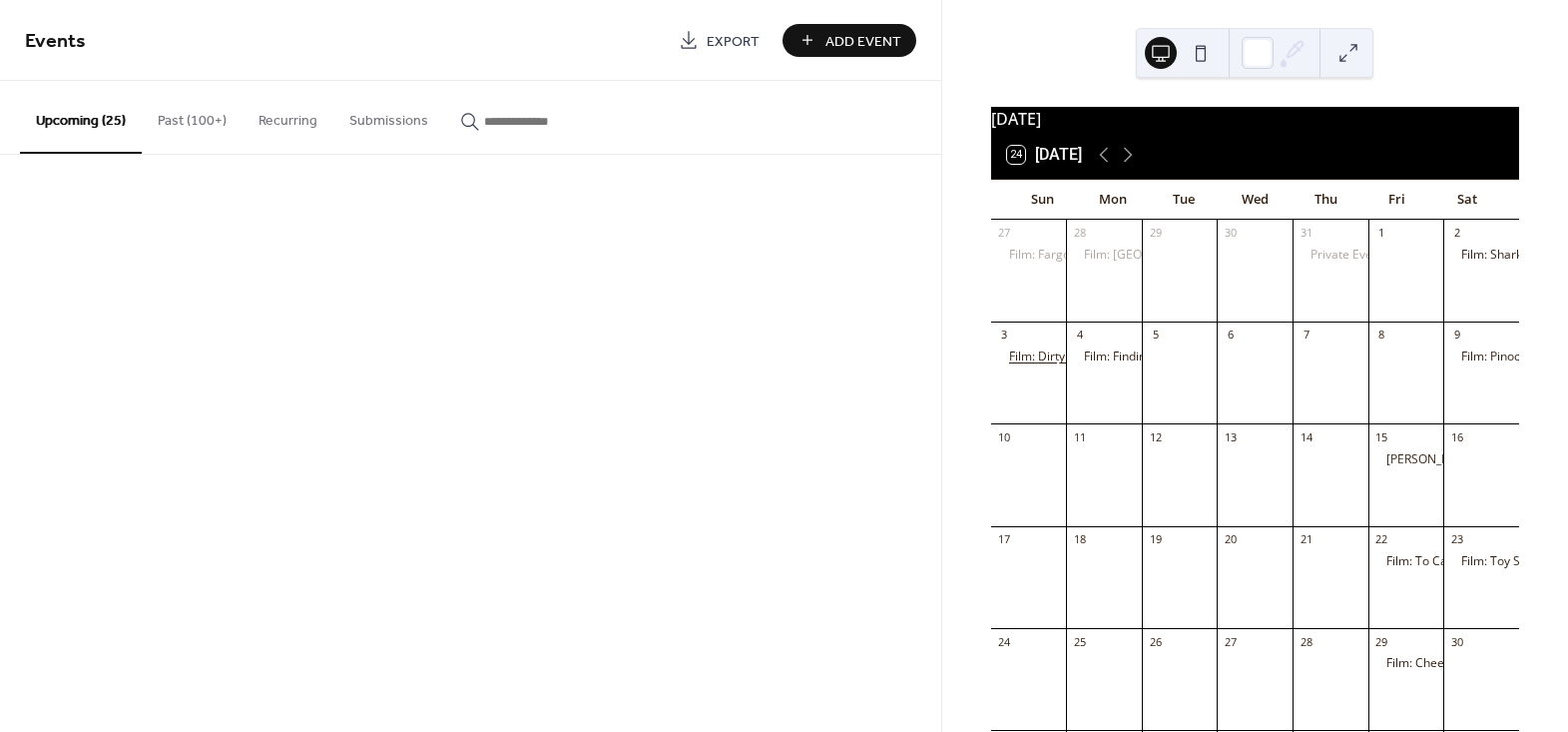 click on "Film: Dirty Dancing" at bounding box center (1061, 357) 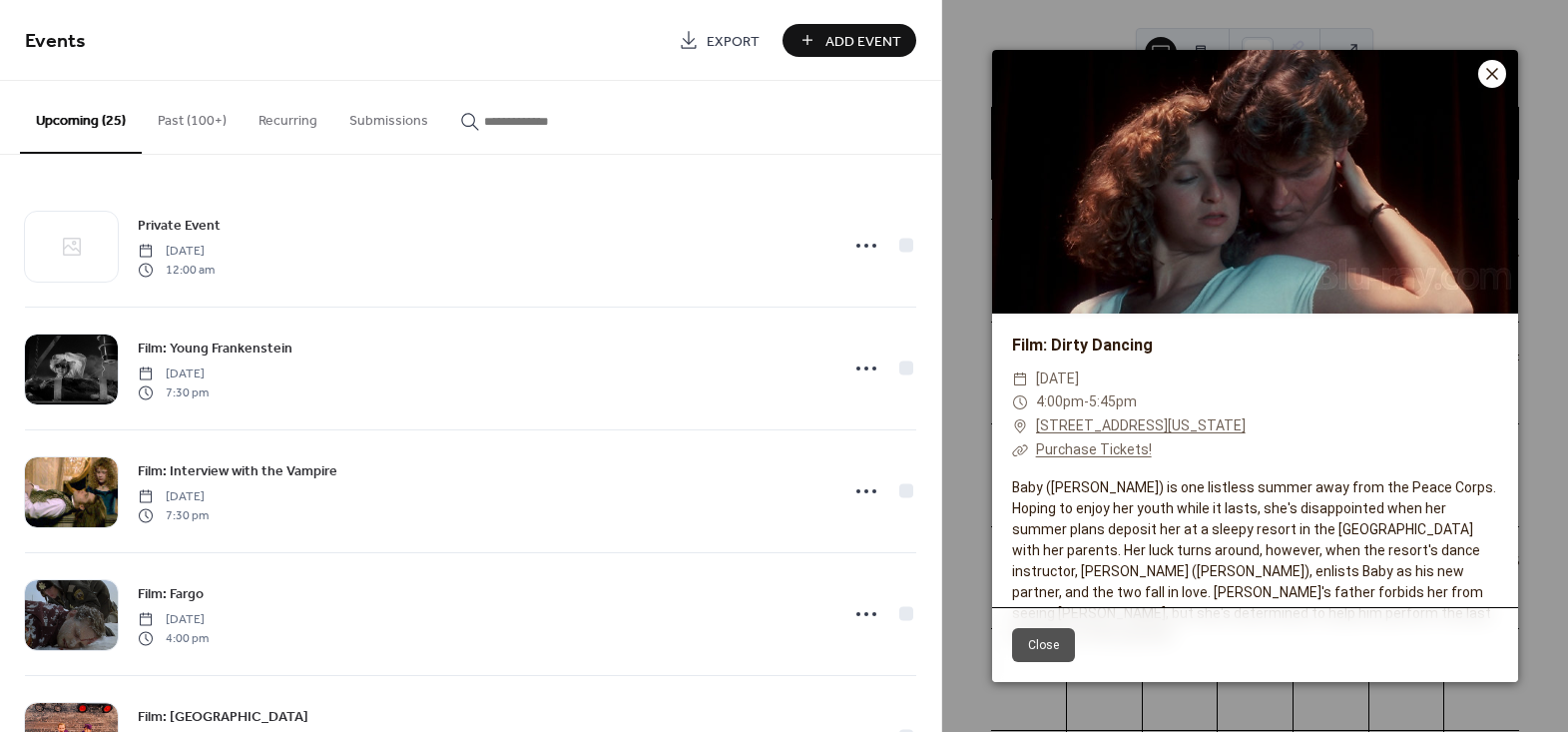 click 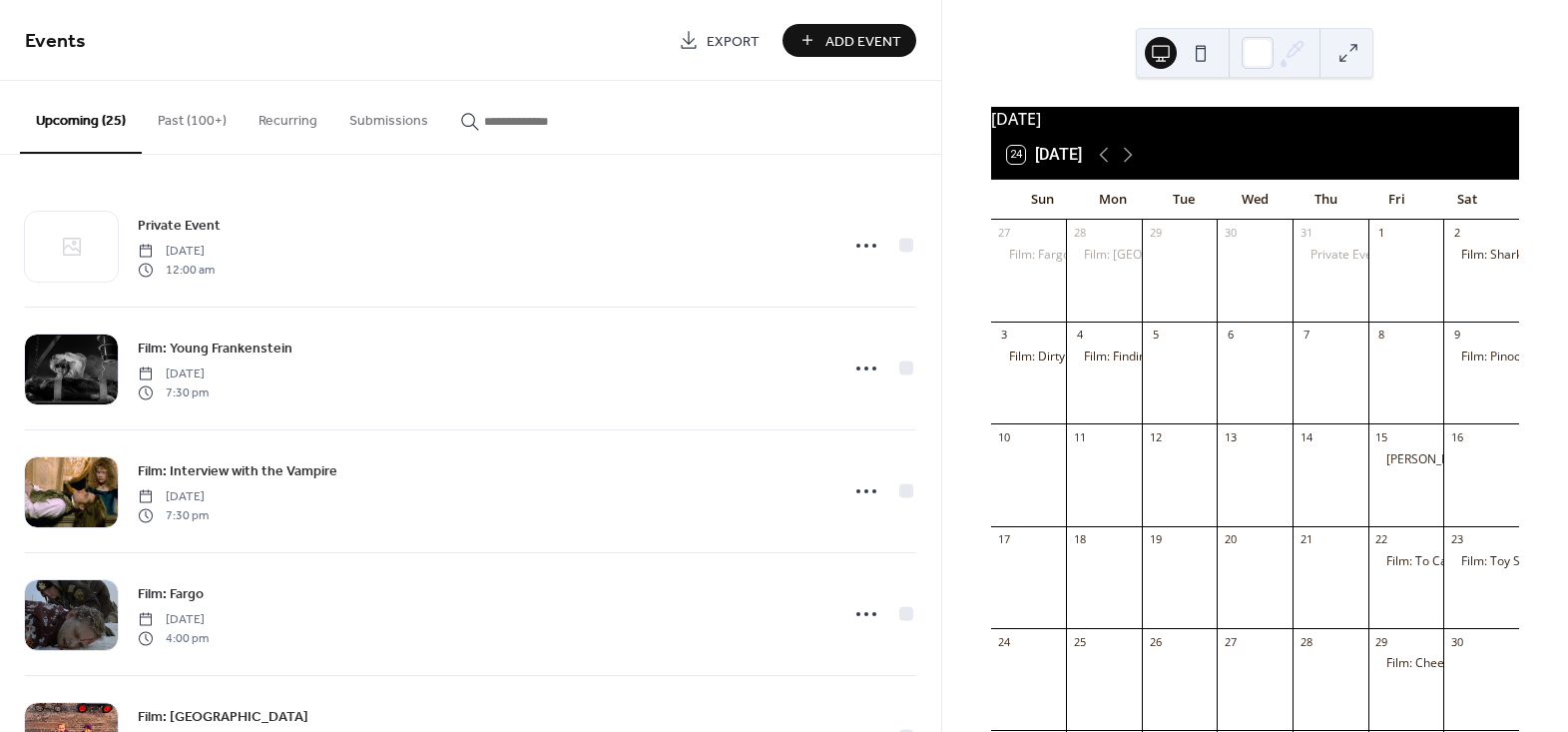 click on "Add Event" at bounding box center [849, 40] 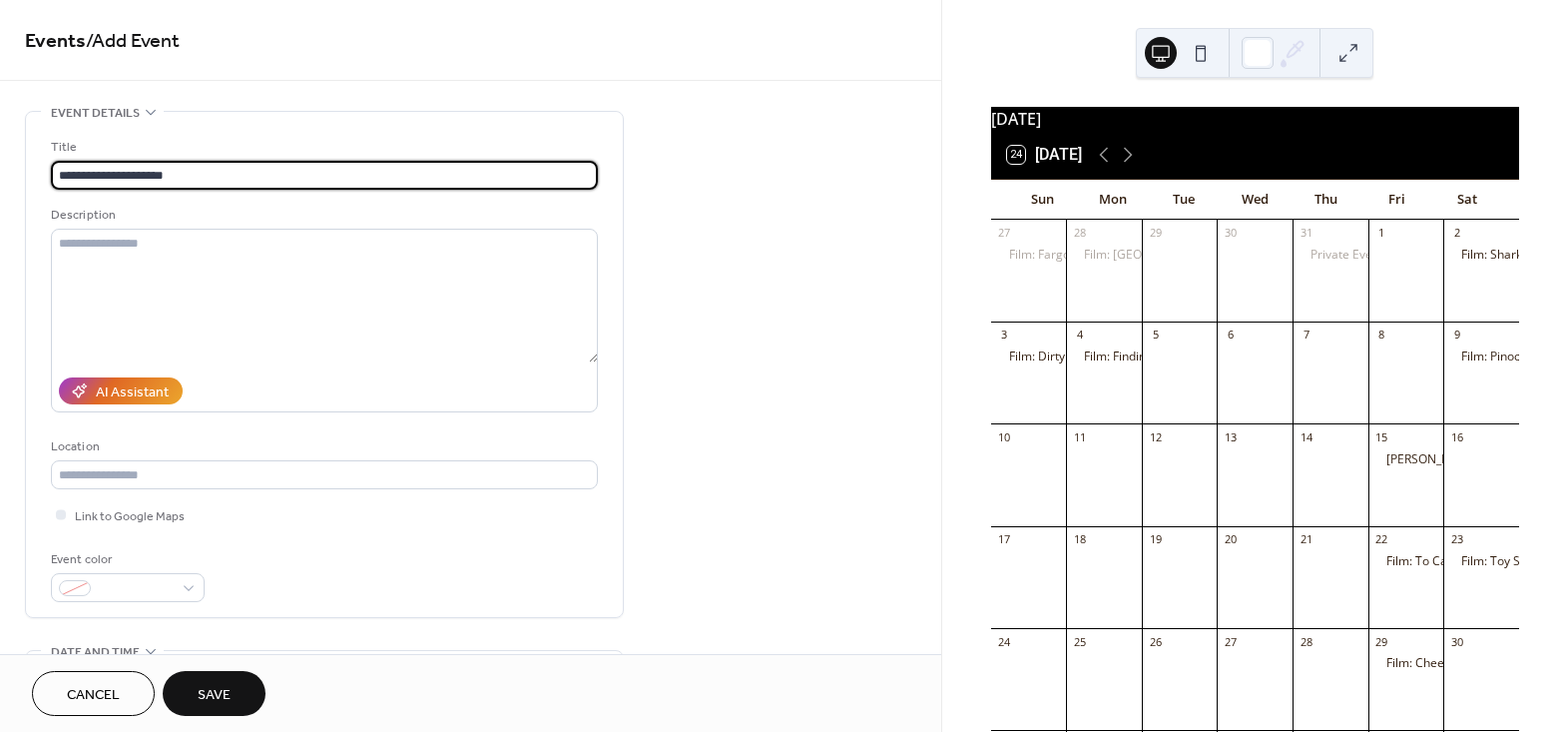 type on "**********" 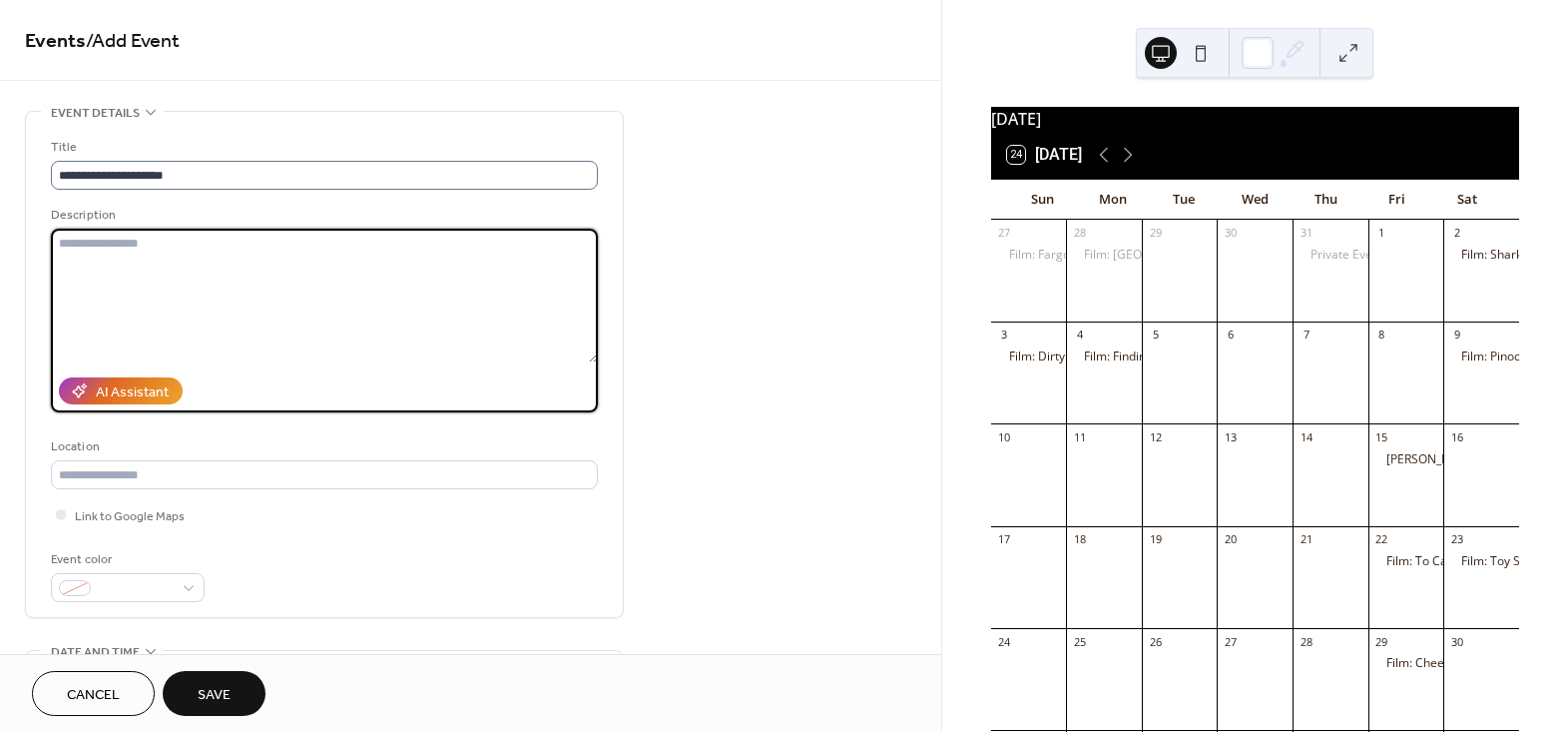 paste on "**********" 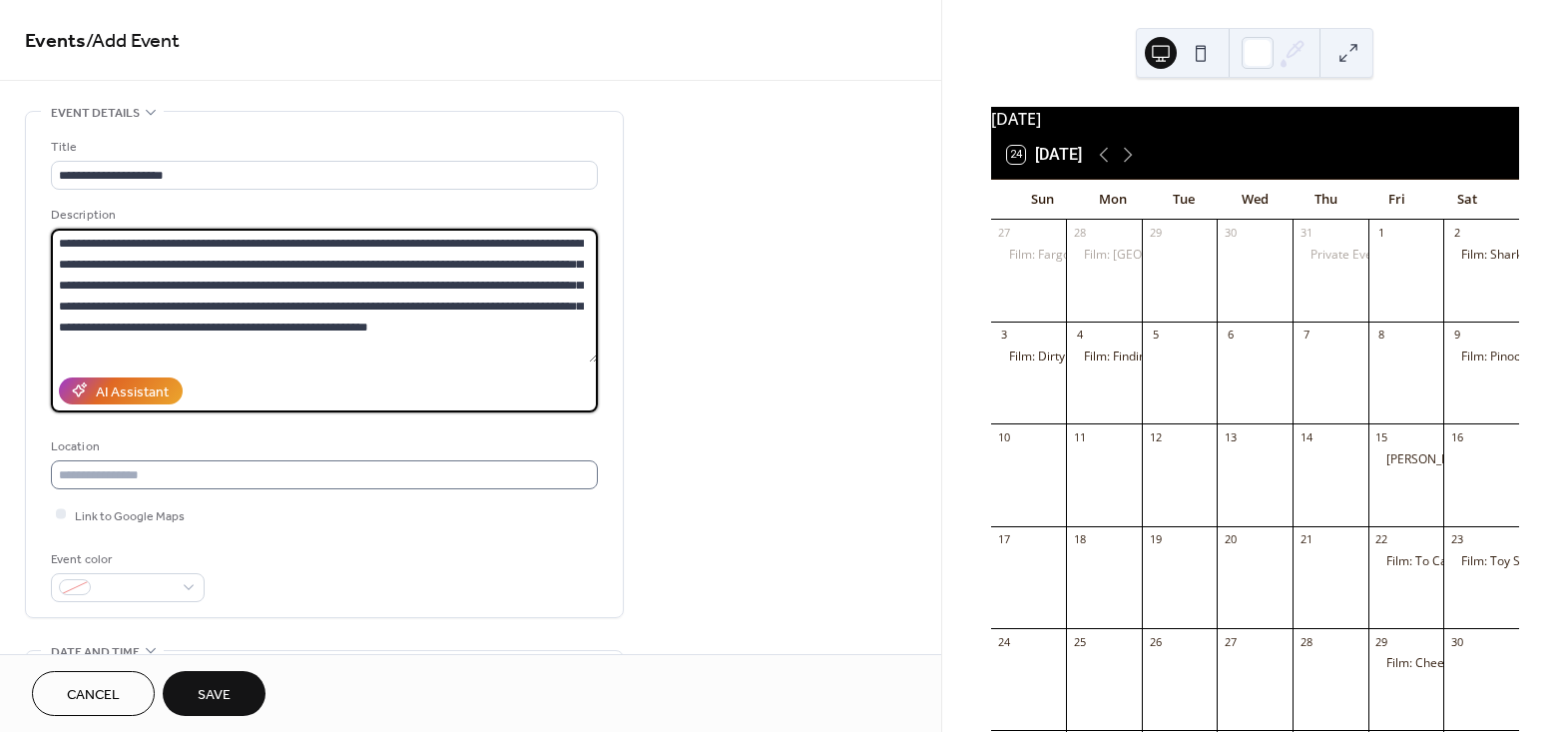 type on "**********" 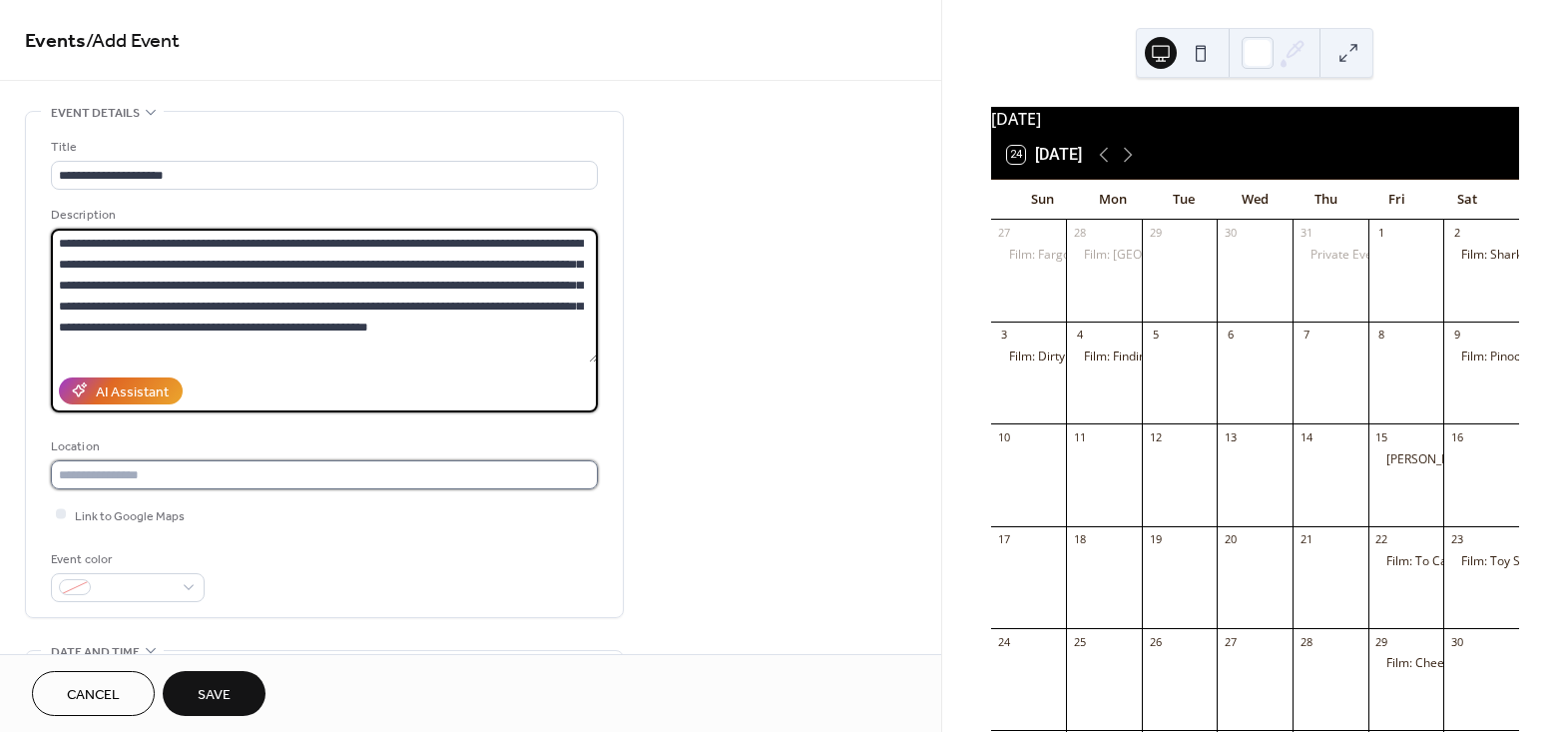 click at bounding box center [324, 474] 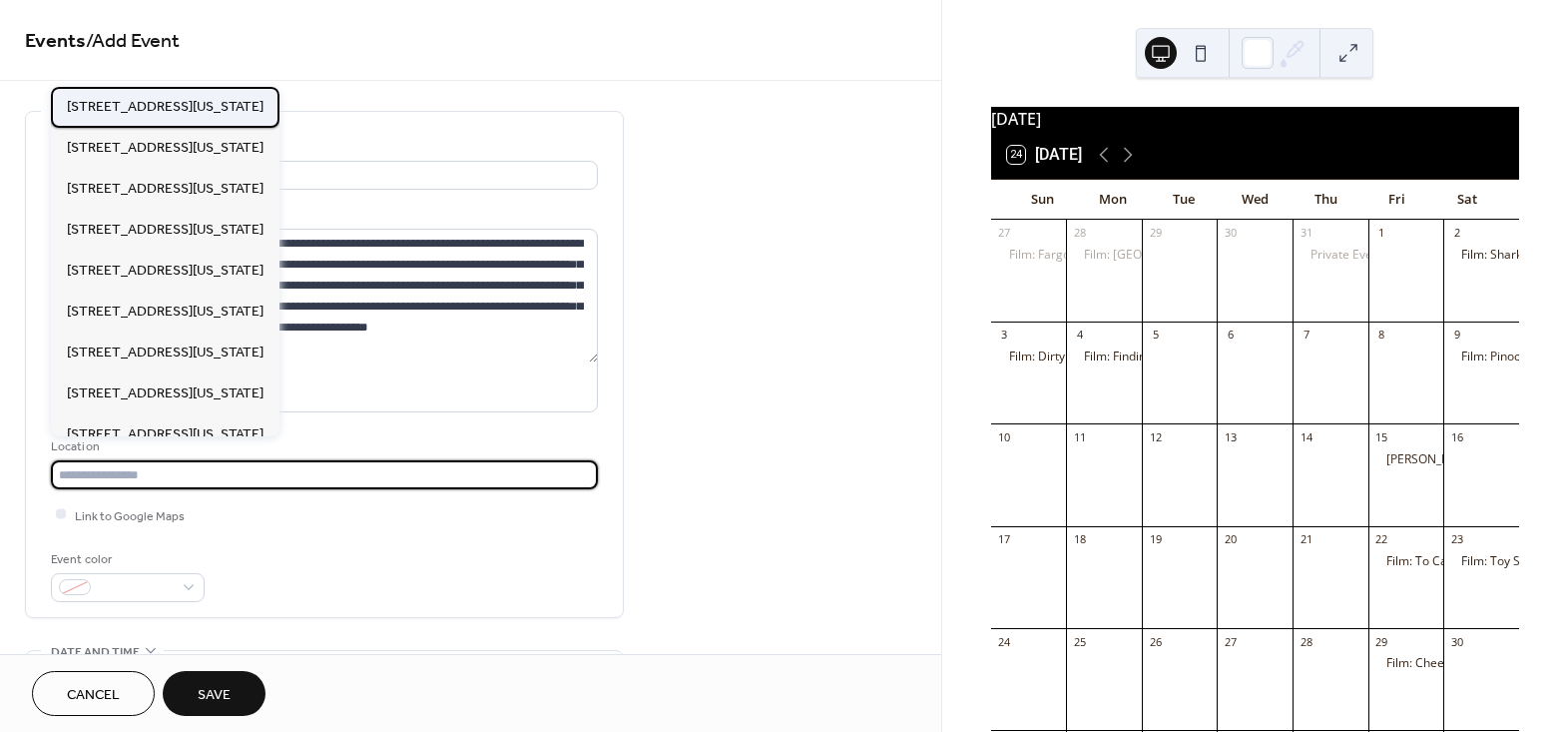 click on "[STREET_ADDRESS][US_STATE]" at bounding box center [165, 106] 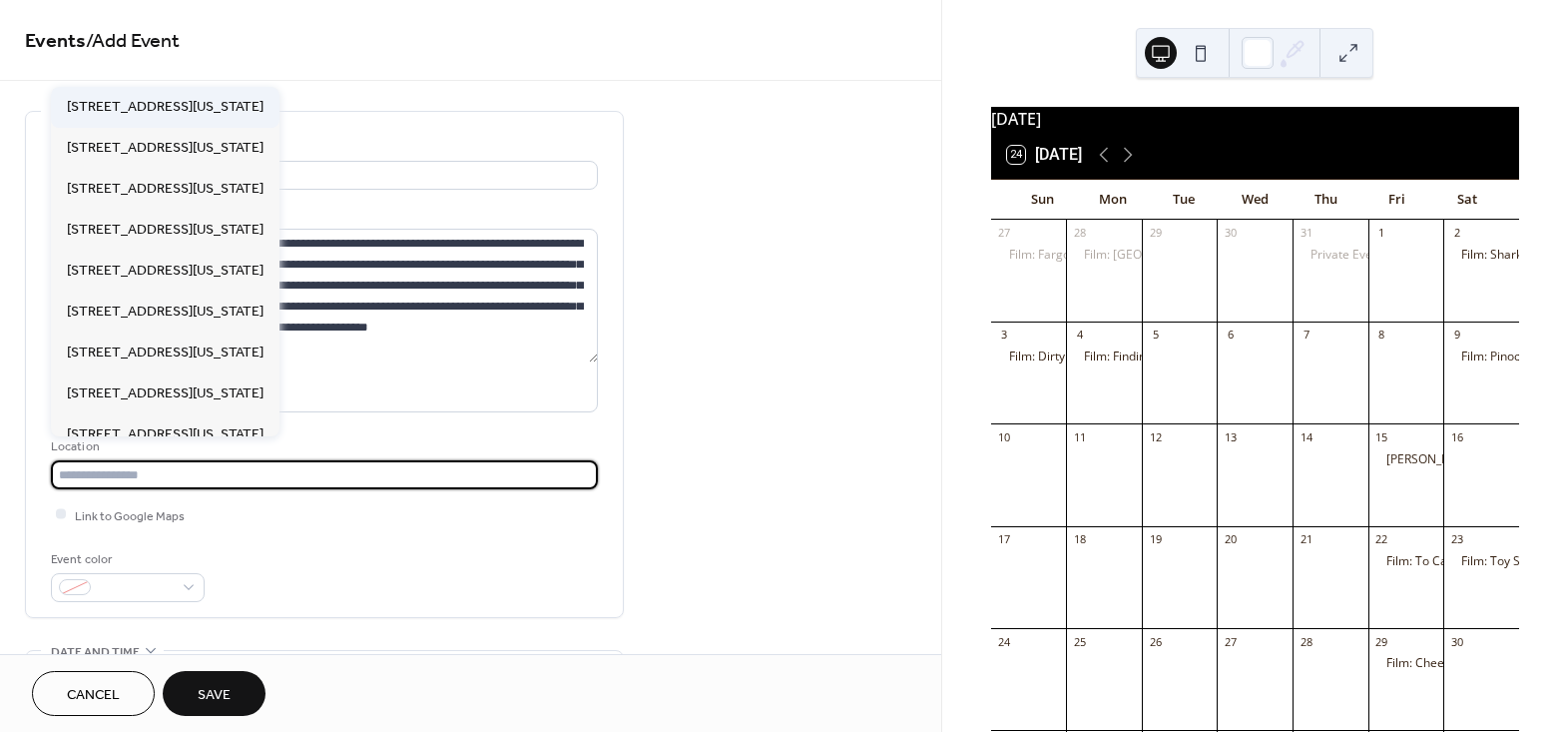 type on "**********" 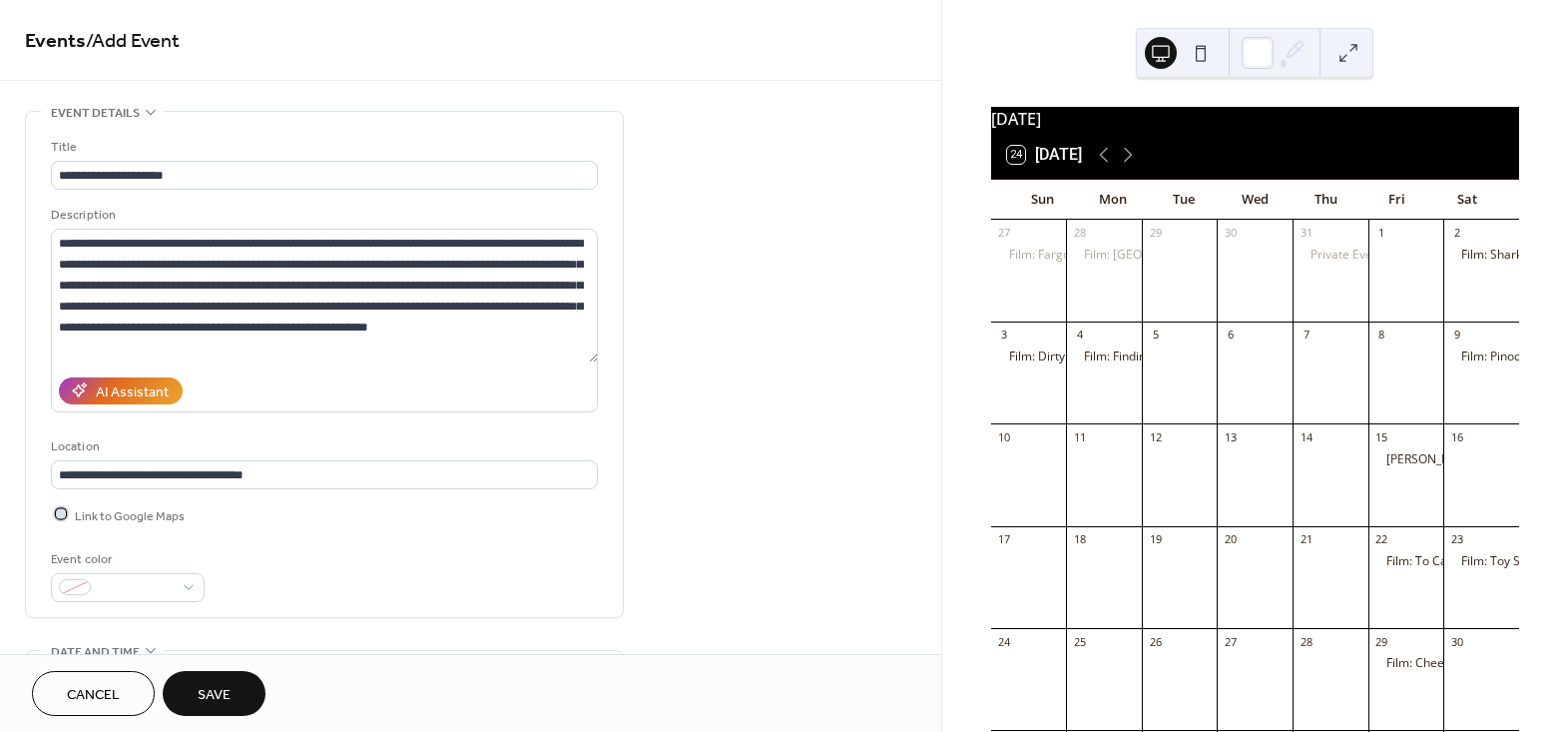 click on "Link to Google Maps" at bounding box center (130, 515) 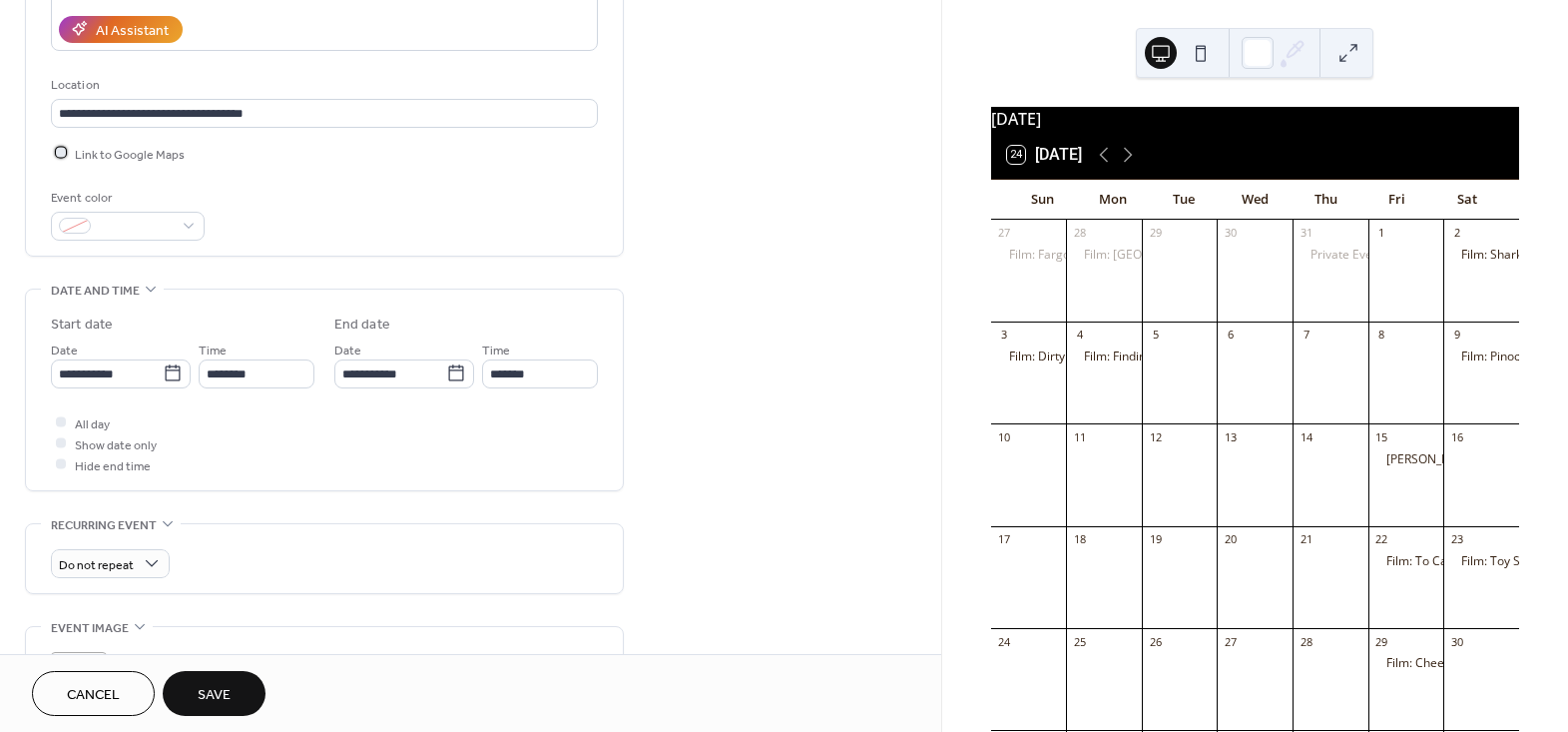 scroll, scrollTop: 363, scrollLeft: 0, axis: vertical 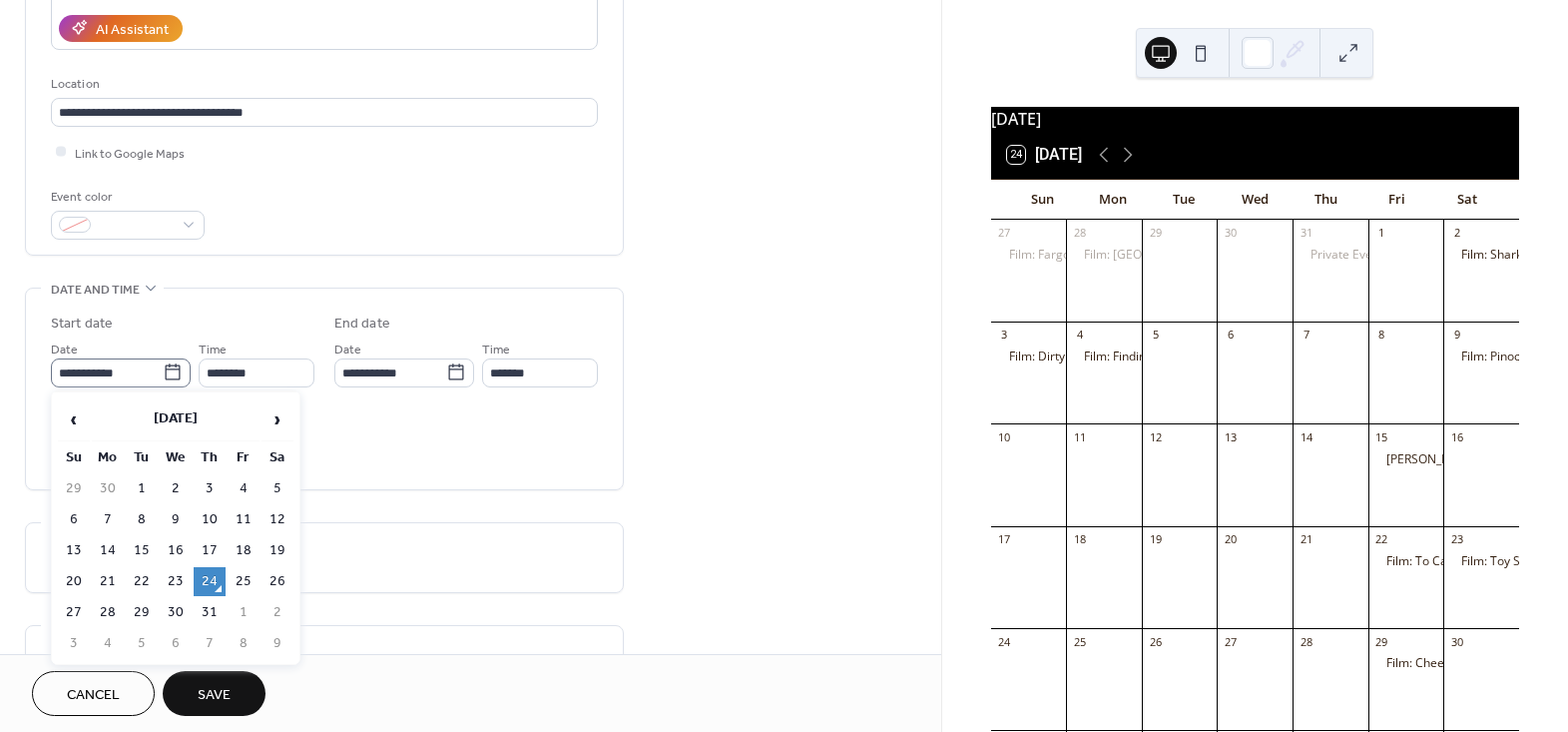 click 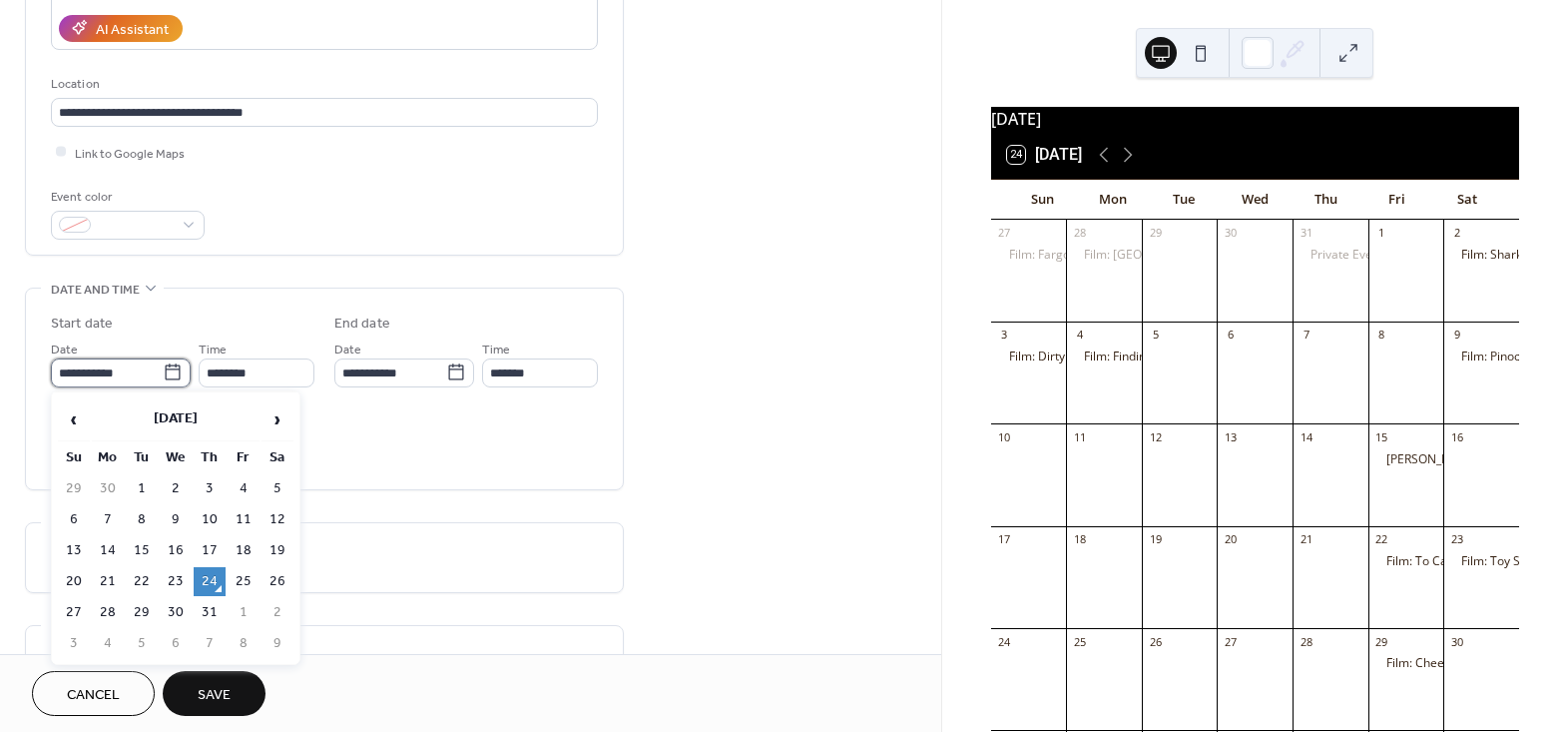 click on "**********" at bounding box center [107, 372] 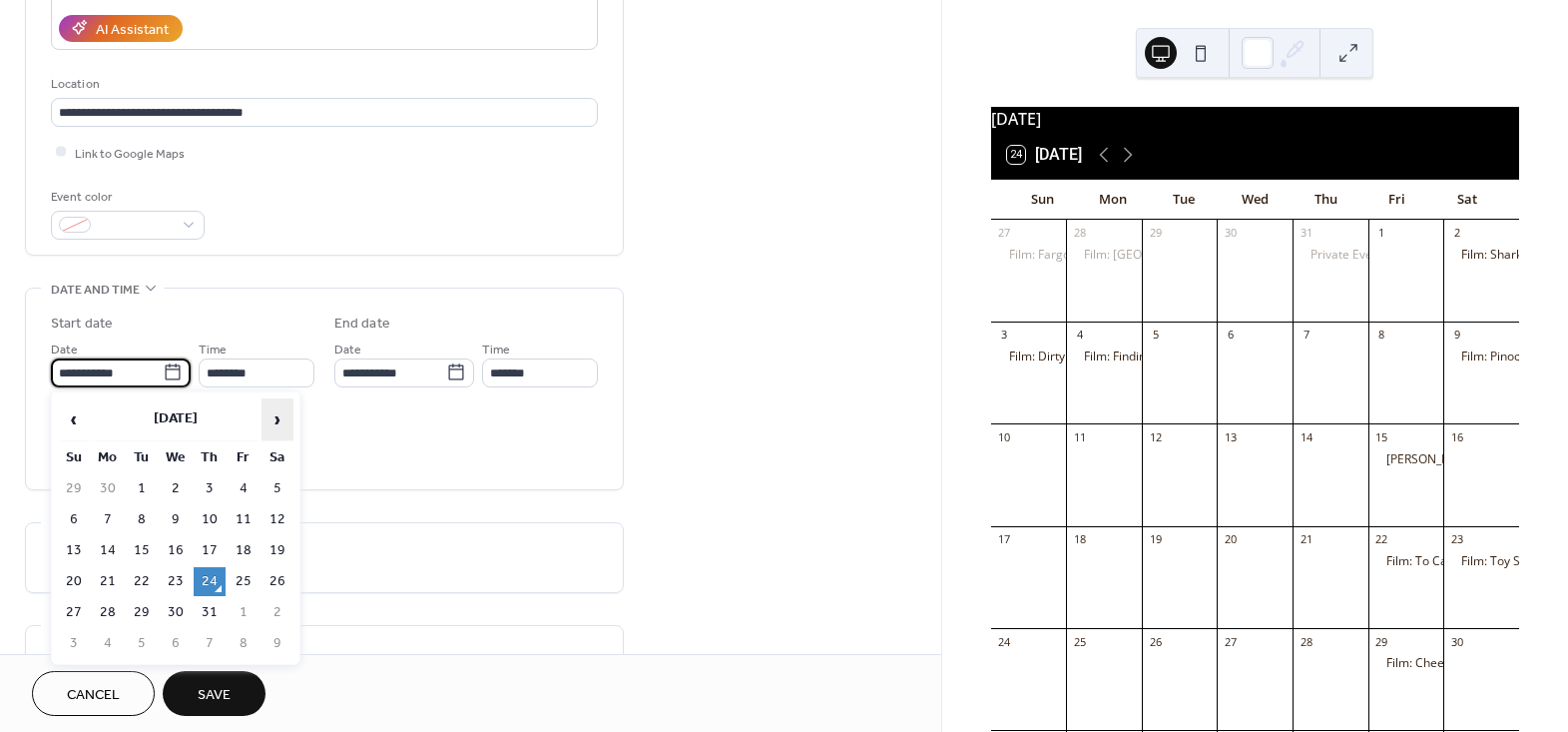 click on "›" at bounding box center [277, 419] 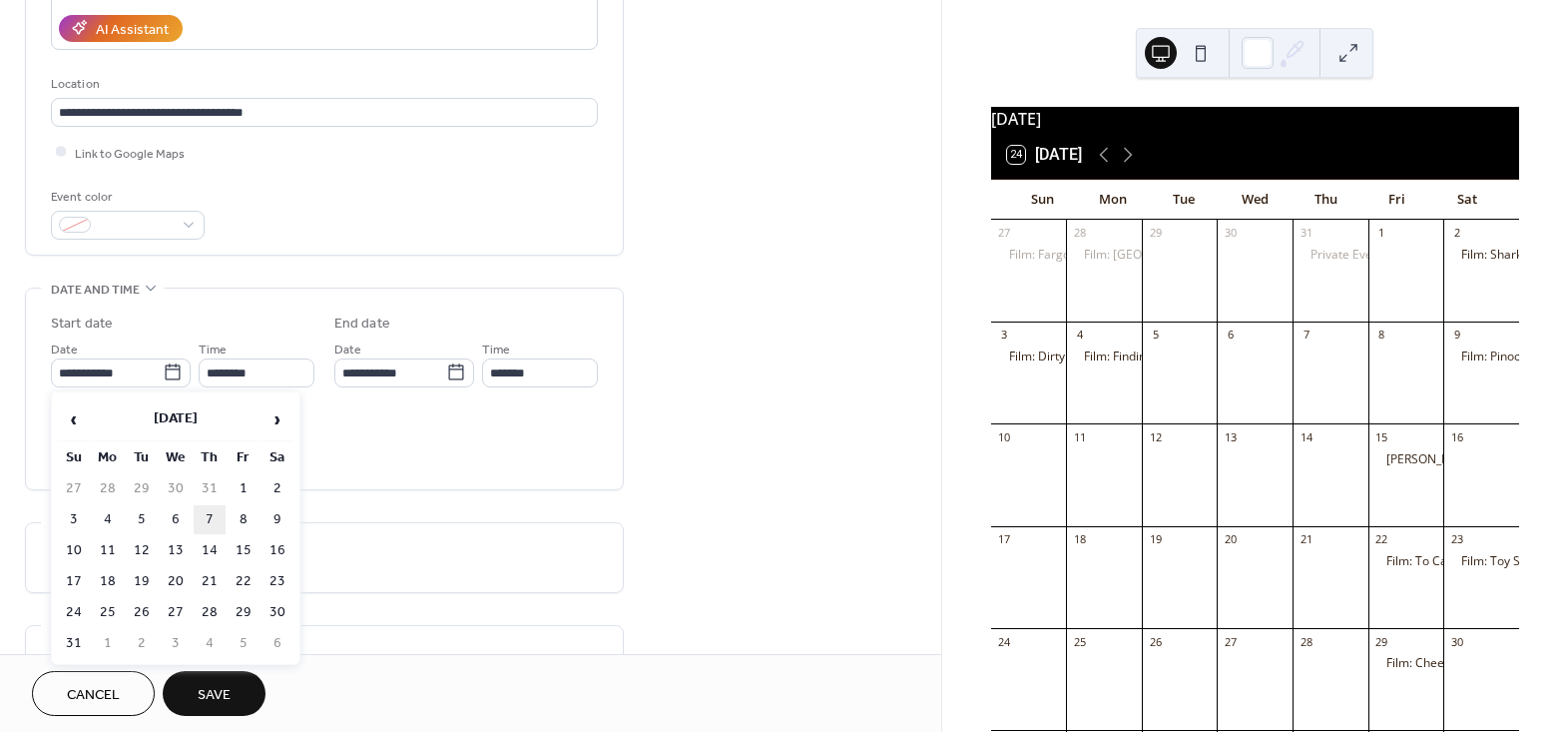 click on "7" at bounding box center (210, 519) 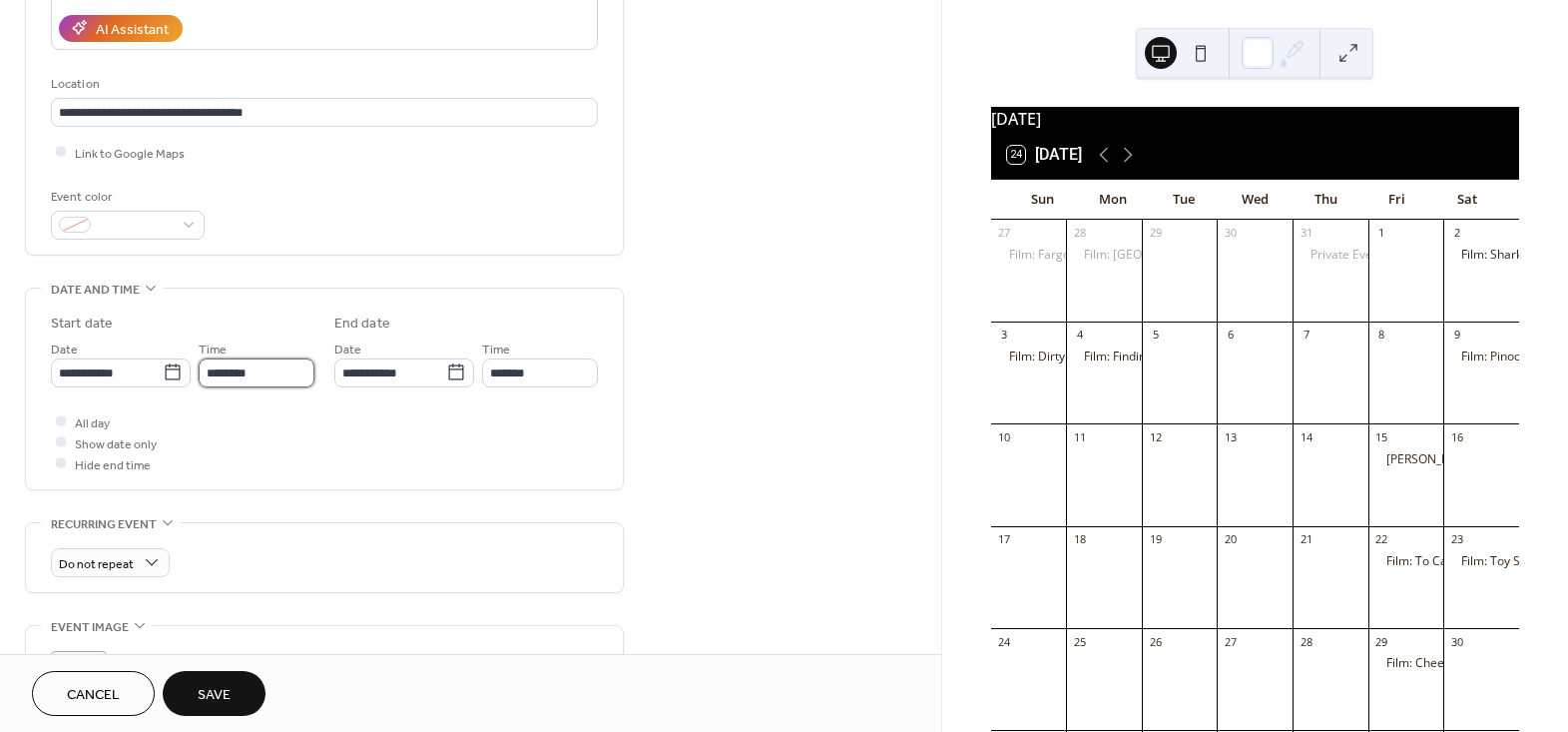 click on "********" at bounding box center [257, 372] 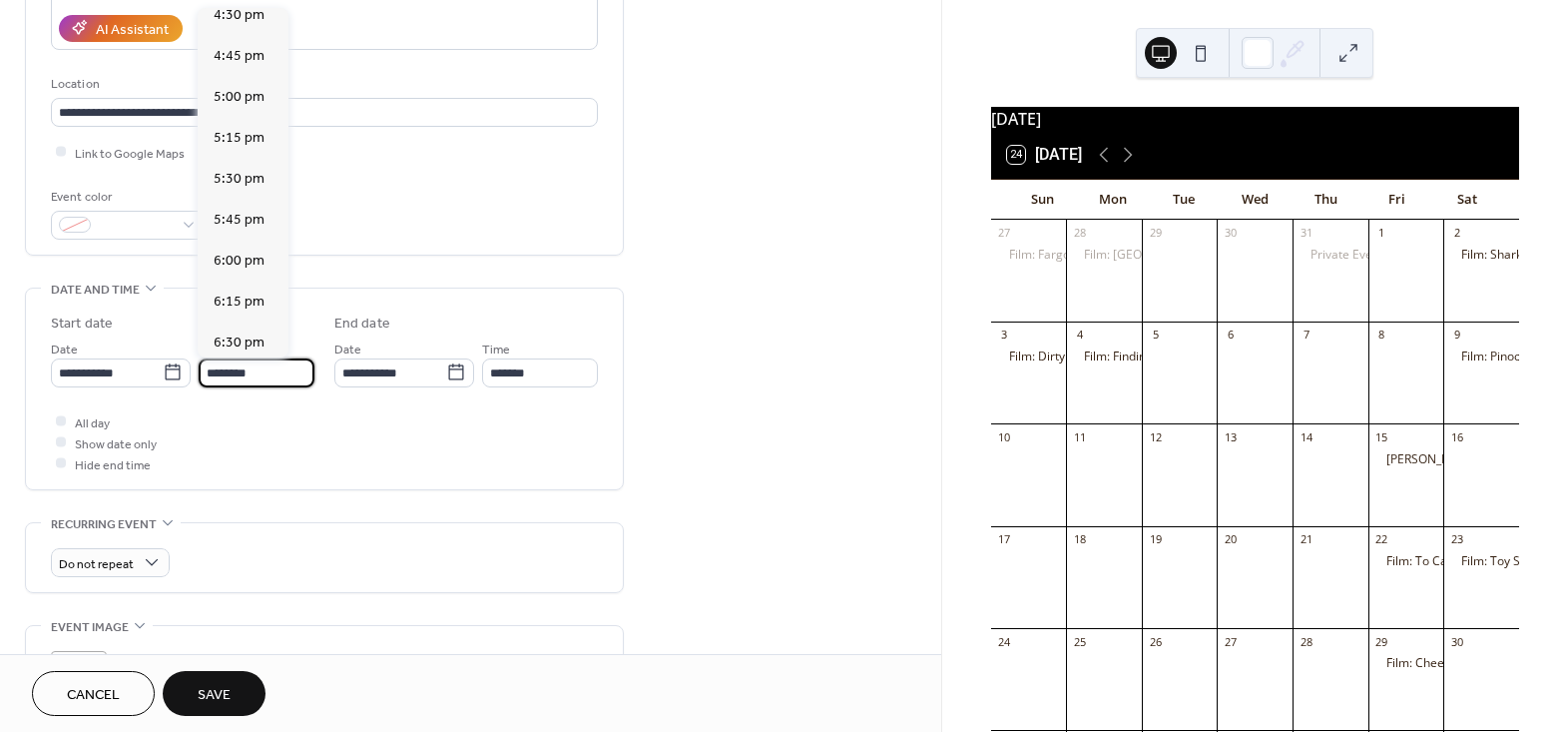 scroll, scrollTop: 2855, scrollLeft: 0, axis: vertical 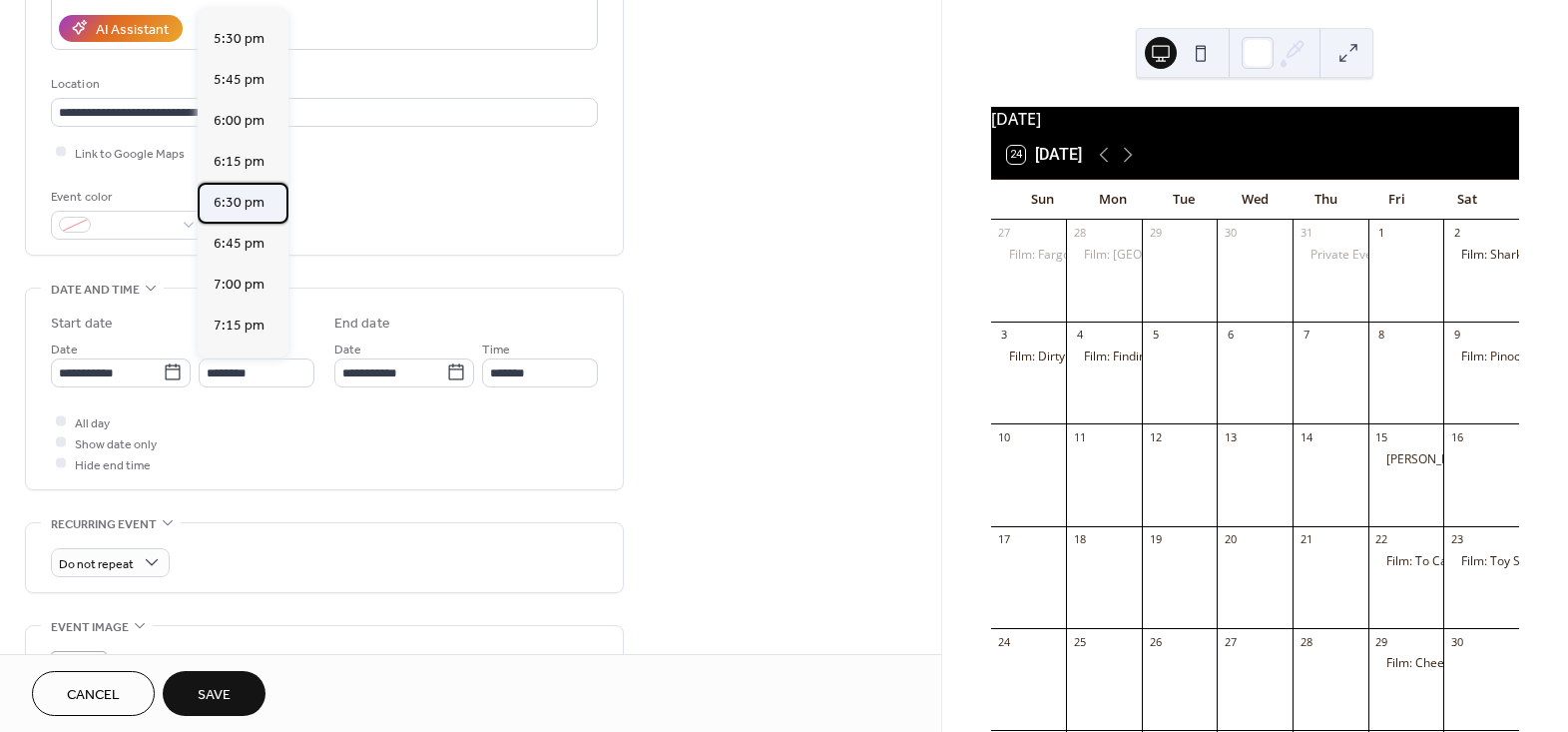 click on "6:30 pm" at bounding box center (239, 202) 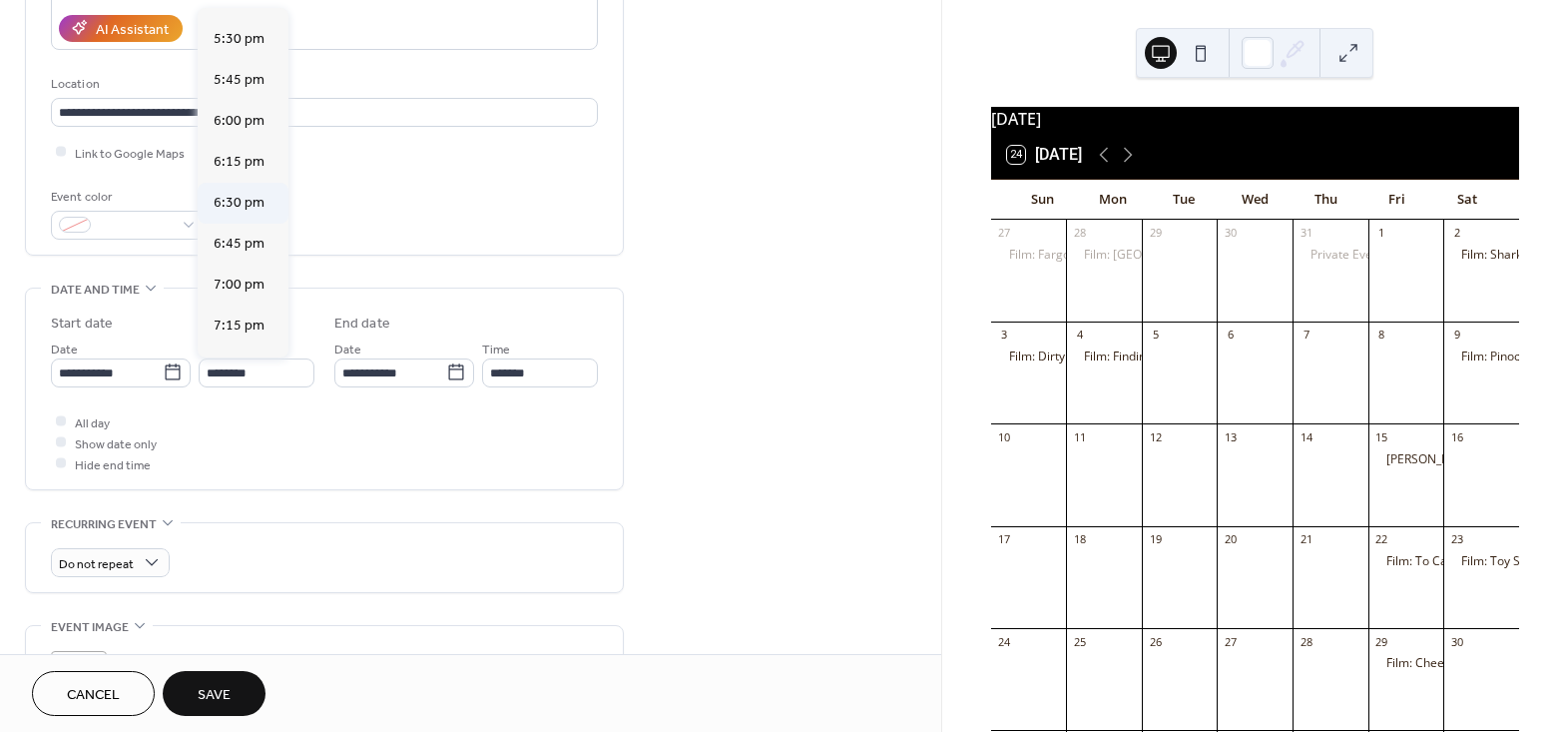 type on "*******" 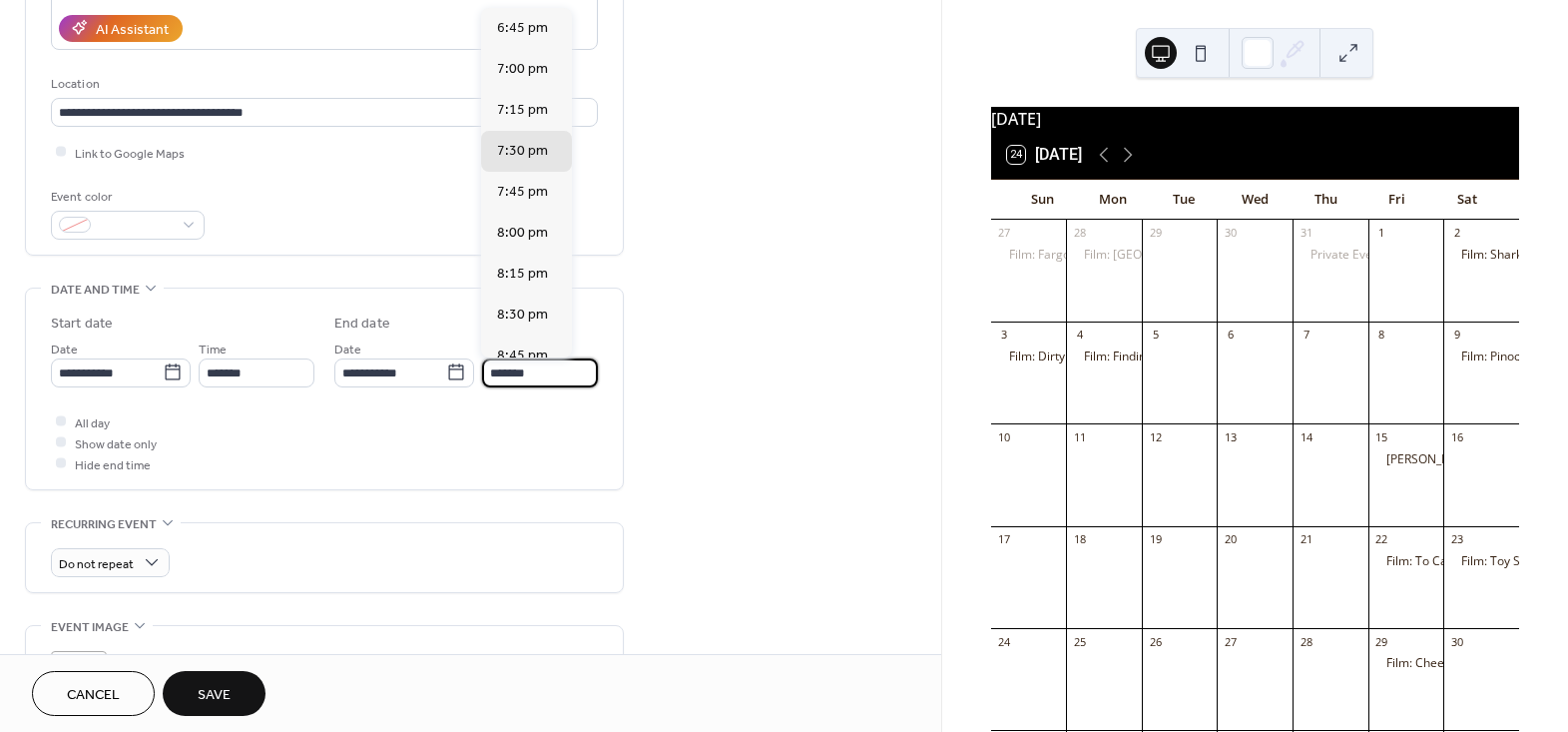 click on "*******" at bounding box center (540, 372) 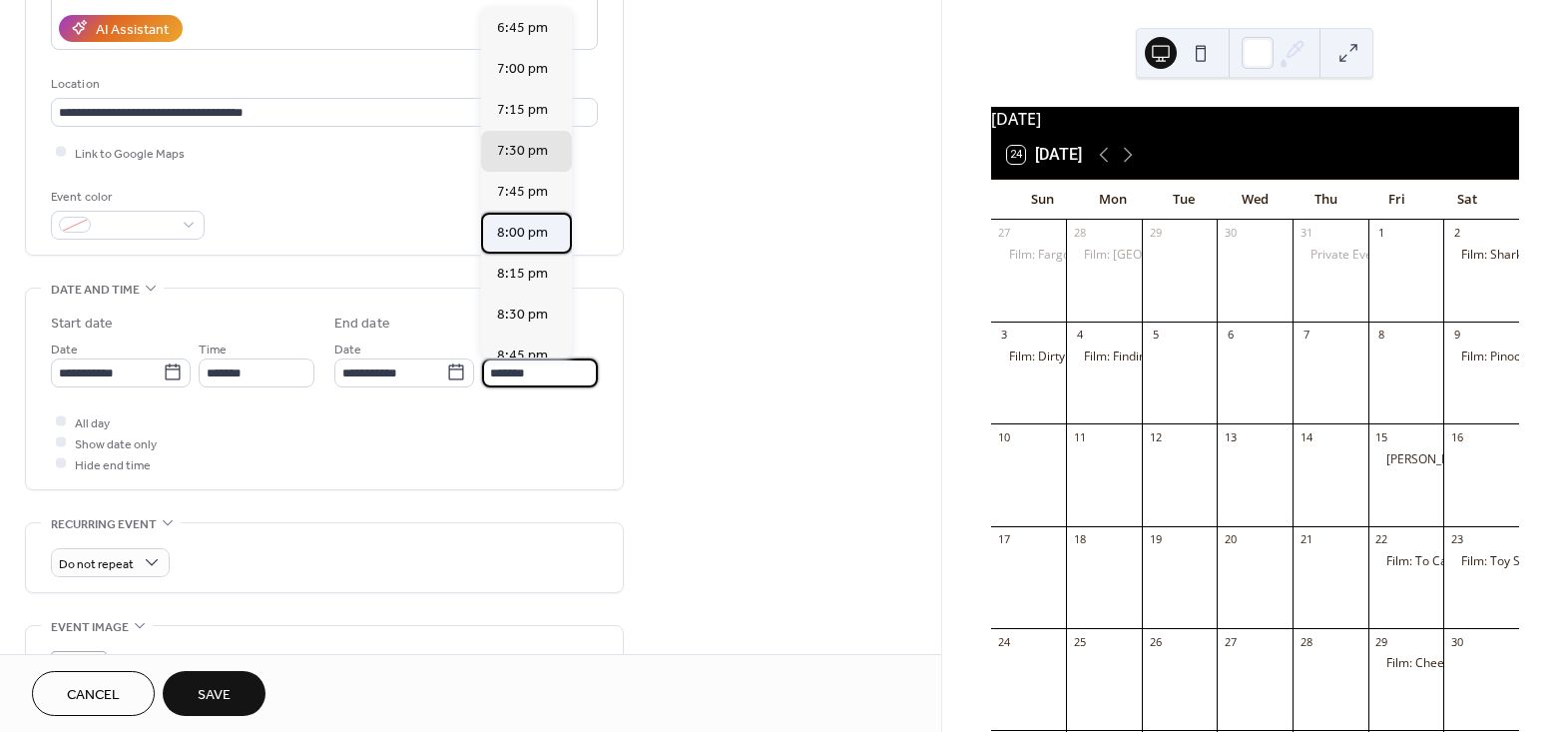 click on "8:00 pm" at bounding box center (522, 232) 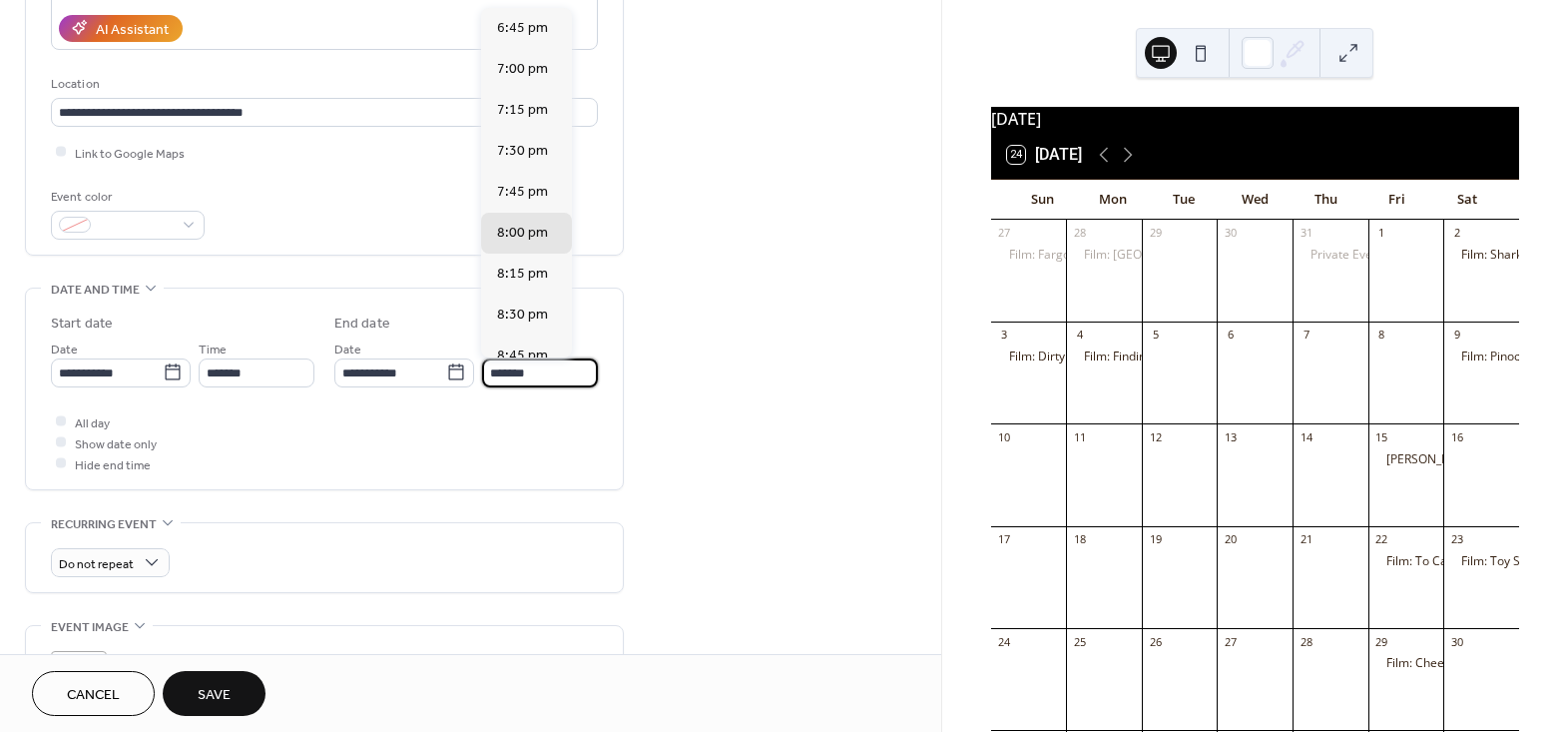 click on "*******" at bounding box center [540, 372] 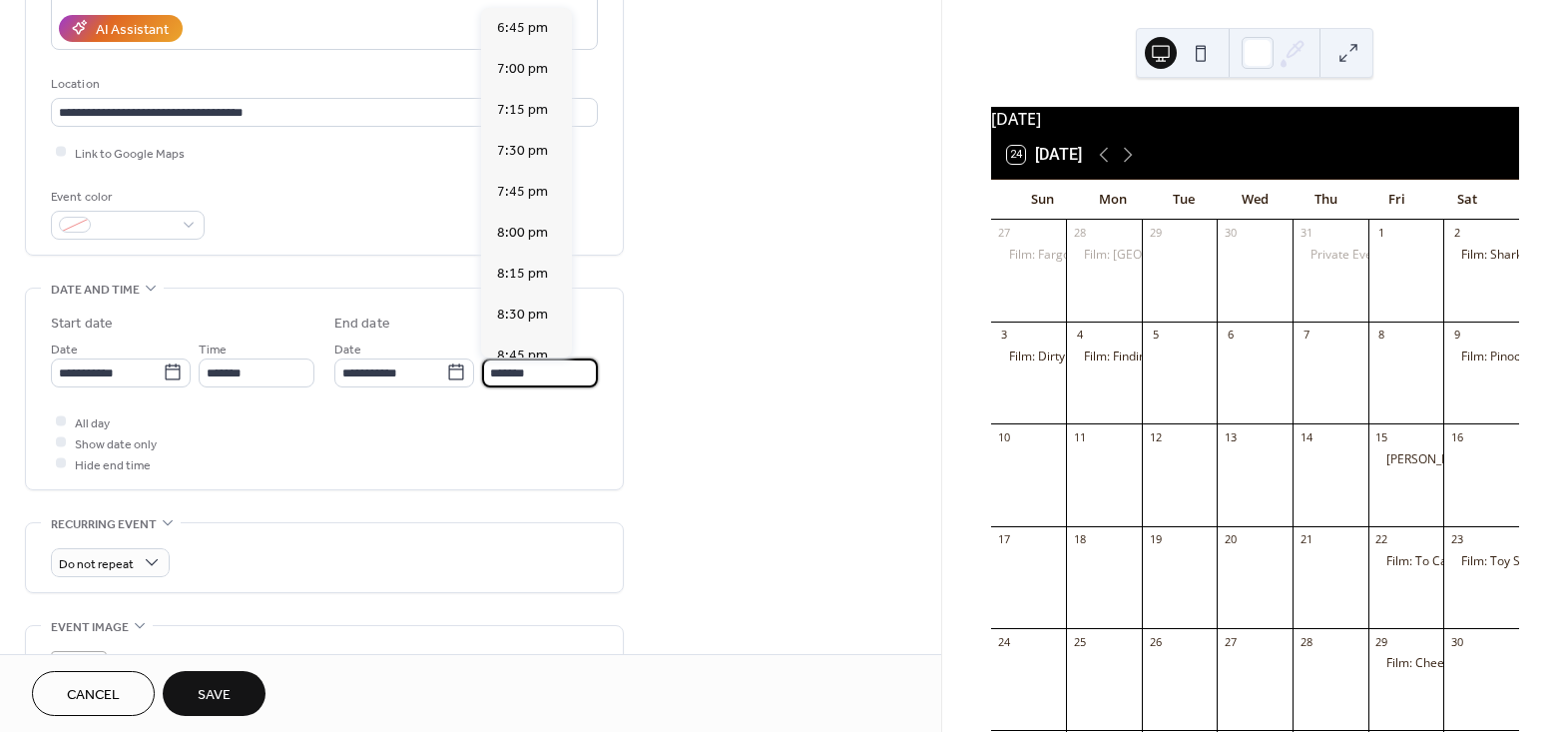 type on "*******" 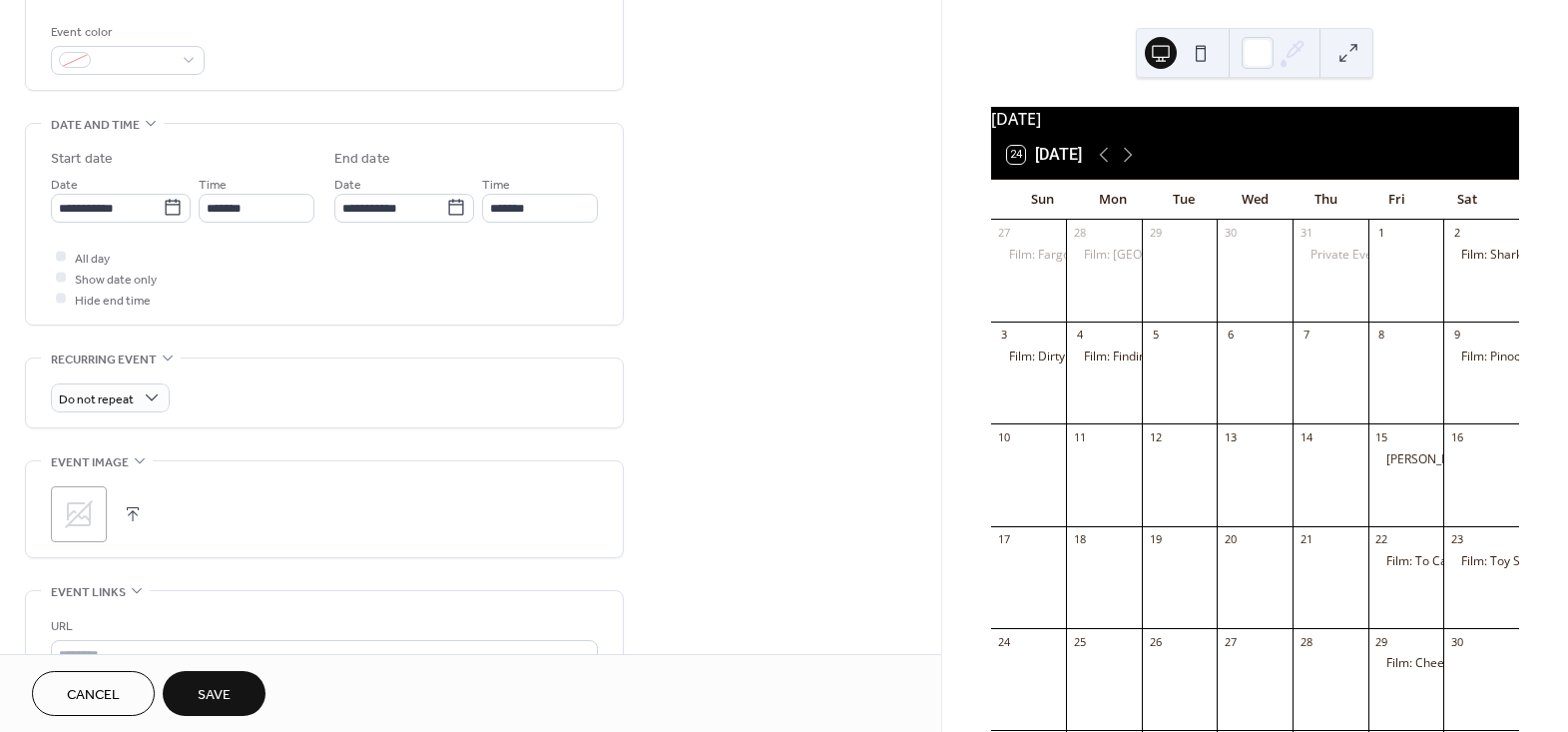 scroll, scrollTop: 544, scrollLeft: 0, axis: vertical 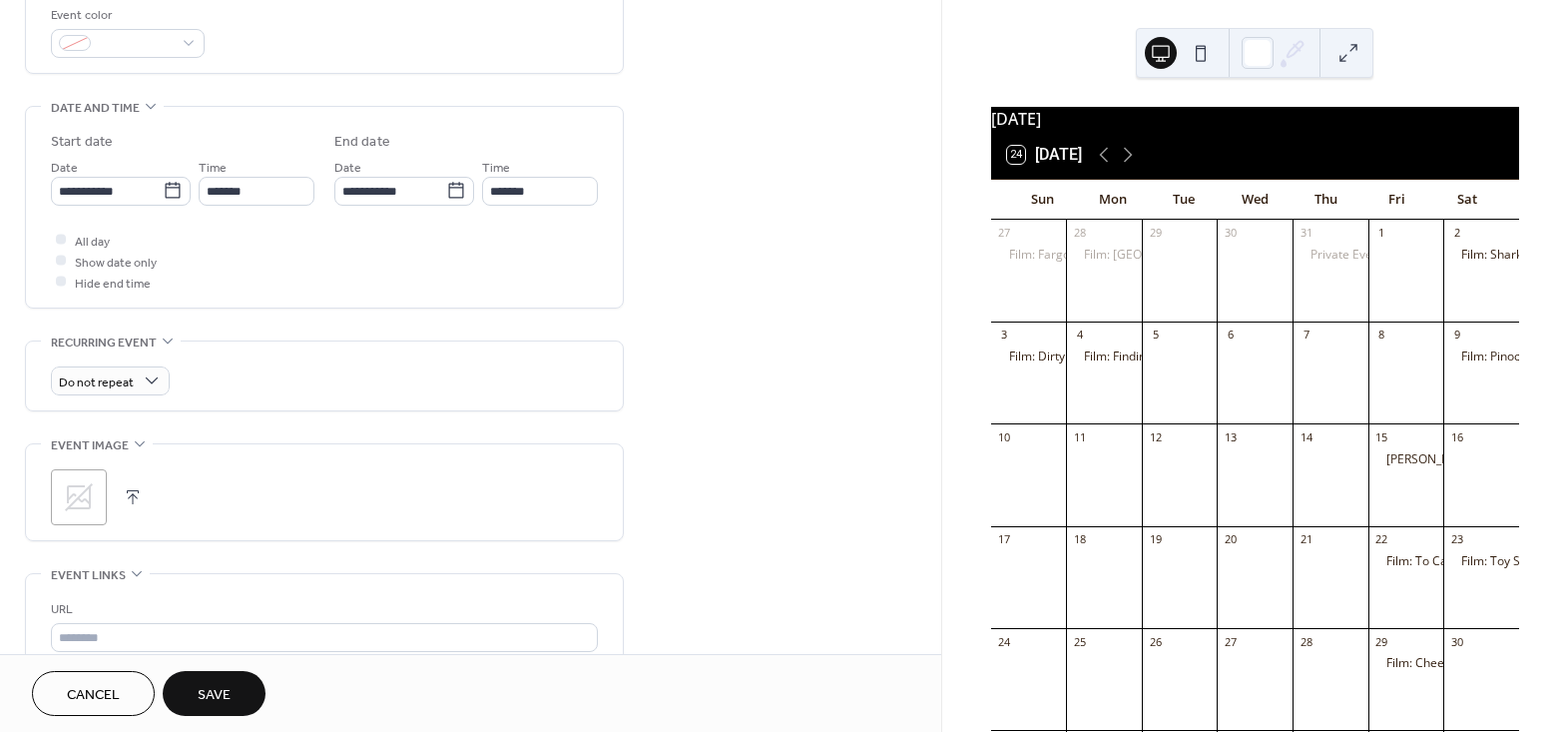 click on ";" at bounding box center [79, 497] 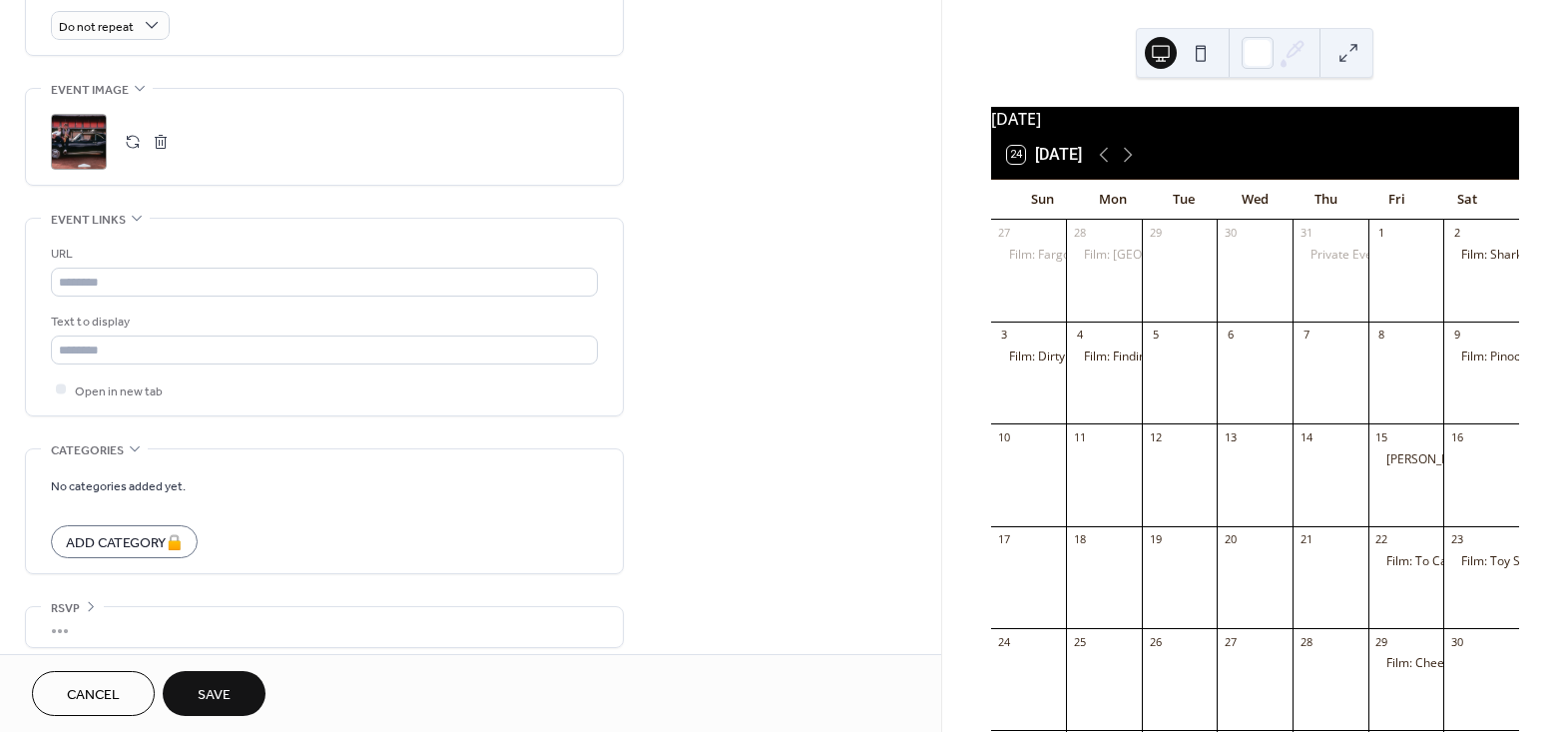 scroll, scrollTop: 908, scrollLeft: 0, axis: vertical 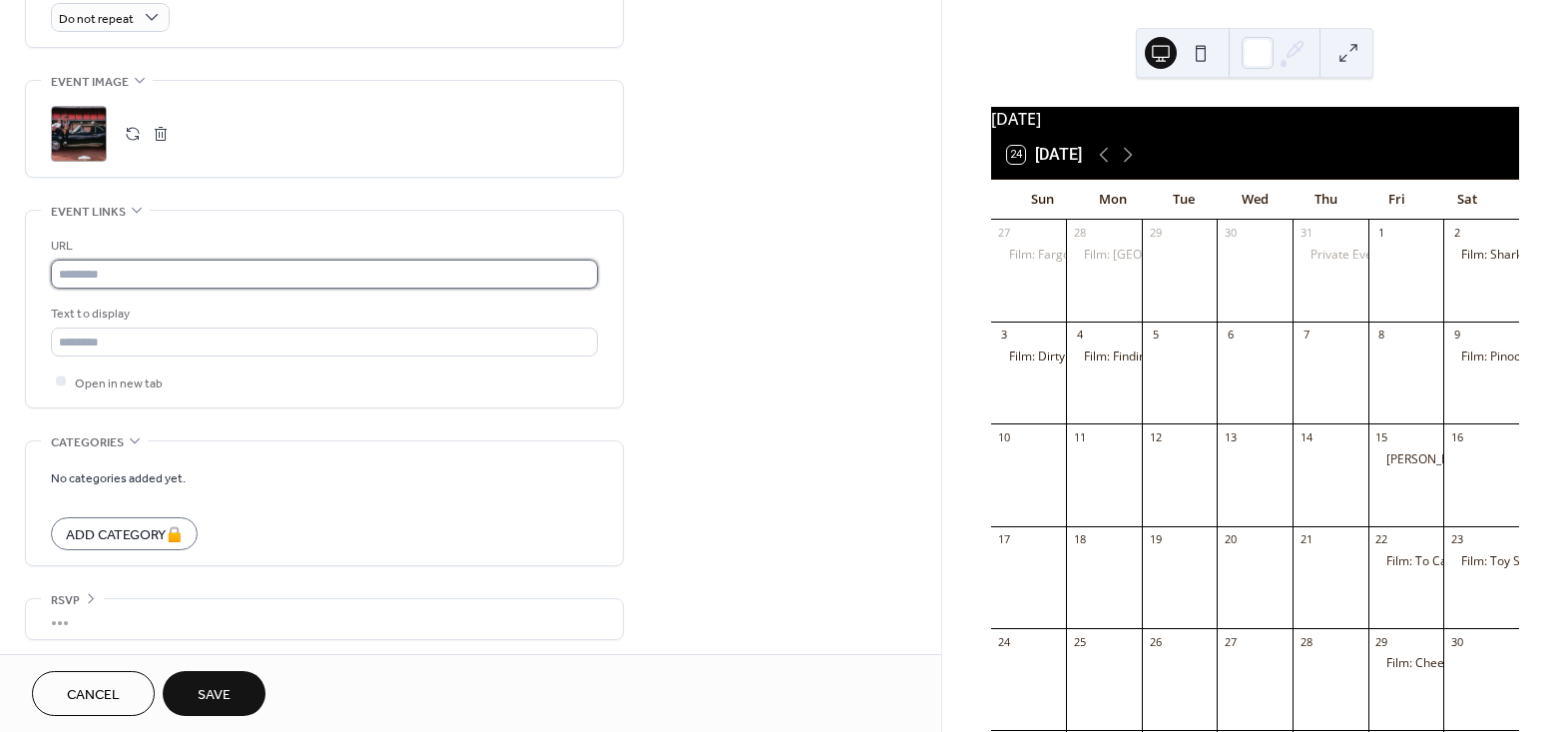 click at bounding box center [324, 274] 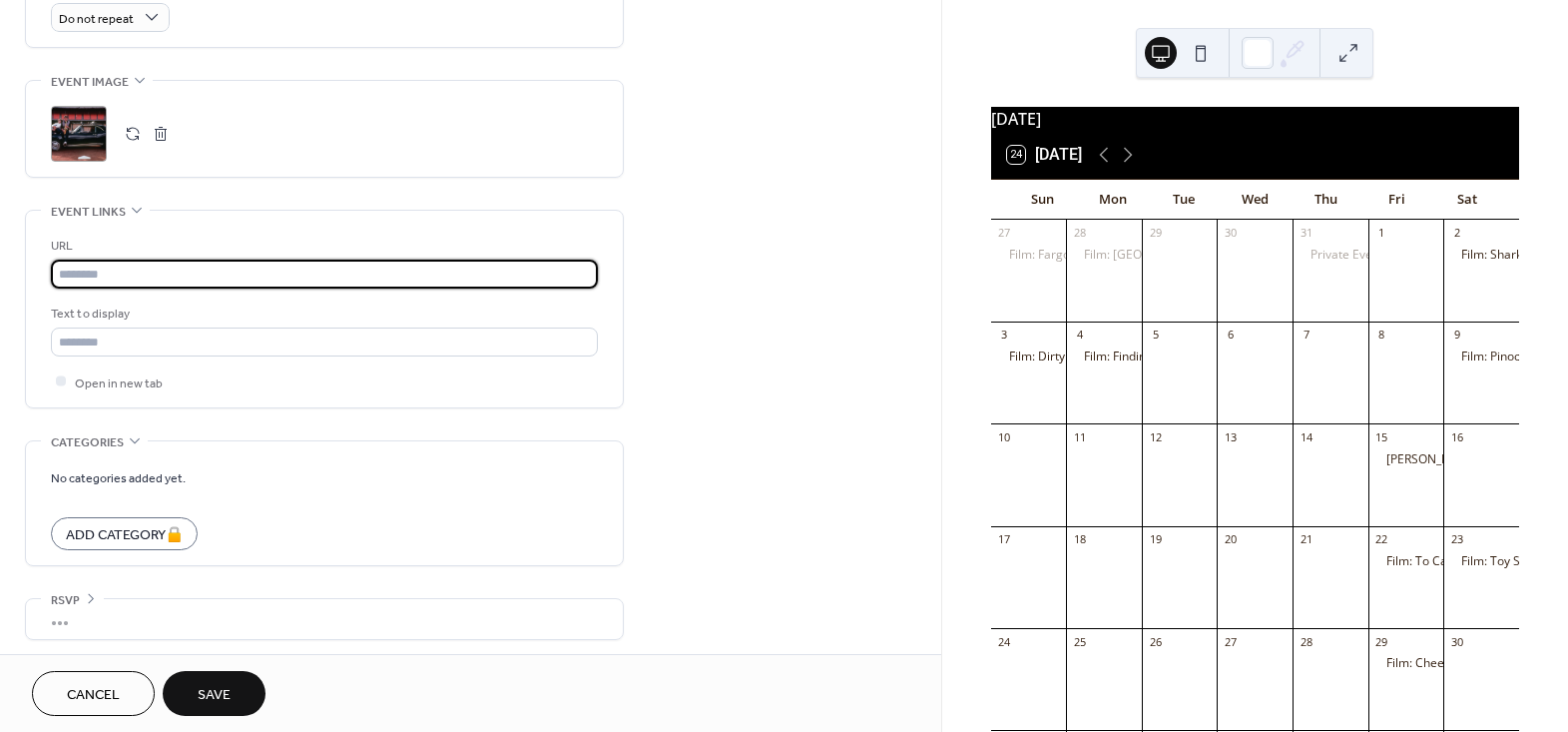 paste on "**********" 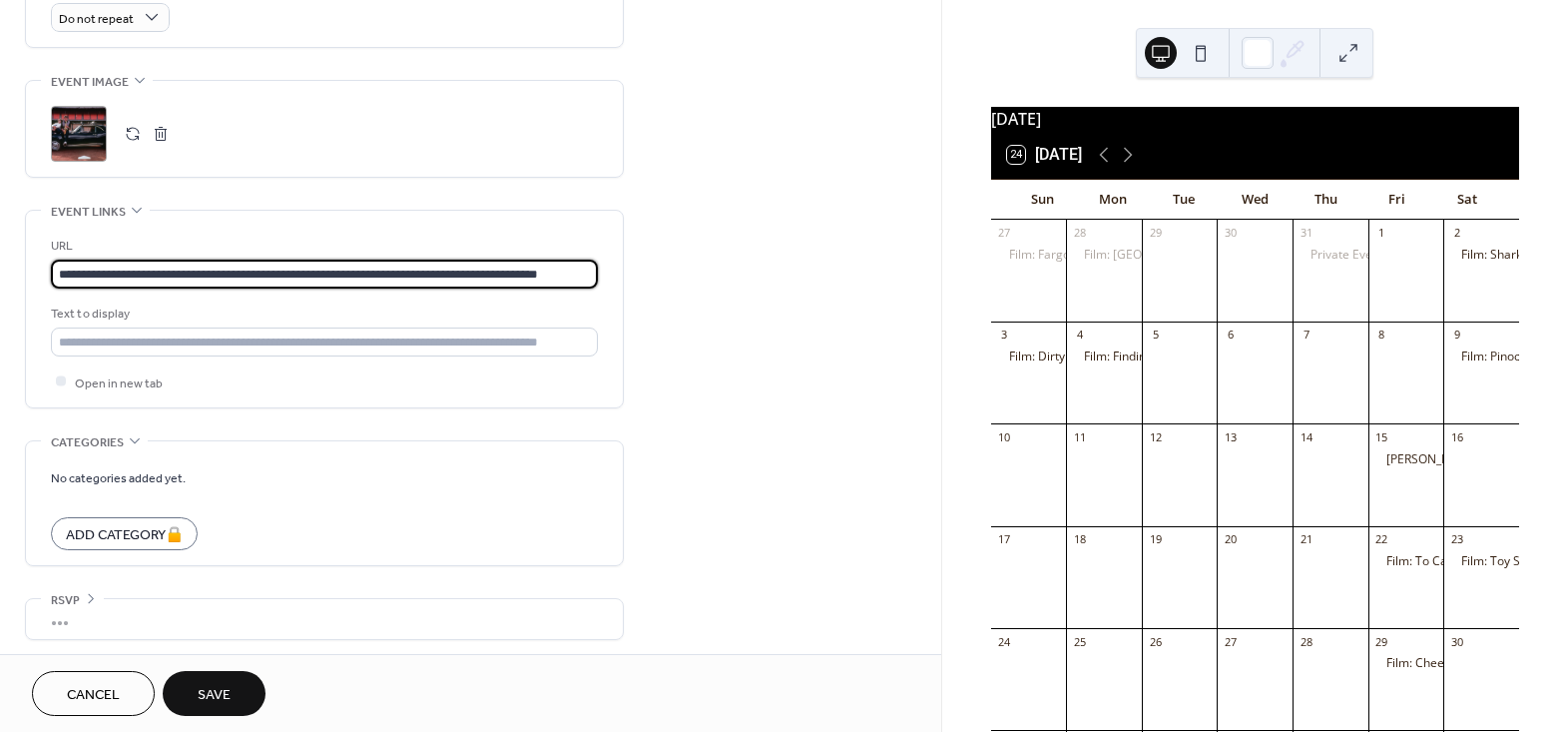 scroll, scrollTop: 0, scrollLeft: 10, axis: horizontal 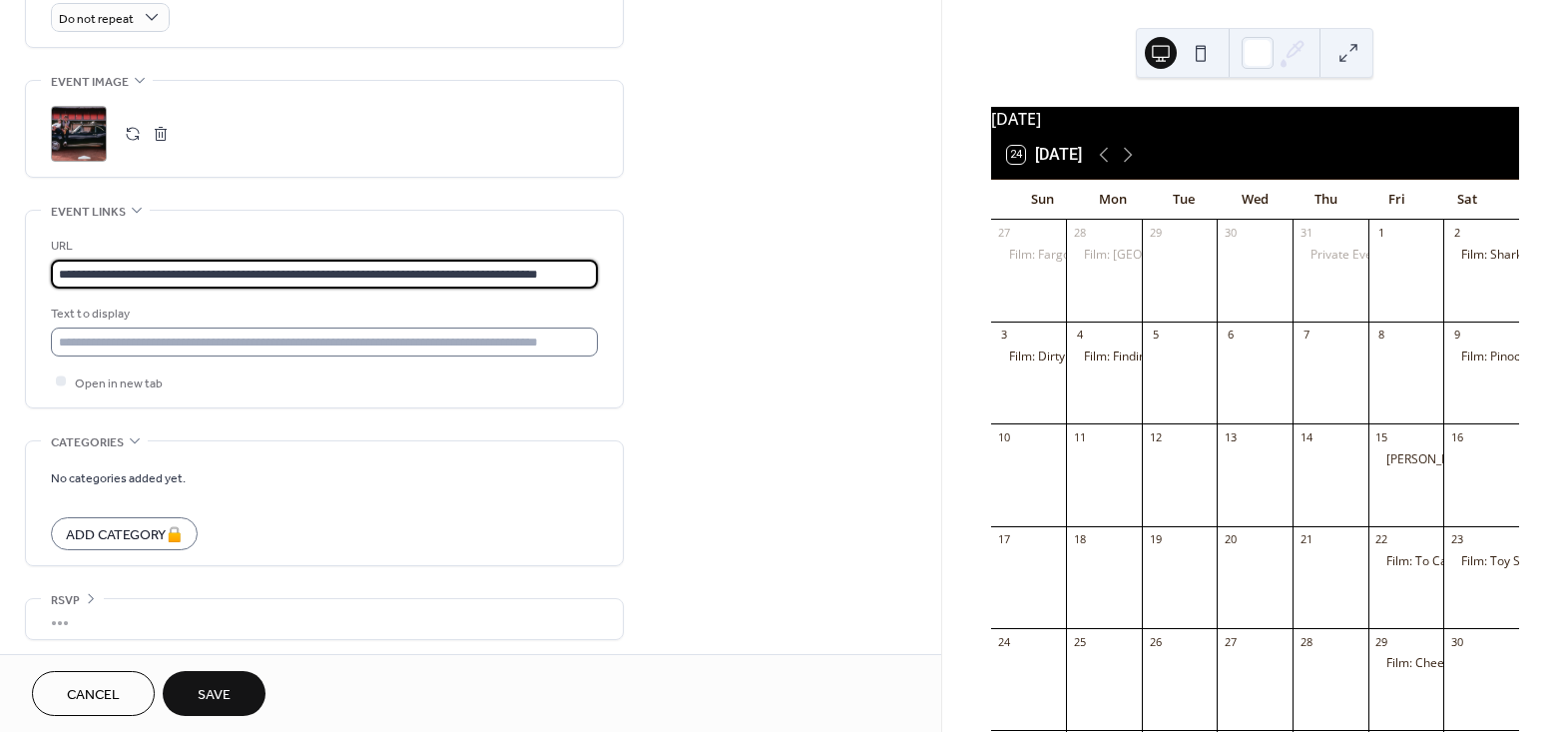 type on "**********" 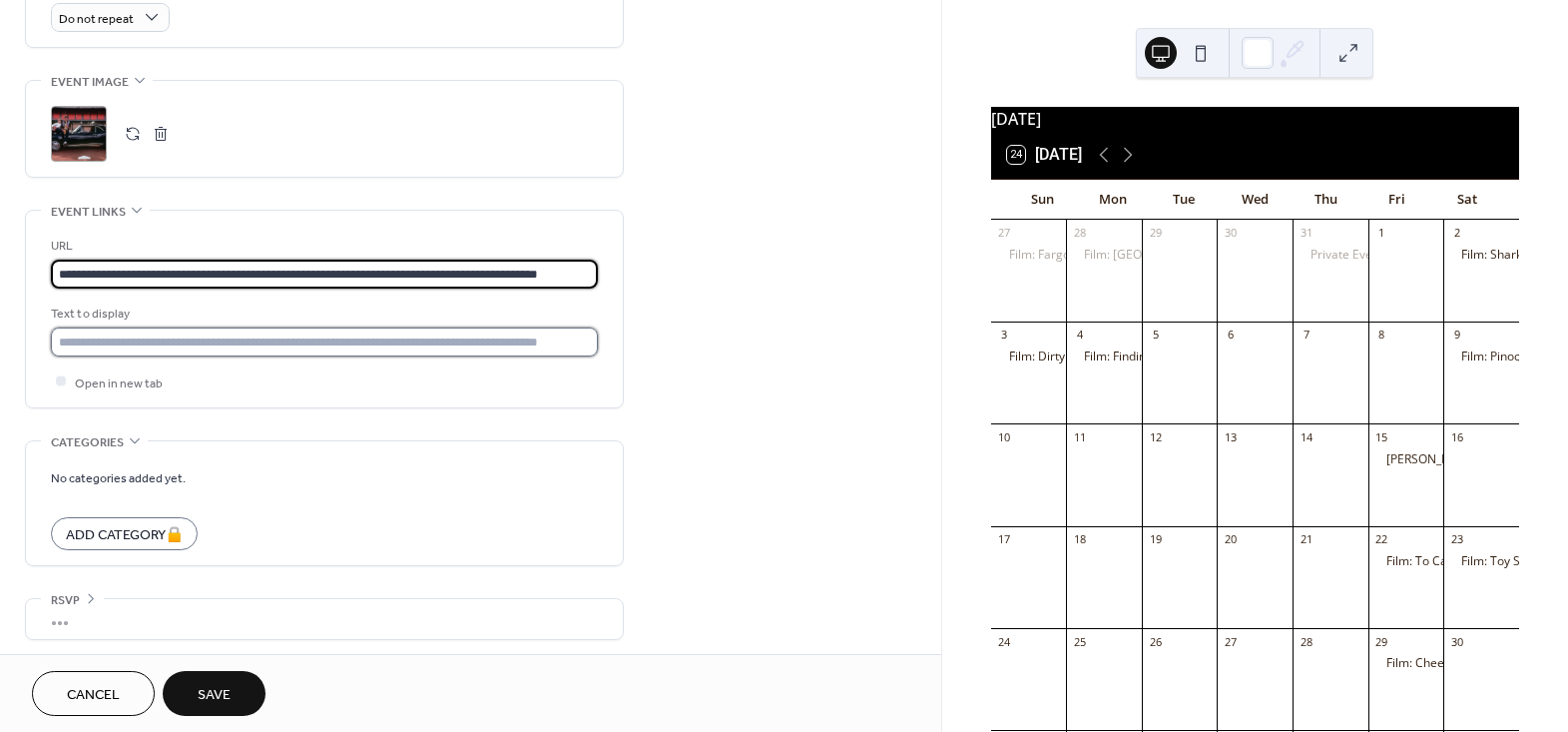 scroll, scrollTop: 0, scrollLeft: 0, axis: both 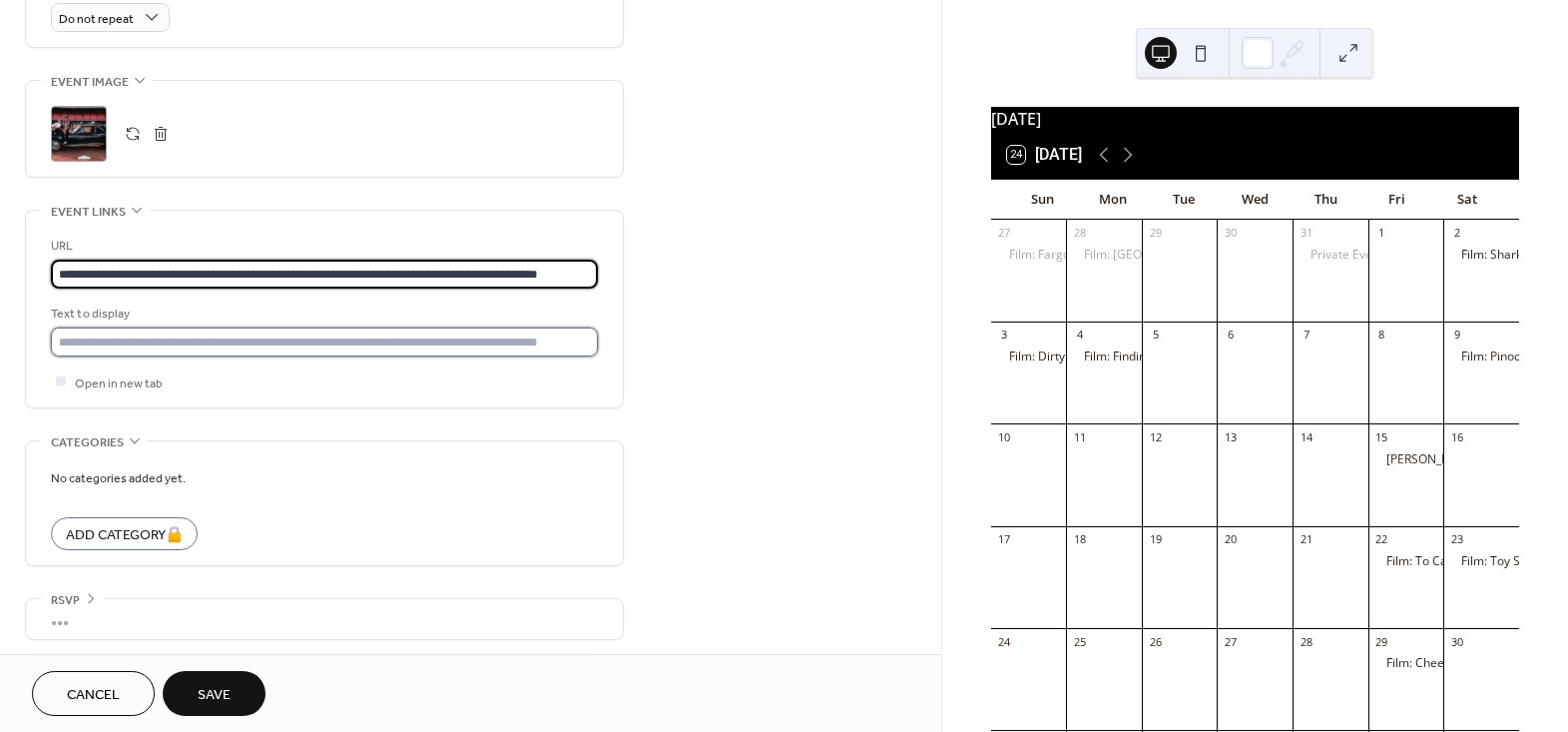 click at bounding box center [324, 342] 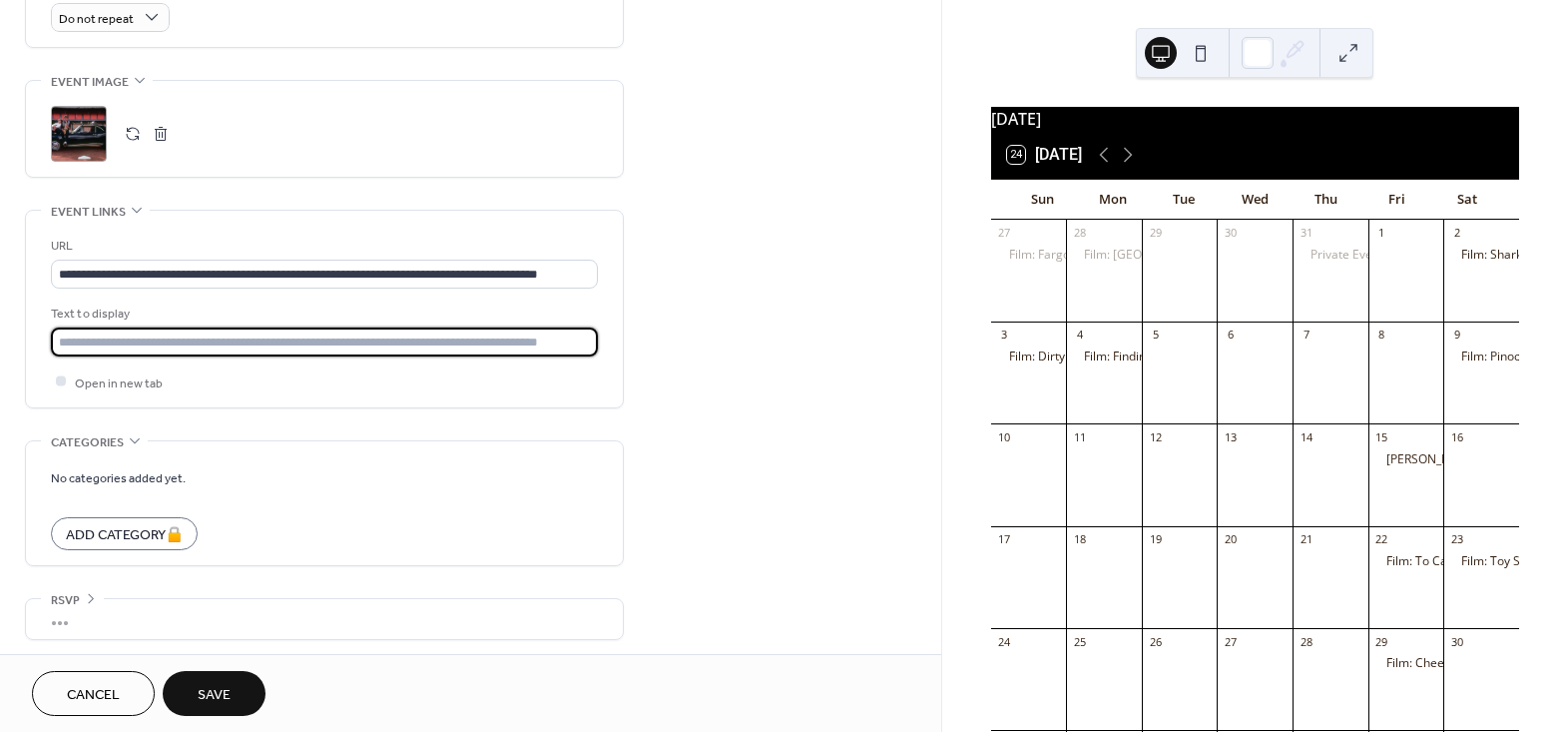 type on "**********" 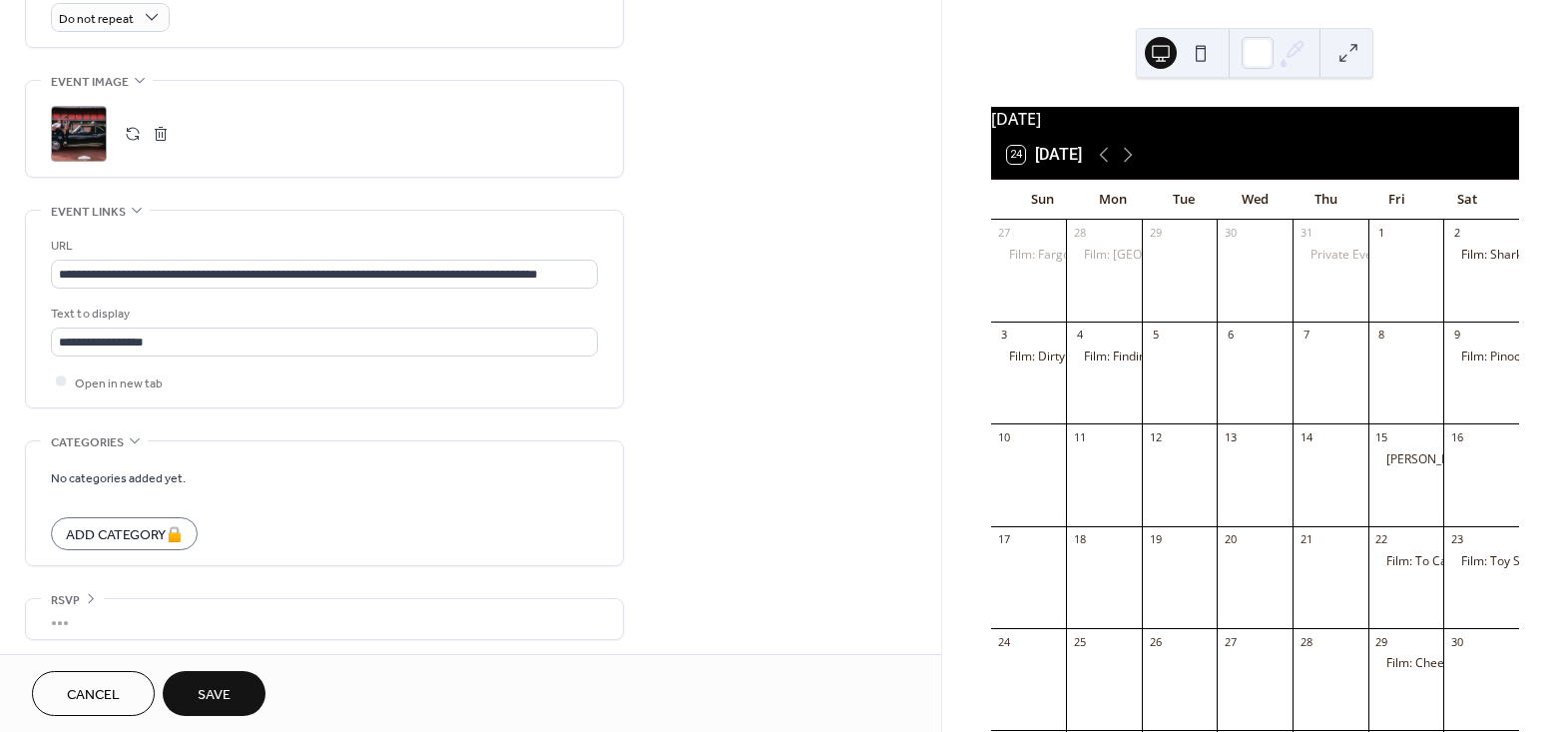 click on "**********" at bounding box center (470, -69) 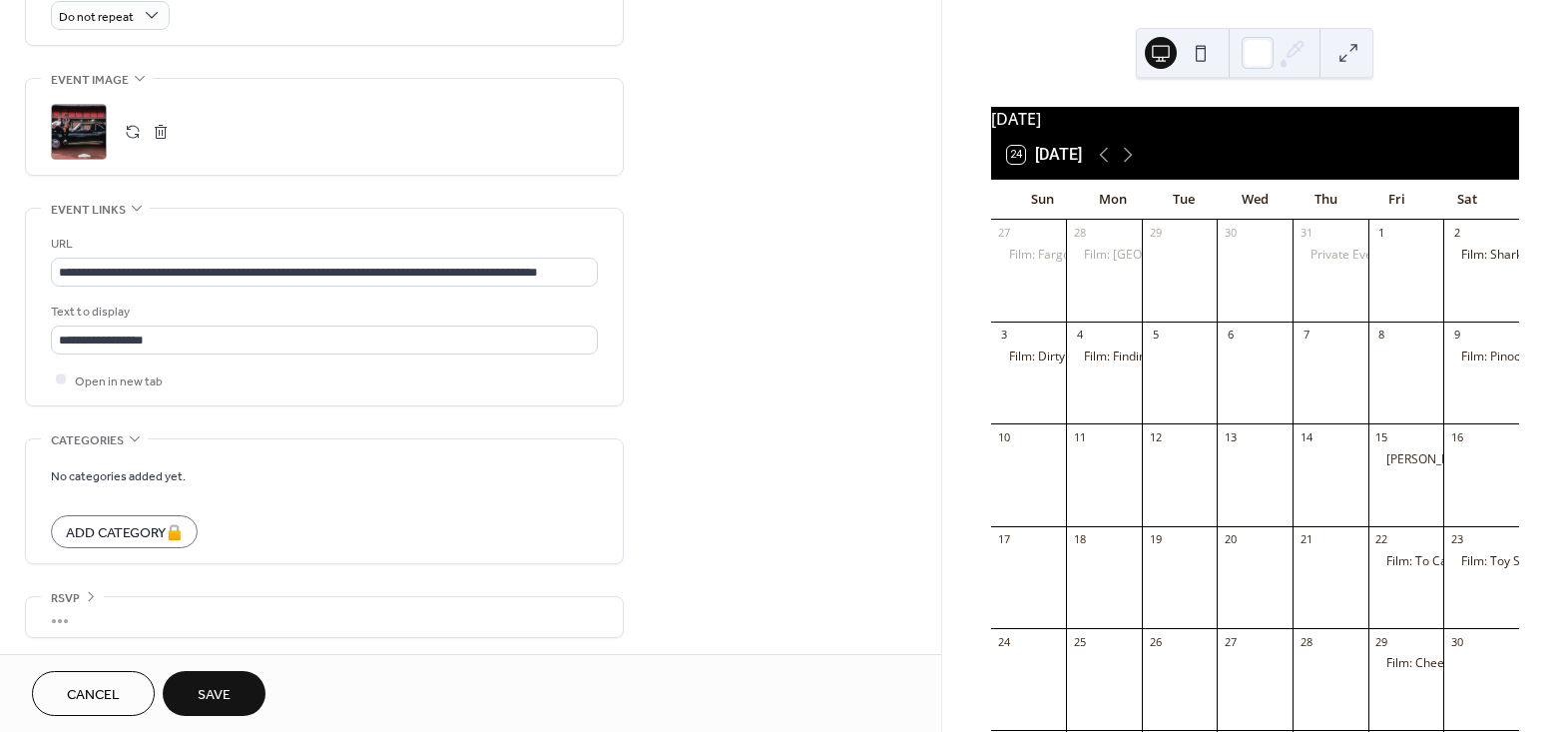 scroll, scrollTop: 912, scrollLeft: 0, axis: vertical 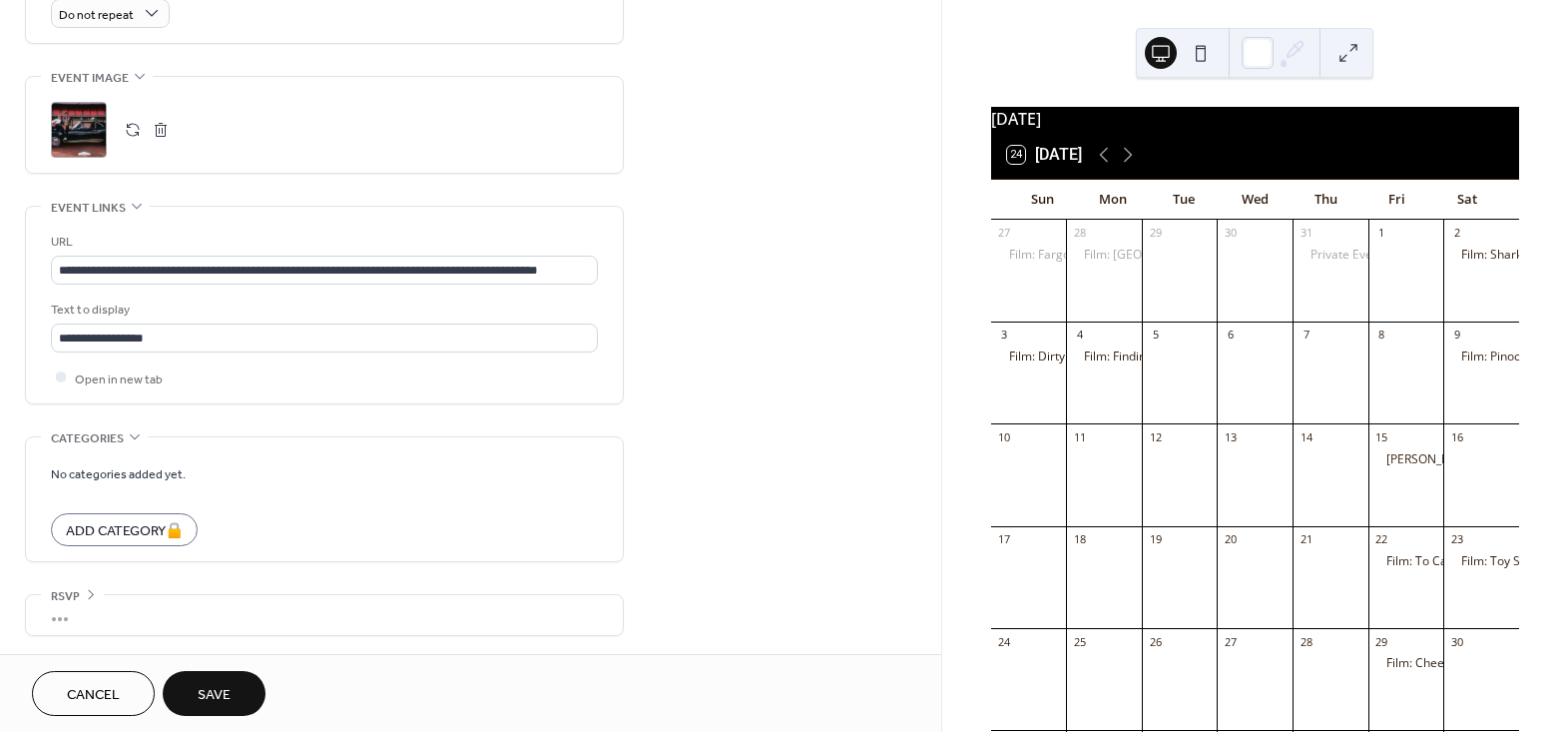 click on "Save" at bounding box center [214, 693] 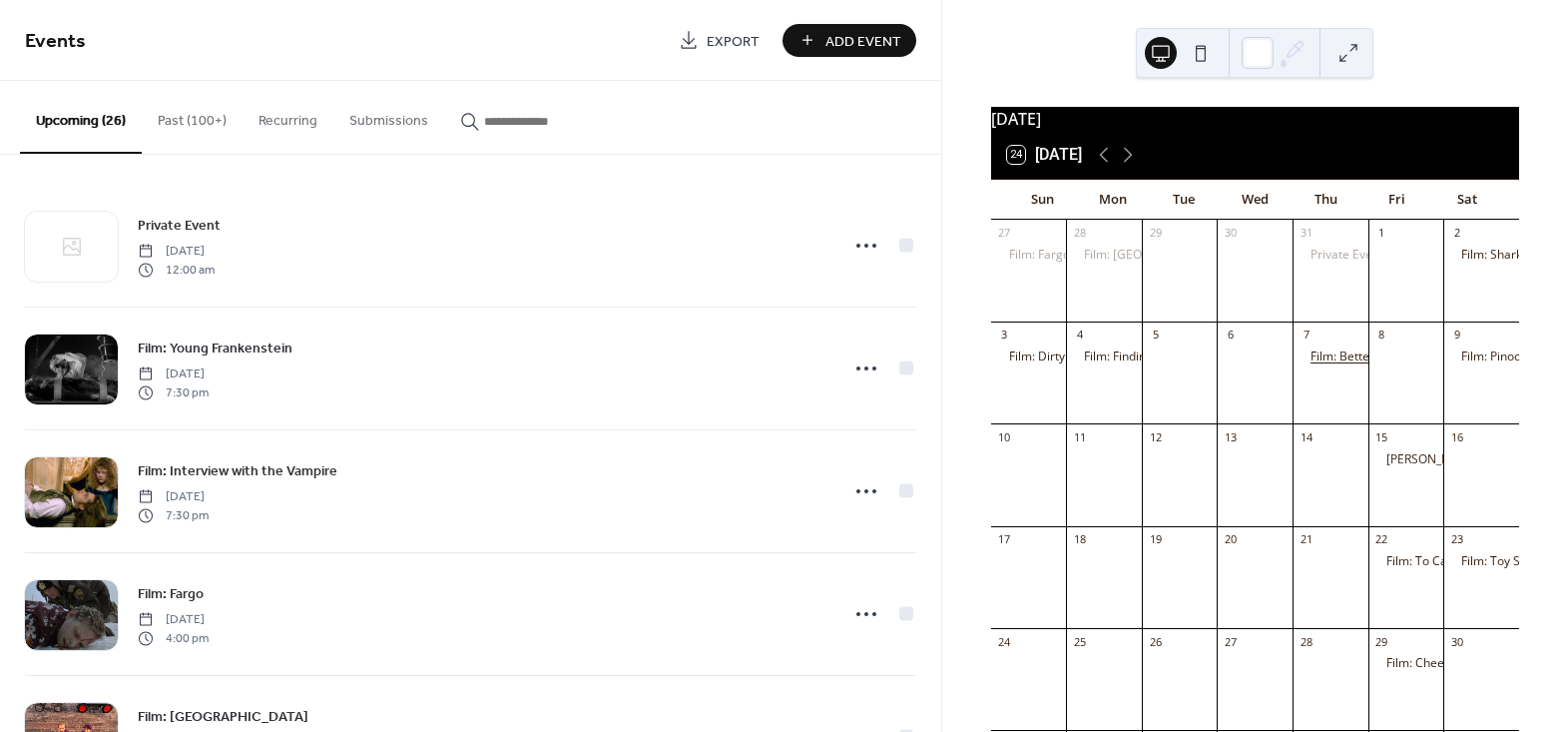 click on "Film: Better Off Dead" at bounding box center (1368, 357) 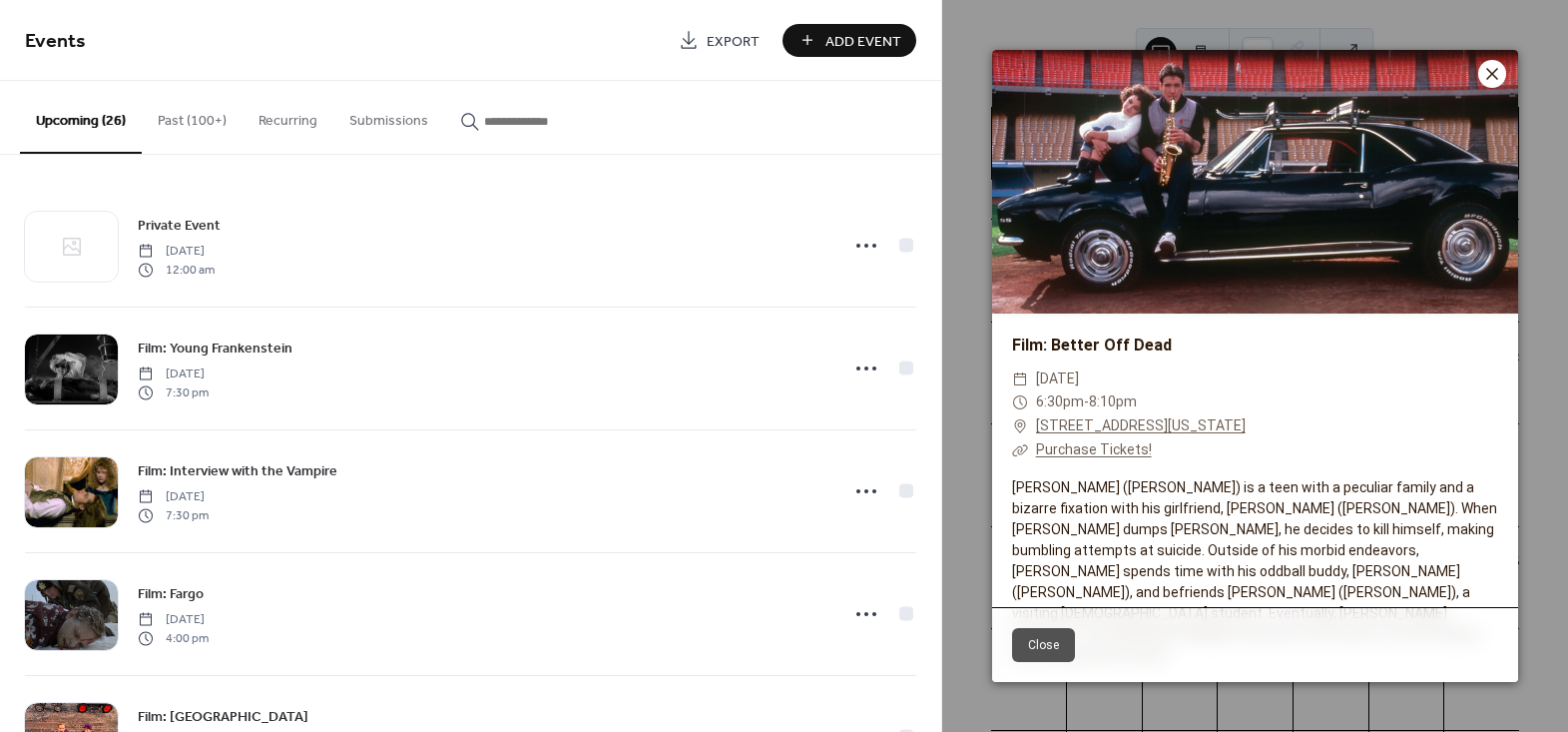 click 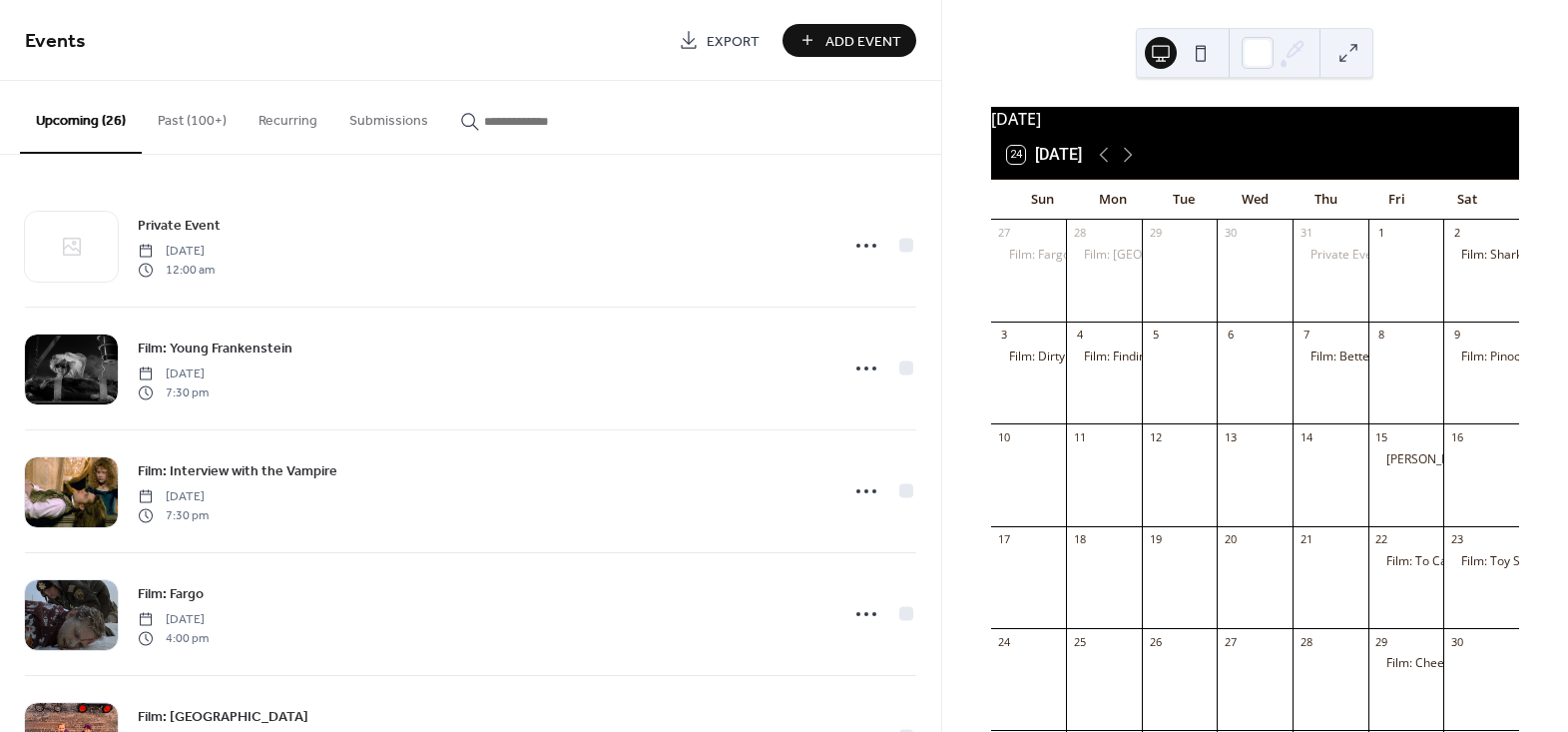 click on "Add Event" at bounding box center [849, 40] 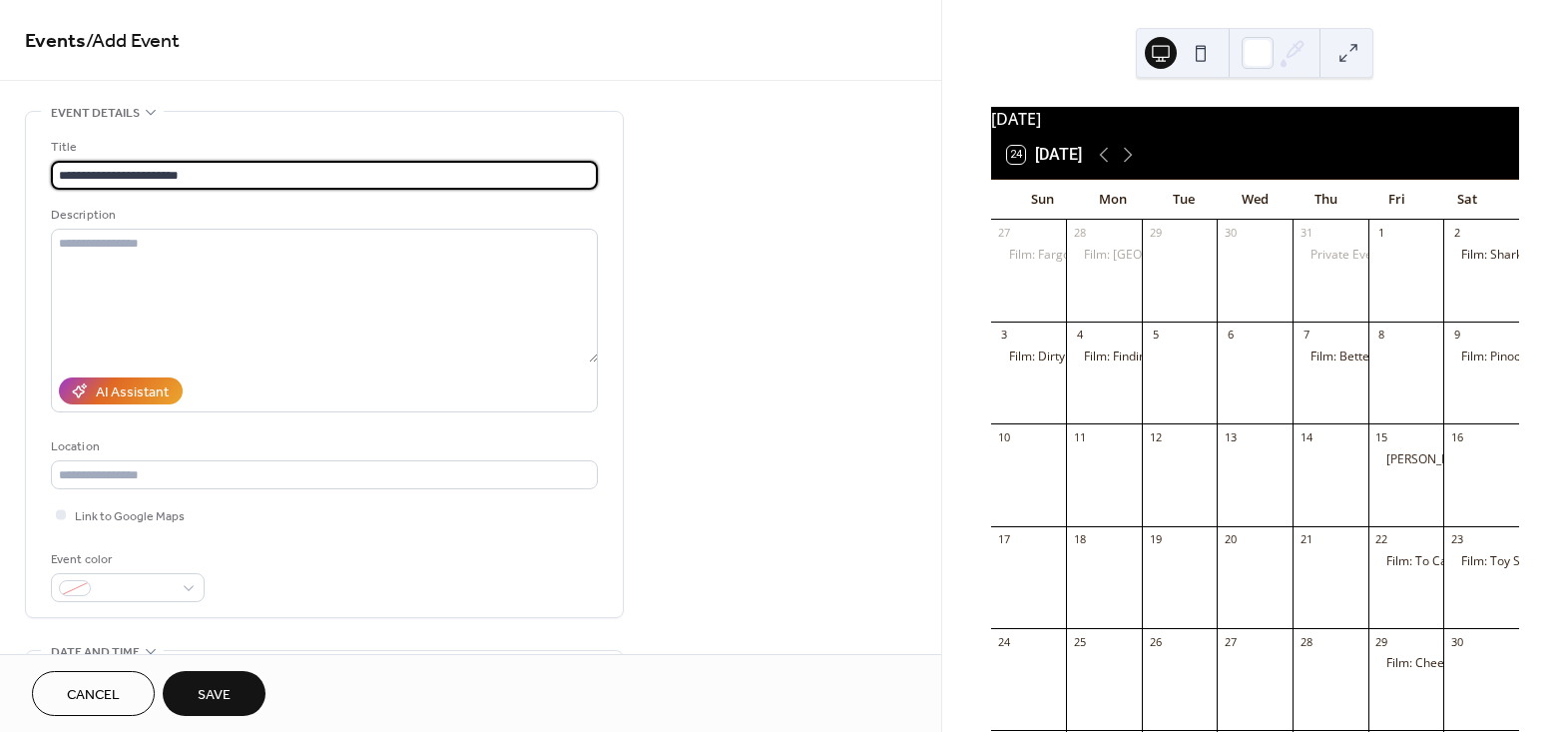 type on "**********" 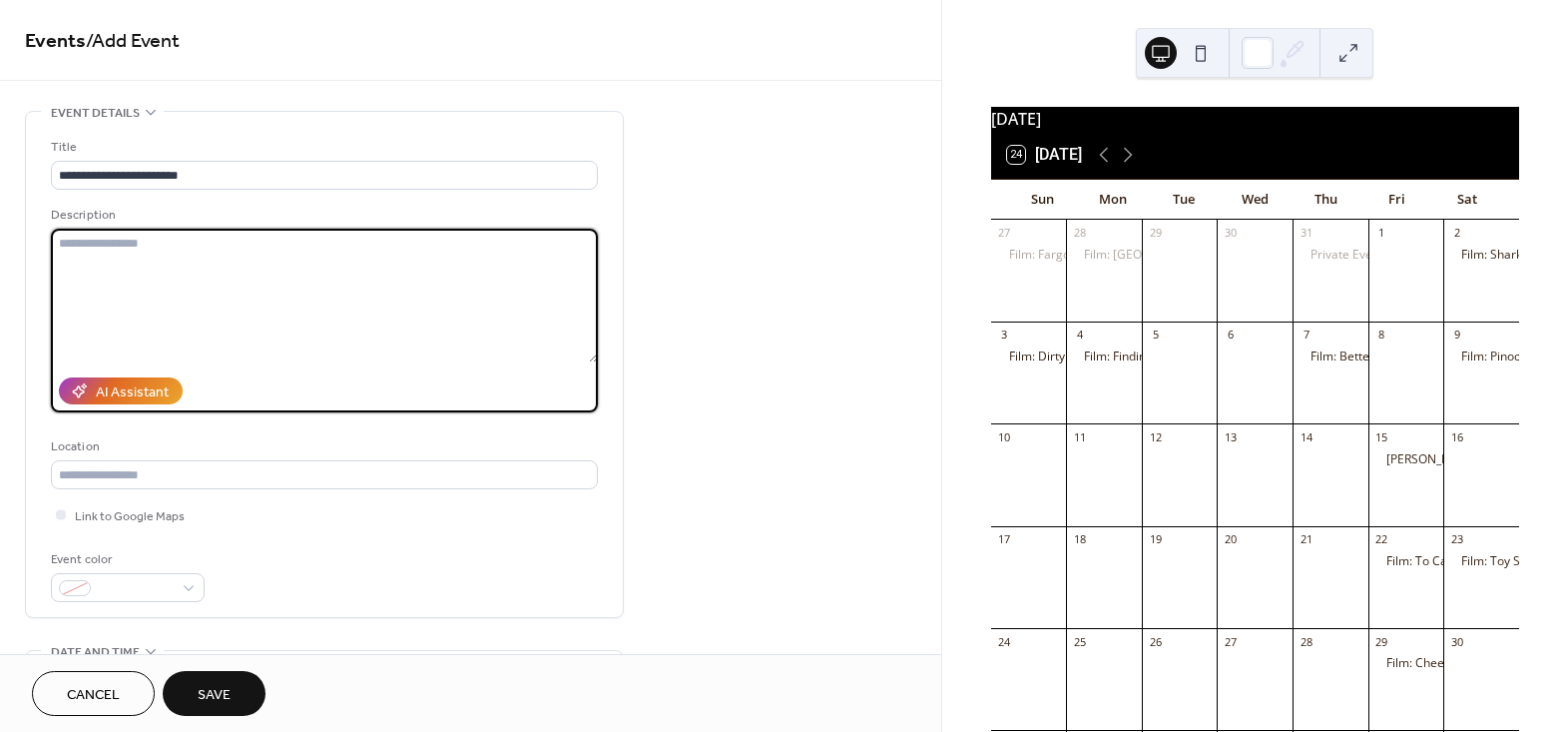 paste on "**********" 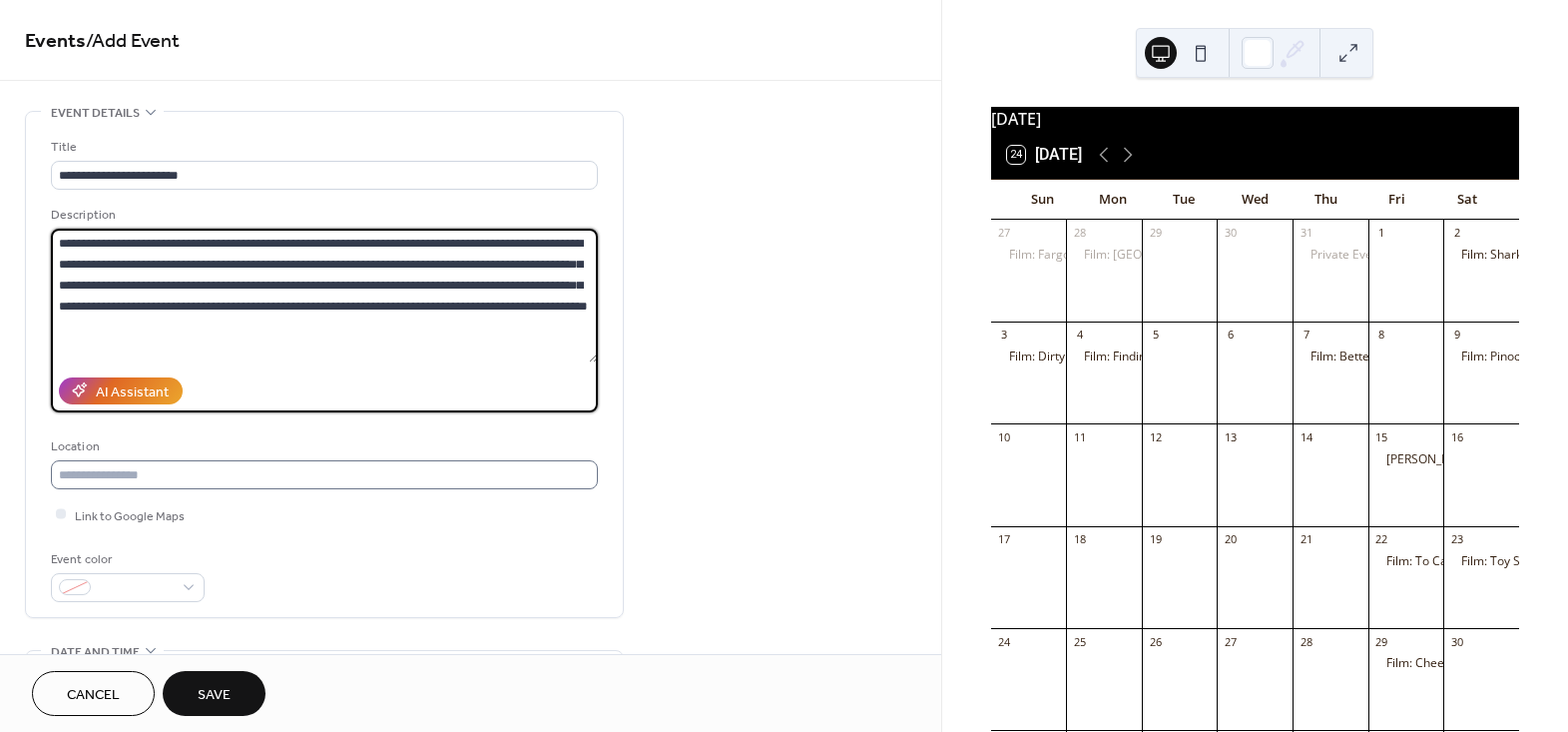 type on "**********" 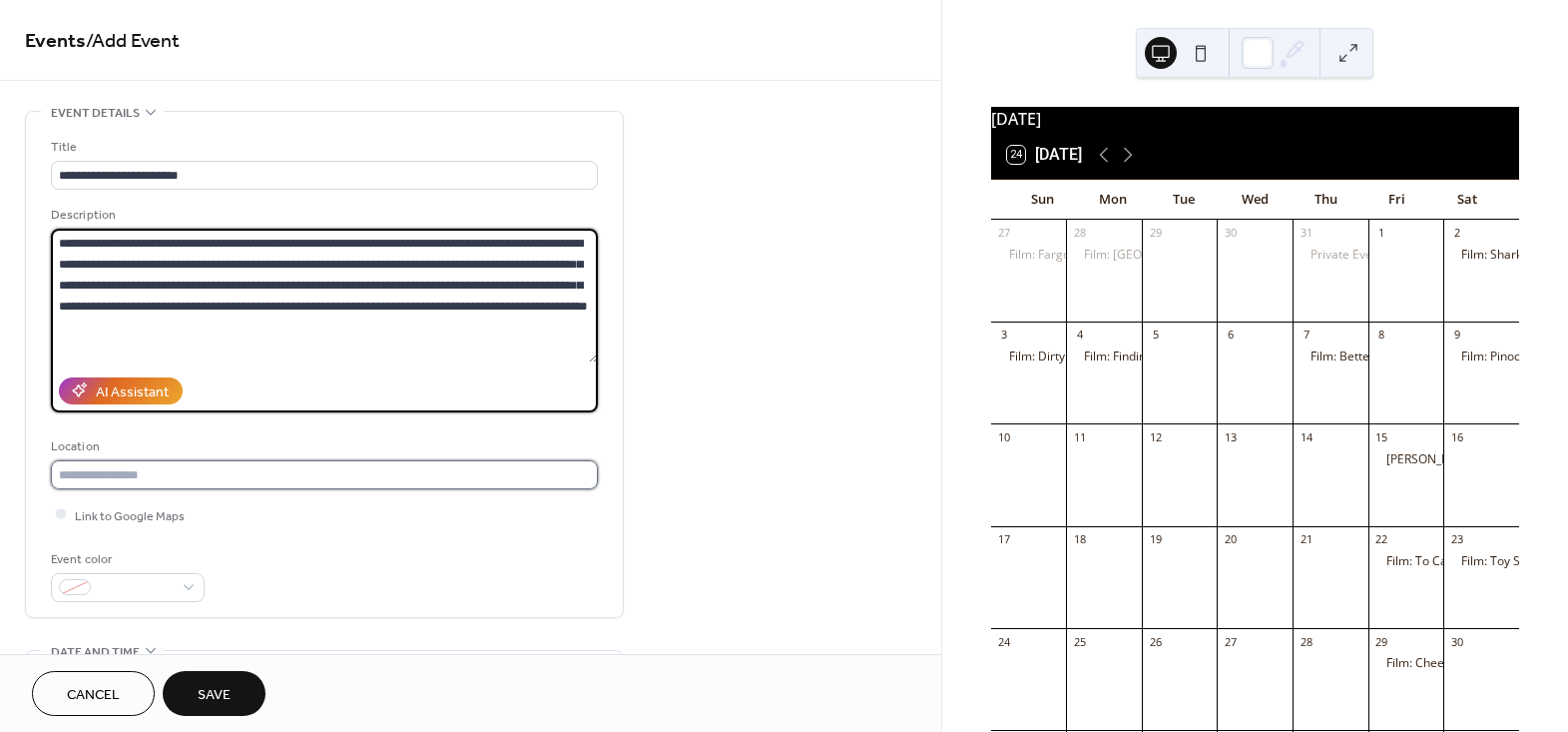 click at bounding box center (324, 474) 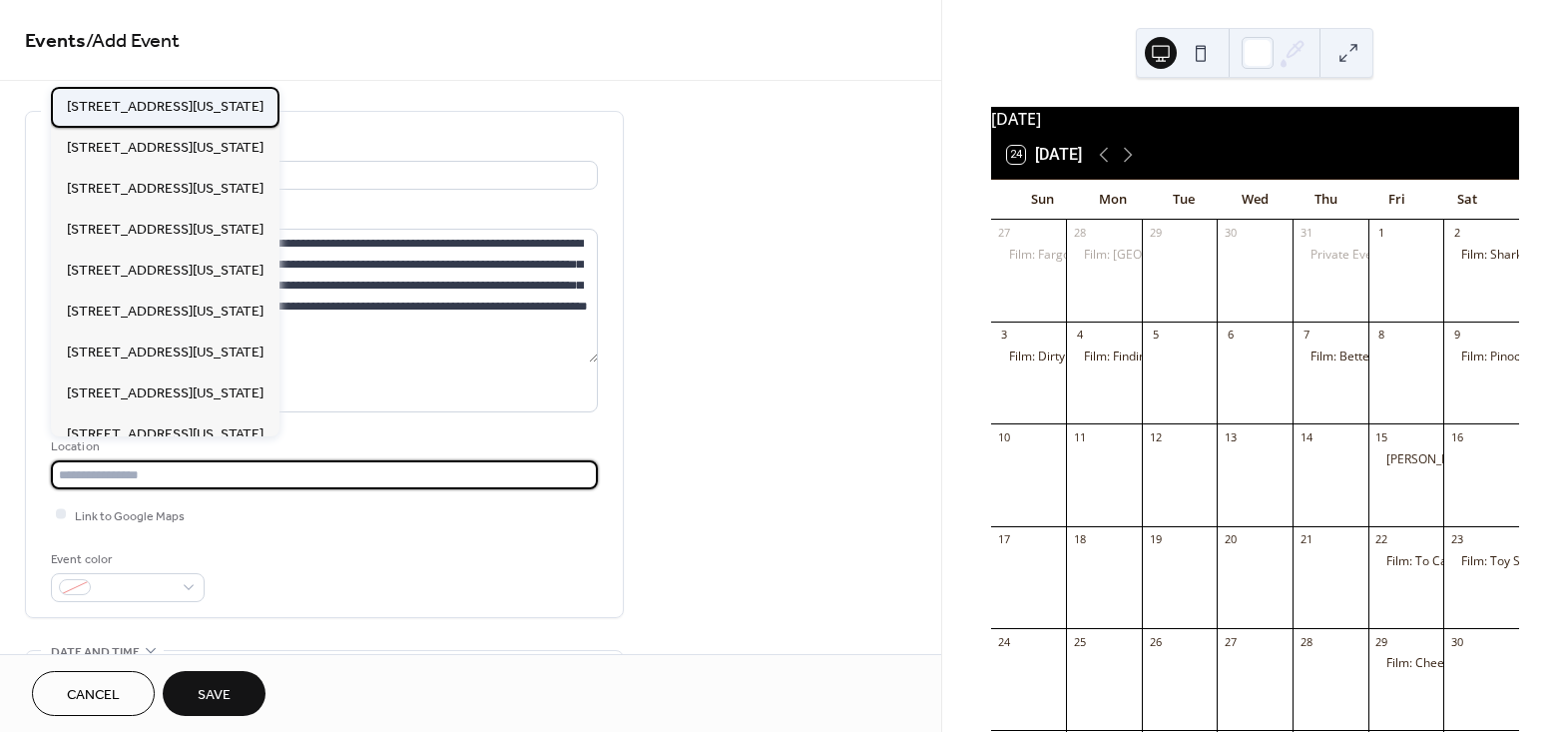 click on "[STREET_ADDRESS][US_STATE]" at bounding box center (165, 106) 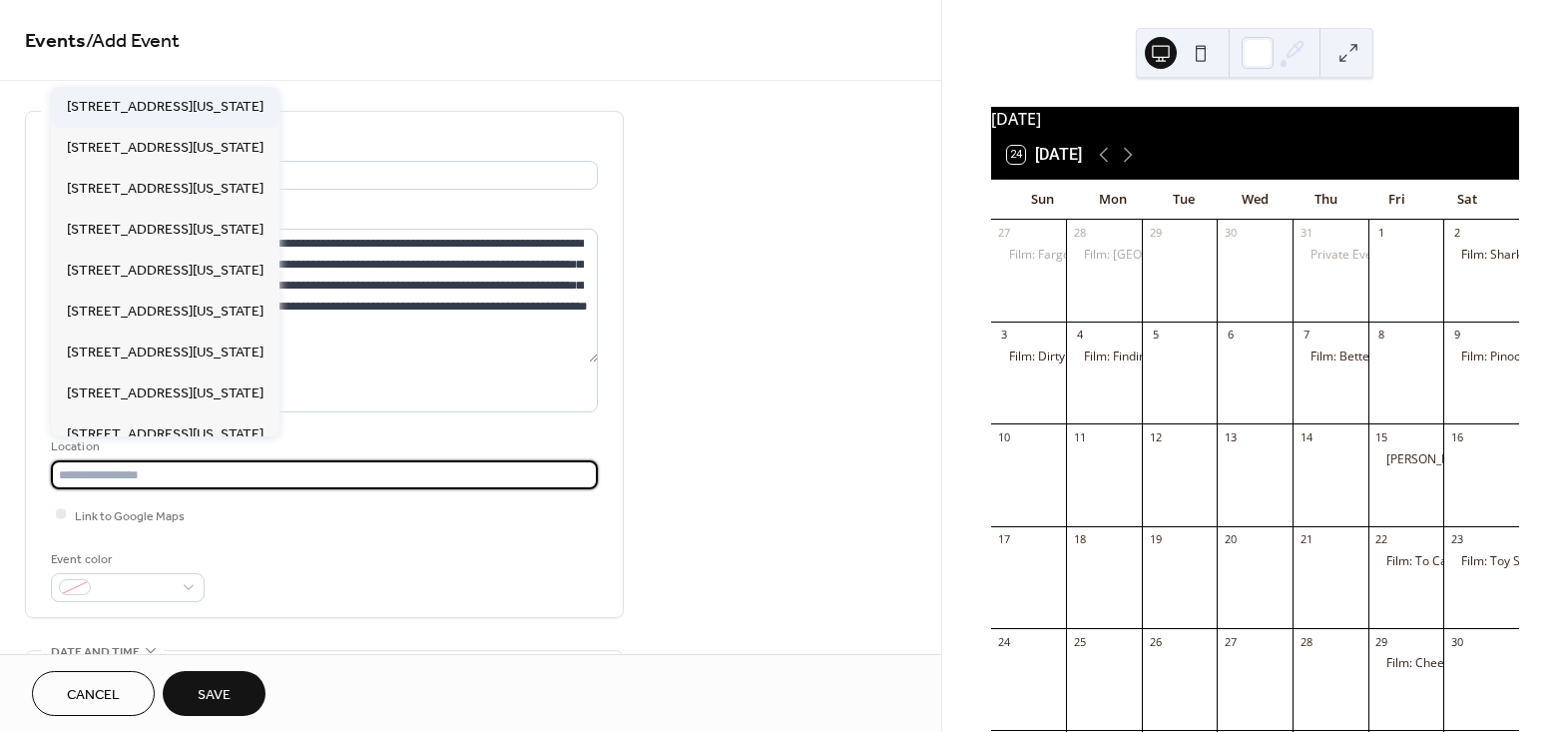 type on "**********" 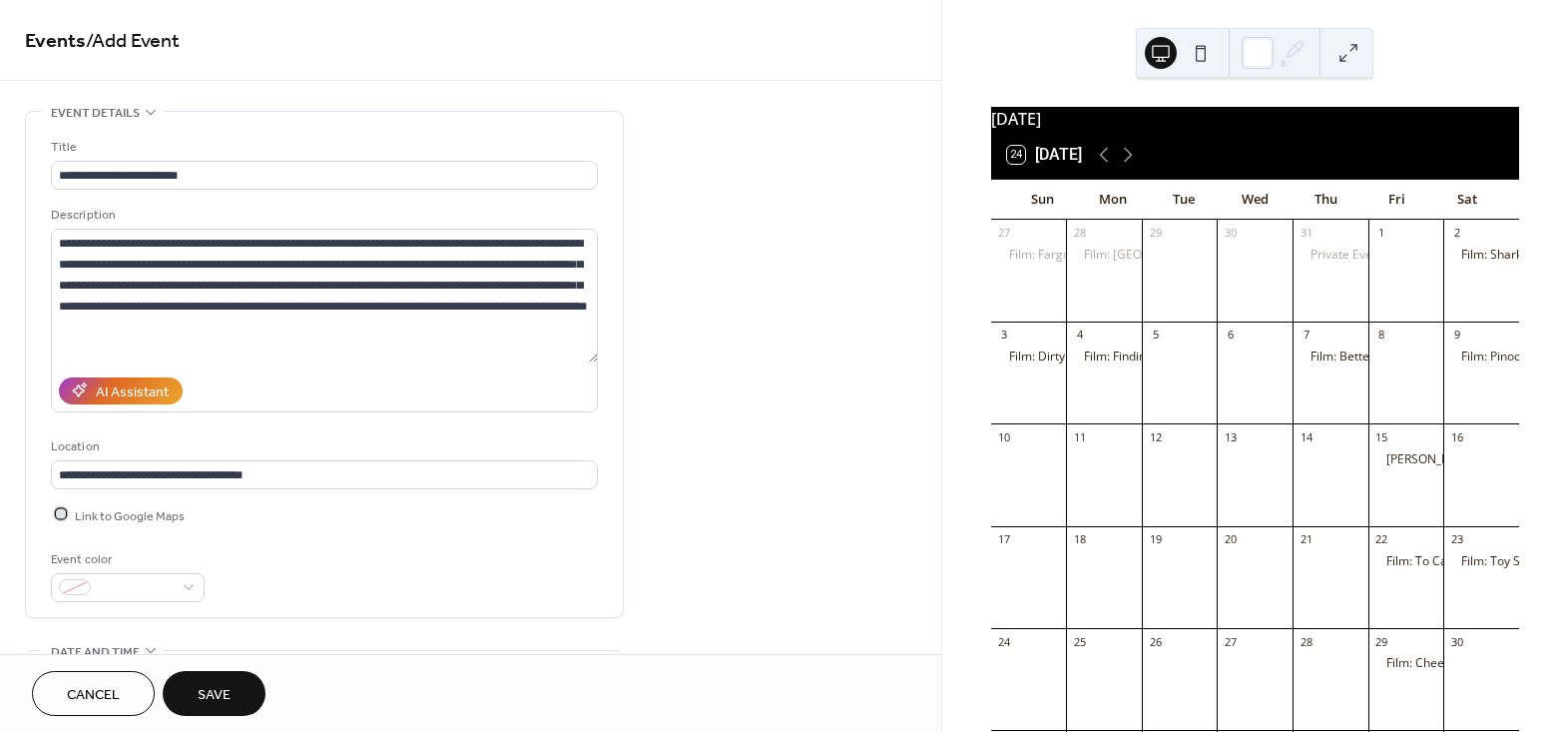 click on "Link to Google Maps" at bounding box center (130, 515) 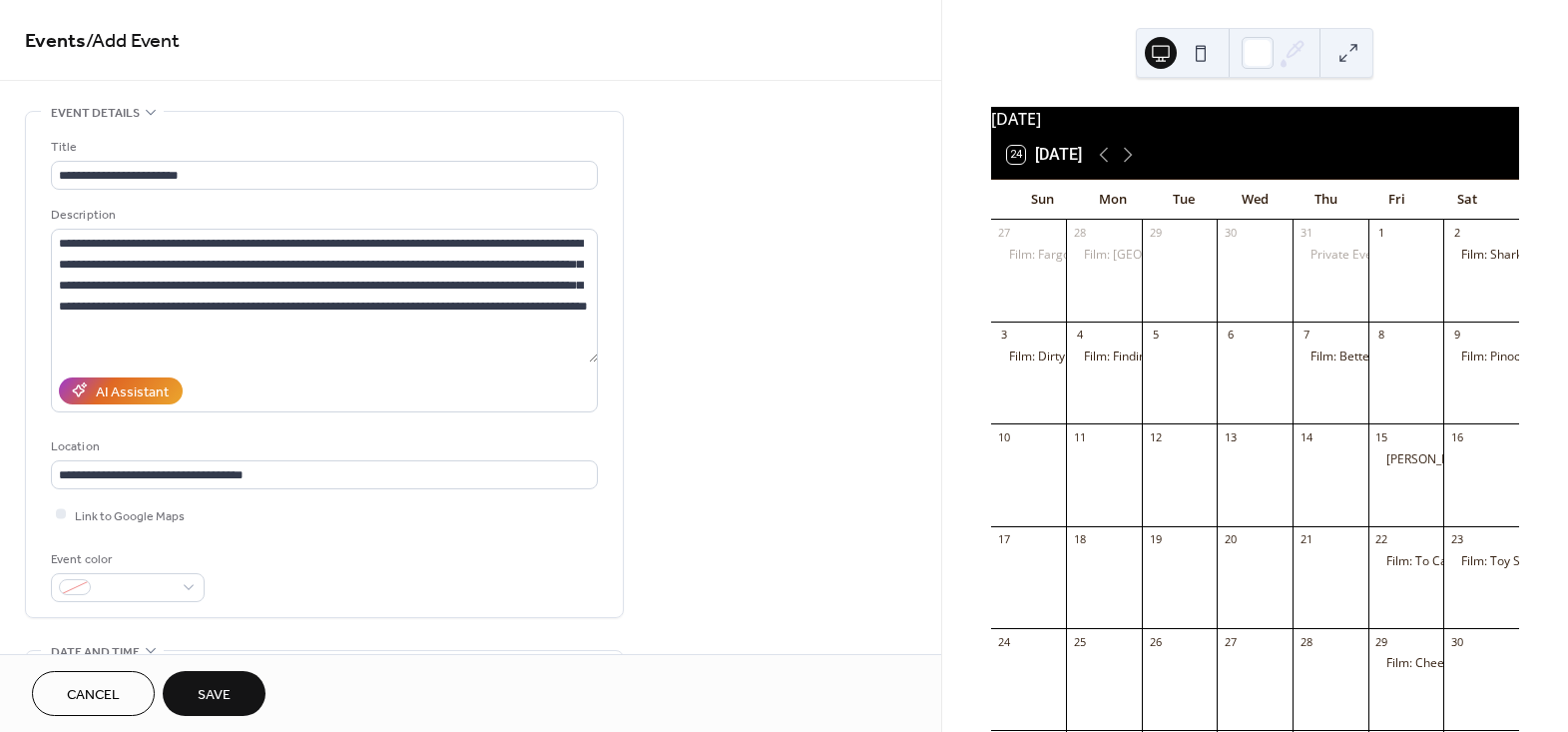 click on "**********" at bounding box center (324, 369) 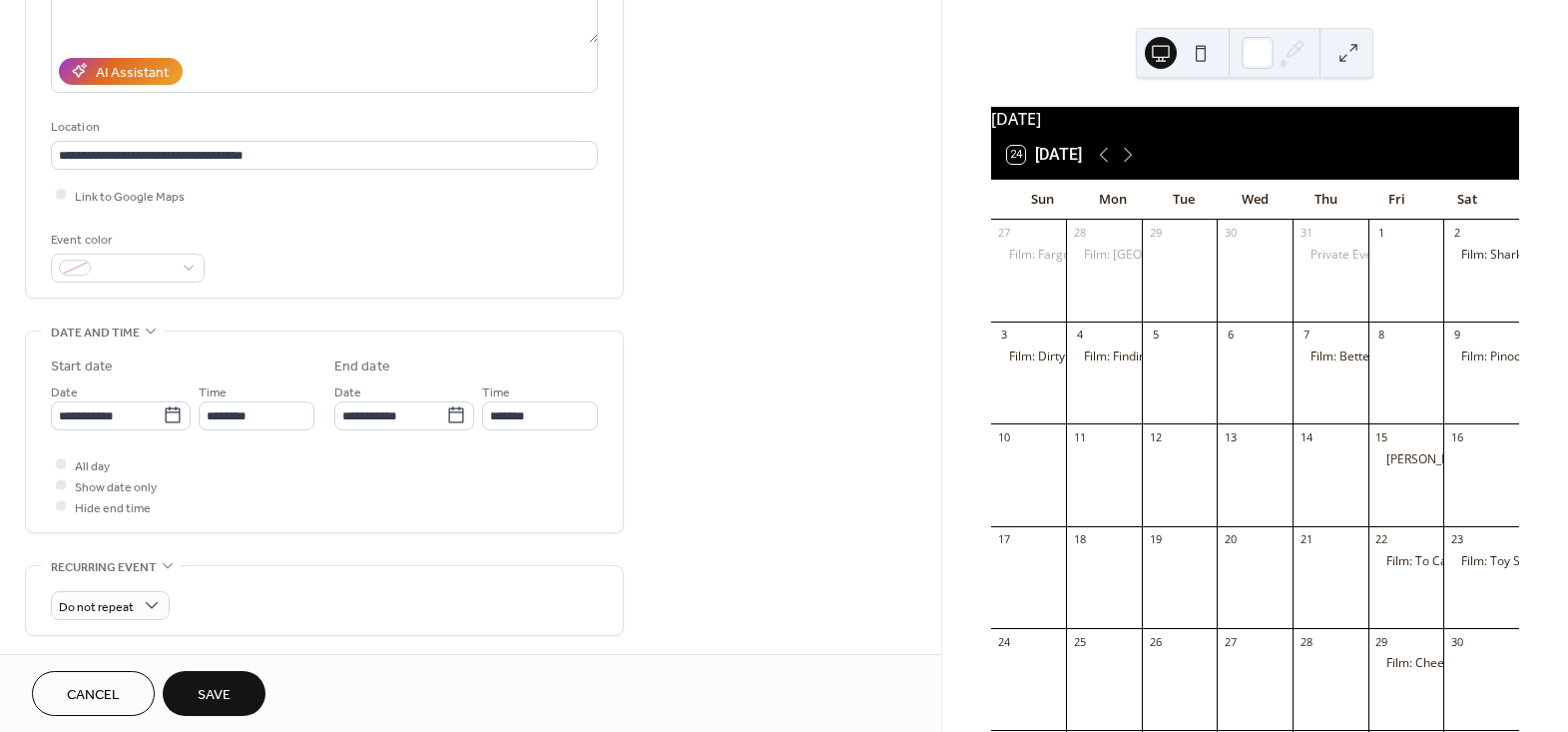 scroll, scrollTop: 453, scrollLeft: 0, axis: vertical 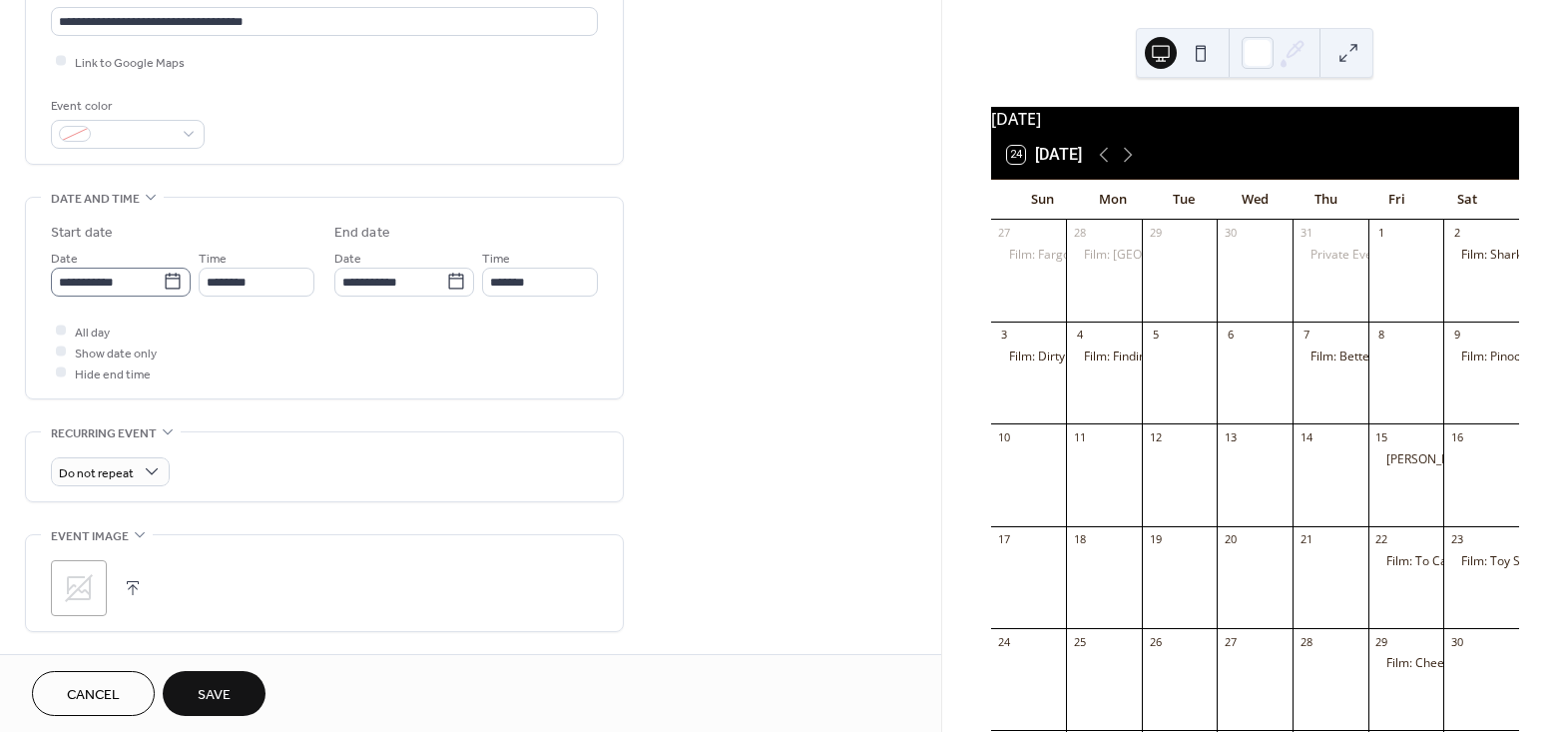 click 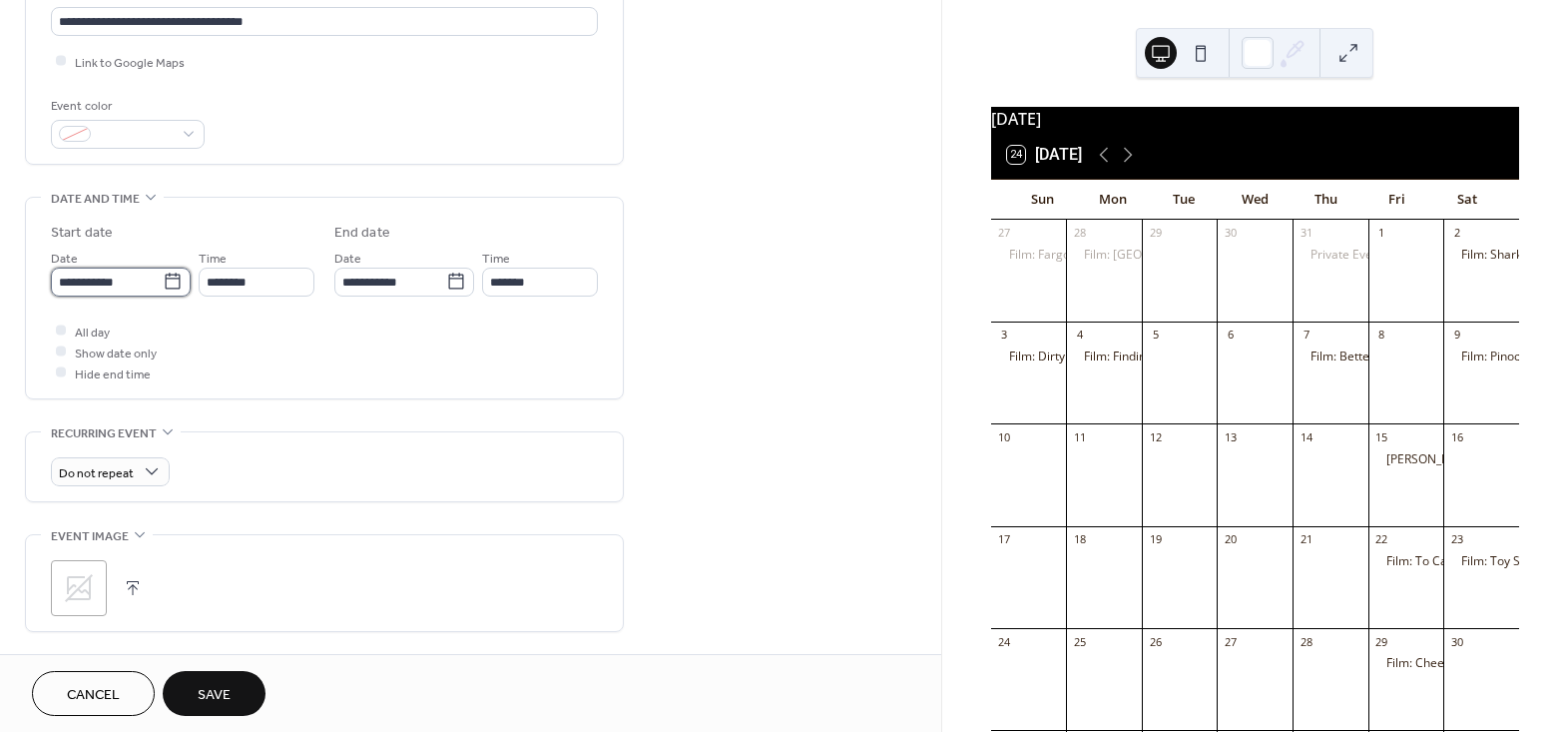 click on "**********" at bounding box center [107, 282] 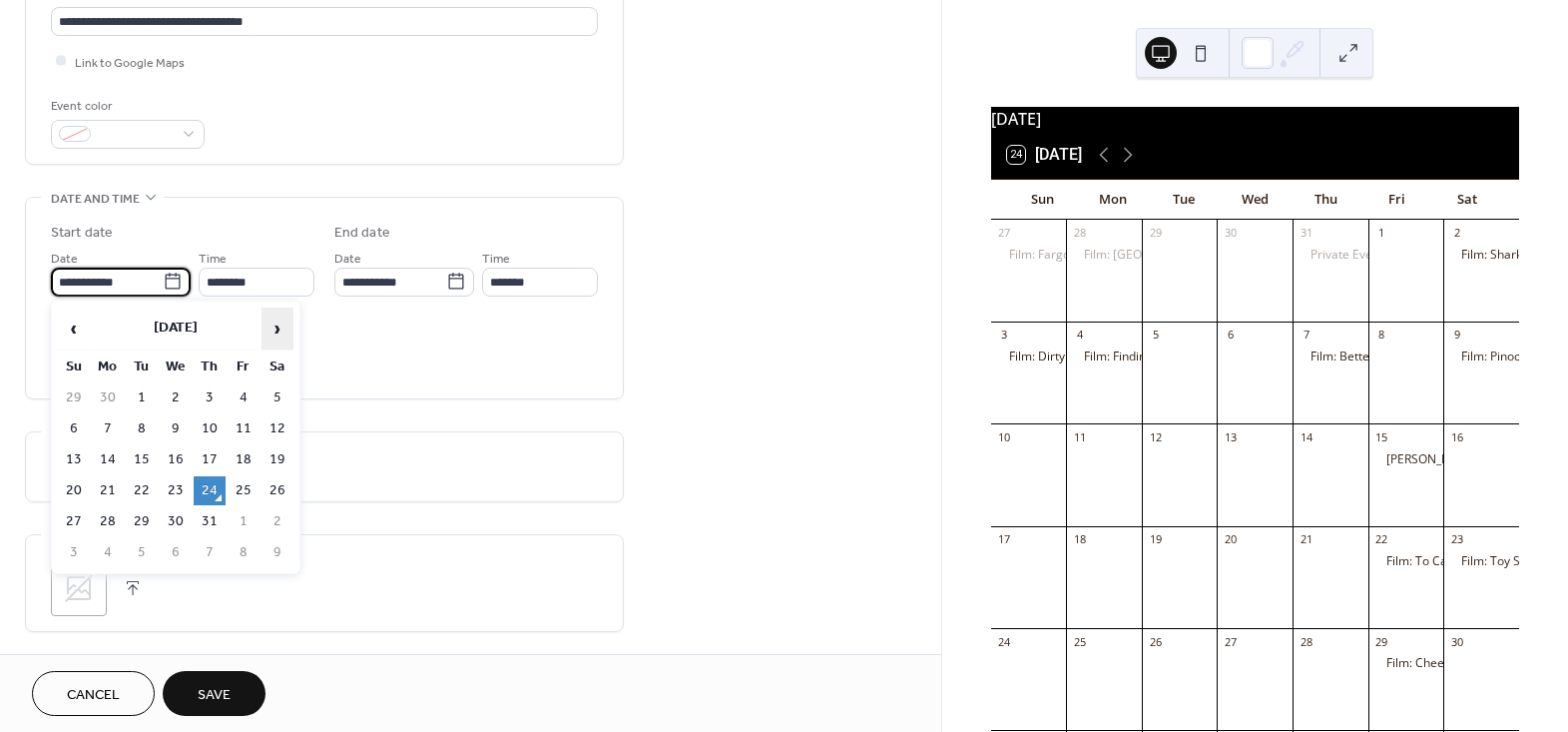 click on "›" at bounding box center (277, 329) 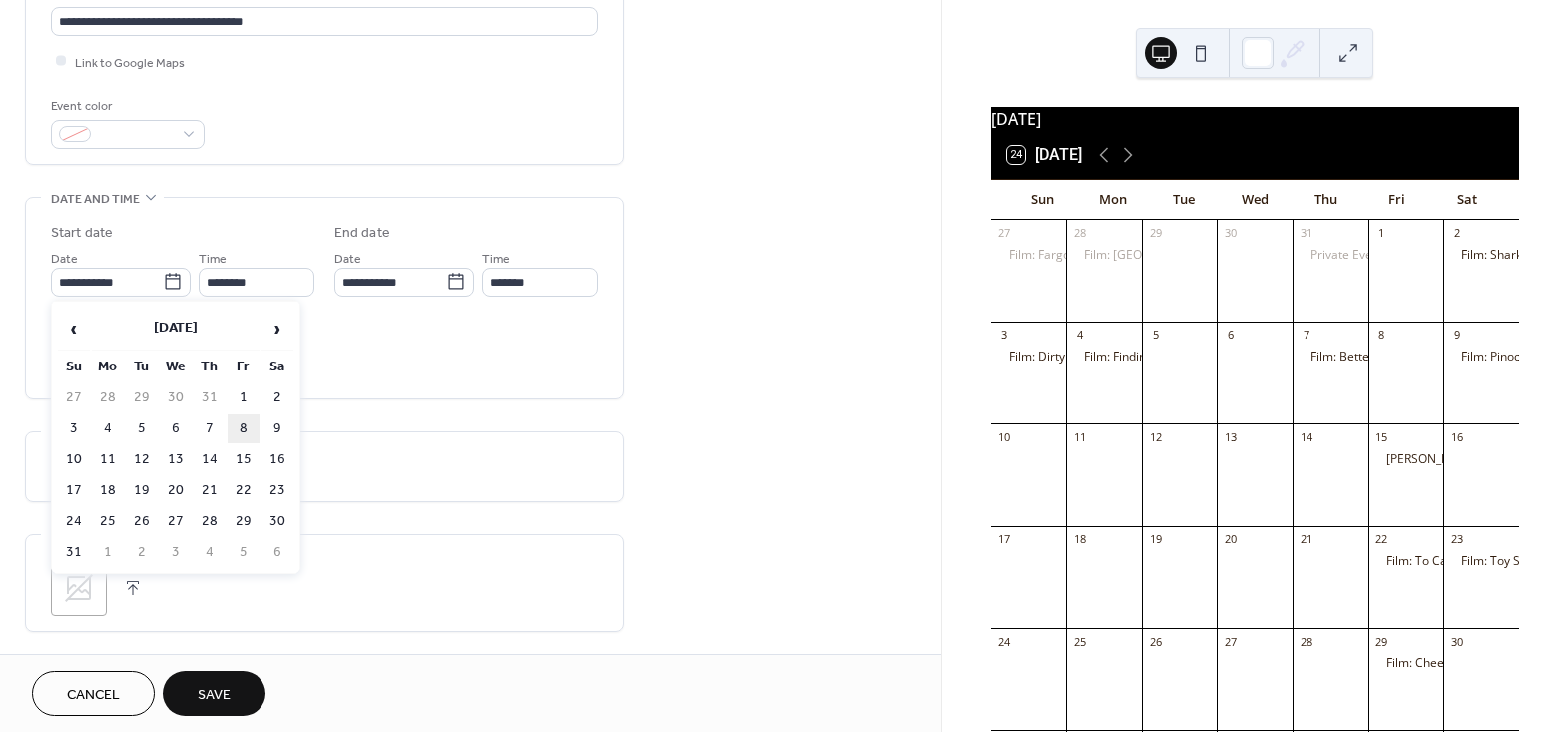 click on "8" at bounding box center [244, 428] 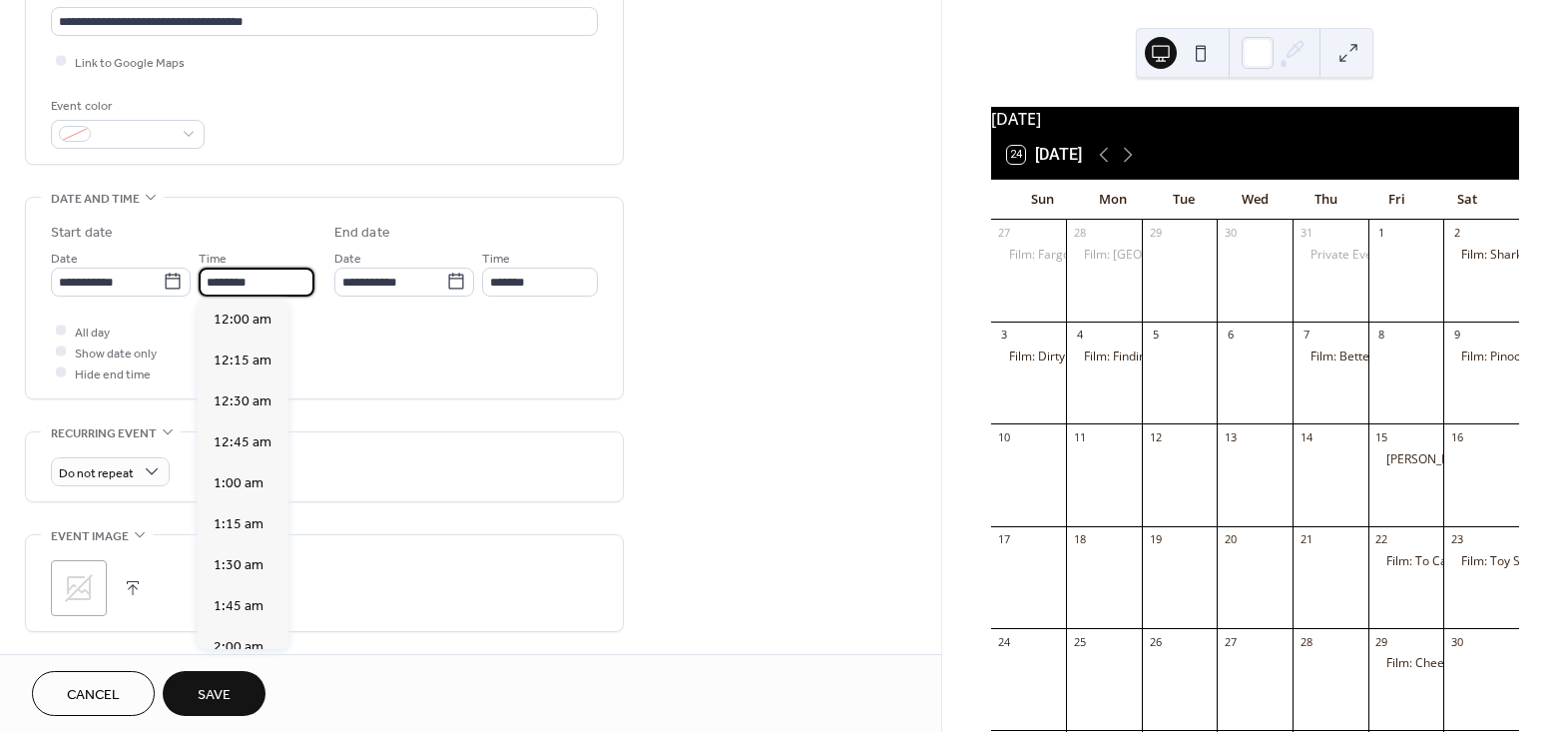 click on "********" at bounding box center (257, 282) 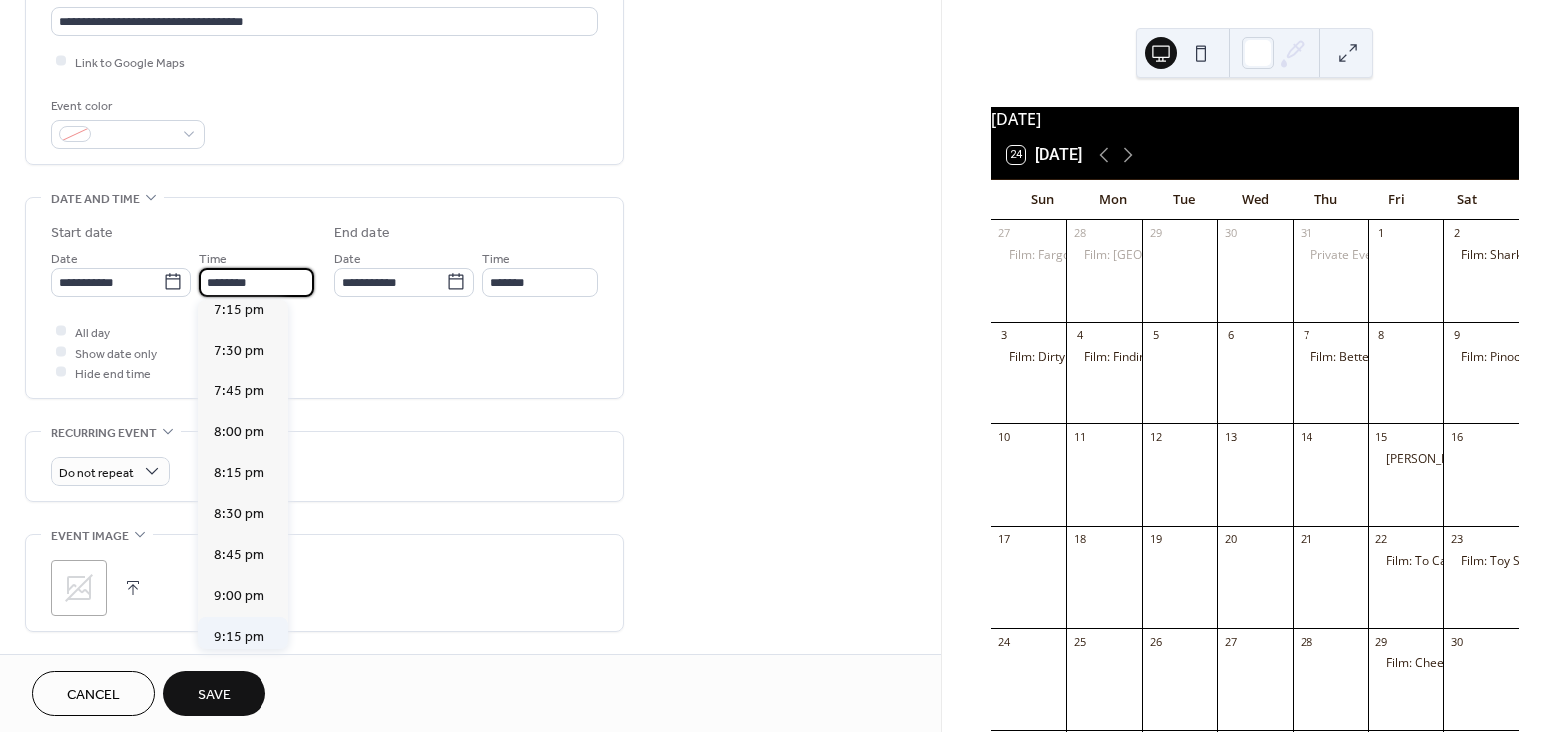 scroll, scrollTop: 3127, scrollLeft: 0, axis: vertical 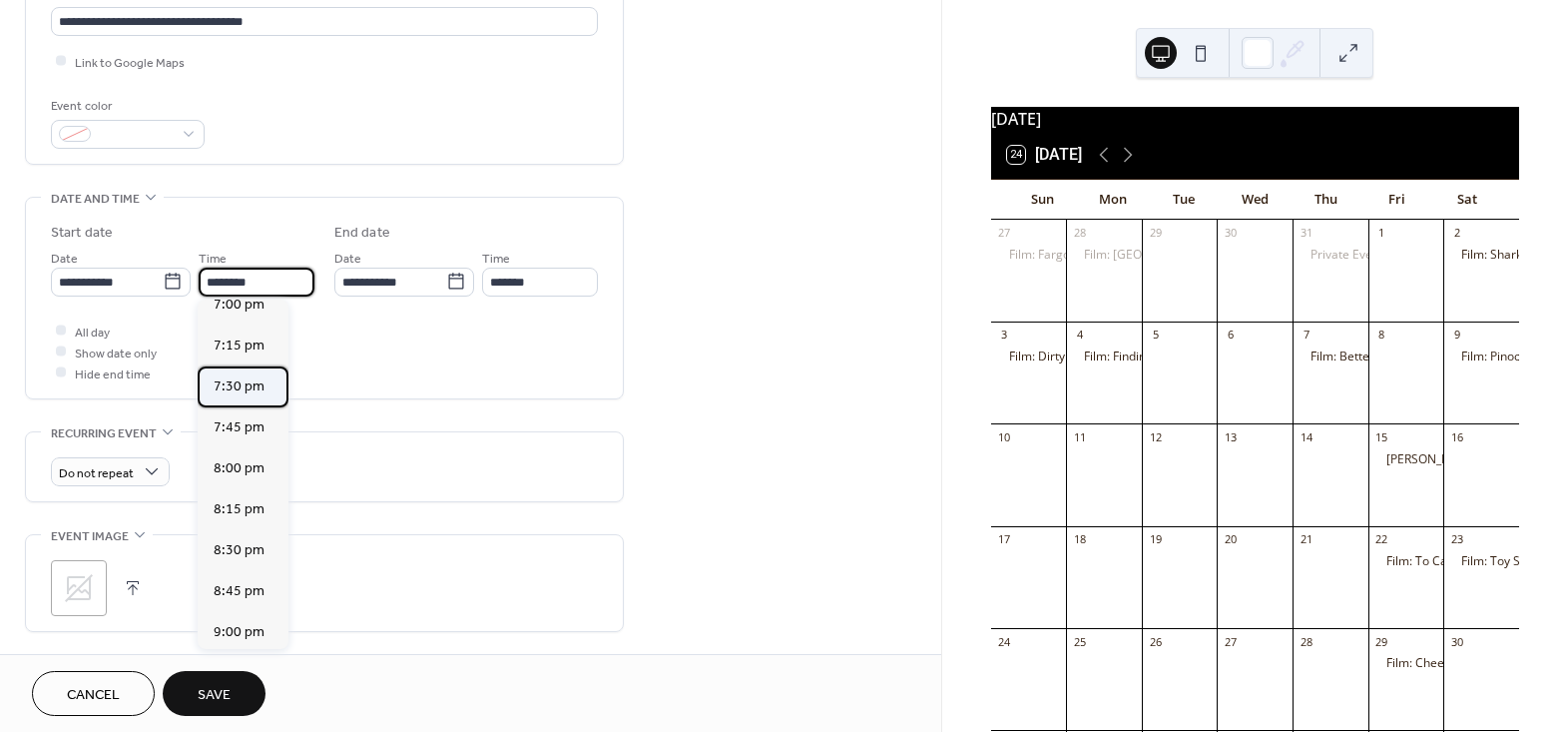 click on "7:30 pm" at bounding box center [239, 385] 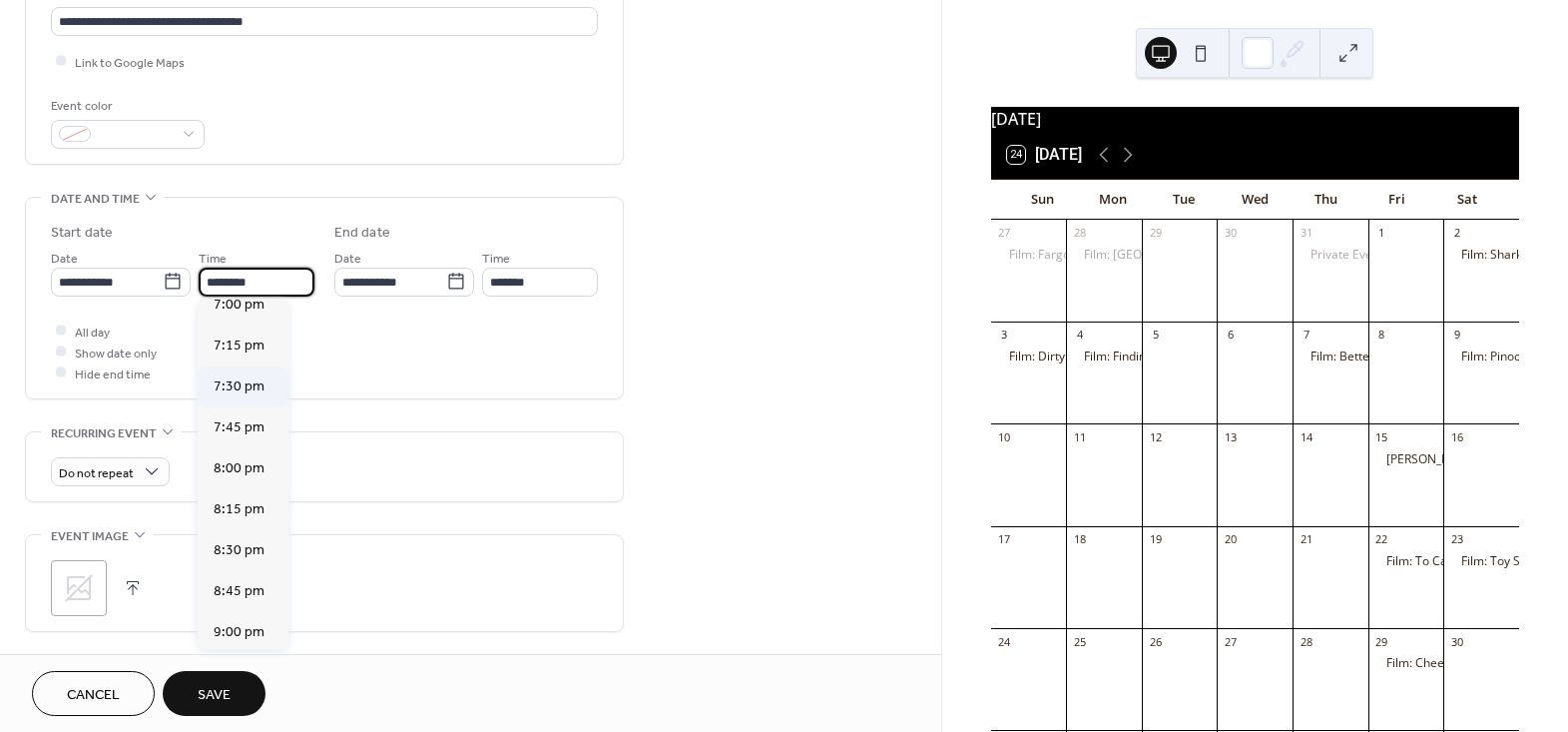 type on "*******" 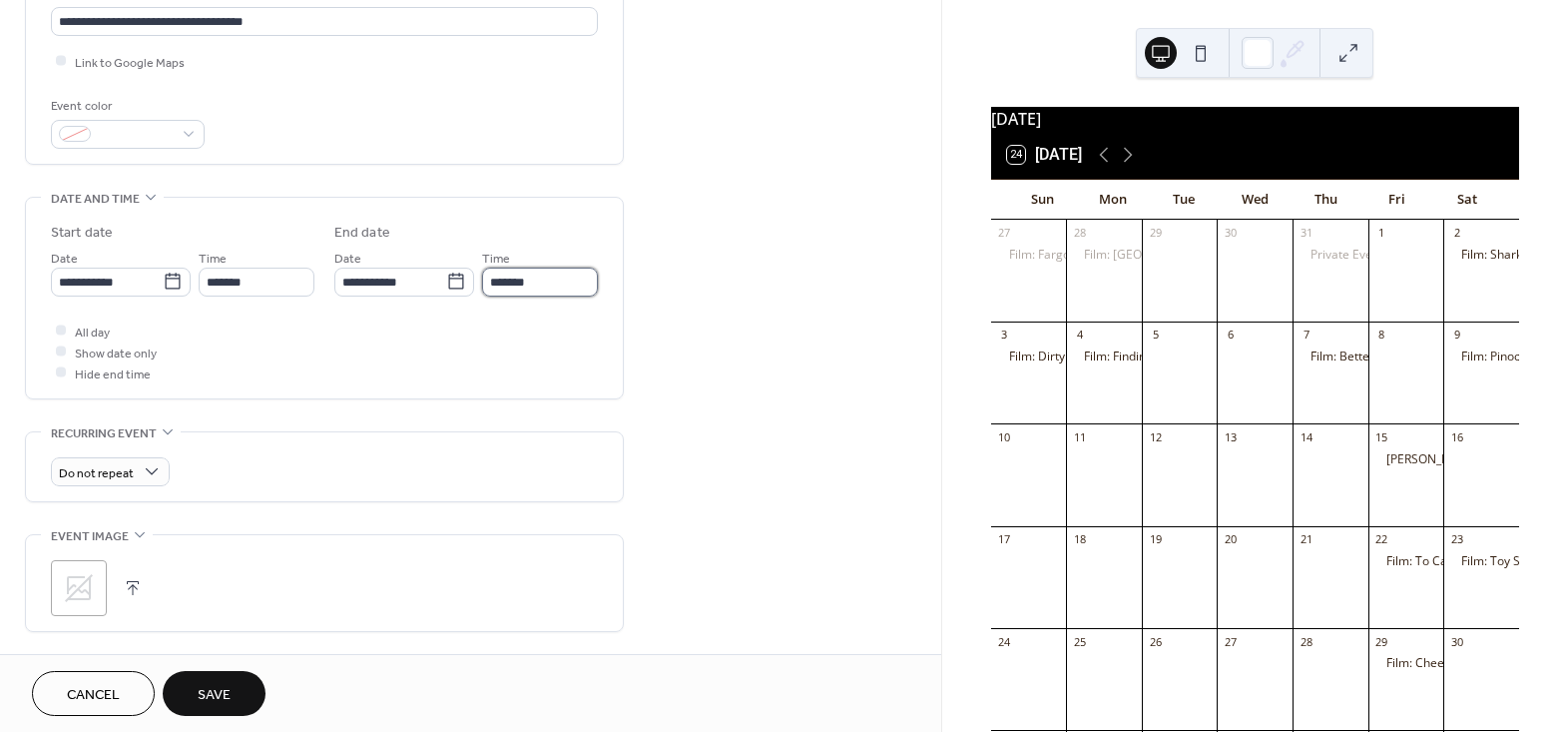click on "*******" at bounding box center [540, 282] 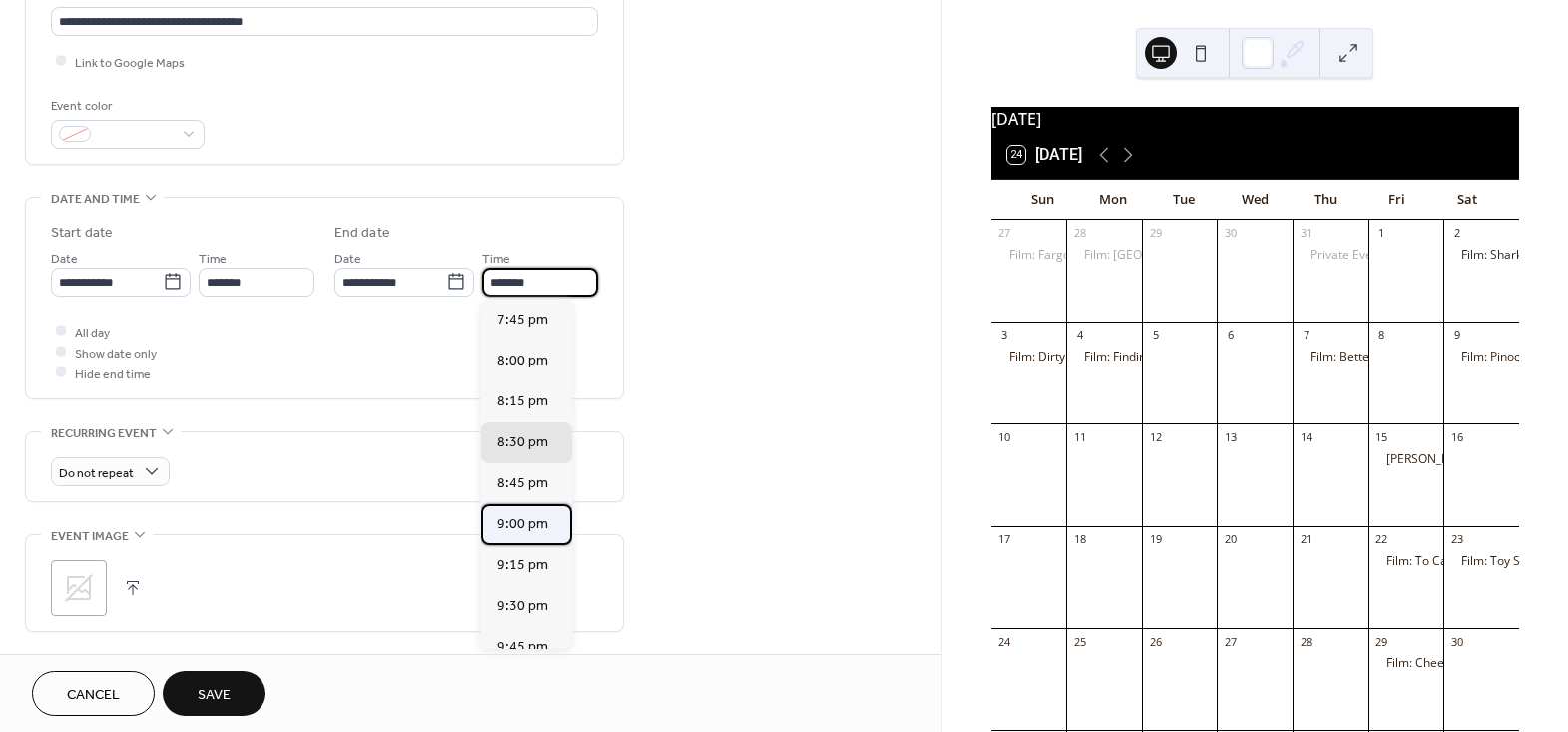 click on "9:00 pm" at bounding box center [522, 523] 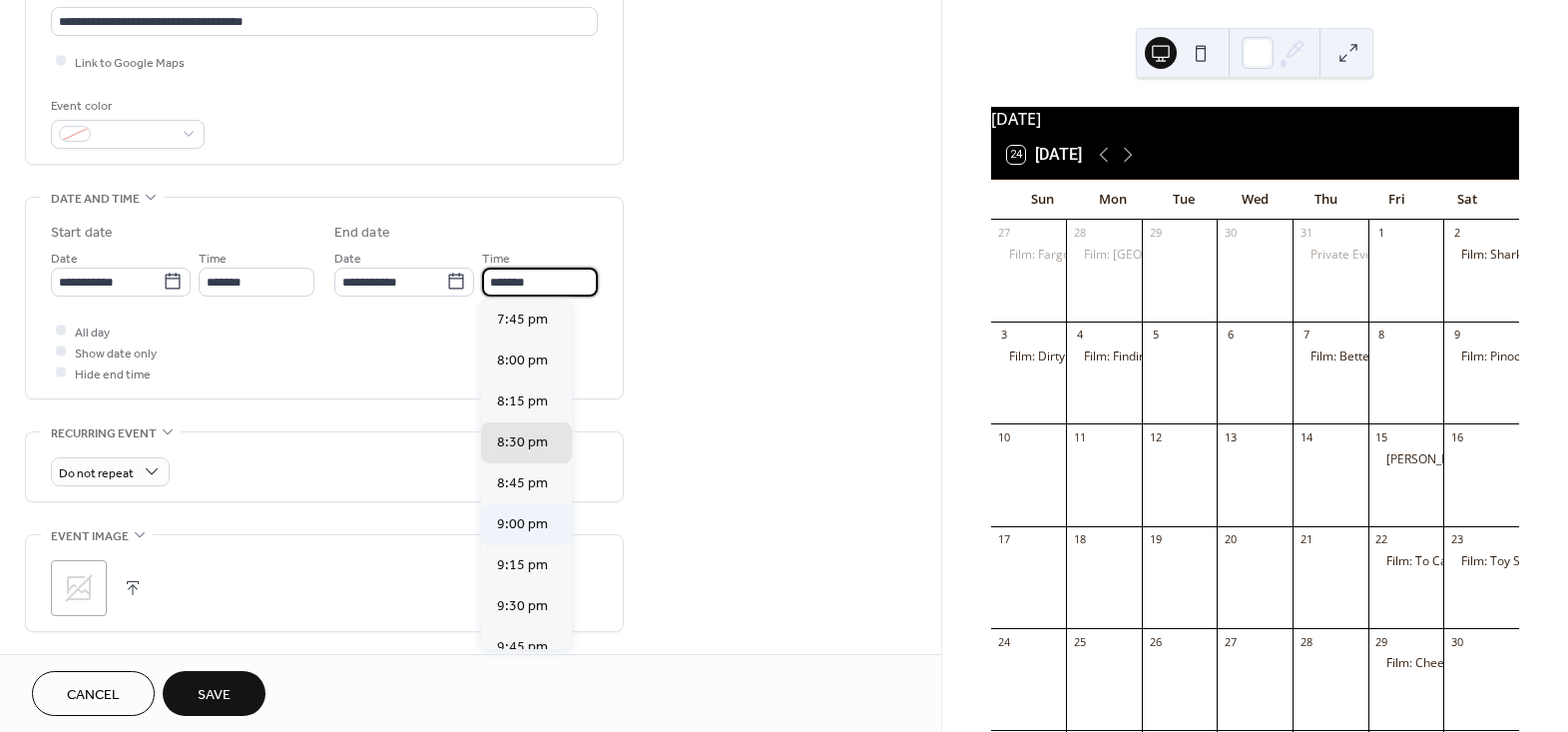 type on "*******" 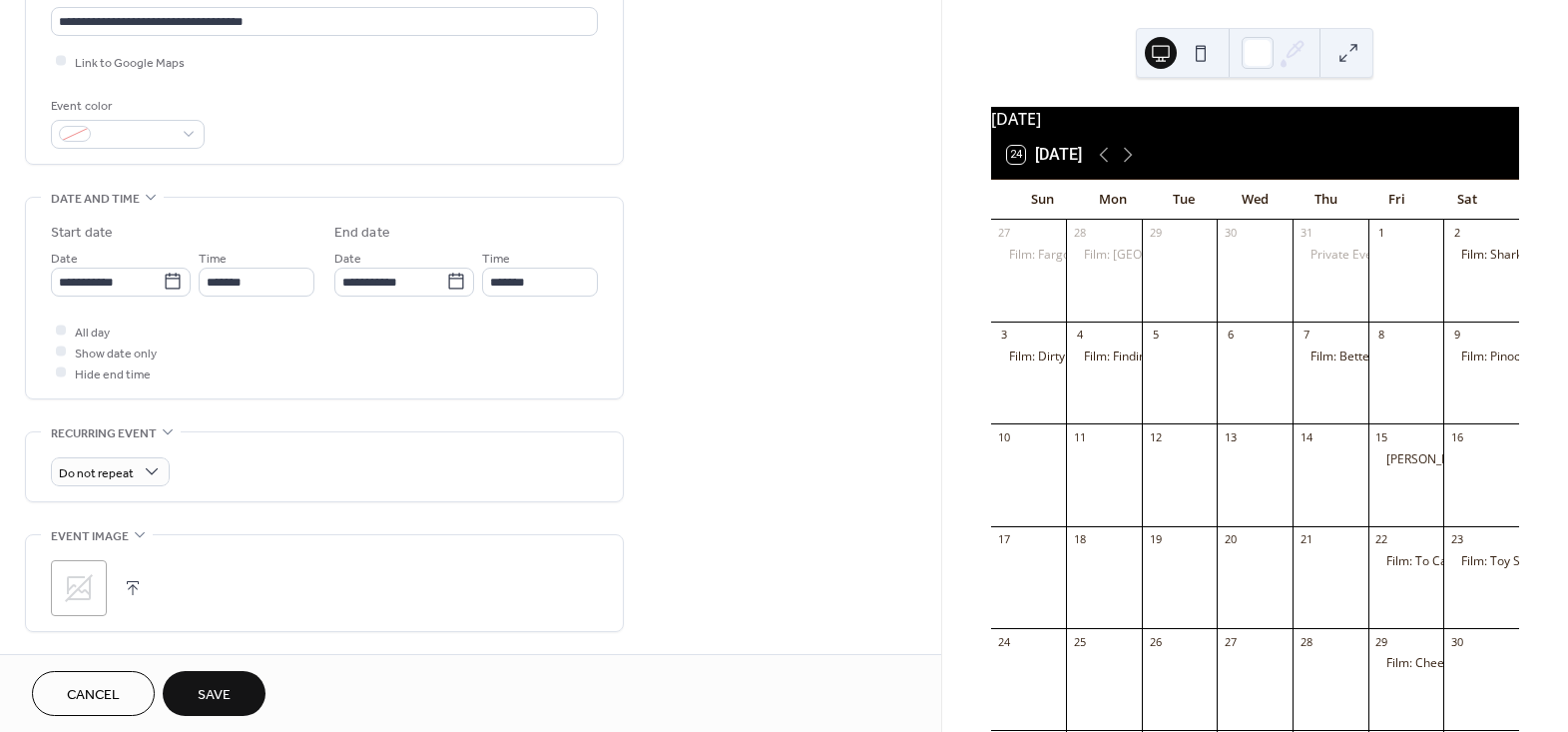 click on "**********" at bounding box center (470, 385) 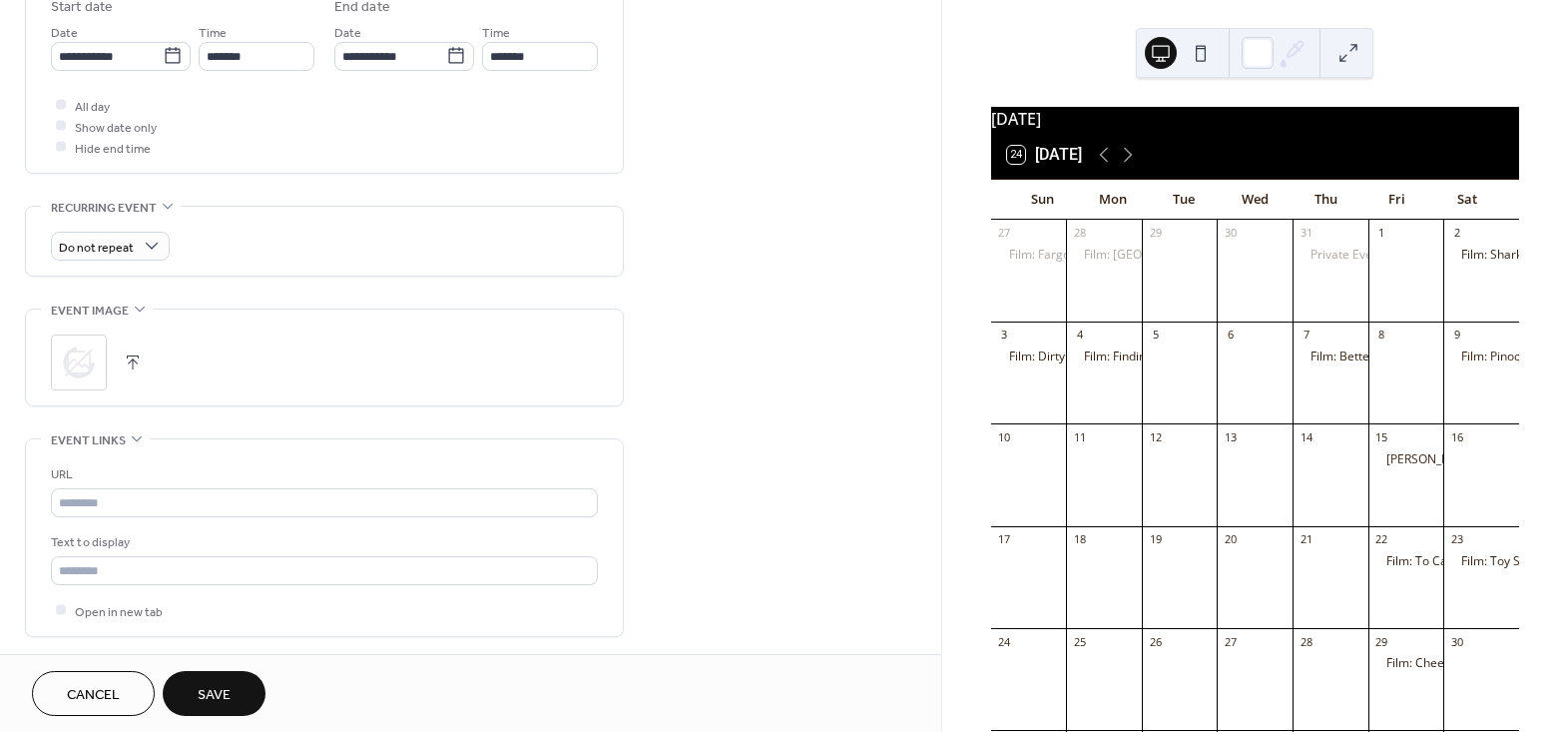 scroll, scrollTop: 726, scrollLeft: 0, axis: vertical 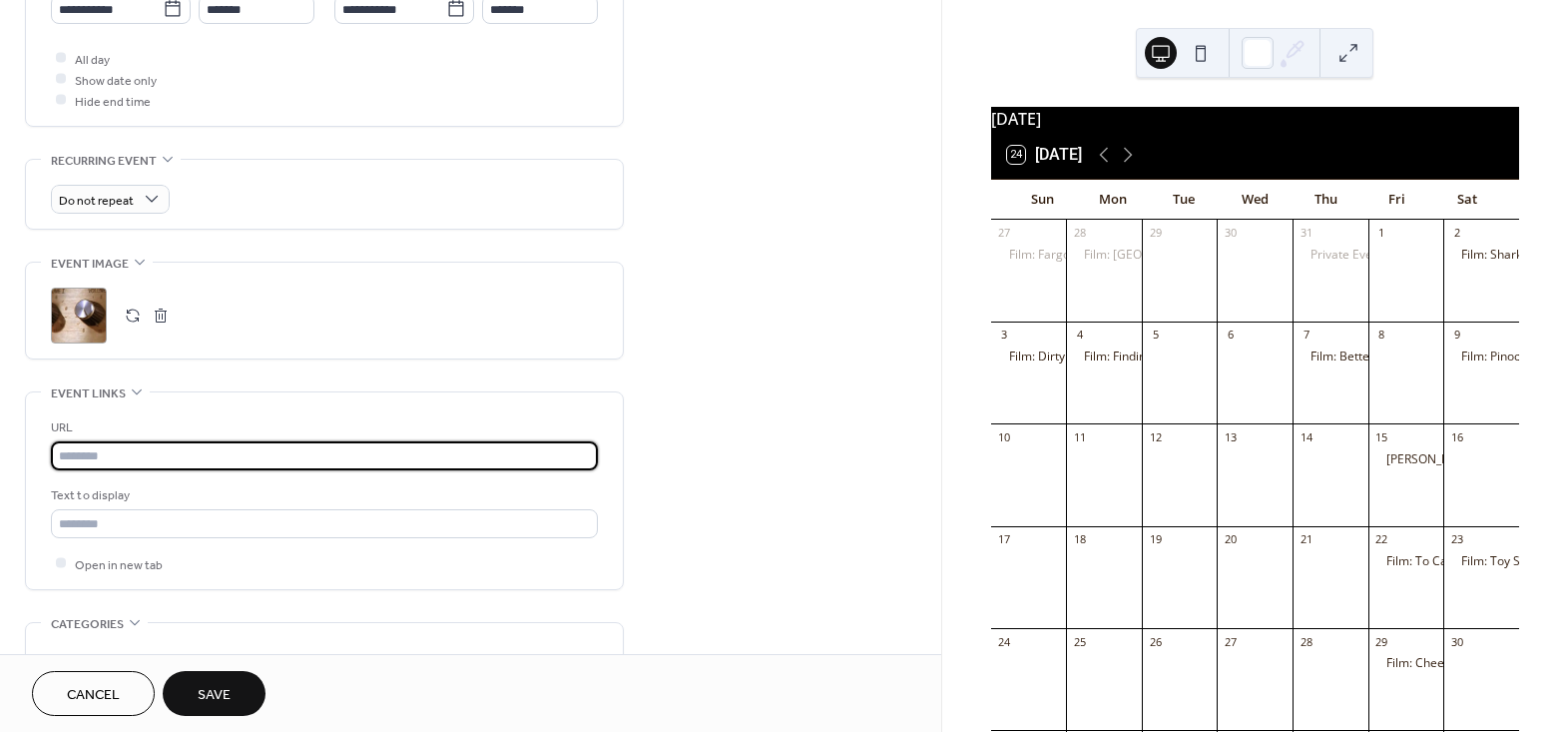 click at bounding box center (324, 455) 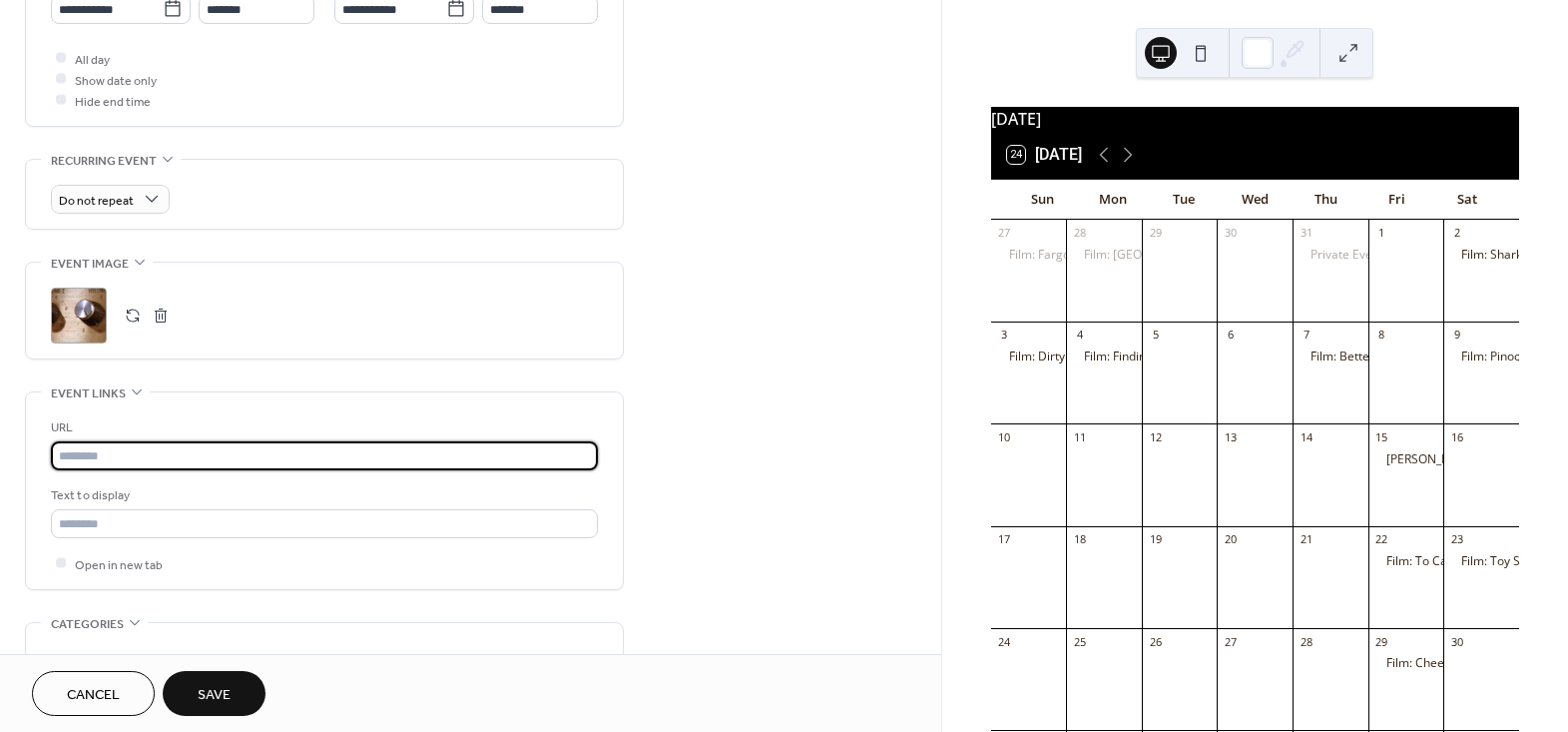 paste on "**********" 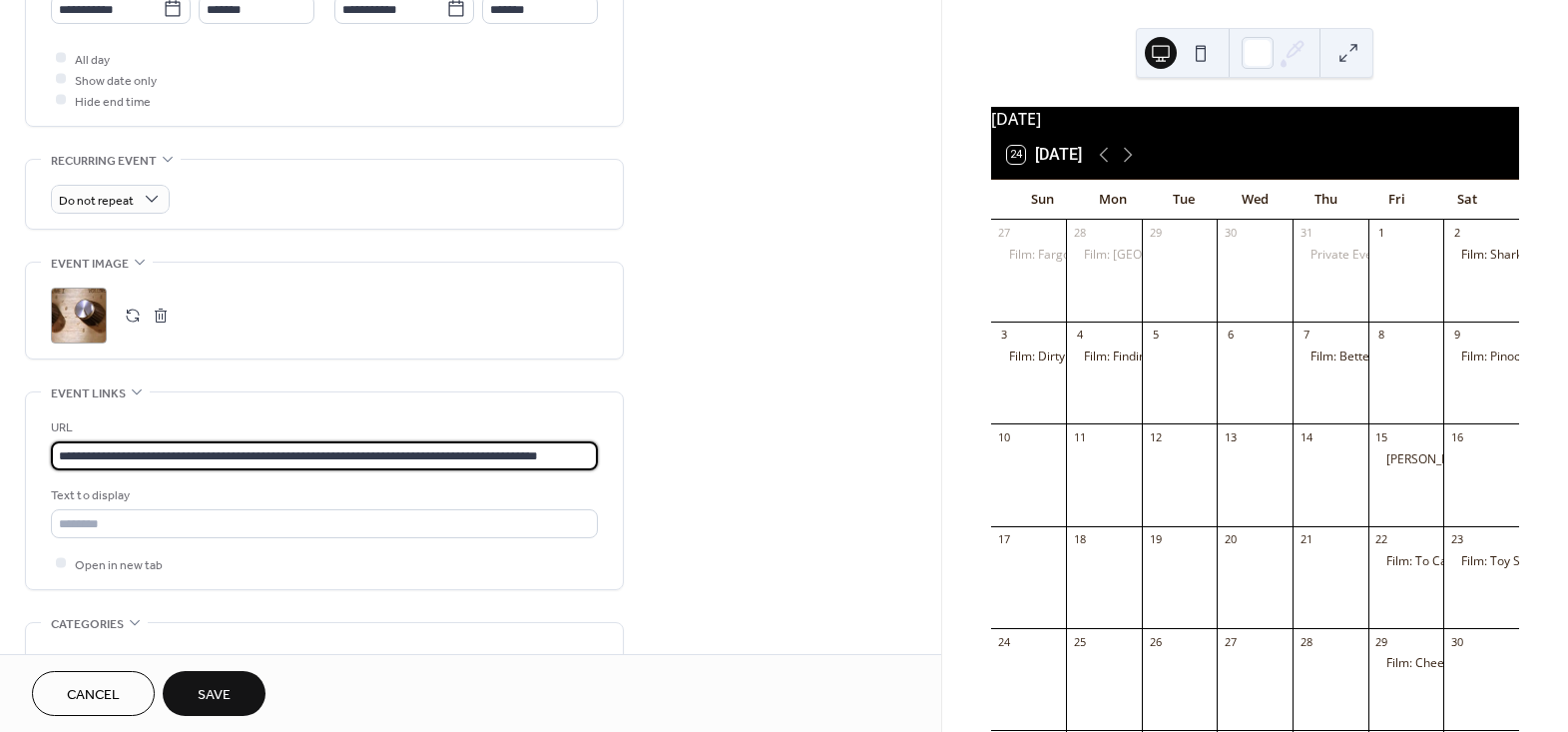 scroll, scrollTop: 0, scrollLeft: 10, axis: horizontal 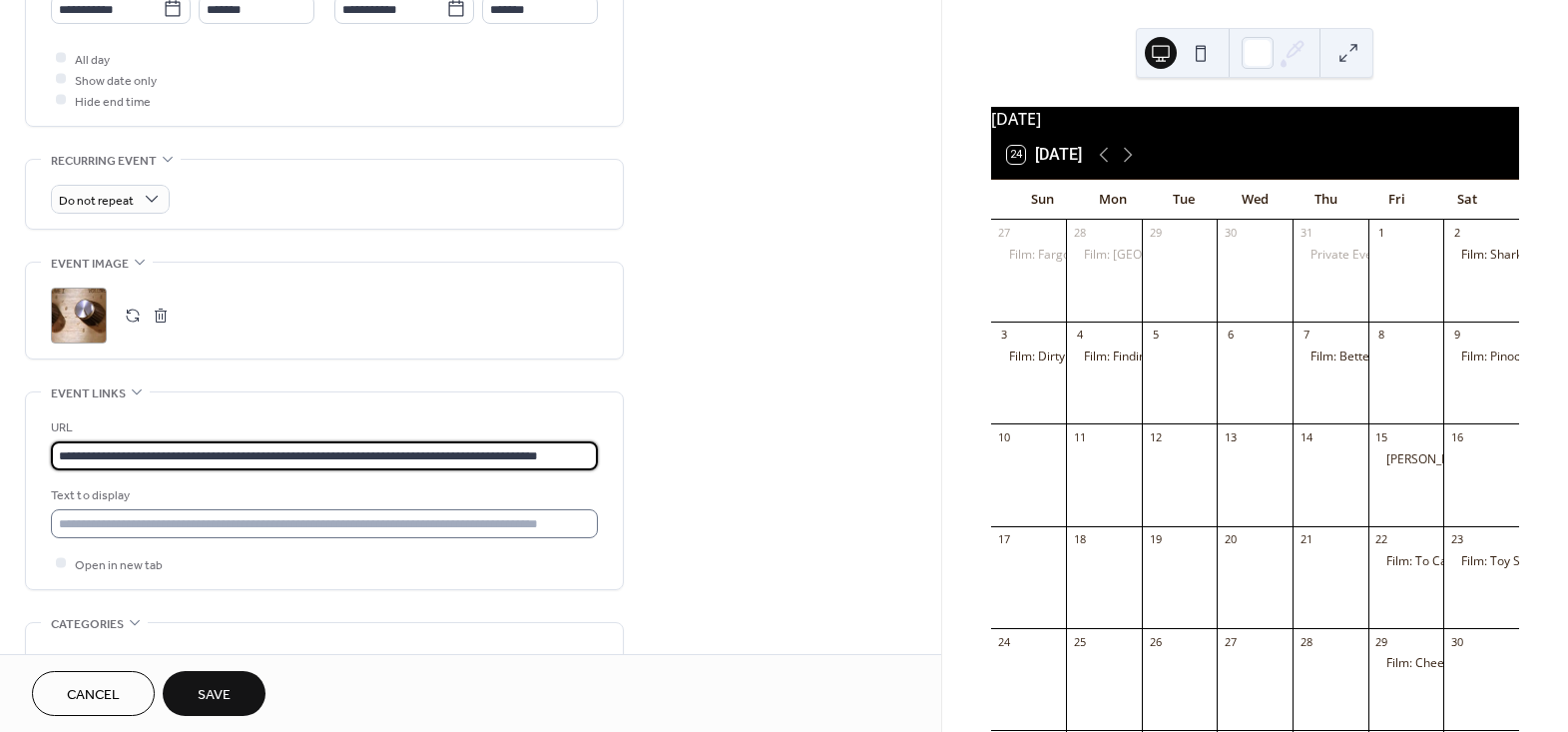 type on "**********" 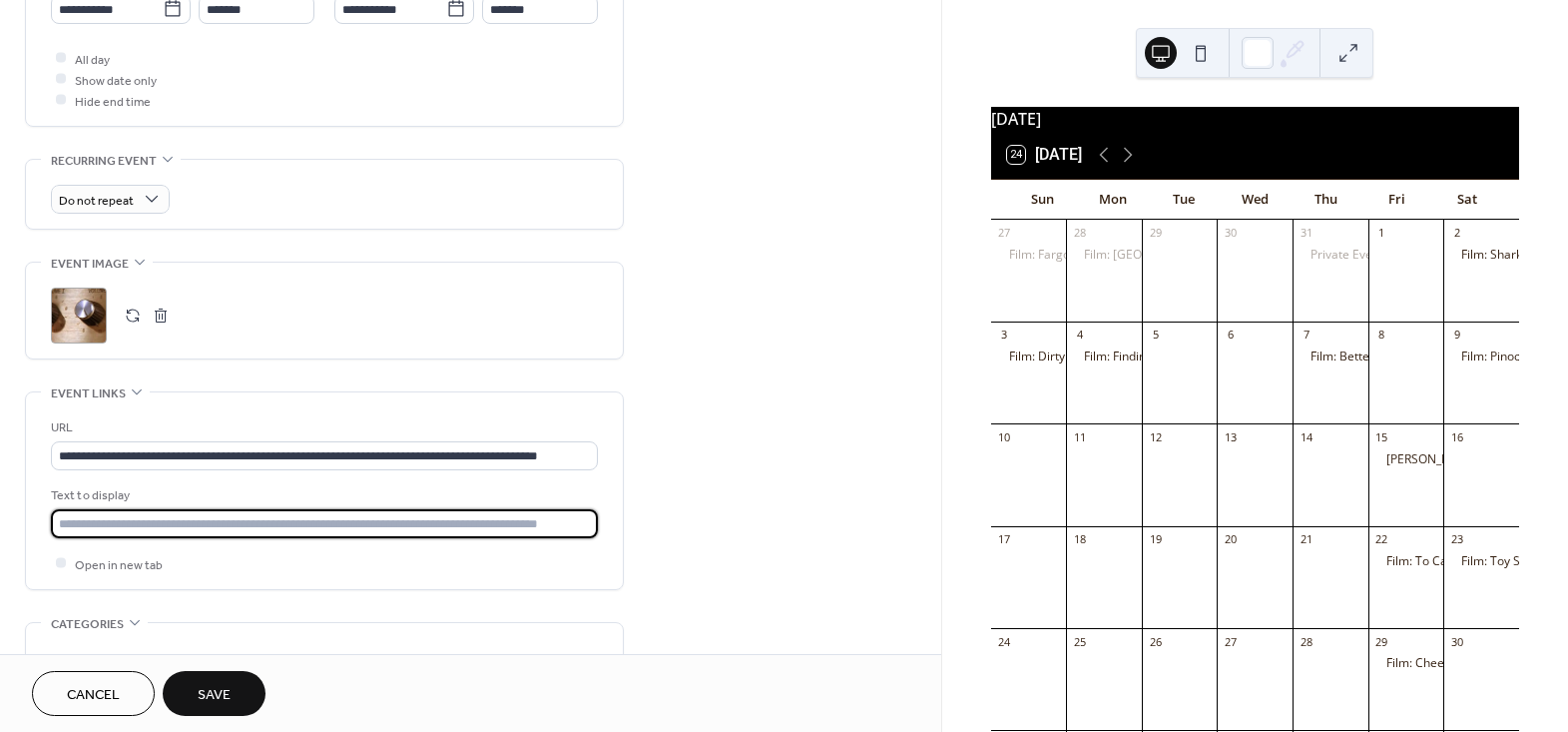 scroll, scrollTop: 0, scrollLeft: 0, axis: both 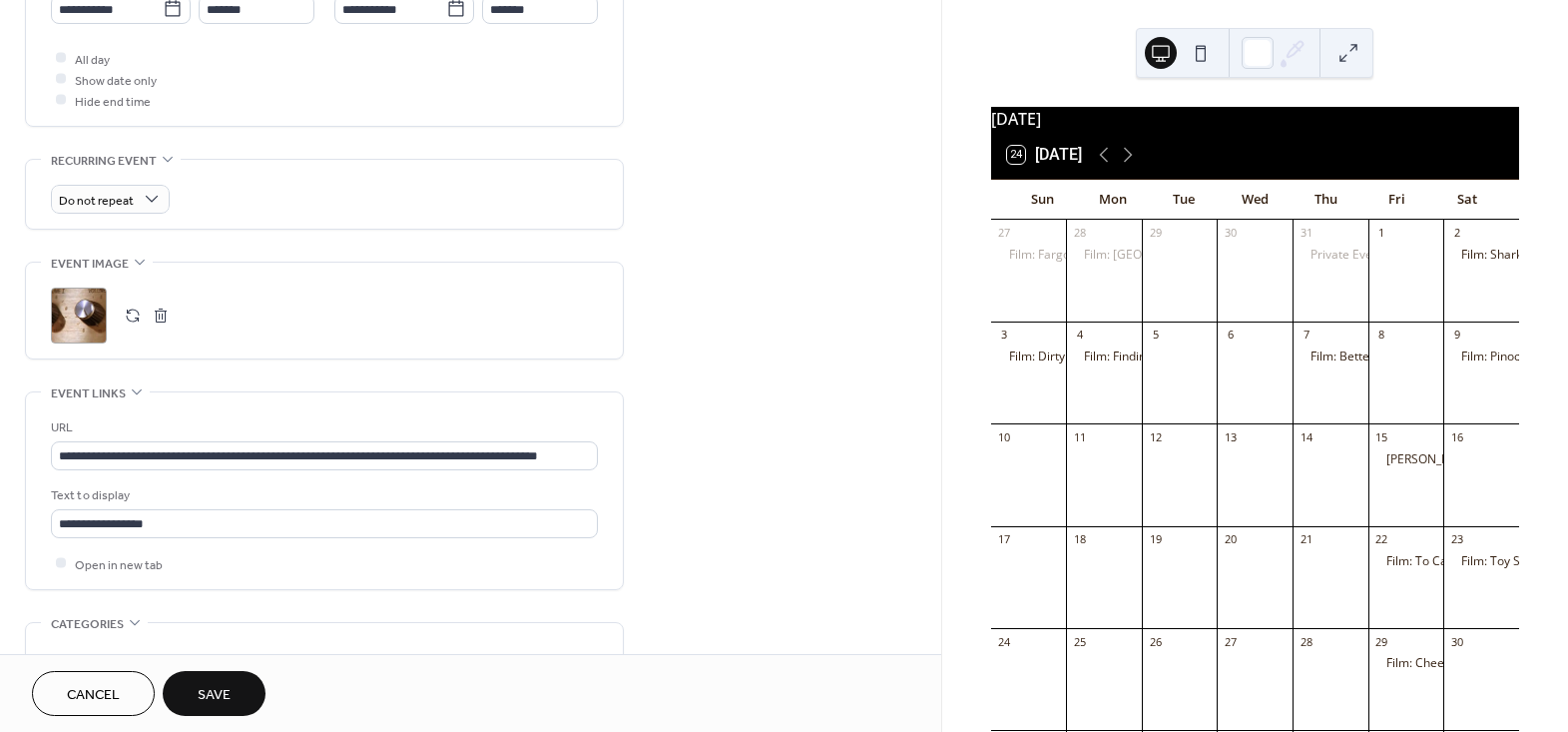 click on "**********" at bounding box center [470, 113] 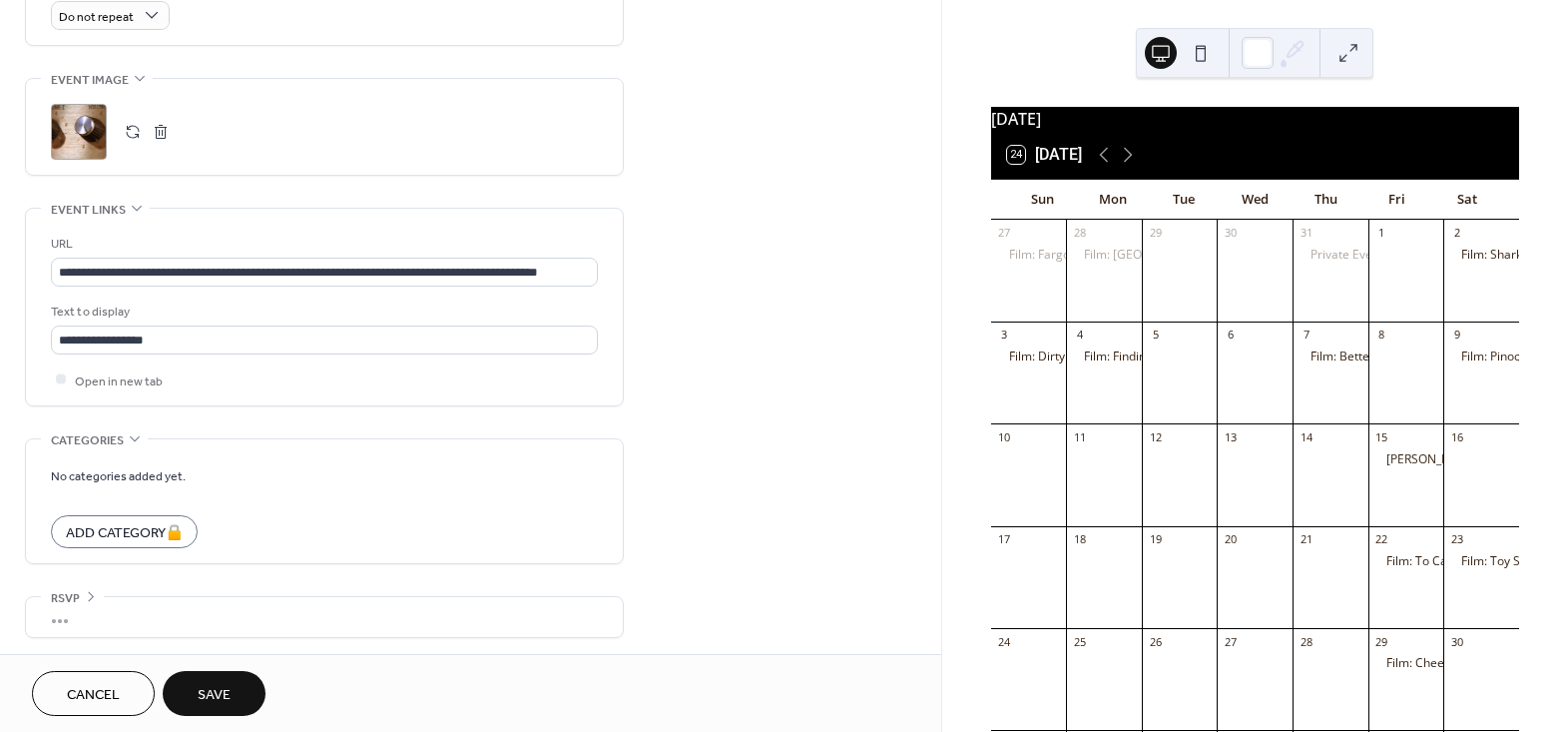 scroll, scrollTop: 912, scrollLeft: 0, axis: vertical 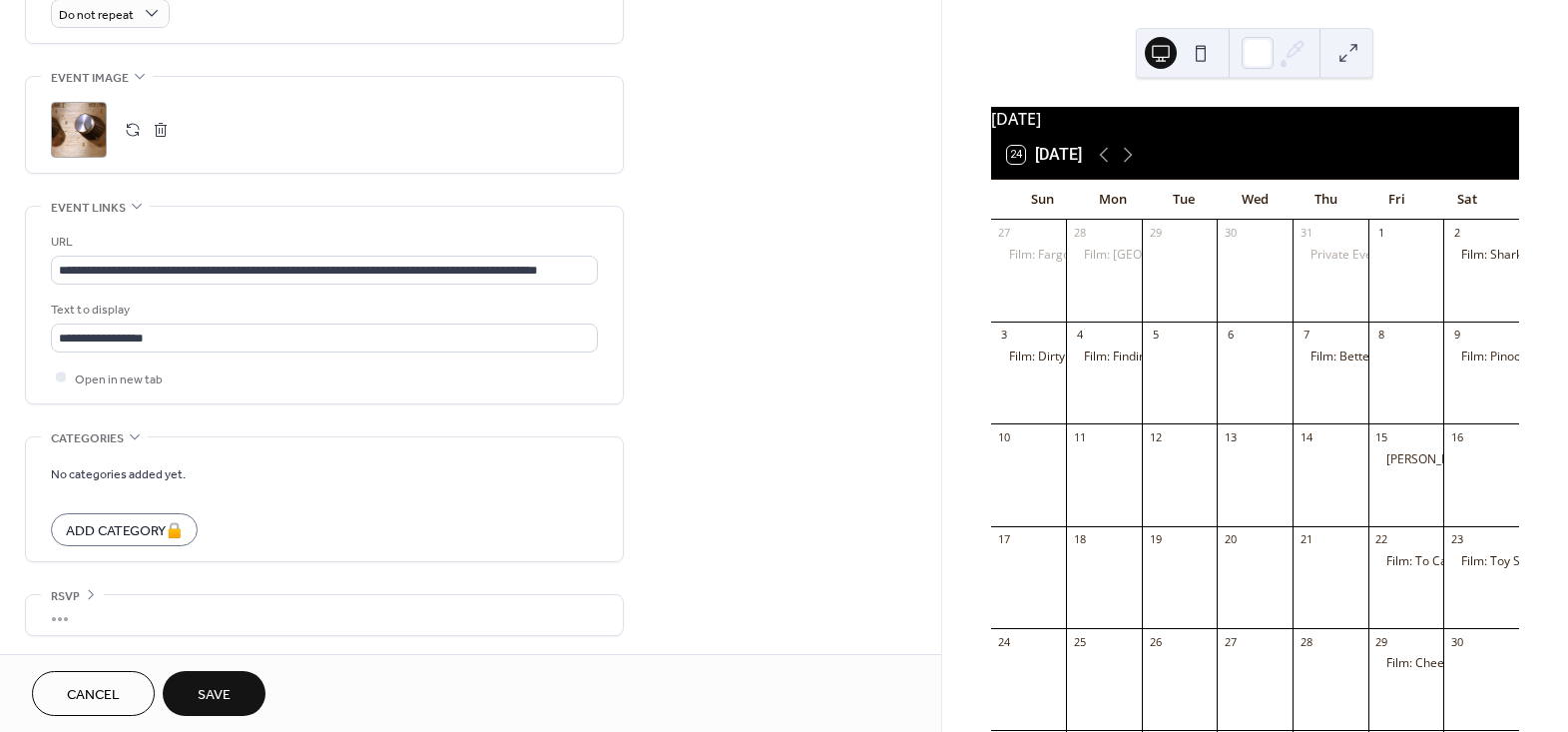 click on "Save" at bounding box center (214, 695) 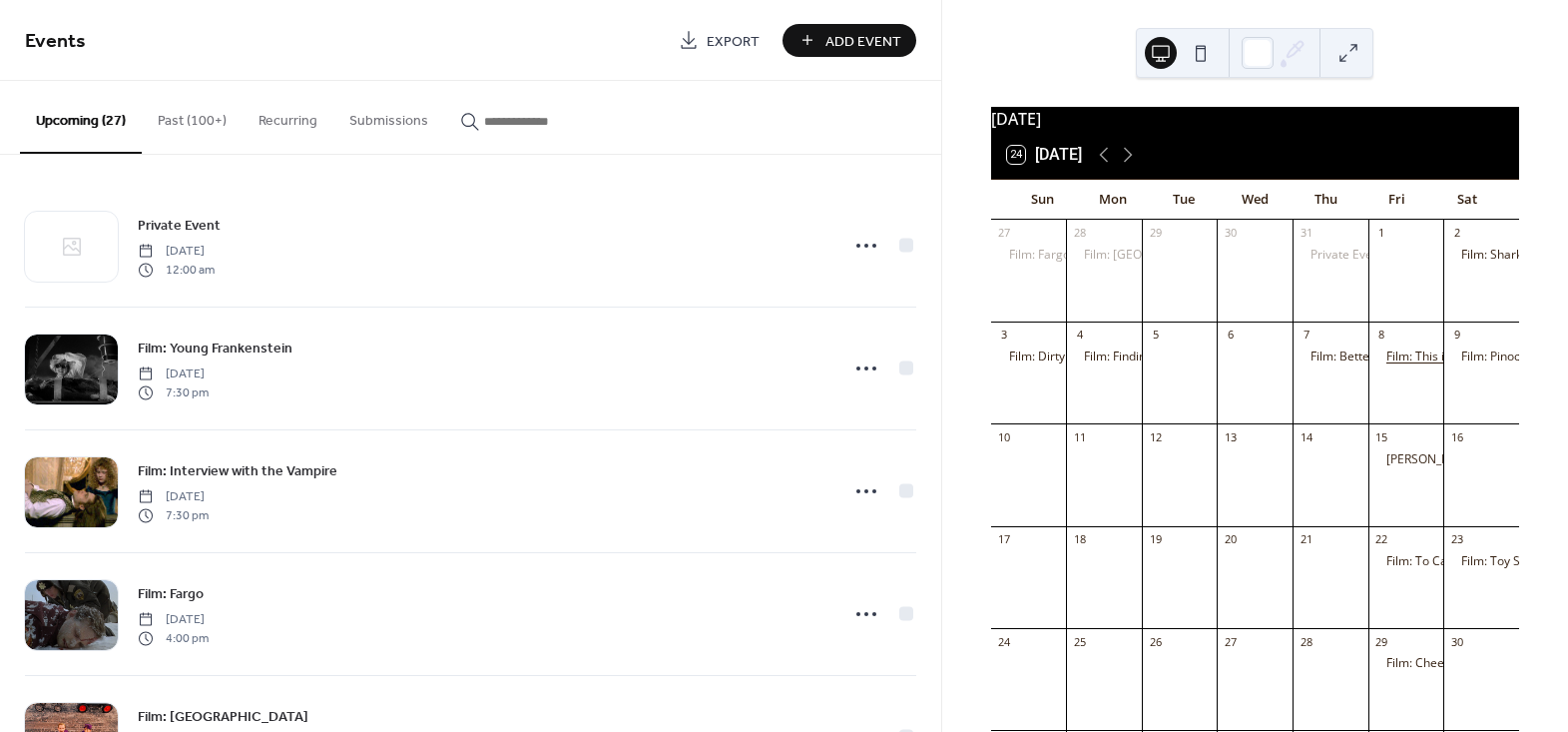 click on "Film: This is [MEDICAL_DATA]" at bounding box center (1468, 357) 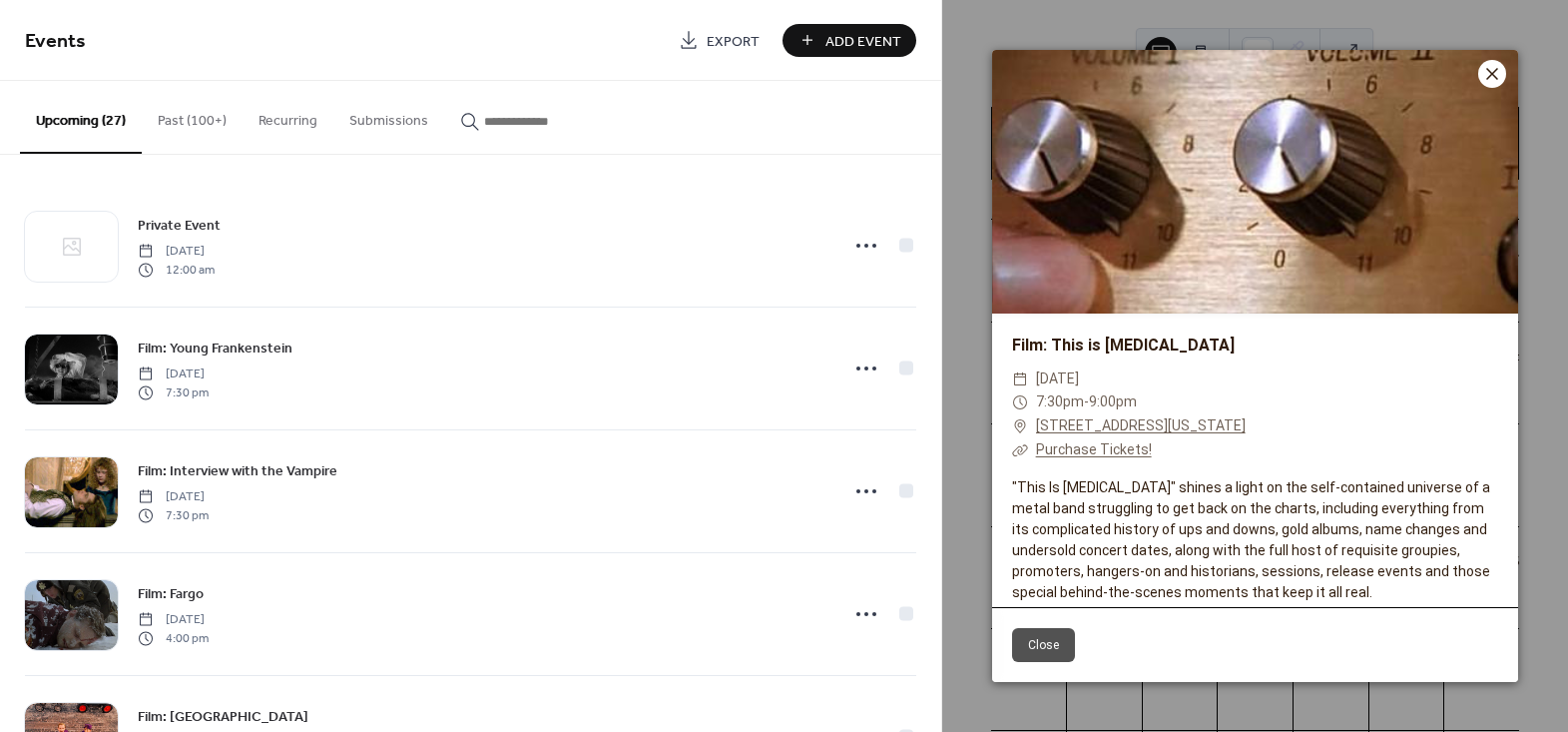 click 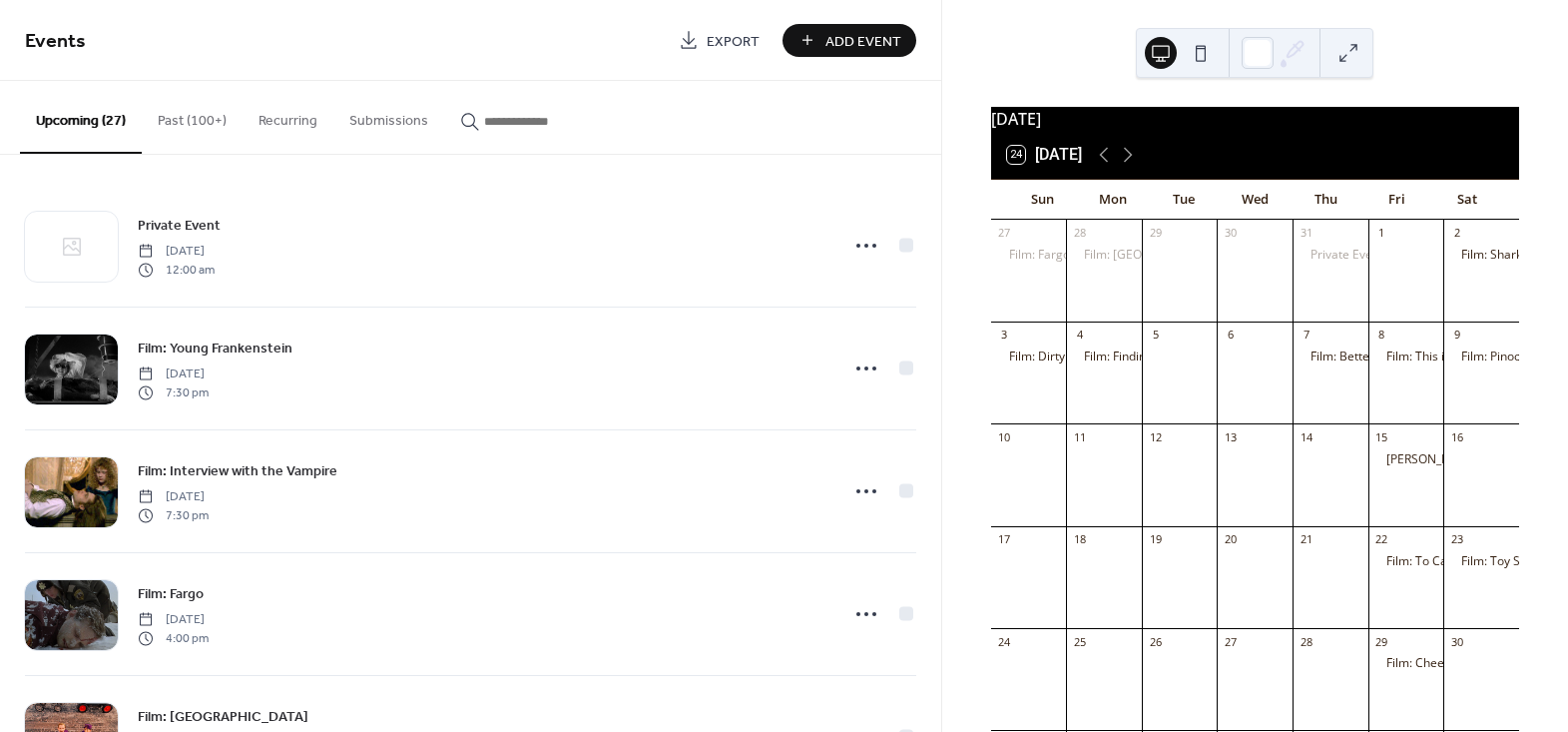 click on "Add Event" at bounding box center (863, 41) 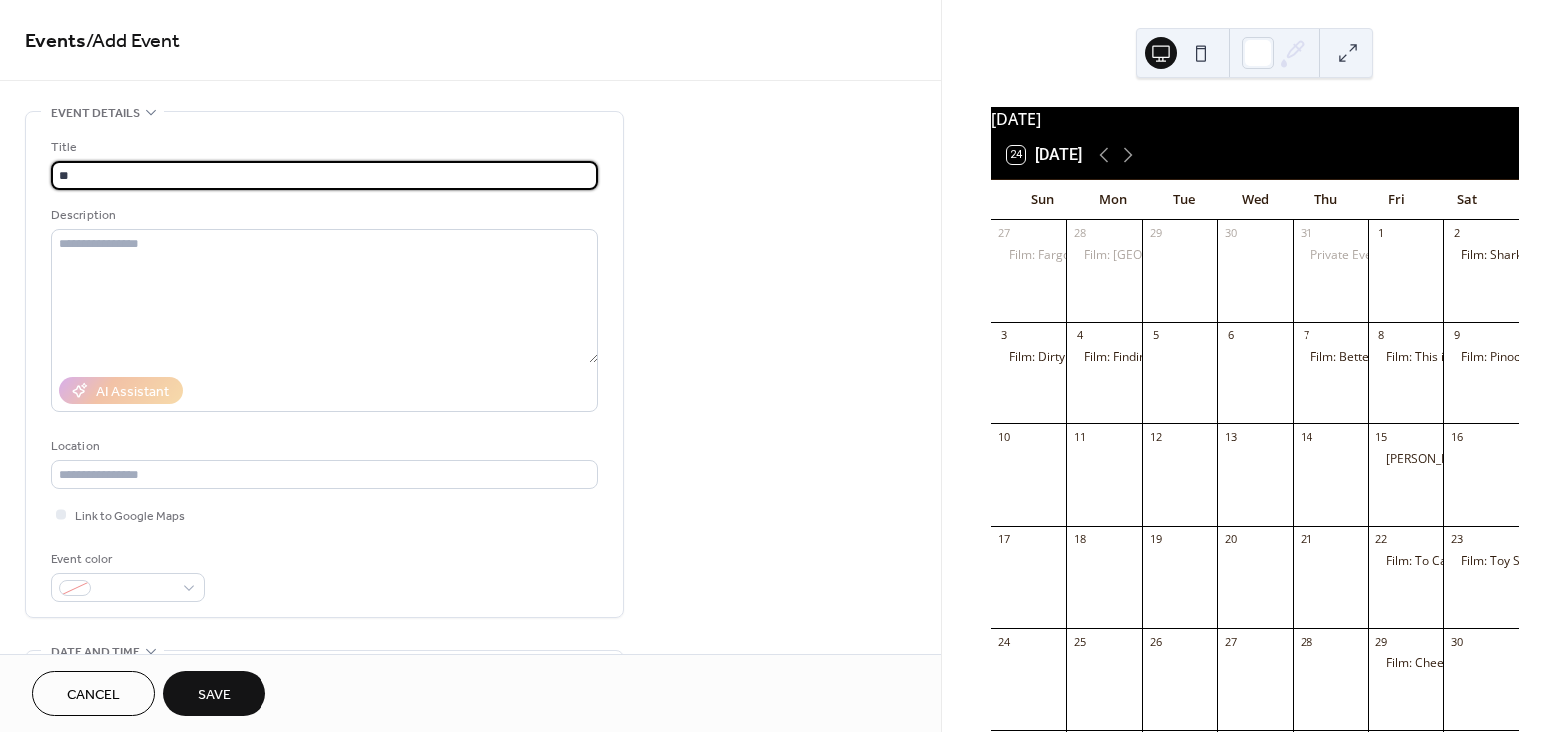 type on "*" 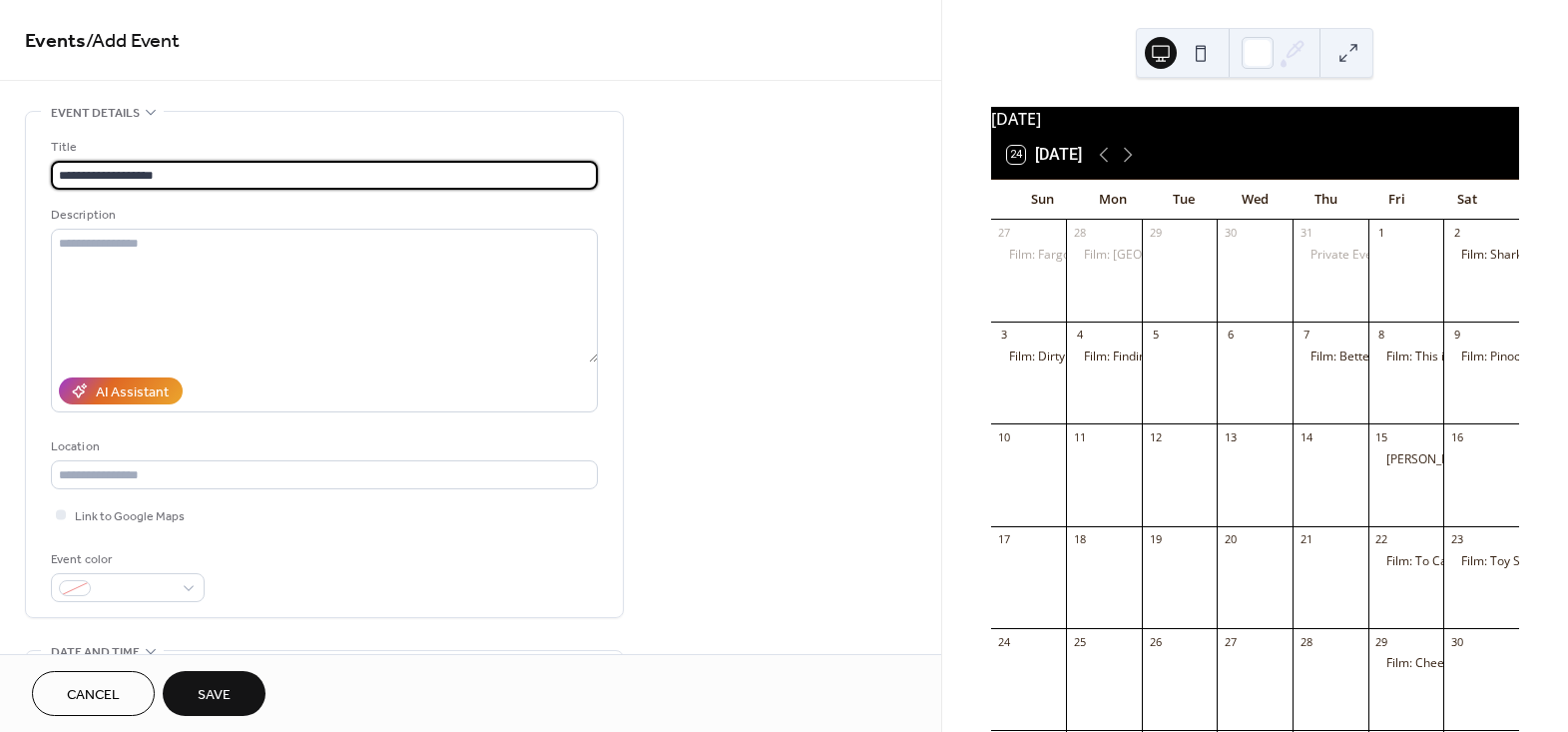 type on "**********" 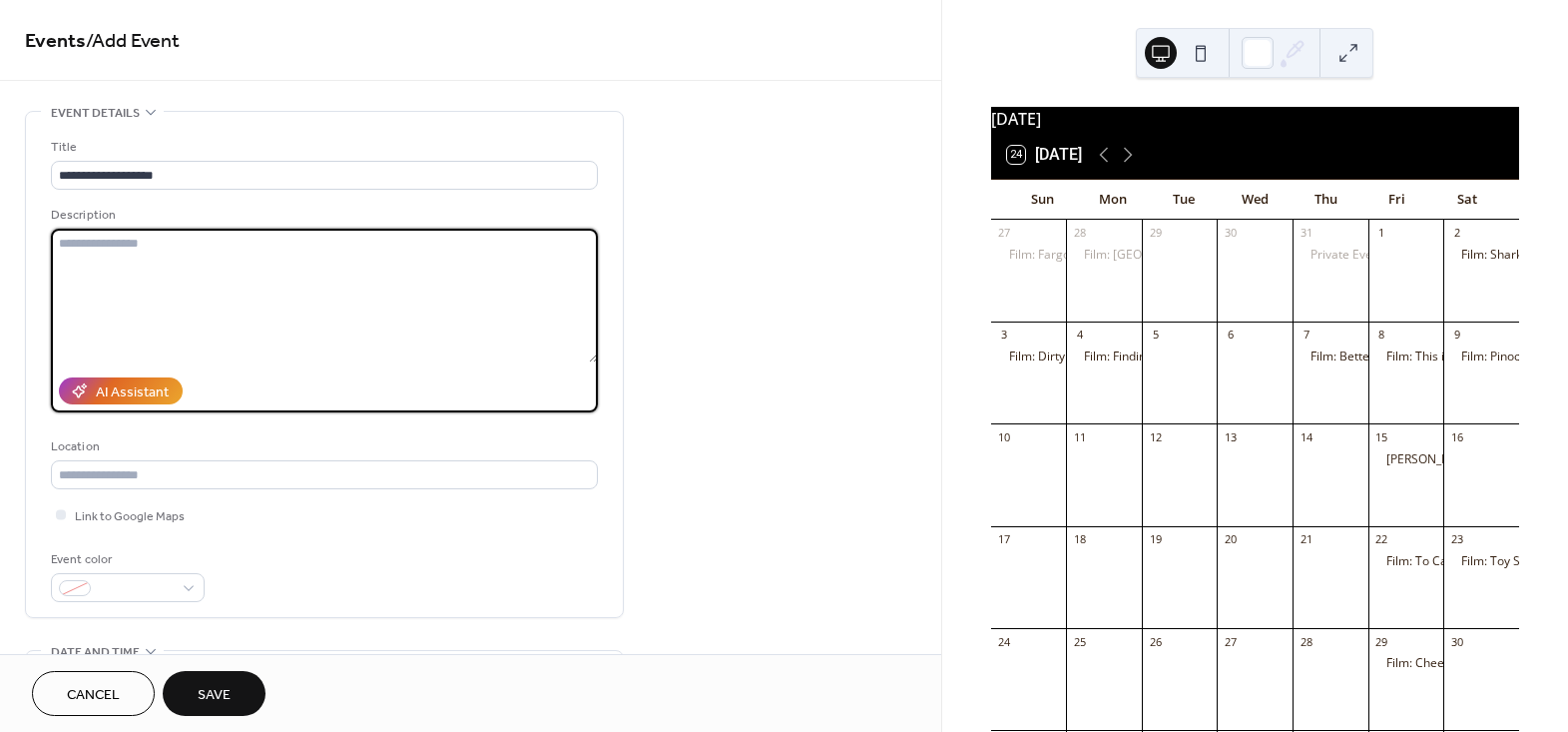 paste on "**********" 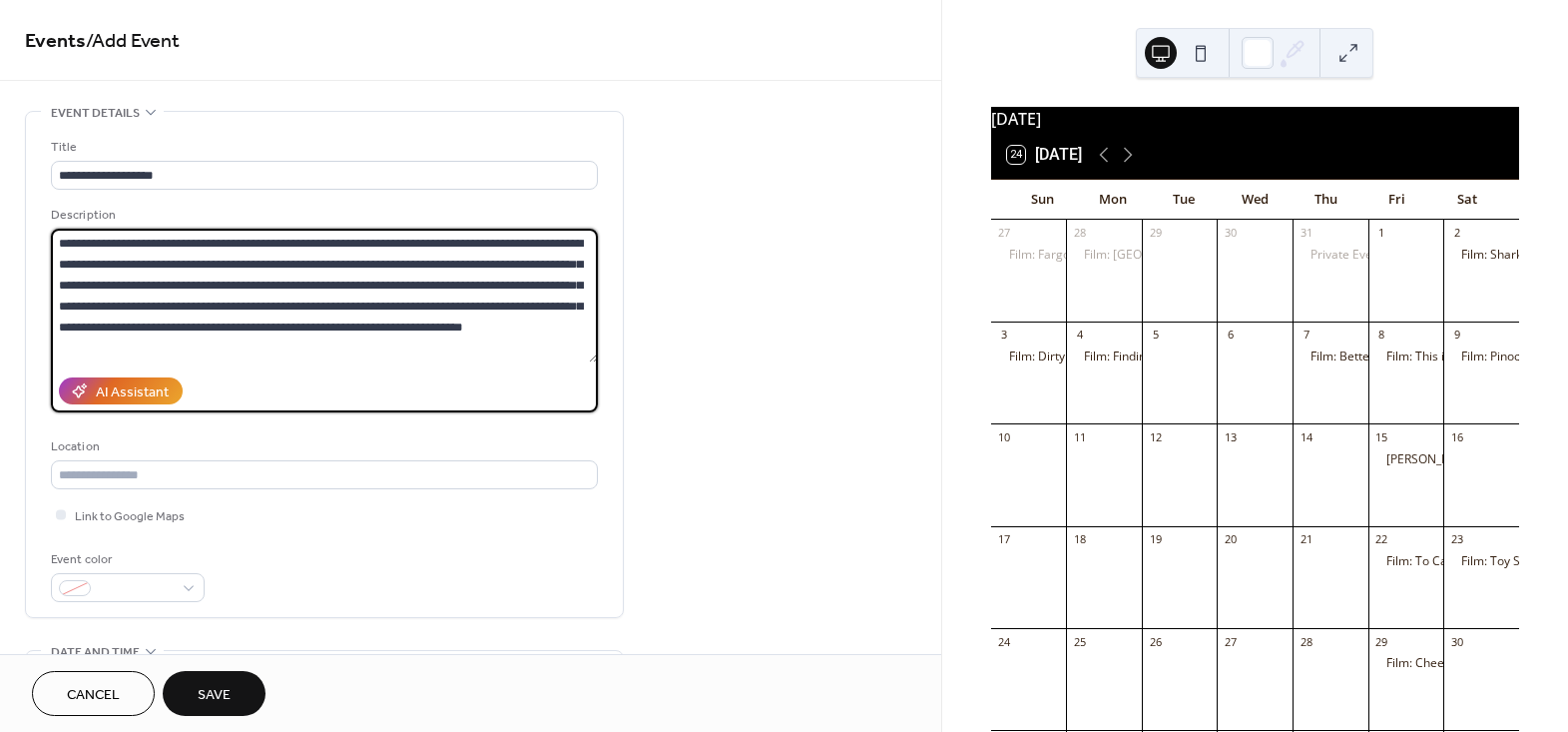 scroll, scrollTop: 18, scrollLeft: 0, axis: vertical 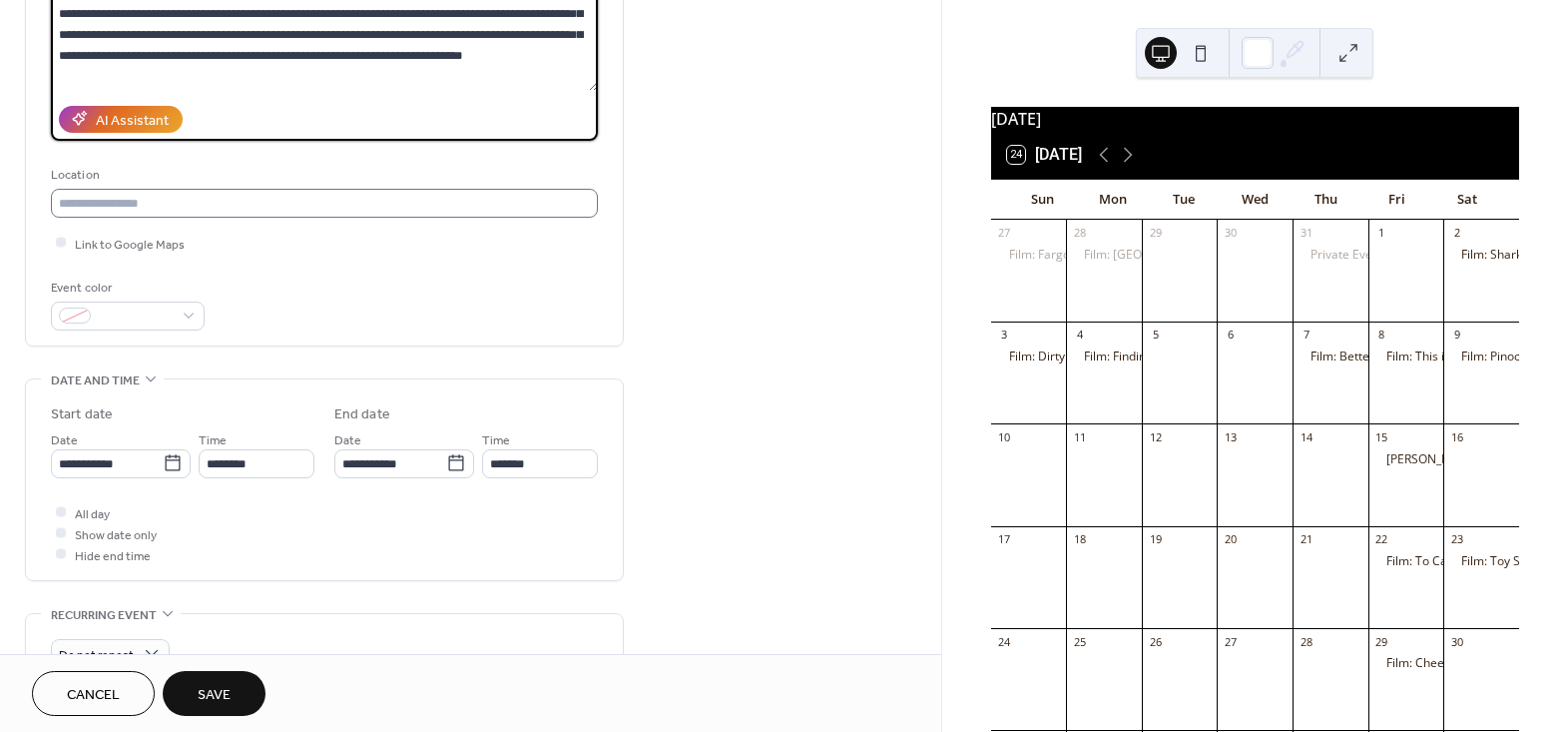 type on "**********" 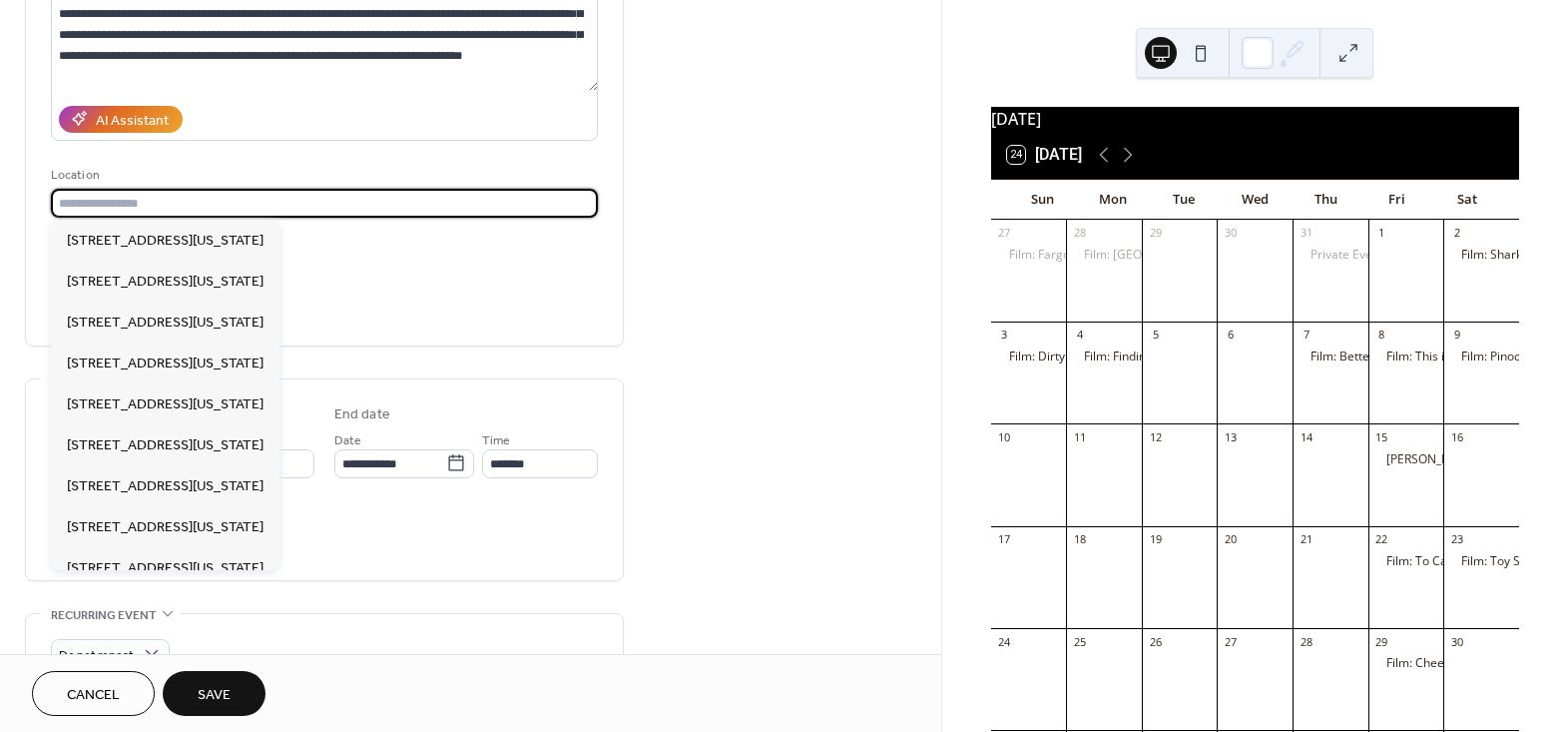 click at bounding box center (324, 203) 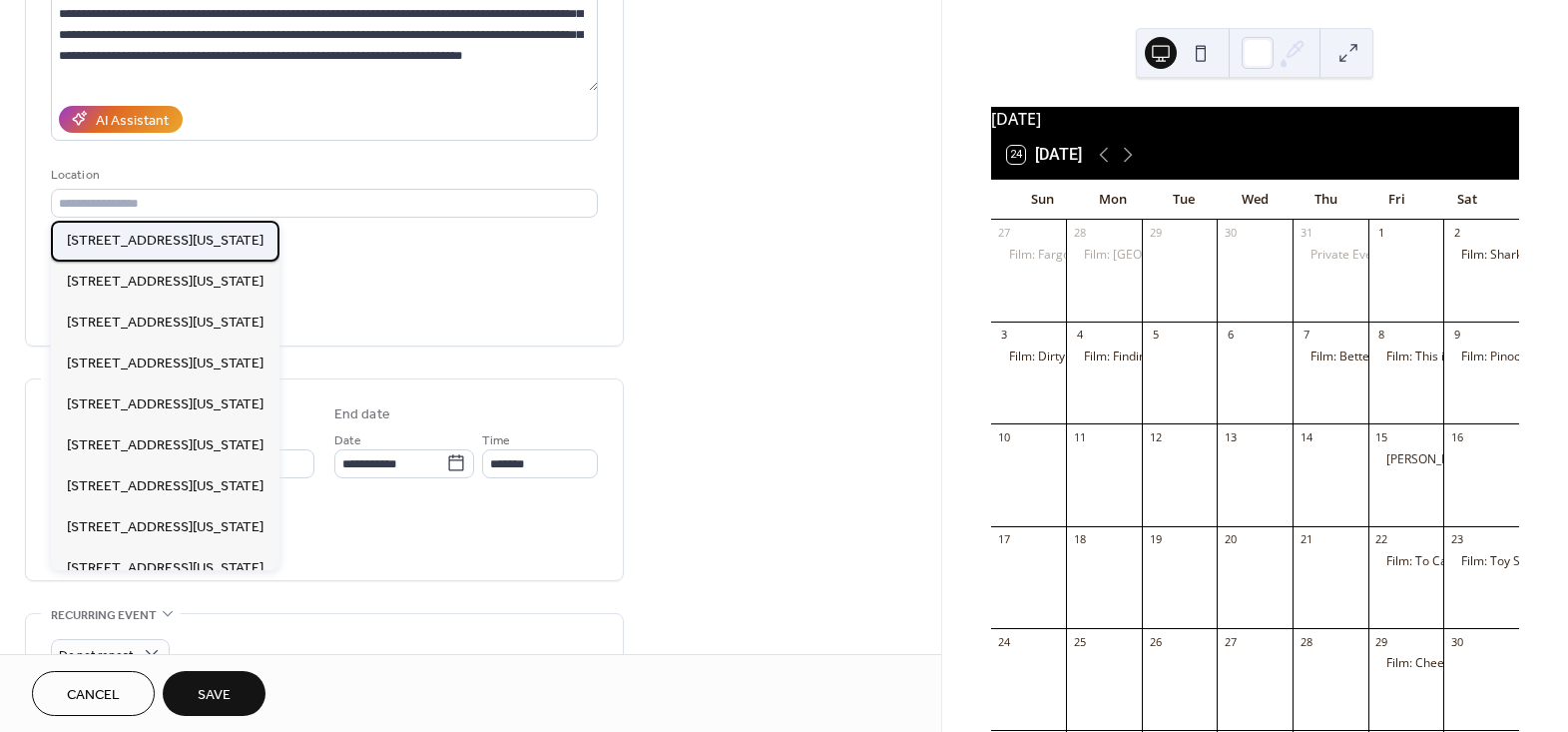 click on "[STREET_ADDRESS][US_STATE]" at bounding box center (165, 240) 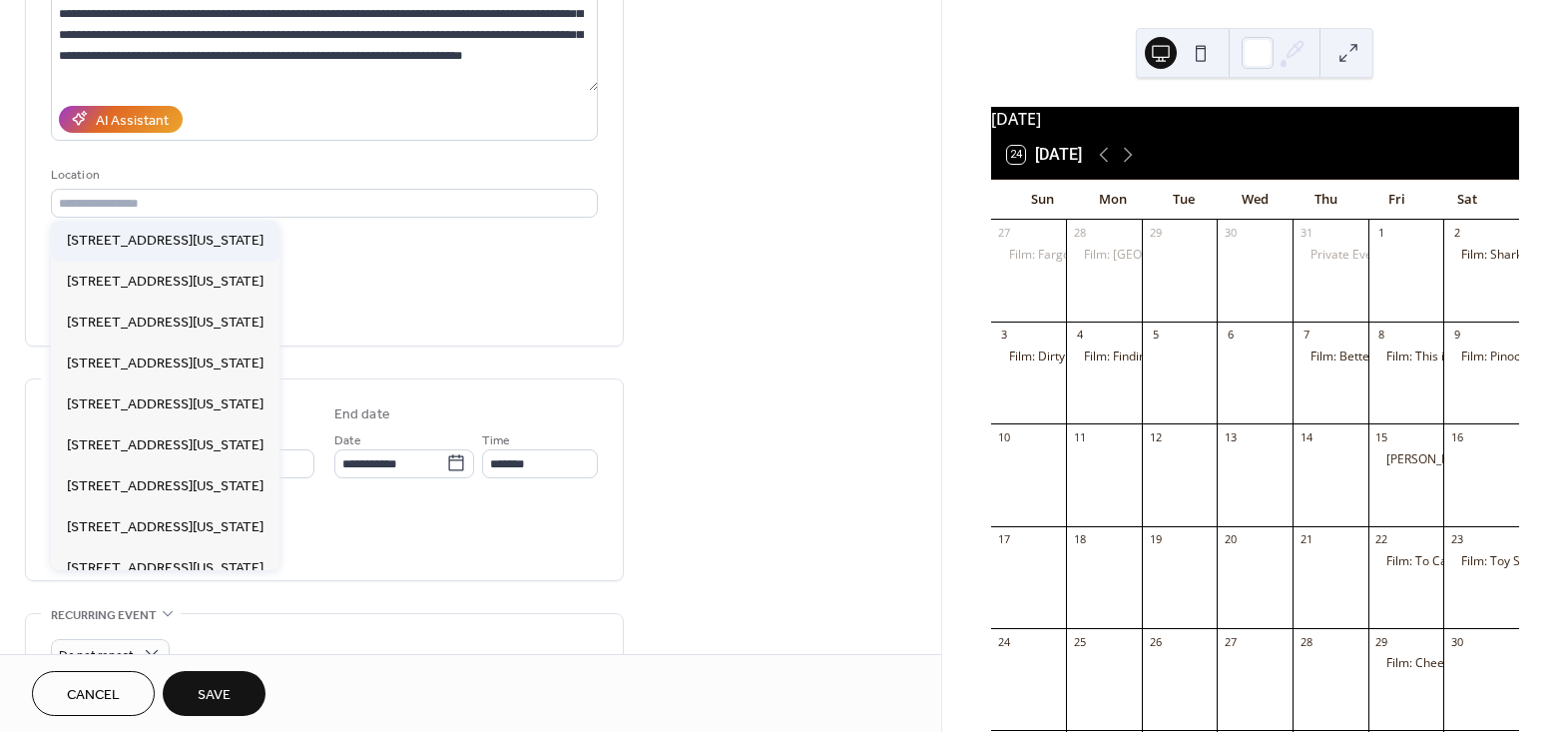 type on "**********" 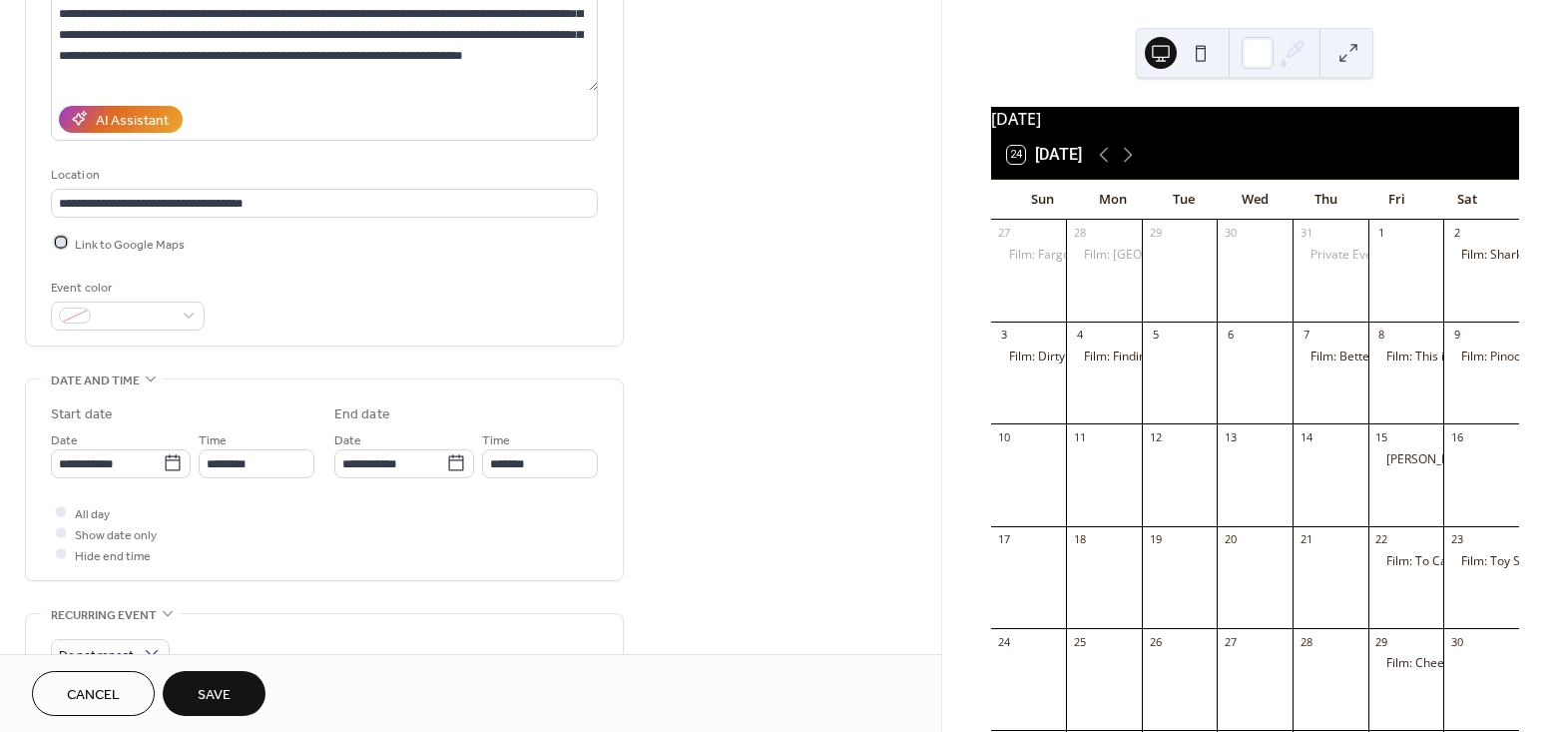 click on "Link to Google Maps" at bounding box center (130, 244) 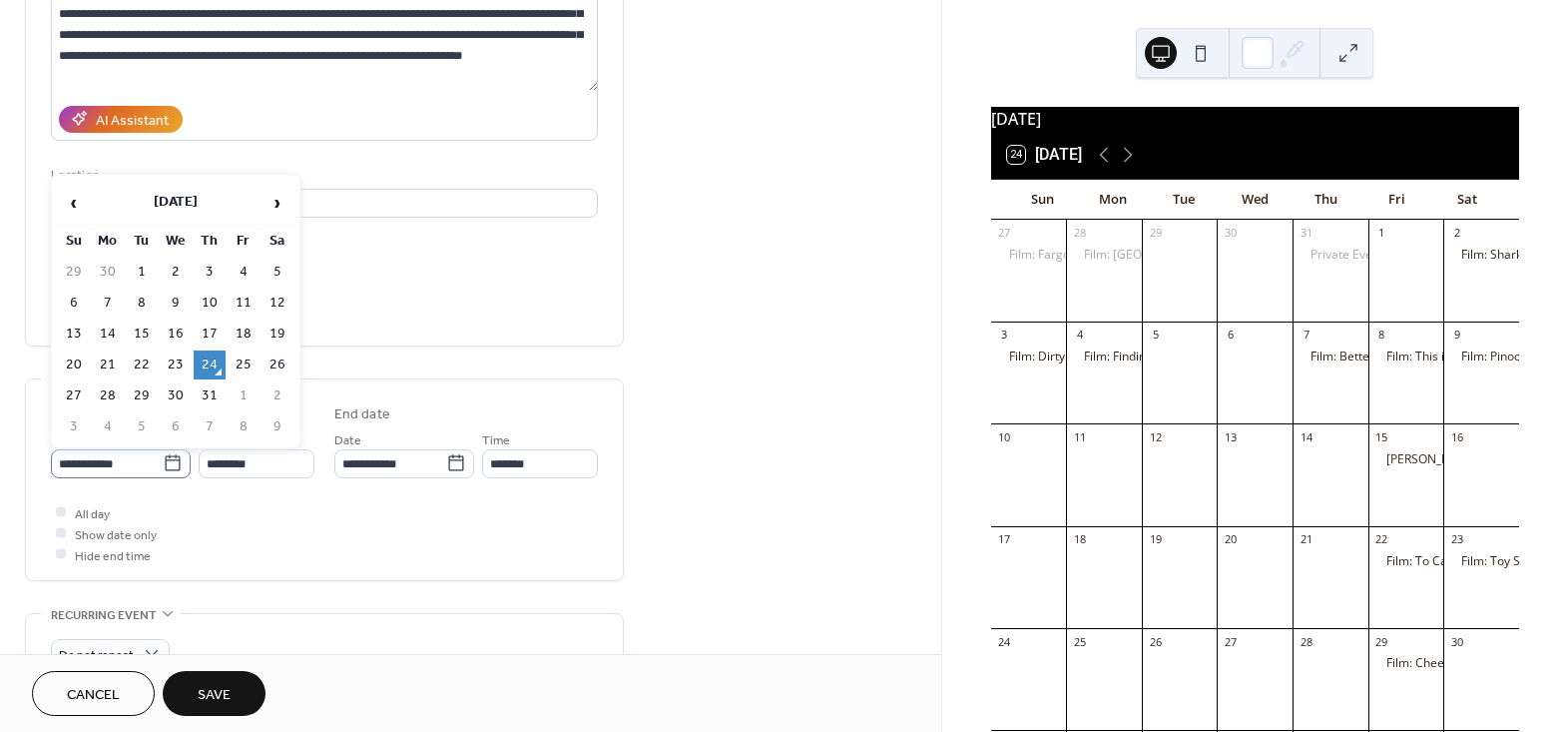 click 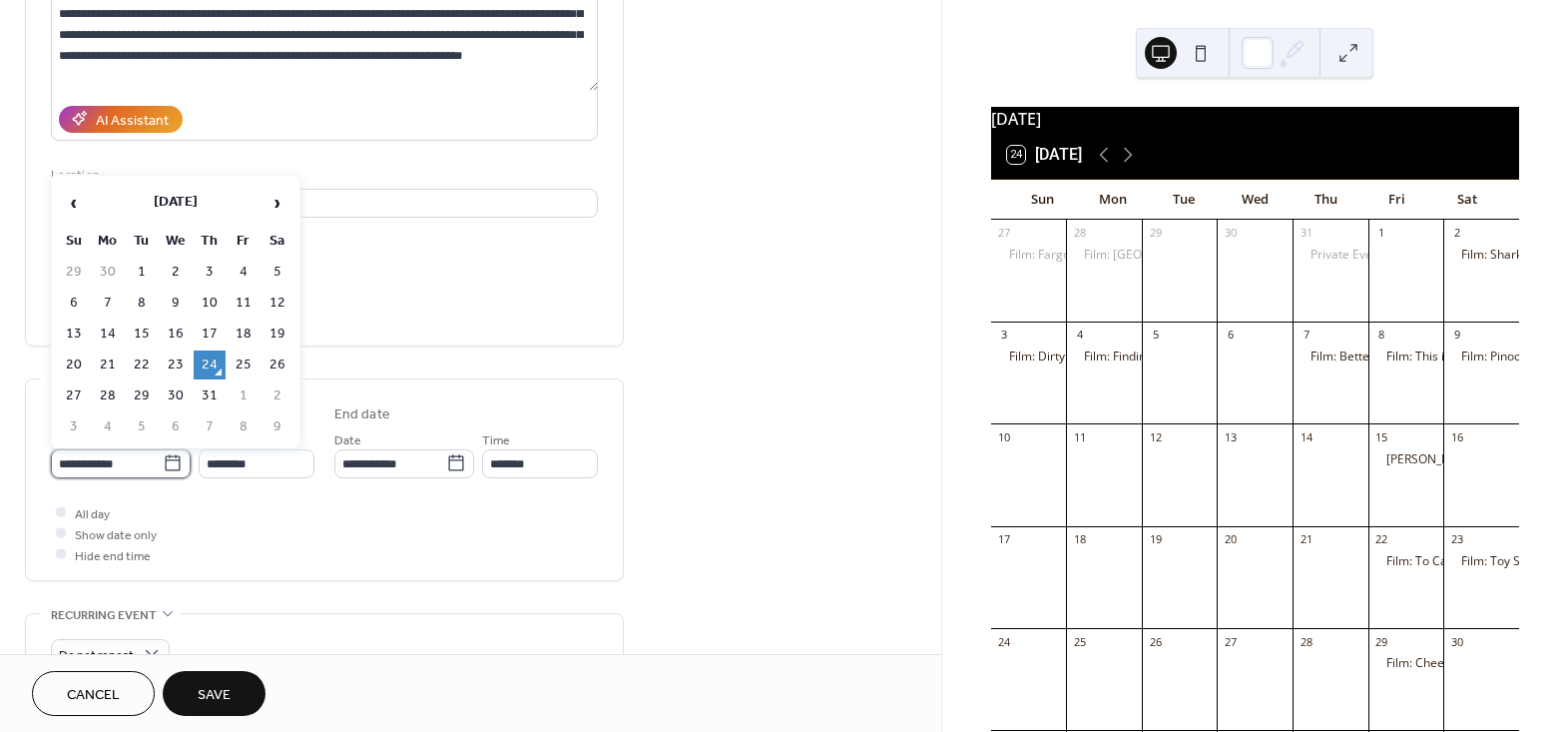 click on "**********" at bounding box center (107, 463) 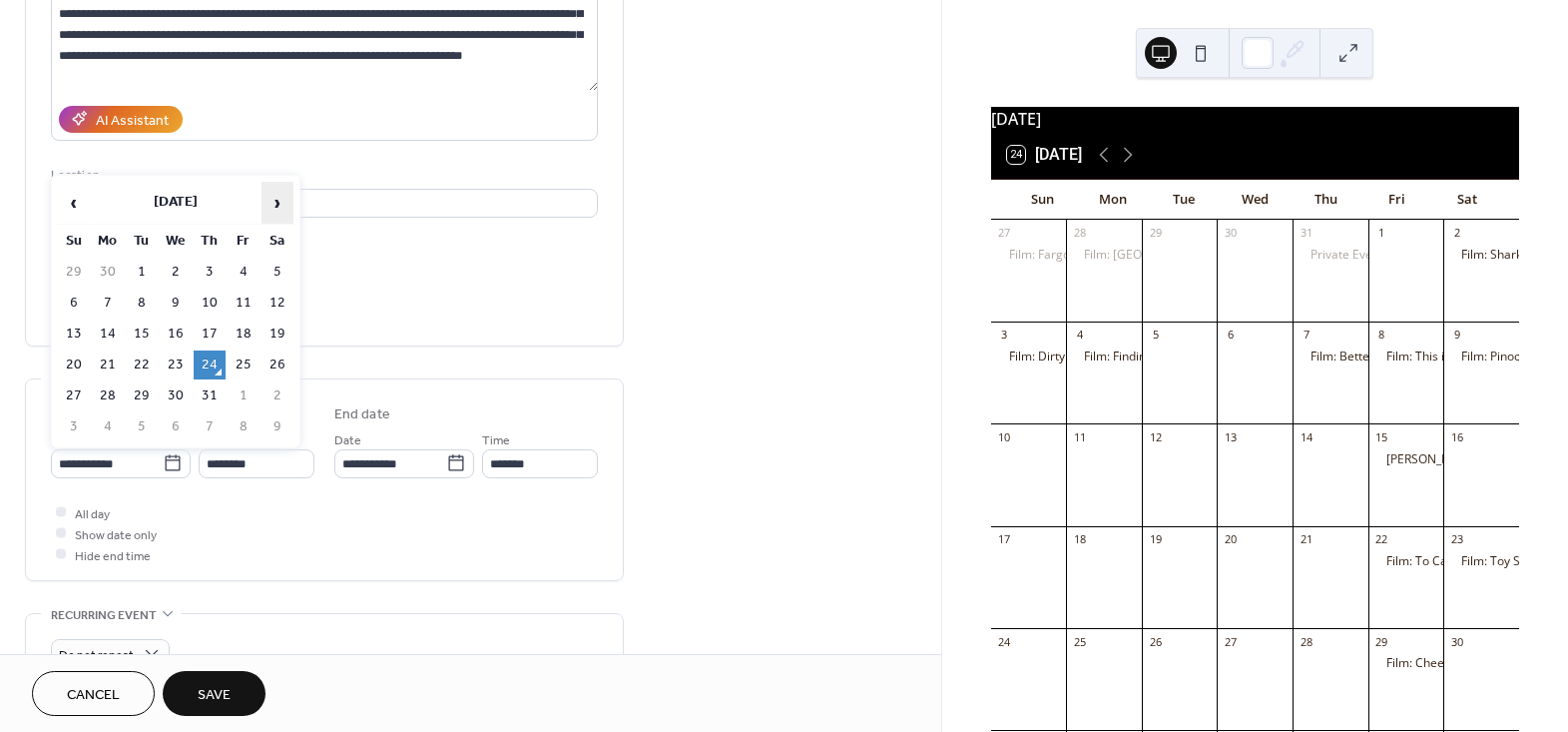 click on "›" at bounding box center (277, 203) 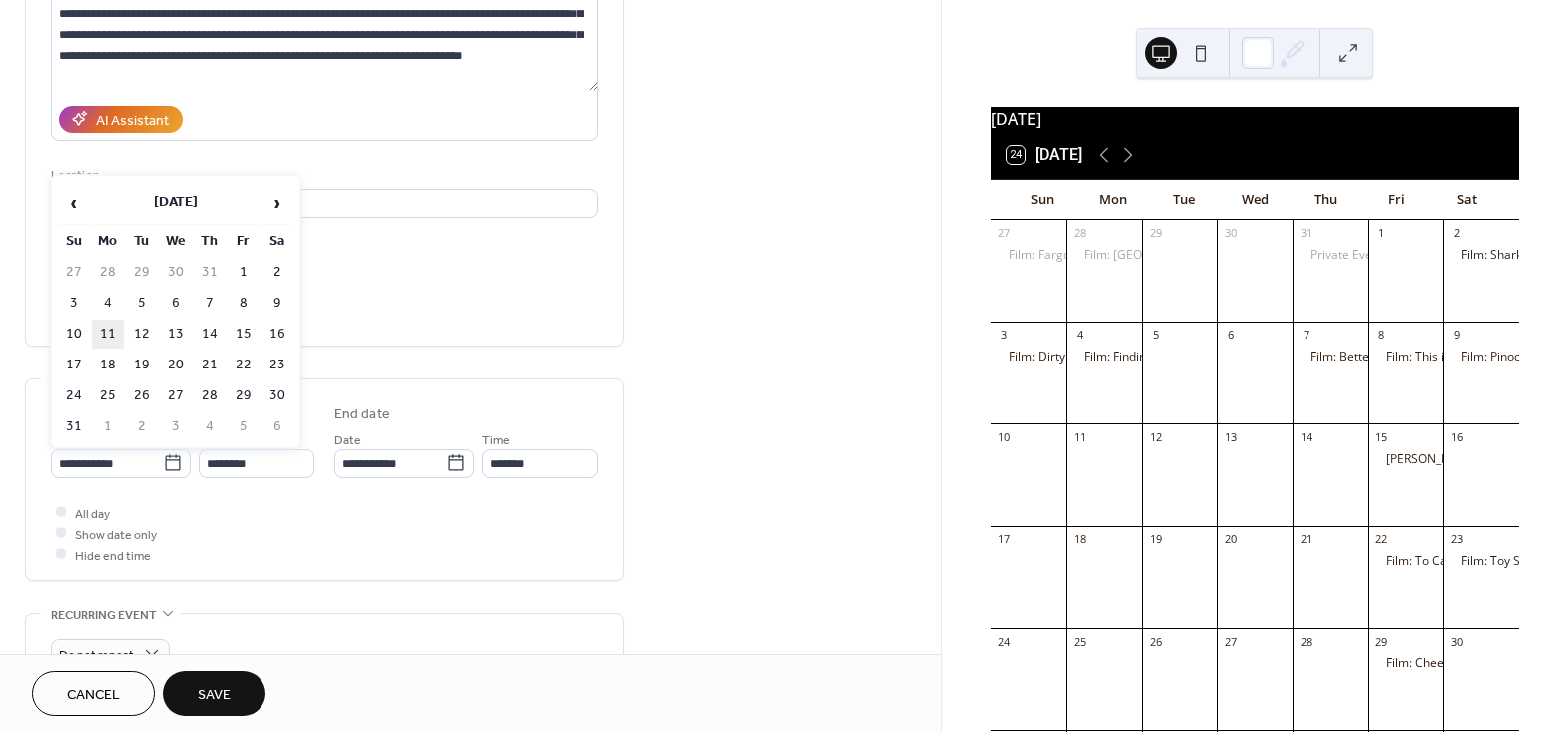 click on "11" at bounding box center (108, 334) 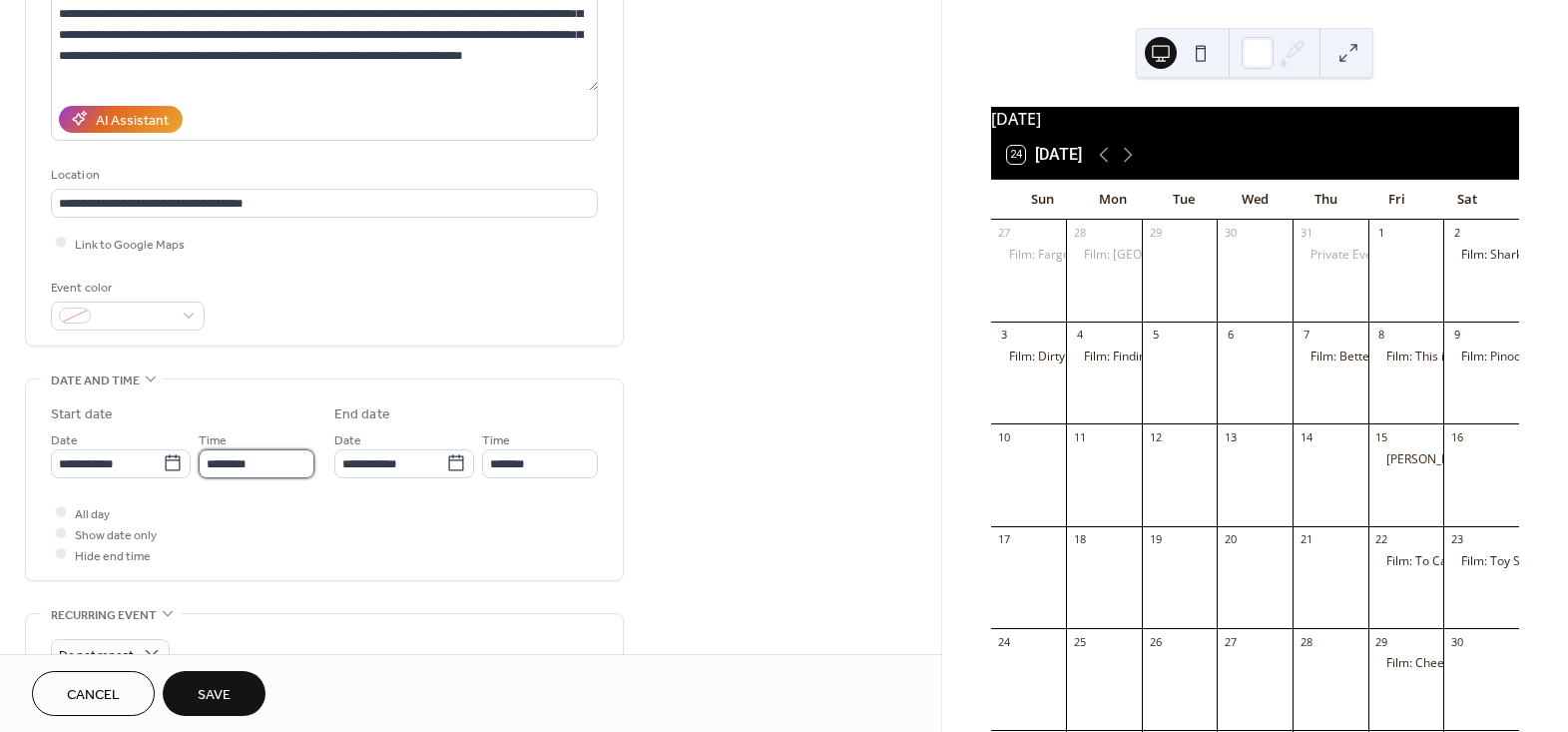 click on "********" at bounding box center [257, 463] 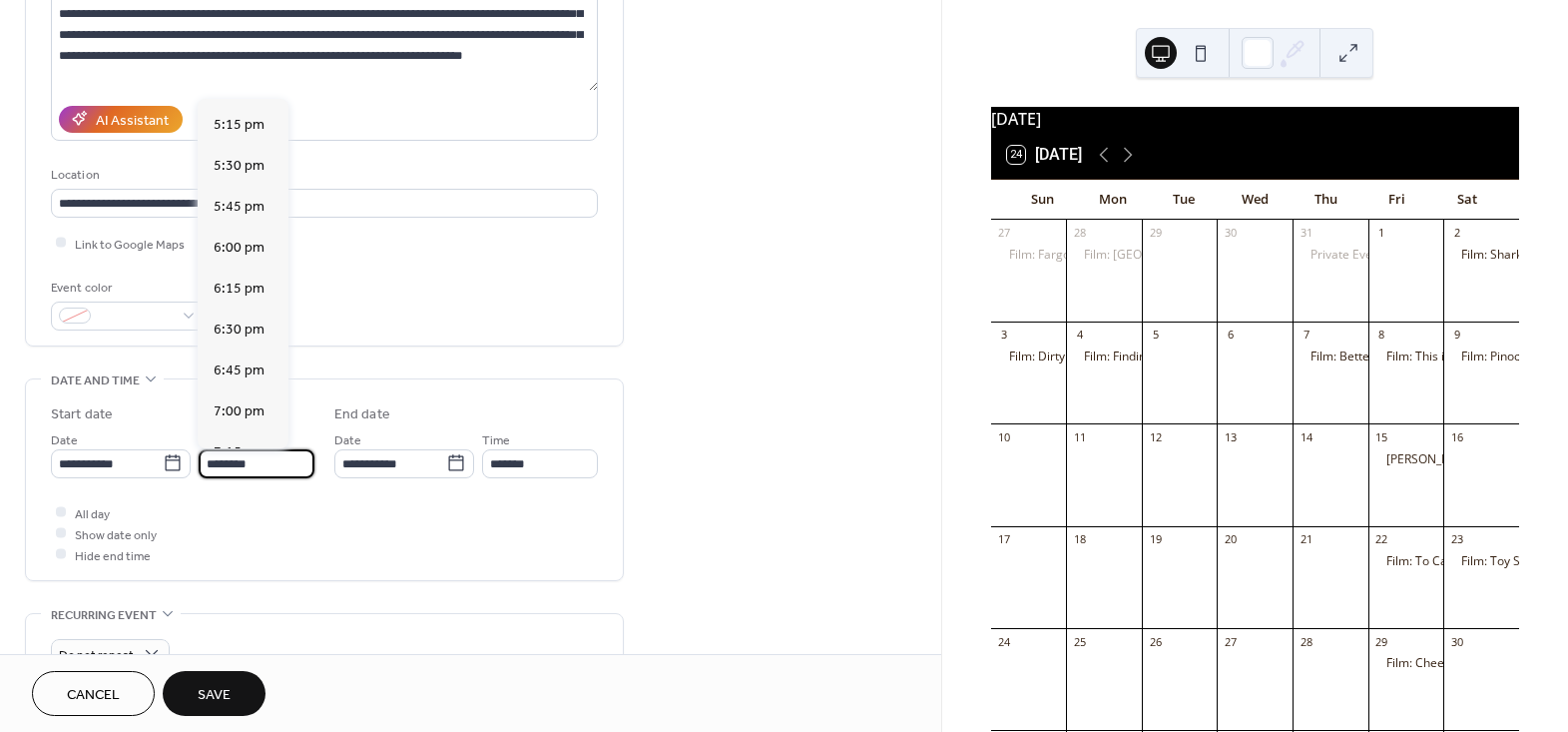 scroll, scrollTop: 2855, scrollLeft: 0, axis: vertical 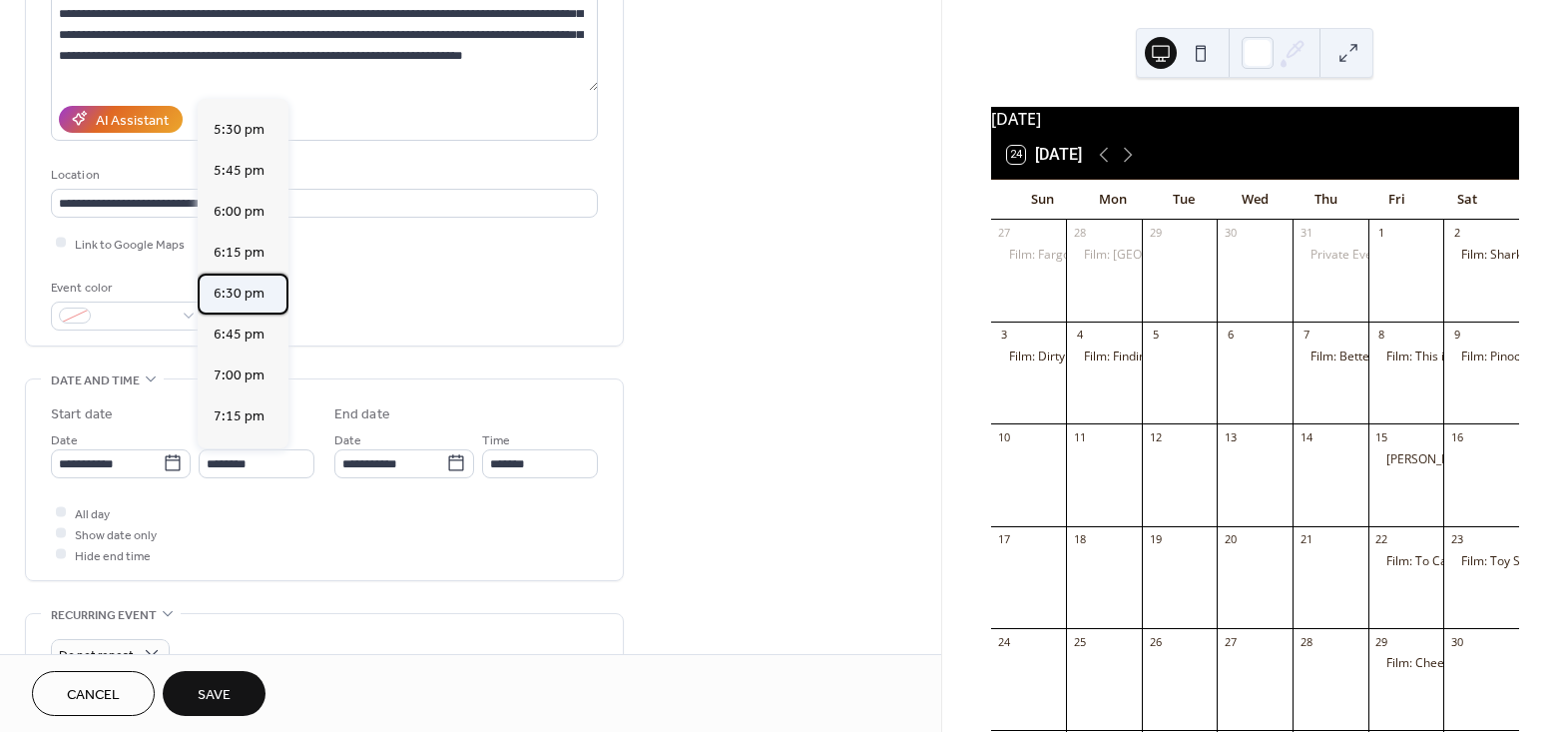 click on "6:30 pm" at bounding box center [239, 293] 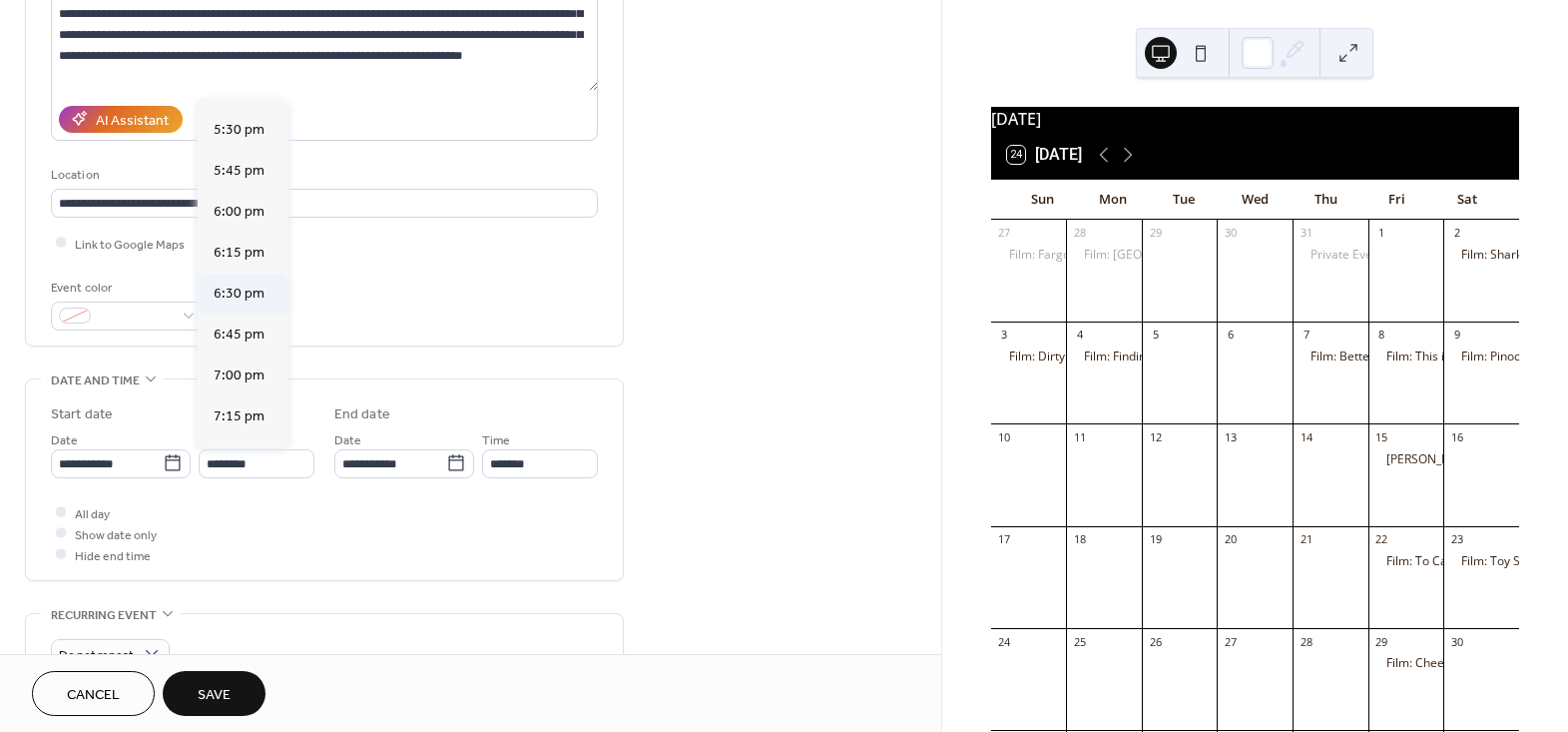 type on "*******" 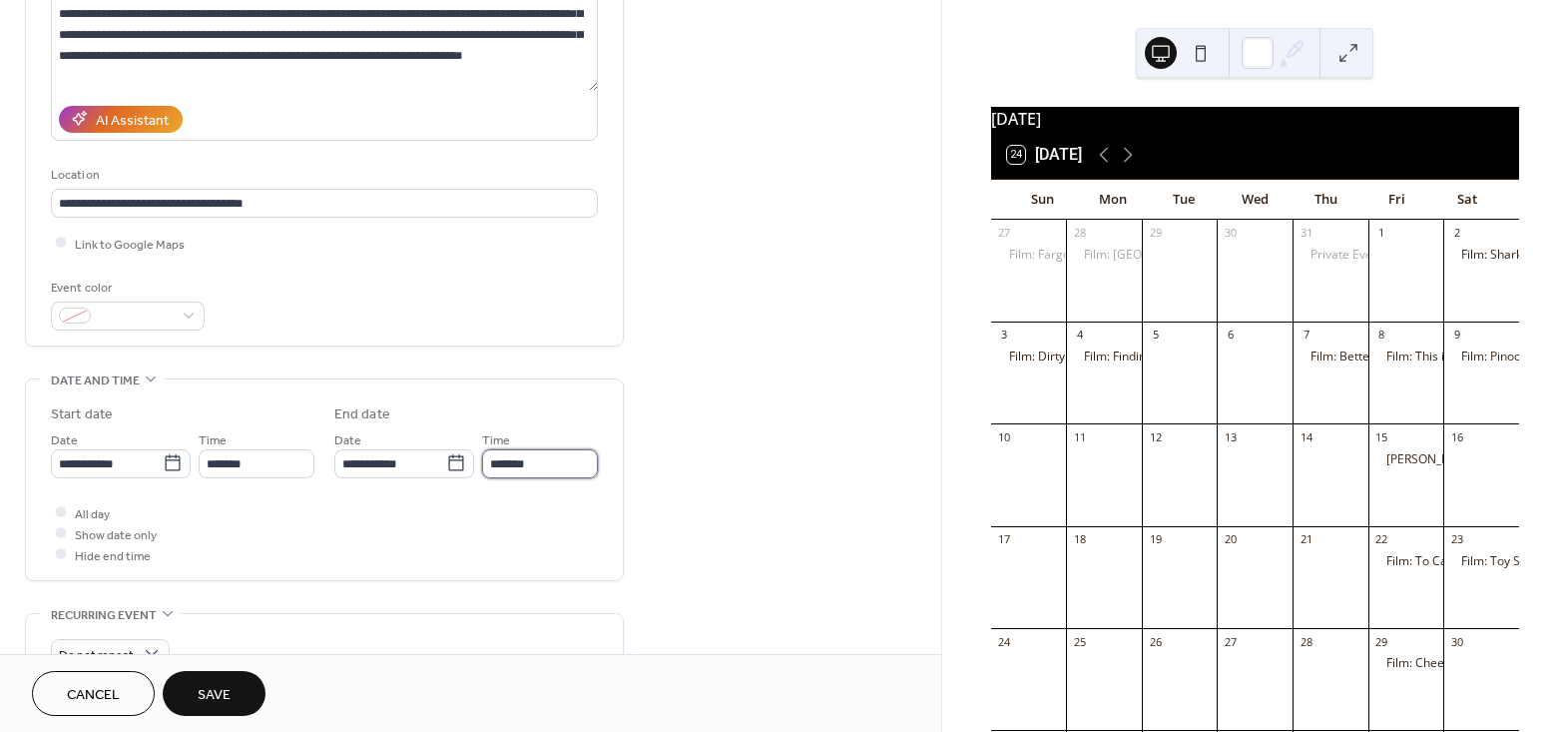 click on "*******" at bounding box center [540, 463] 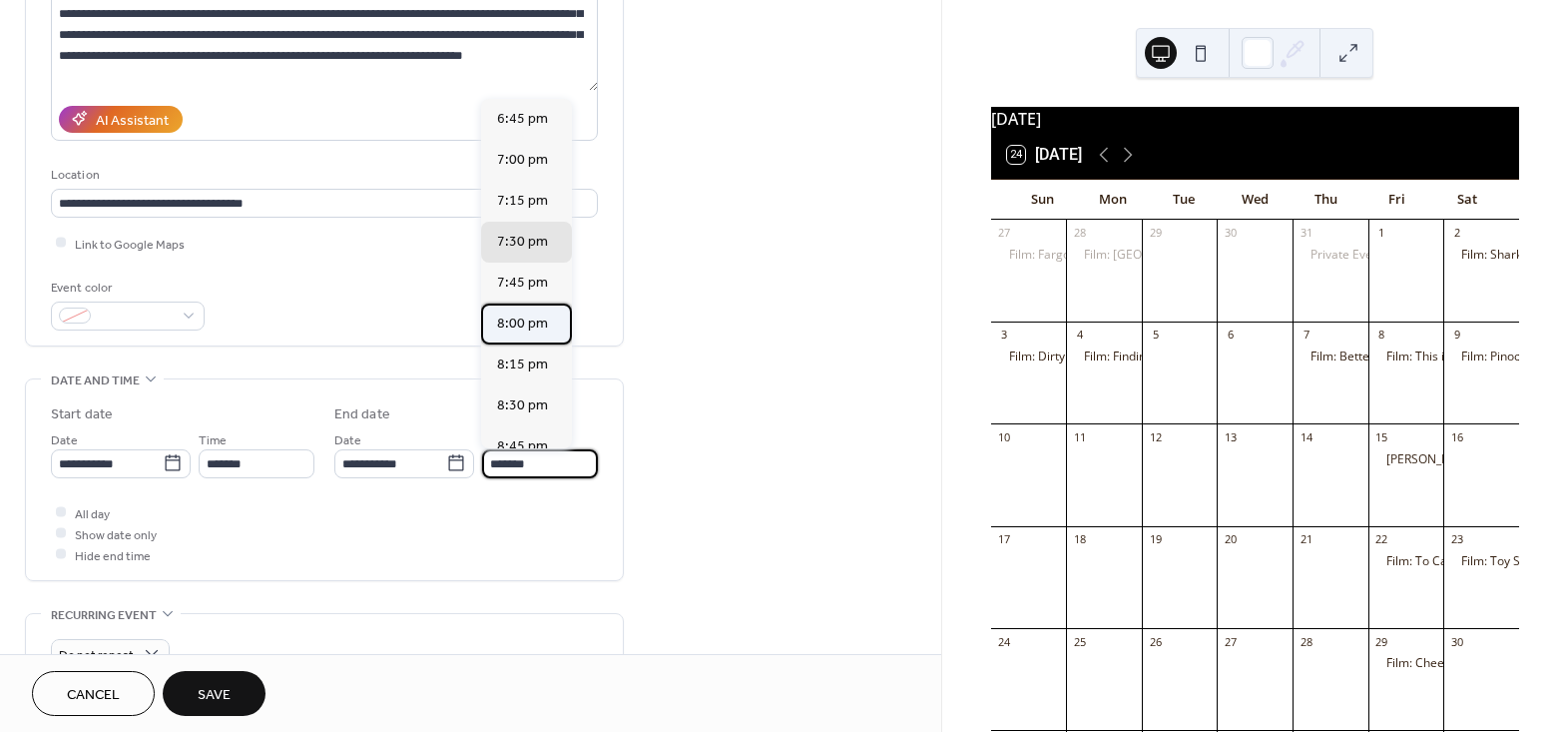 click on "8:00 pm" at bounding box center (522, 323) 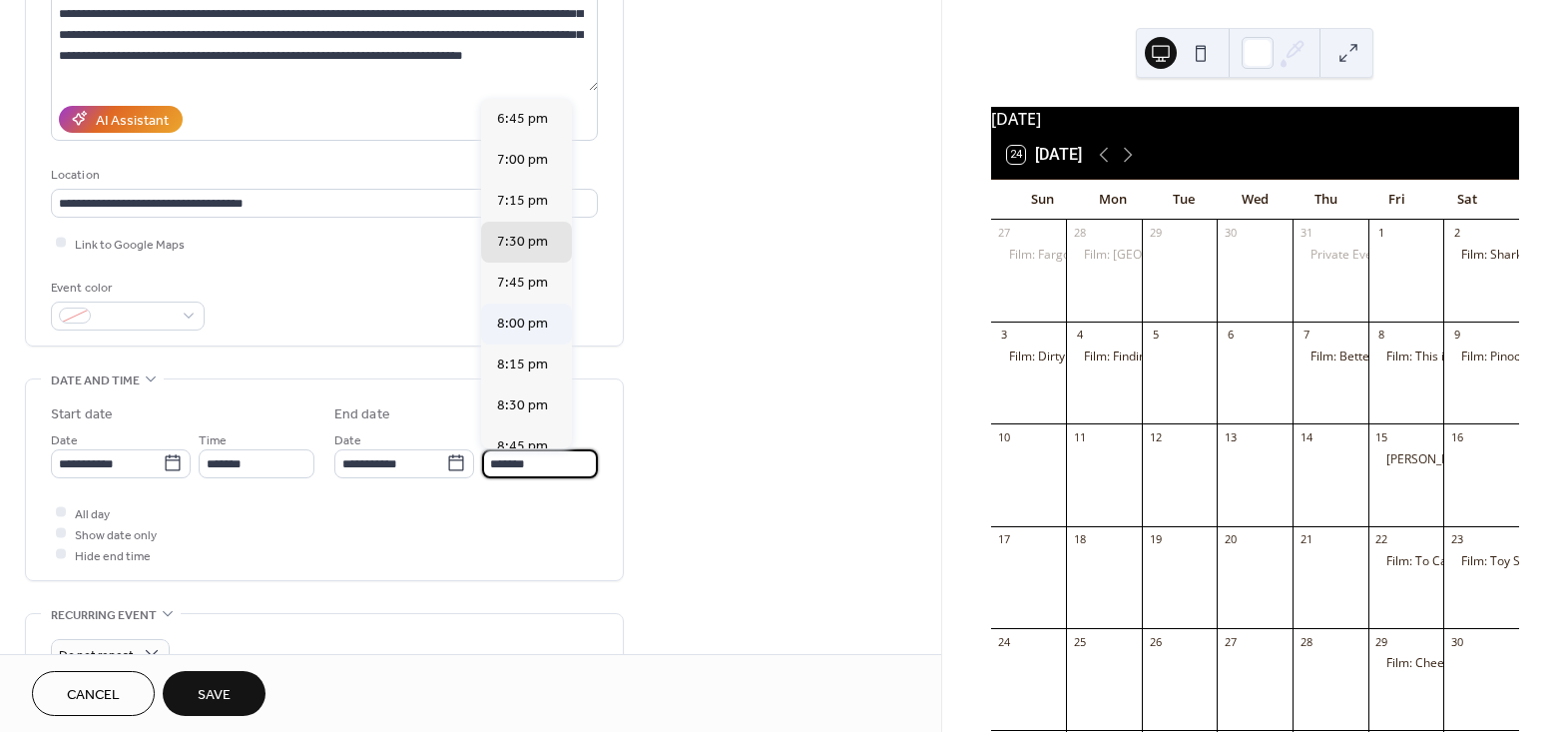 type on "*******" 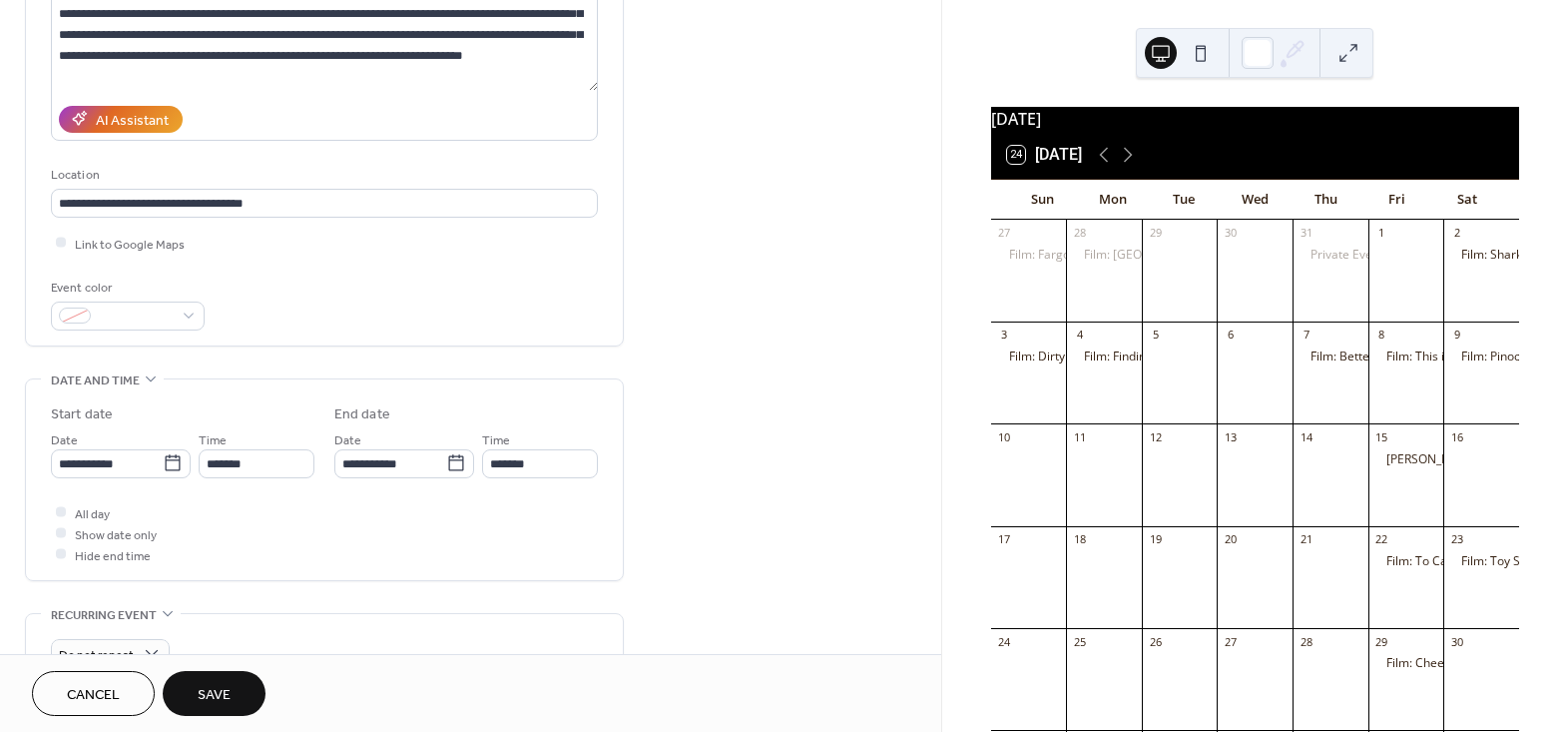 click on "**********" at bounding box center [470, 567] 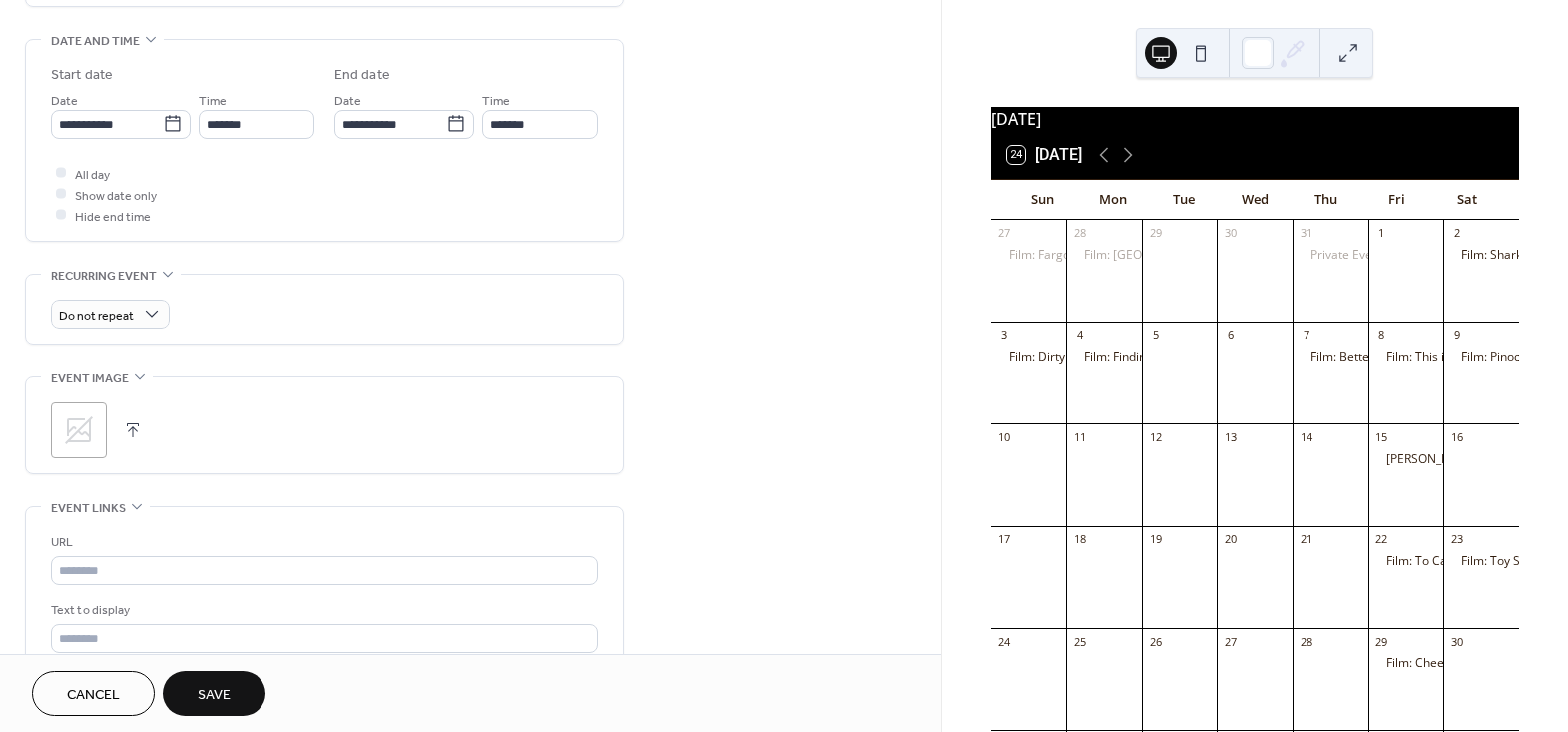 scroll, scrollTop: 635, scrollLeft: 0, axis: vertical 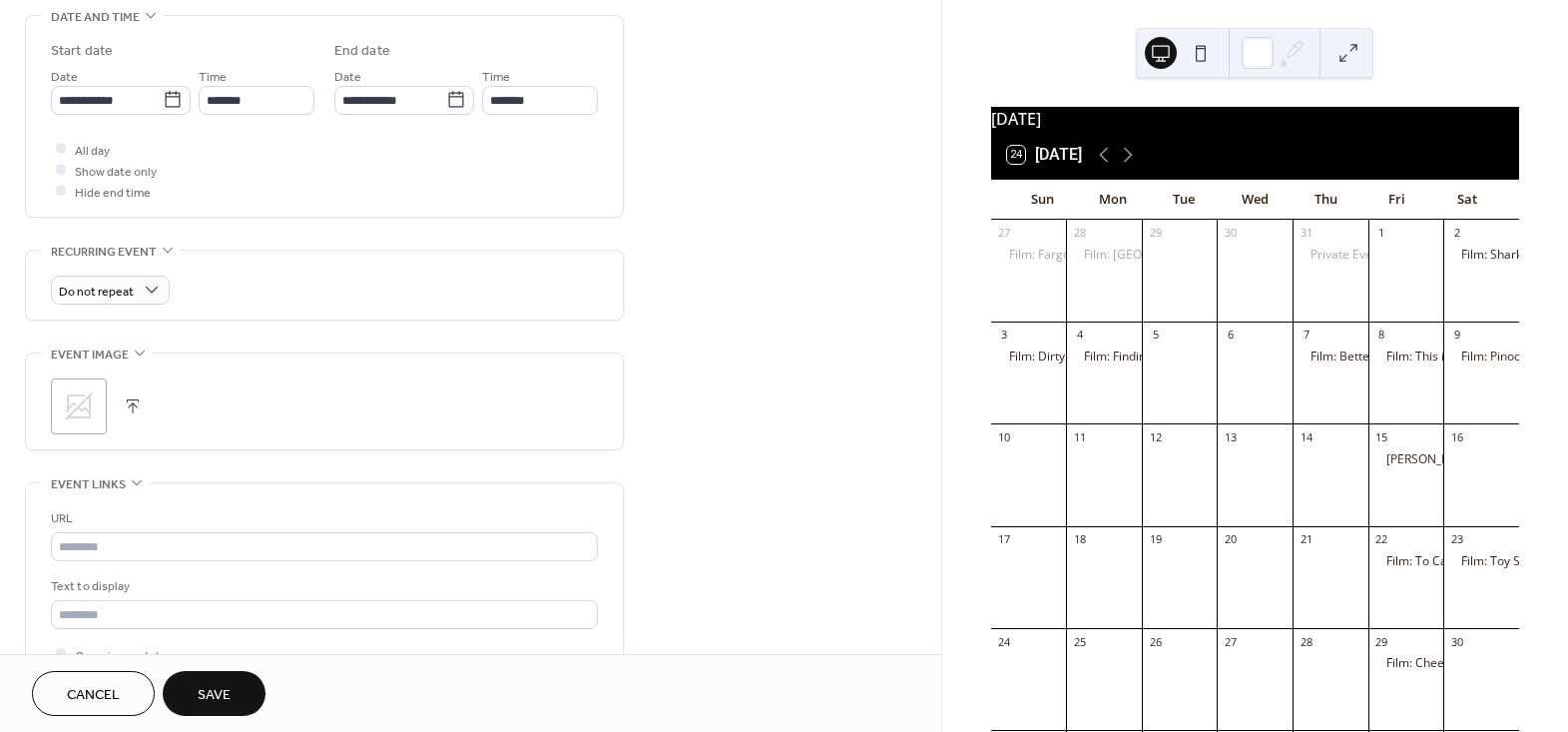click 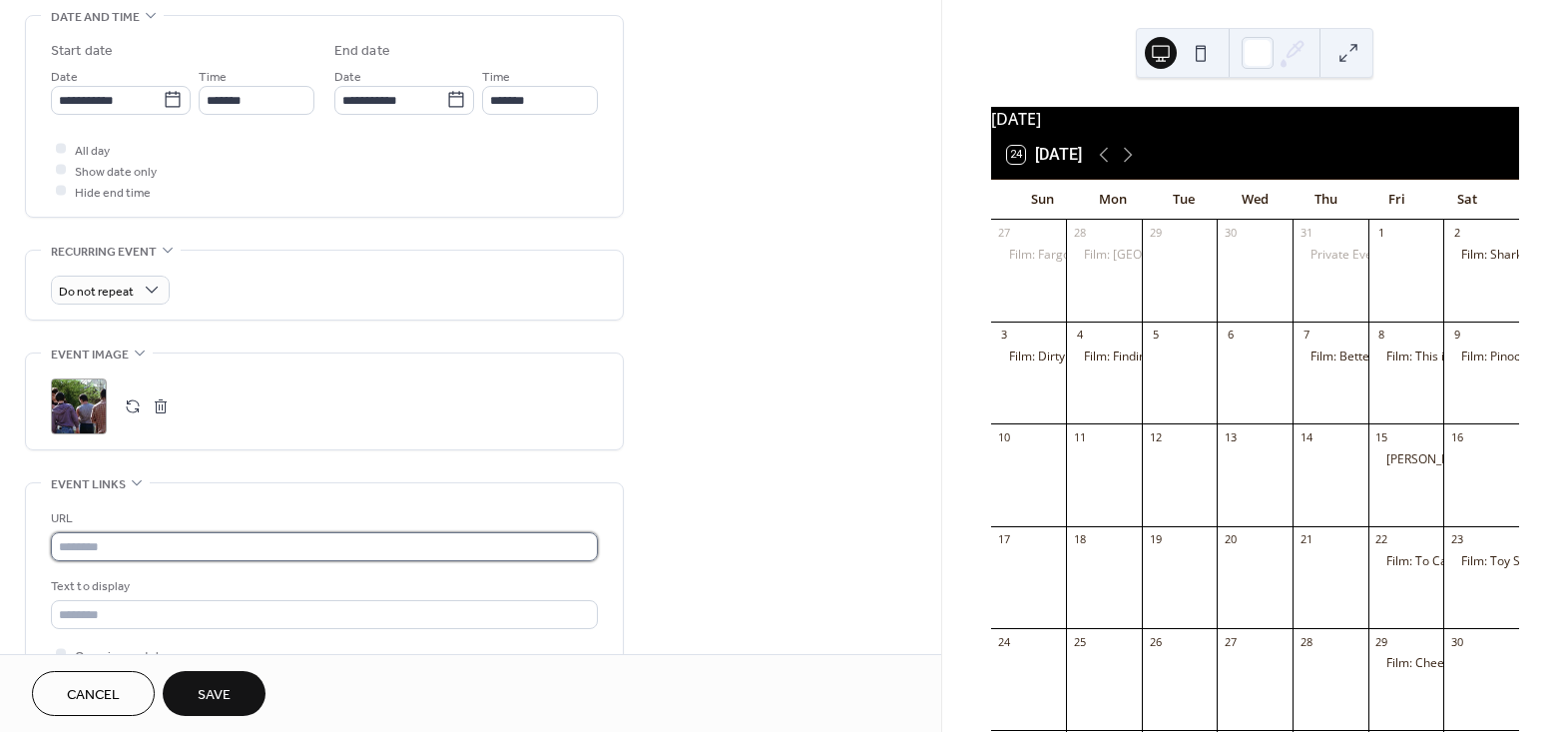 click at bounding box center (324, 546) 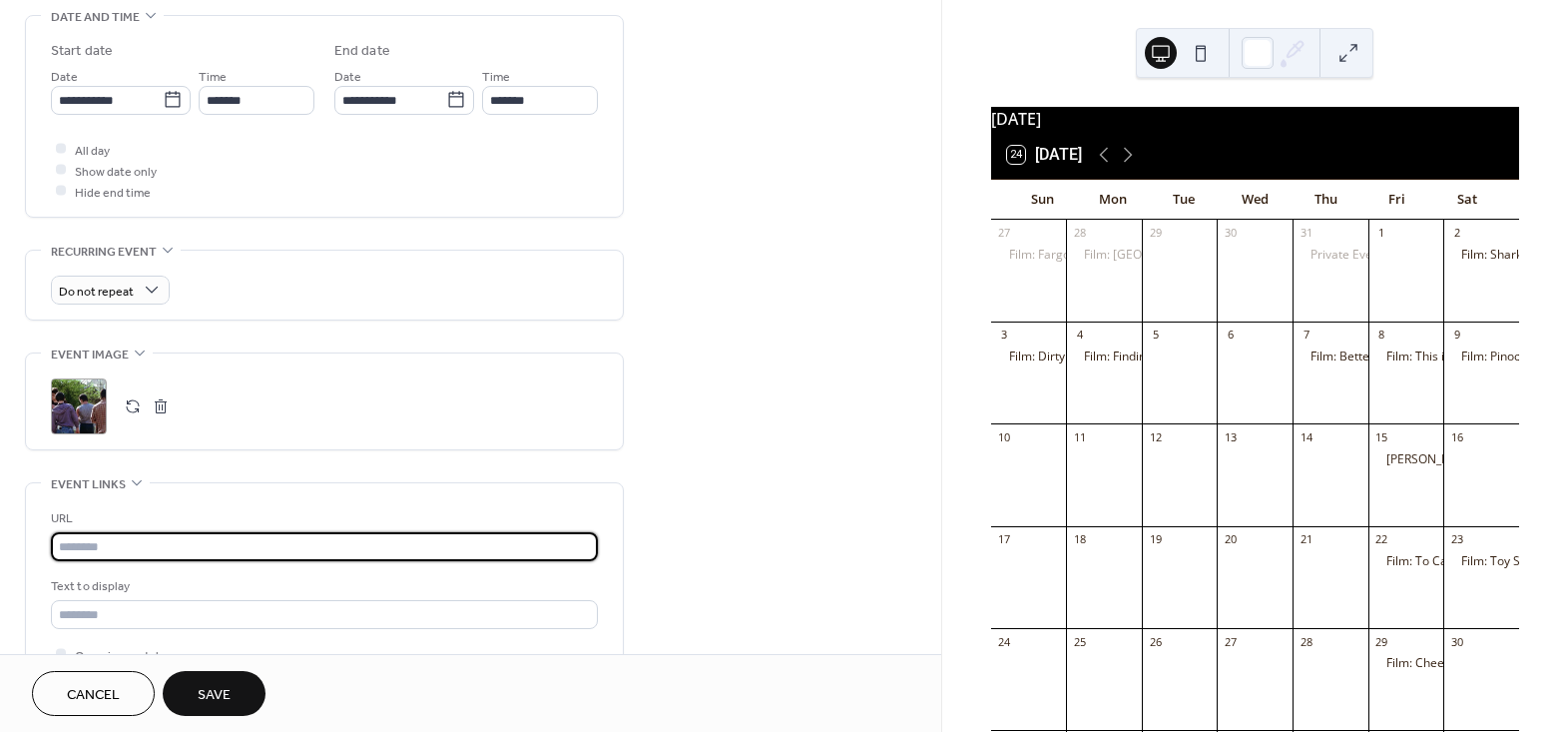 paste on "**********" 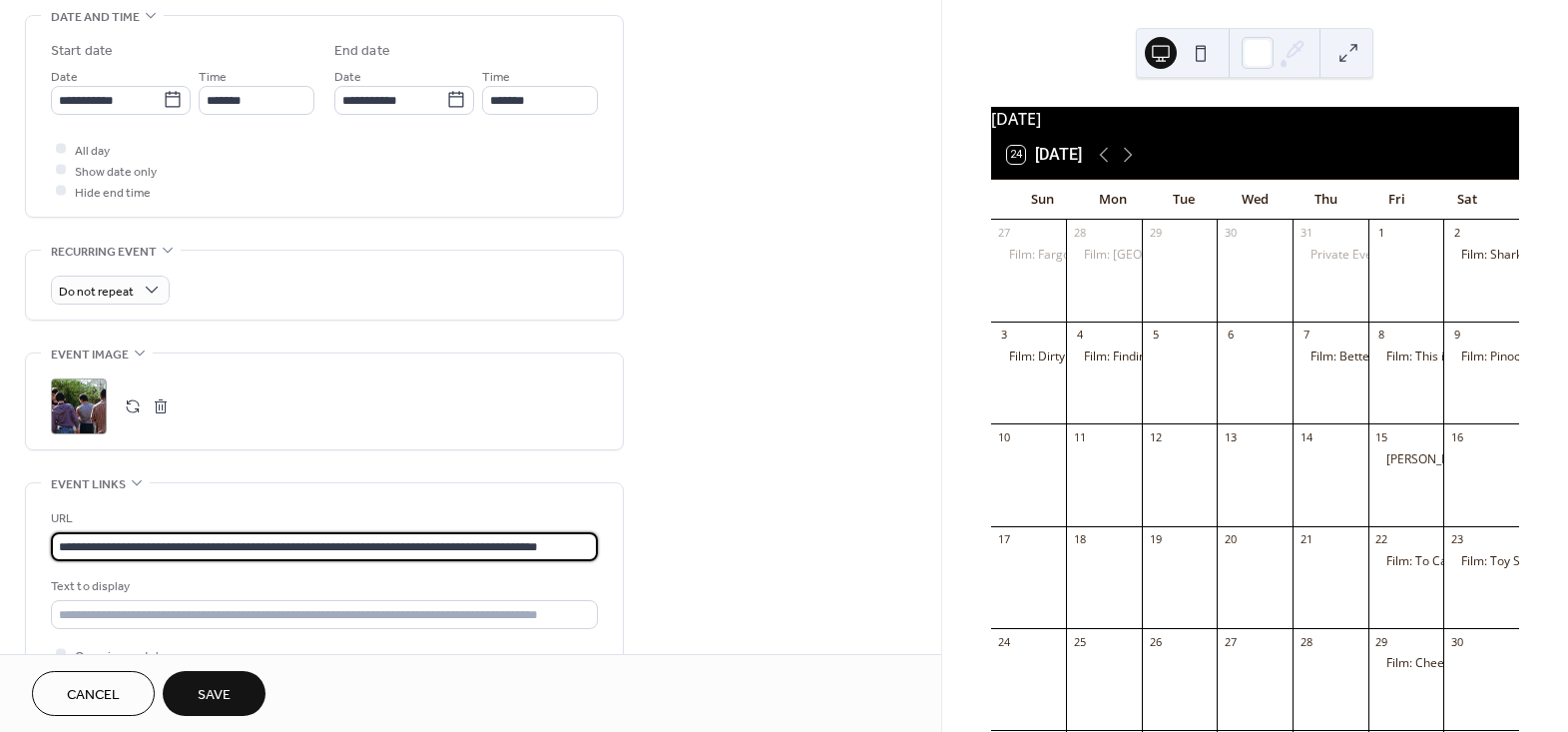 scroll, scrollTop: 0, scrollLeft: 10, axis: horizontal 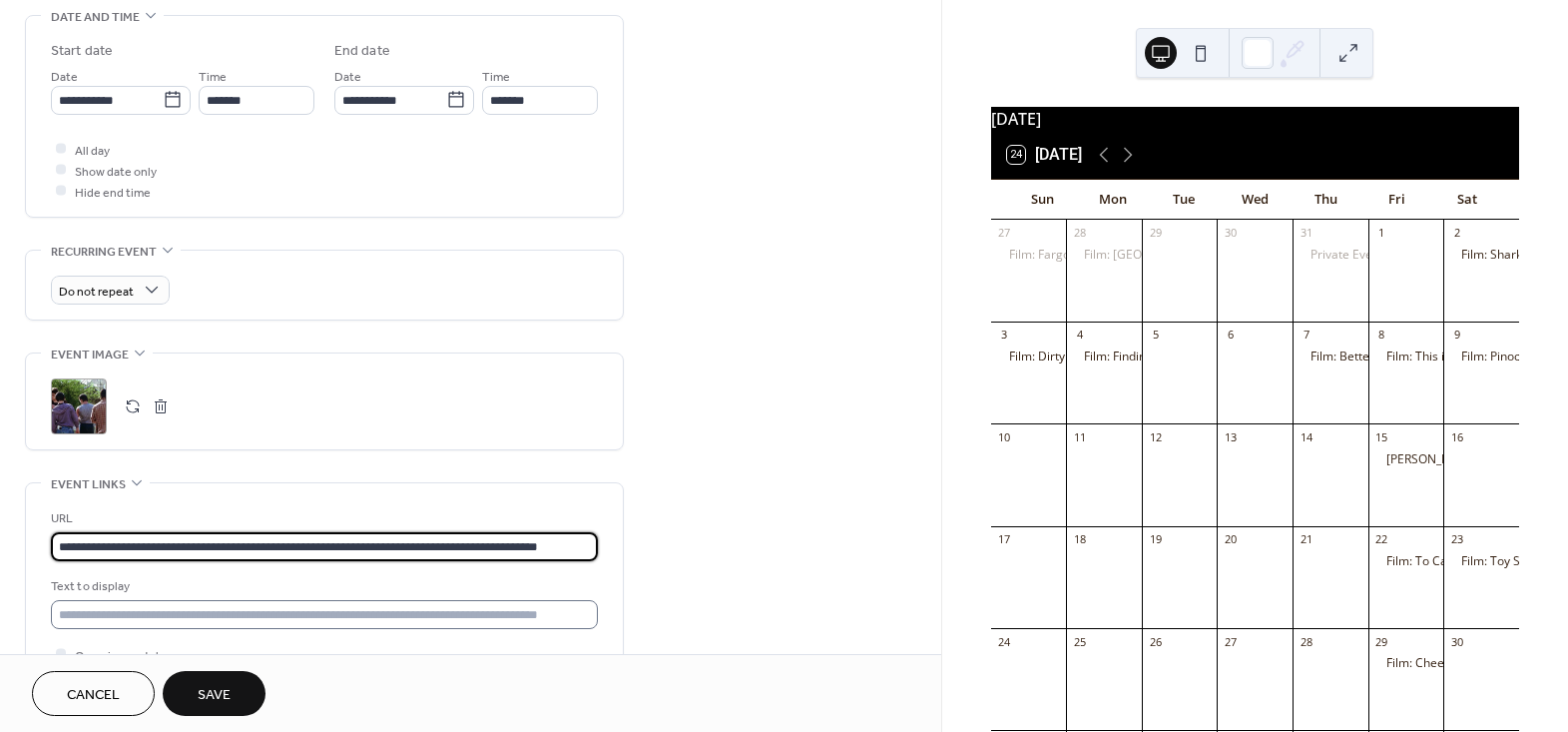 type on "**********" 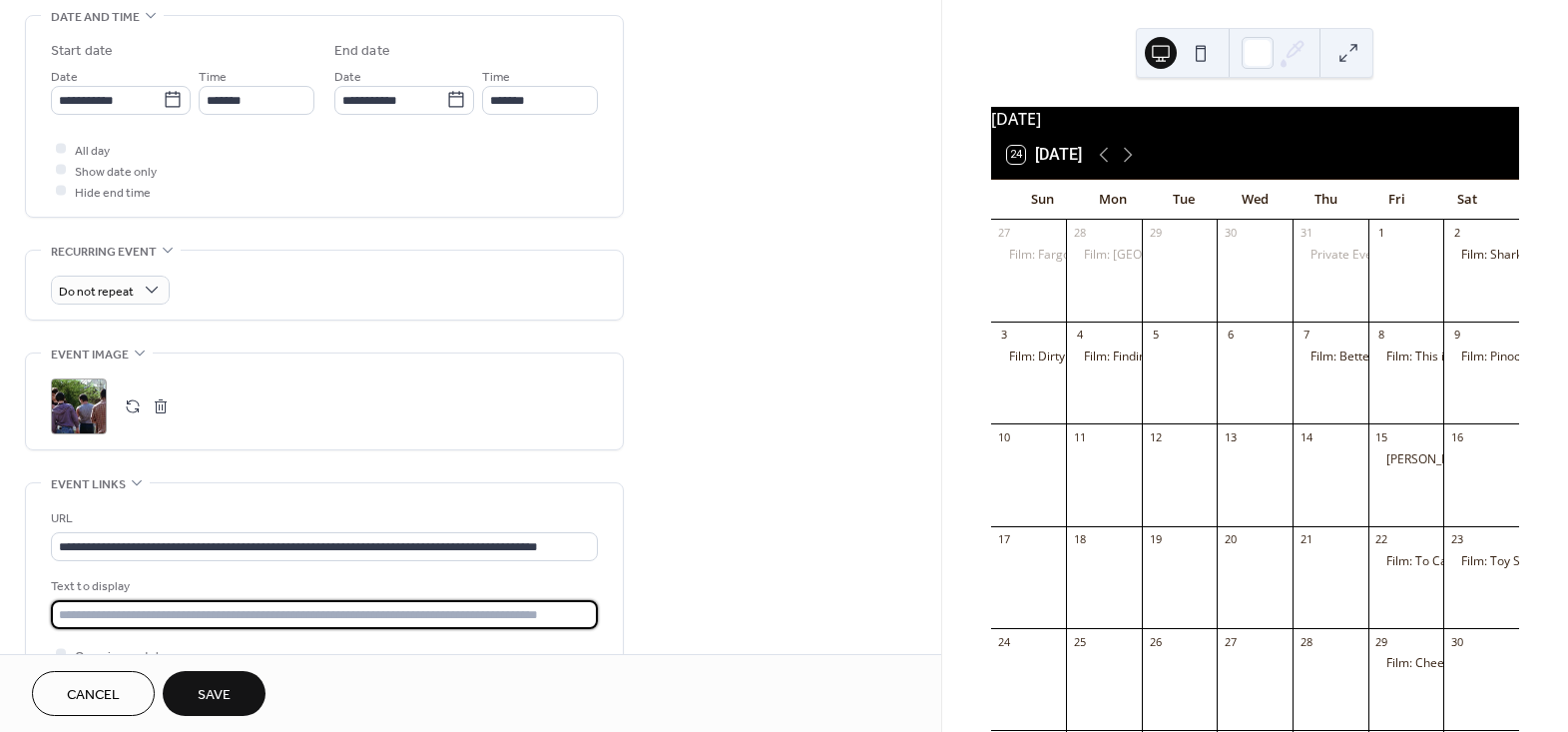 click at bounding box center (324, 614) 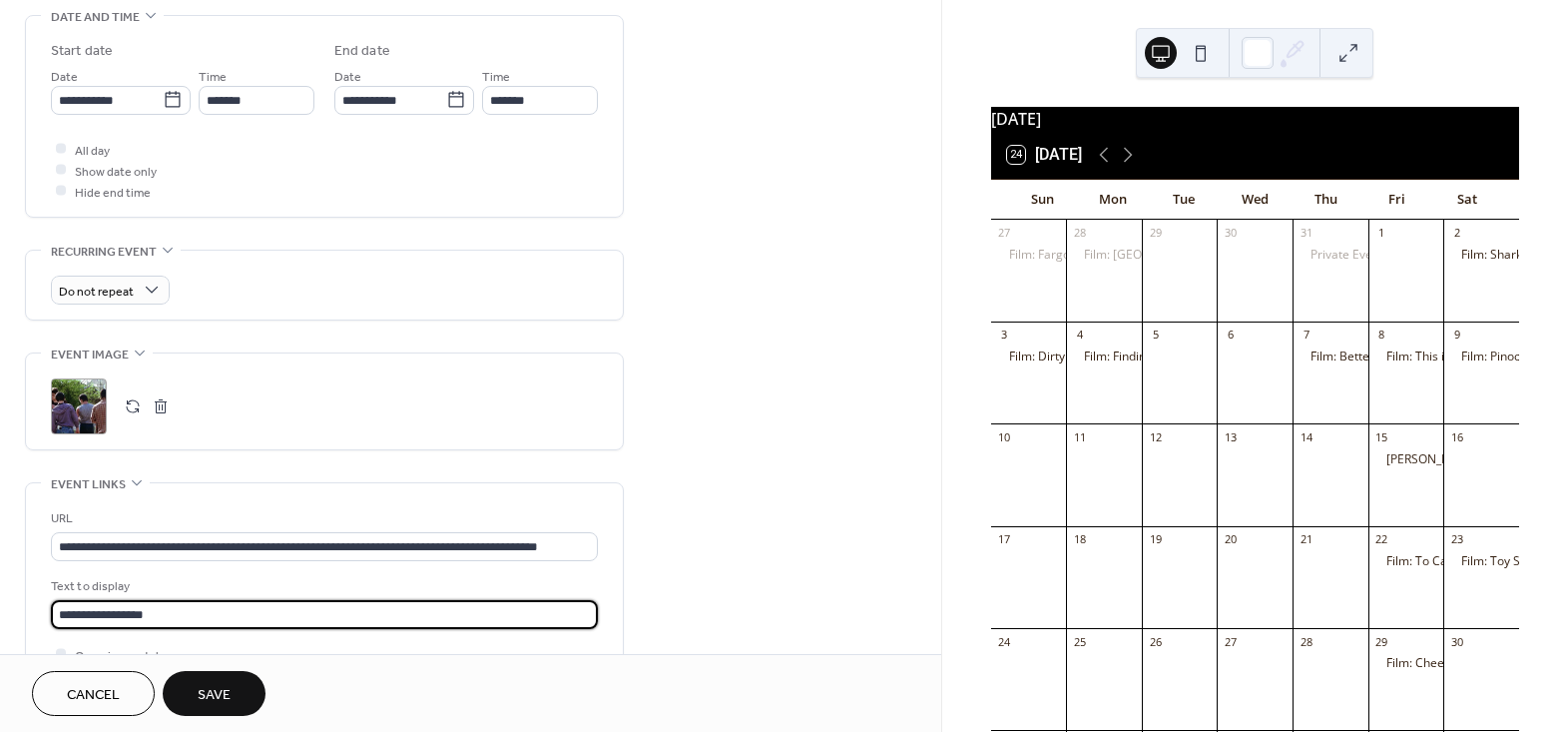 click on "**********" at bounding box center [470, 204] 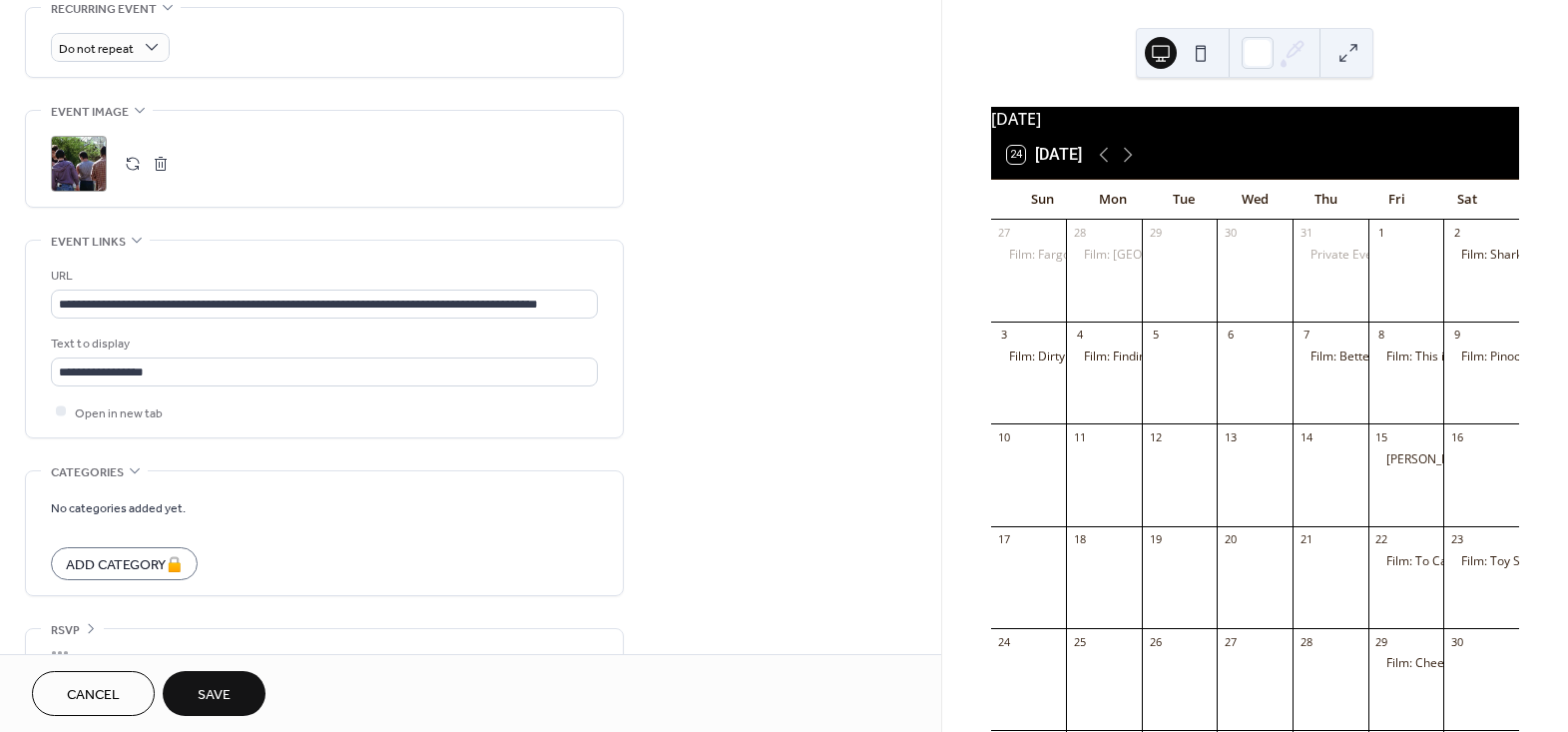 scroll, scrollTop: 912, scrollLeft: 0, axis: vertical 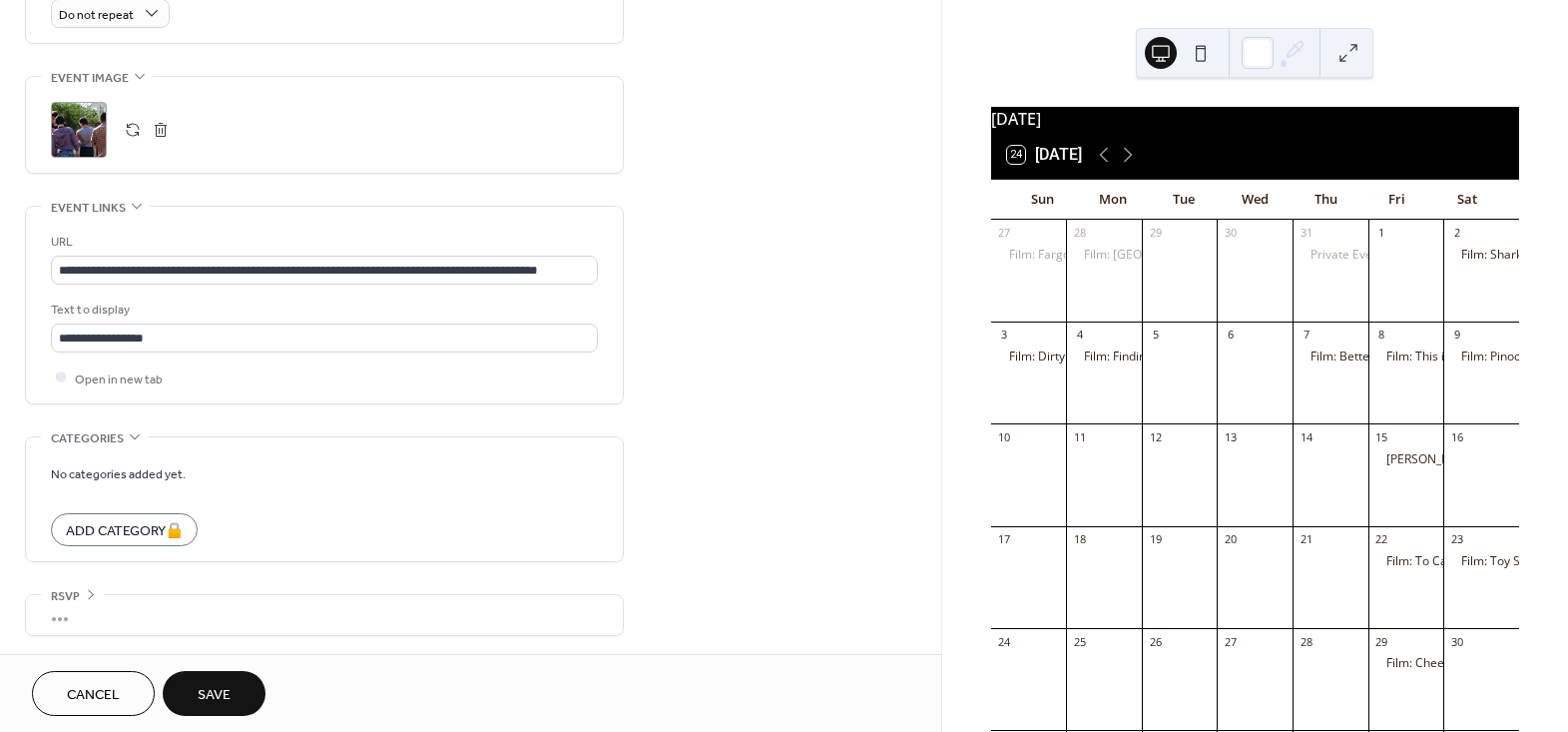 click on "Save" at bounding box center (214, 695) 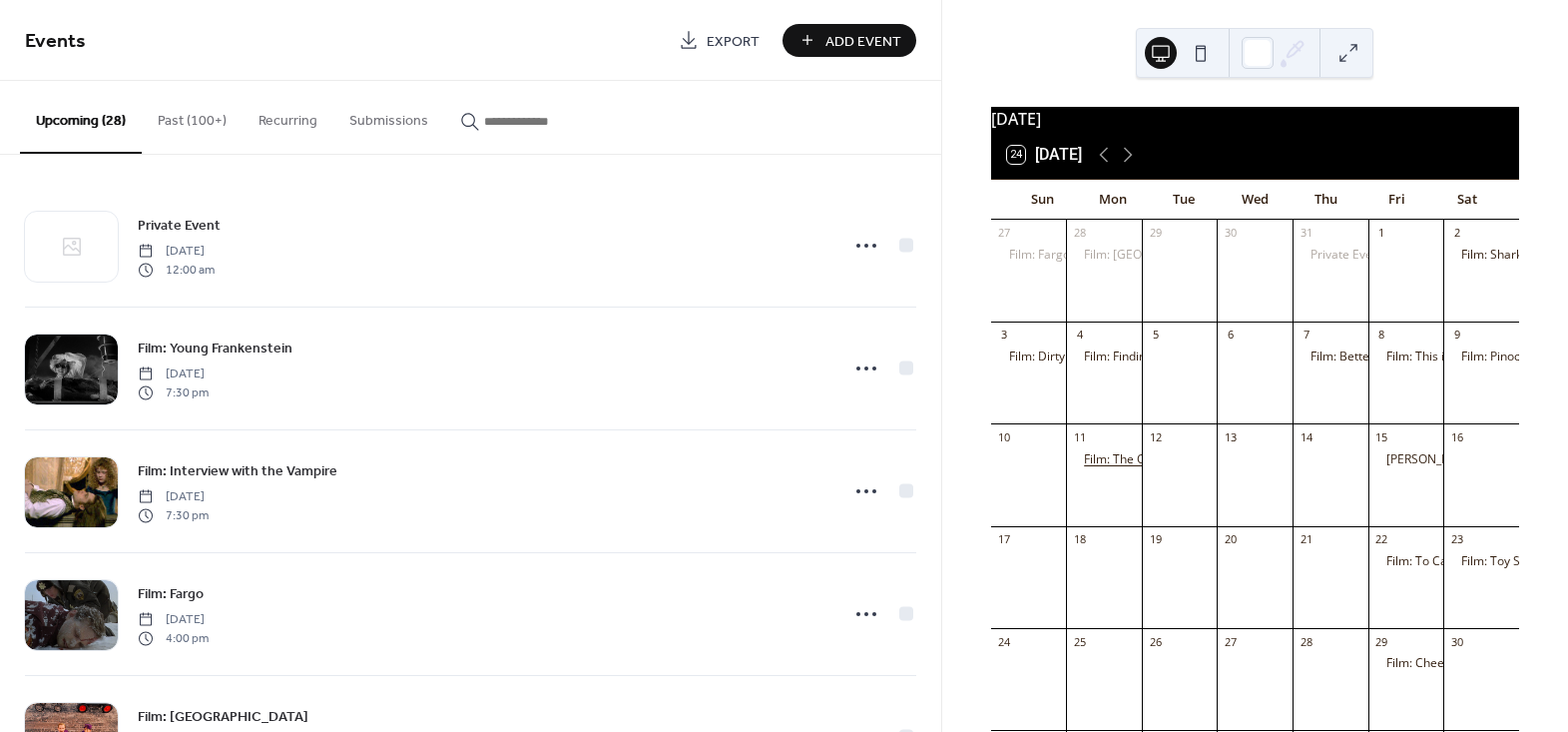 click on "Film: The Outsiders" at bounding box center [1137, 459] 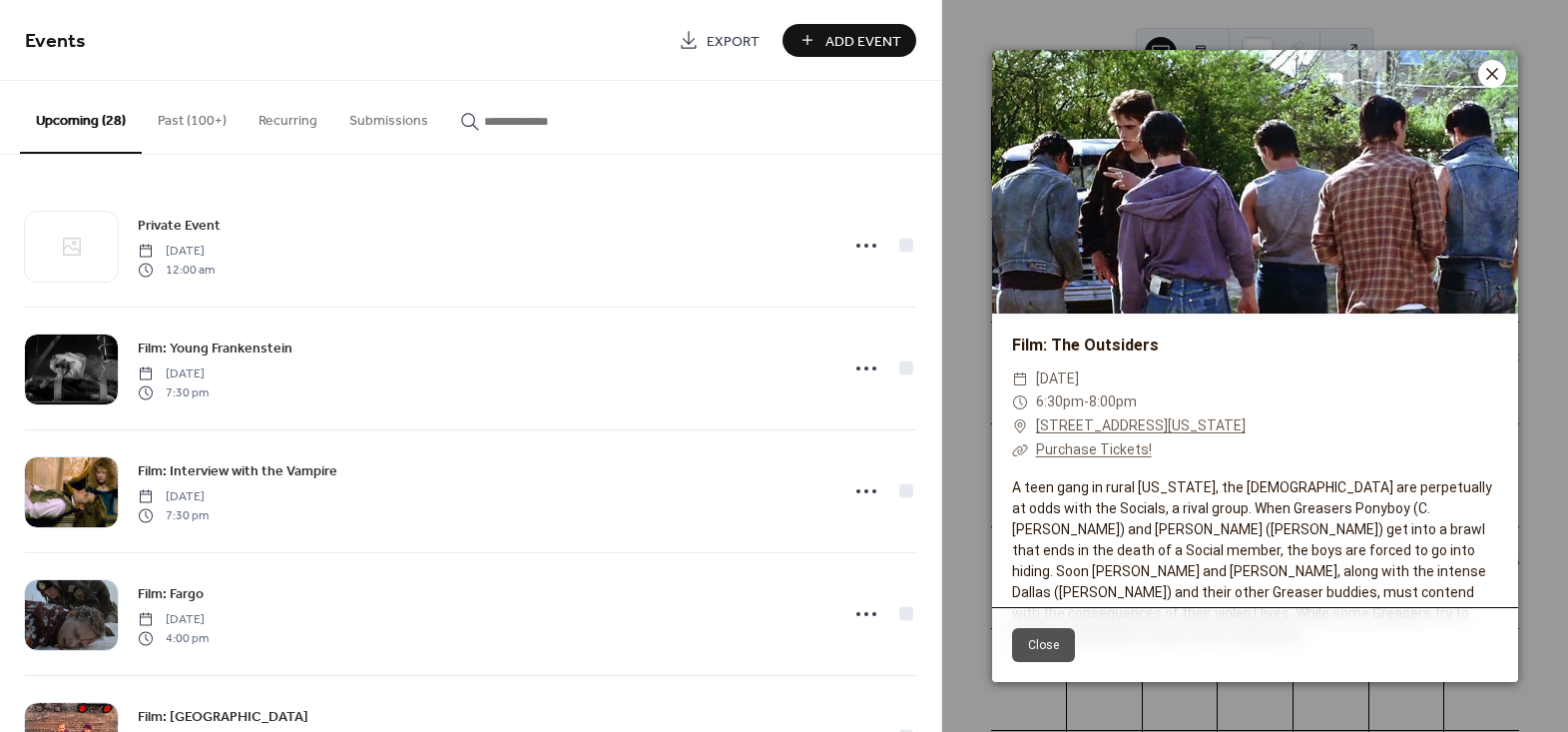 click 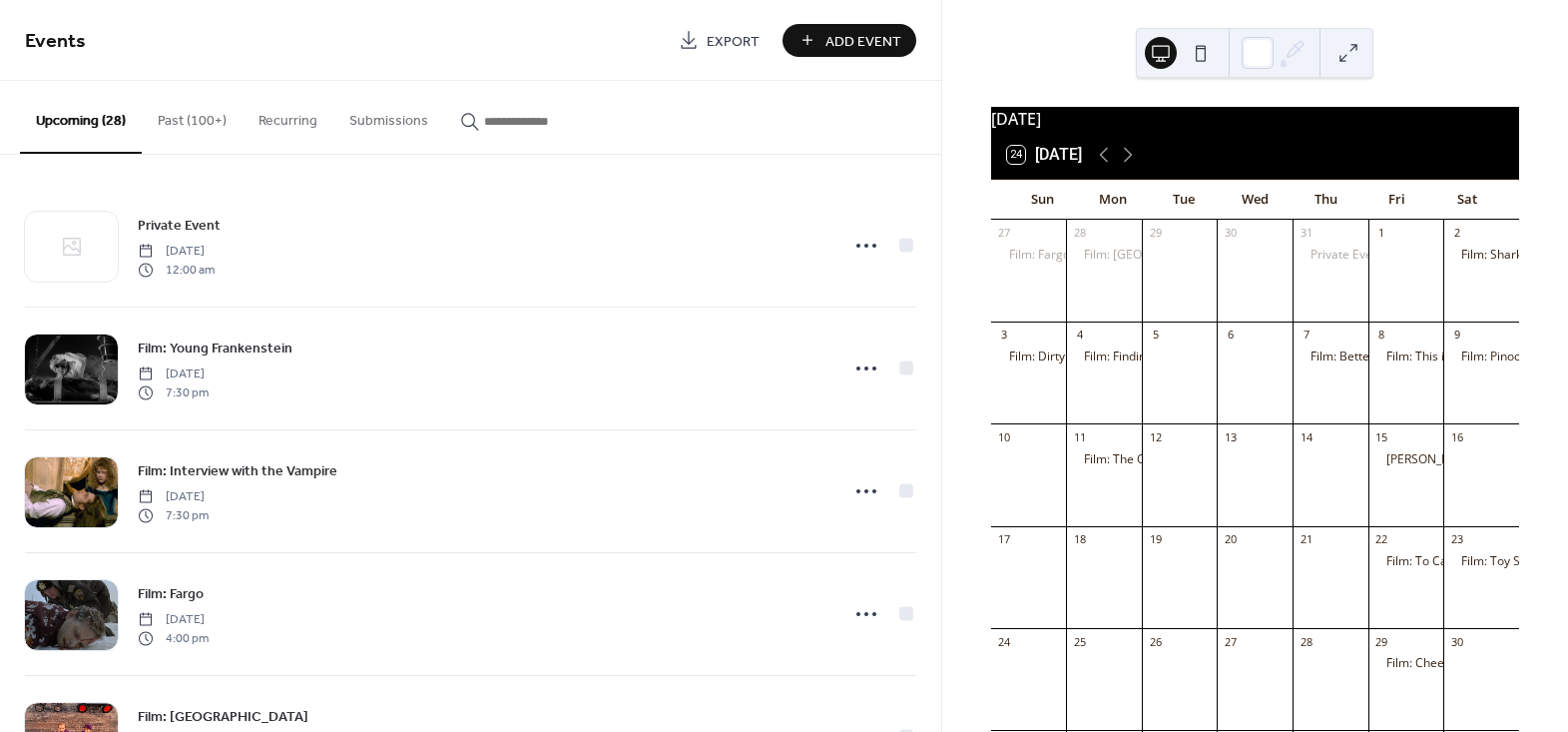 click on "Add Event" at bounding box center [849, 40] 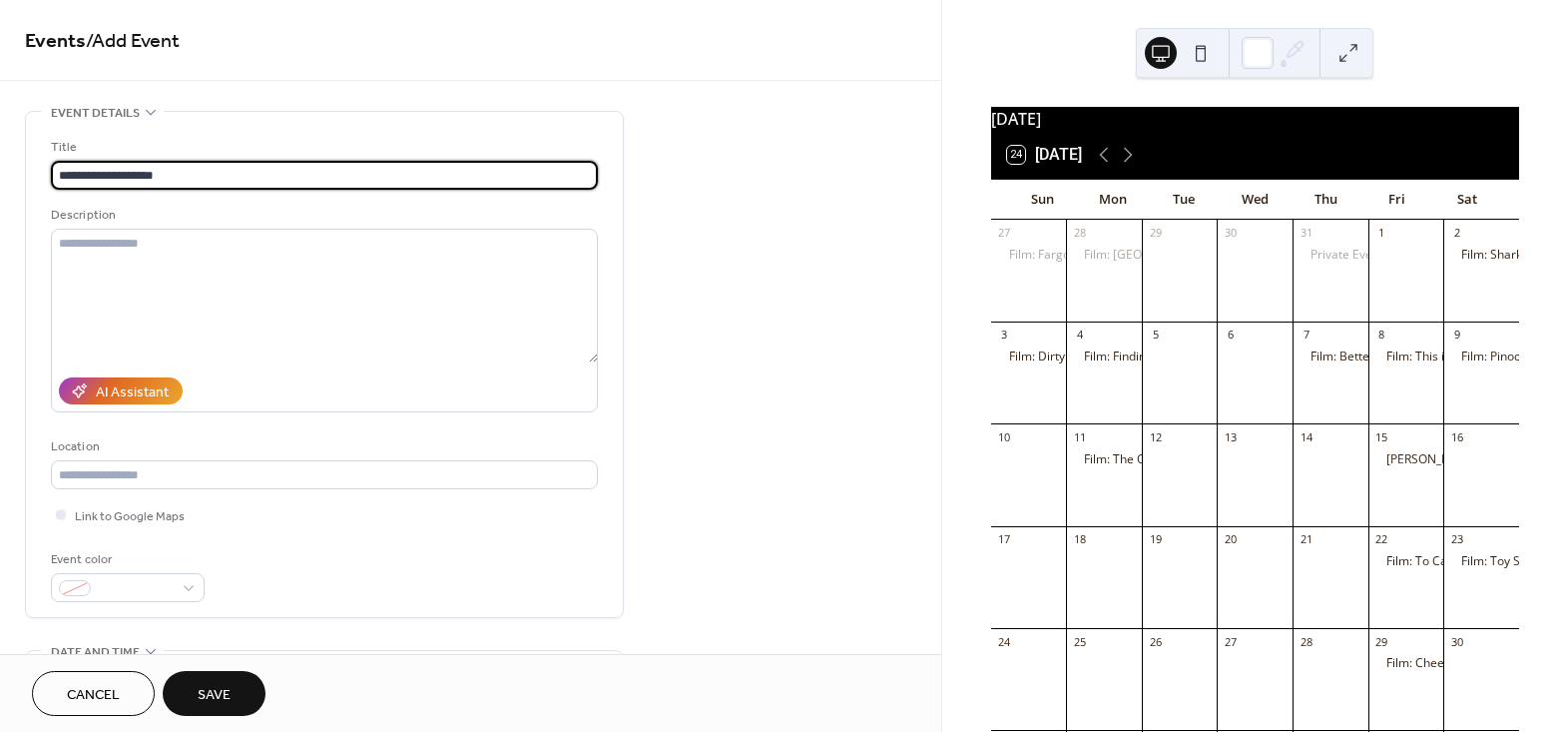 type on "**********" 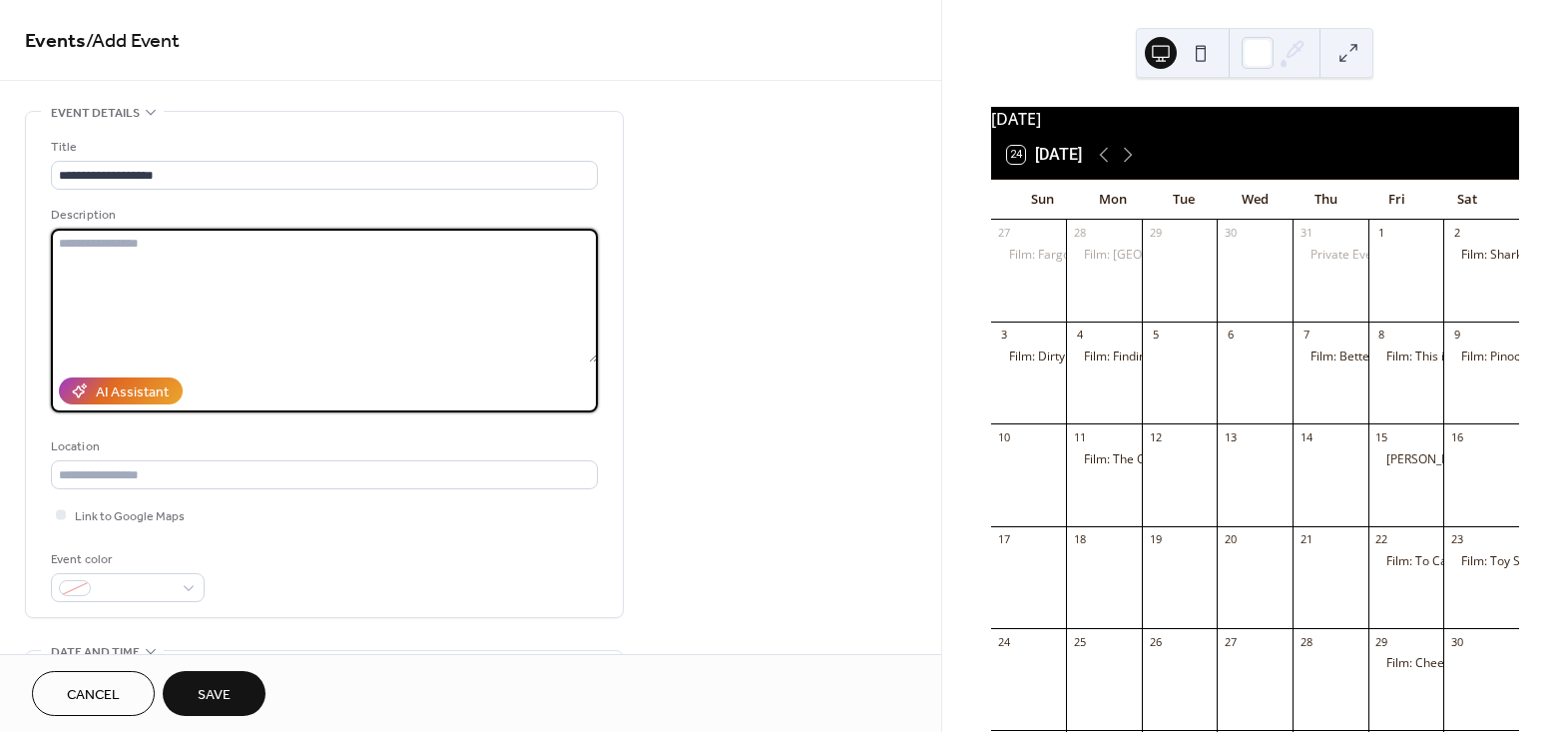 paste on "**********" 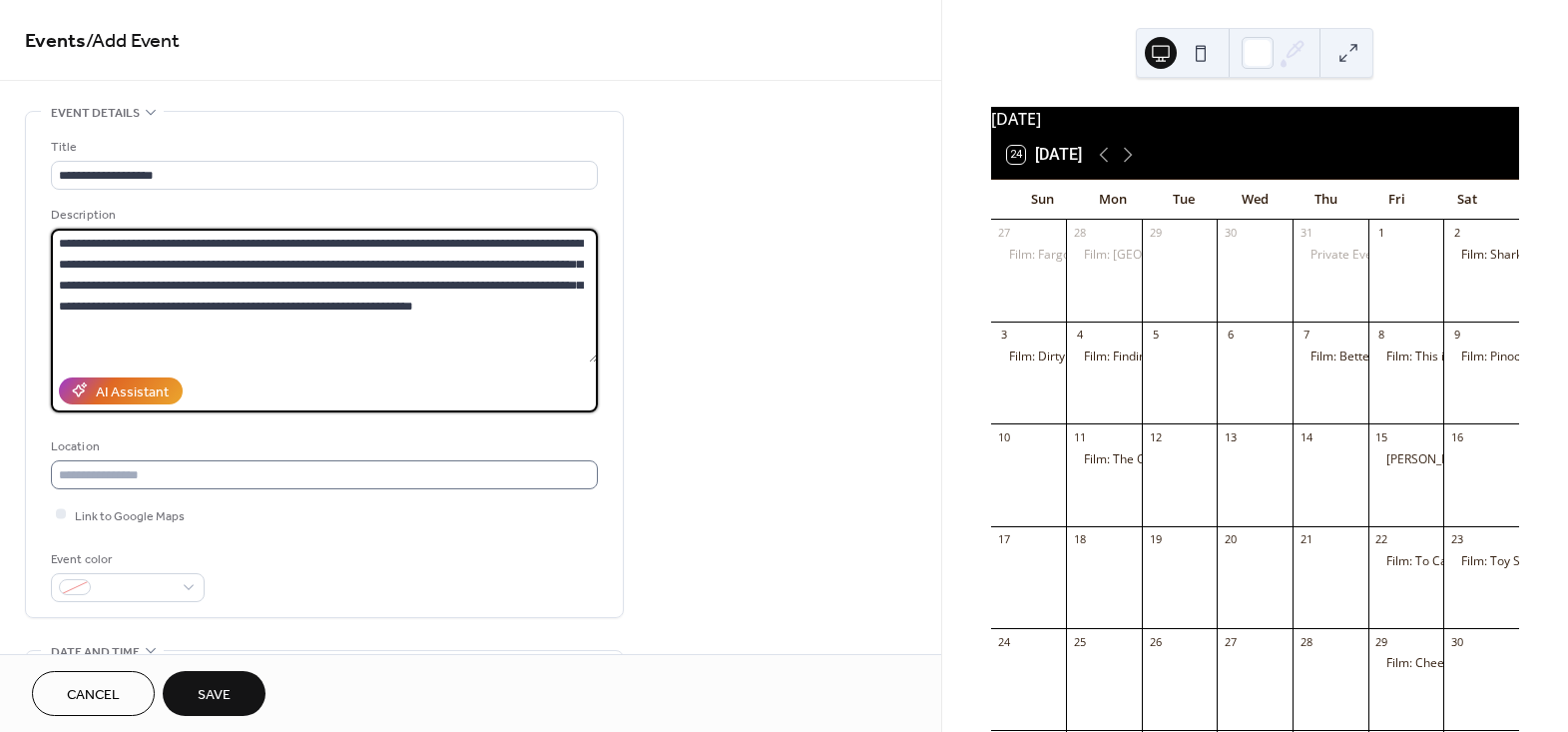 type on "**********" 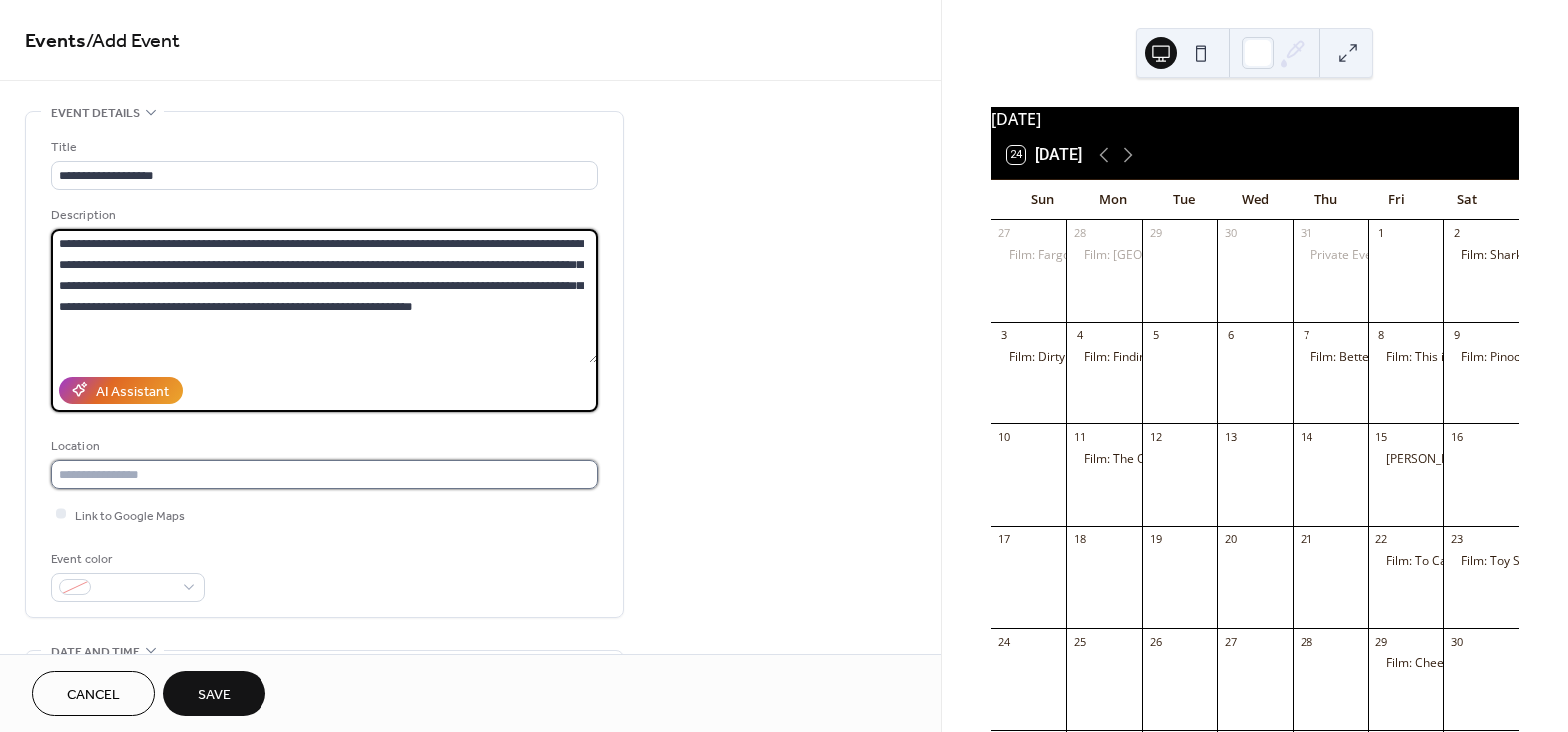 click at bounding box center (324, 474) 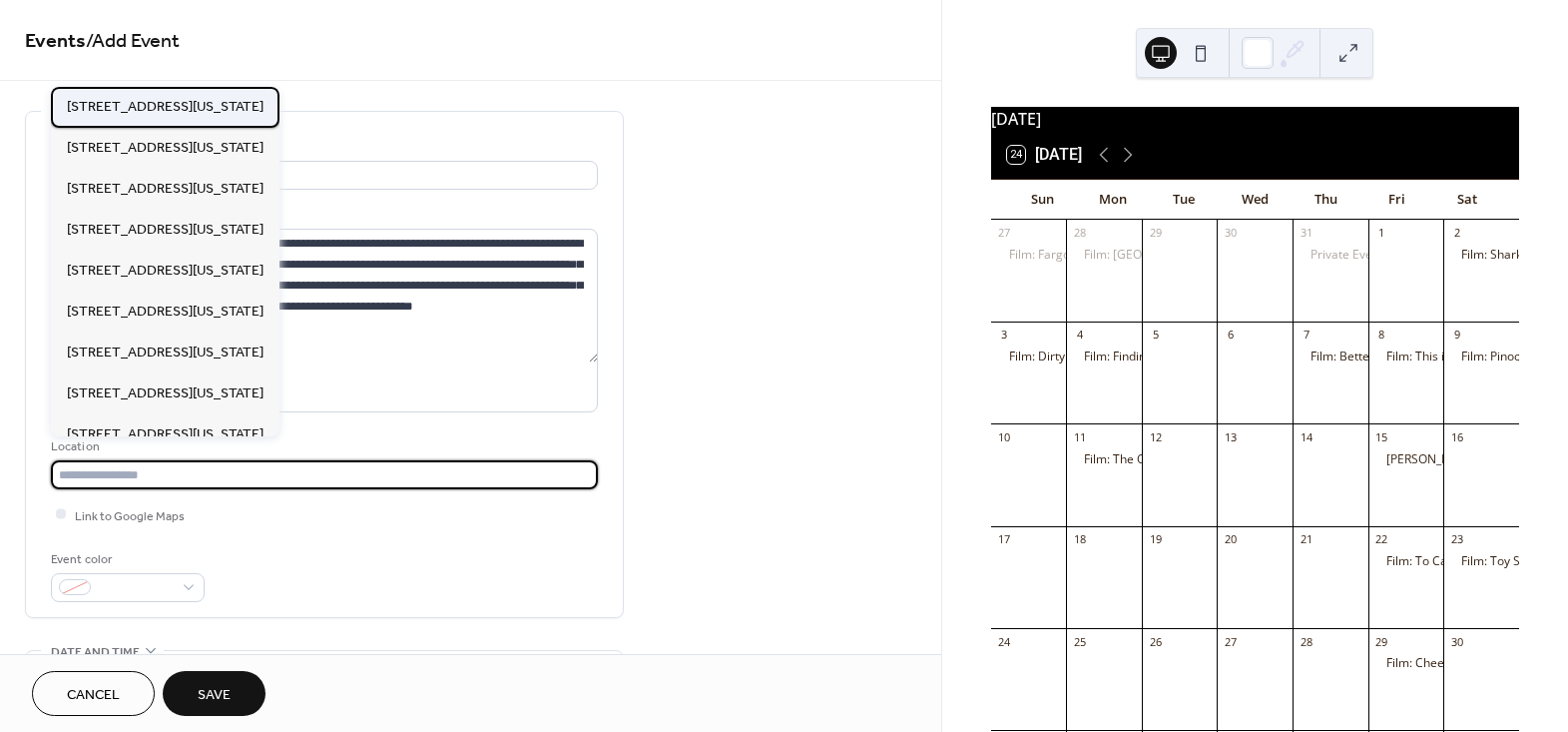 click on "[STREET_ADDRESS][US_STATE]" at bounding box center [165, 106] 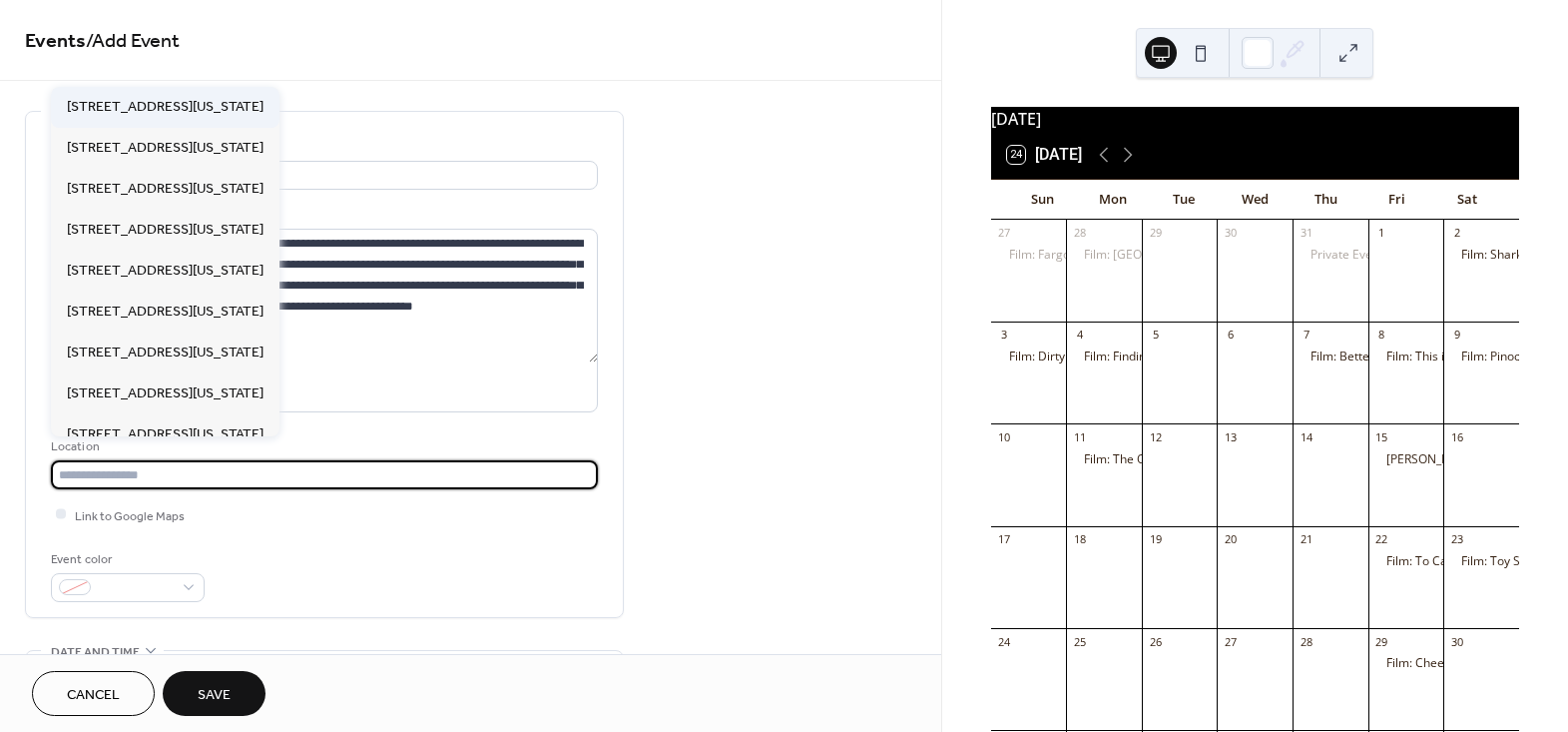 type on "**********" 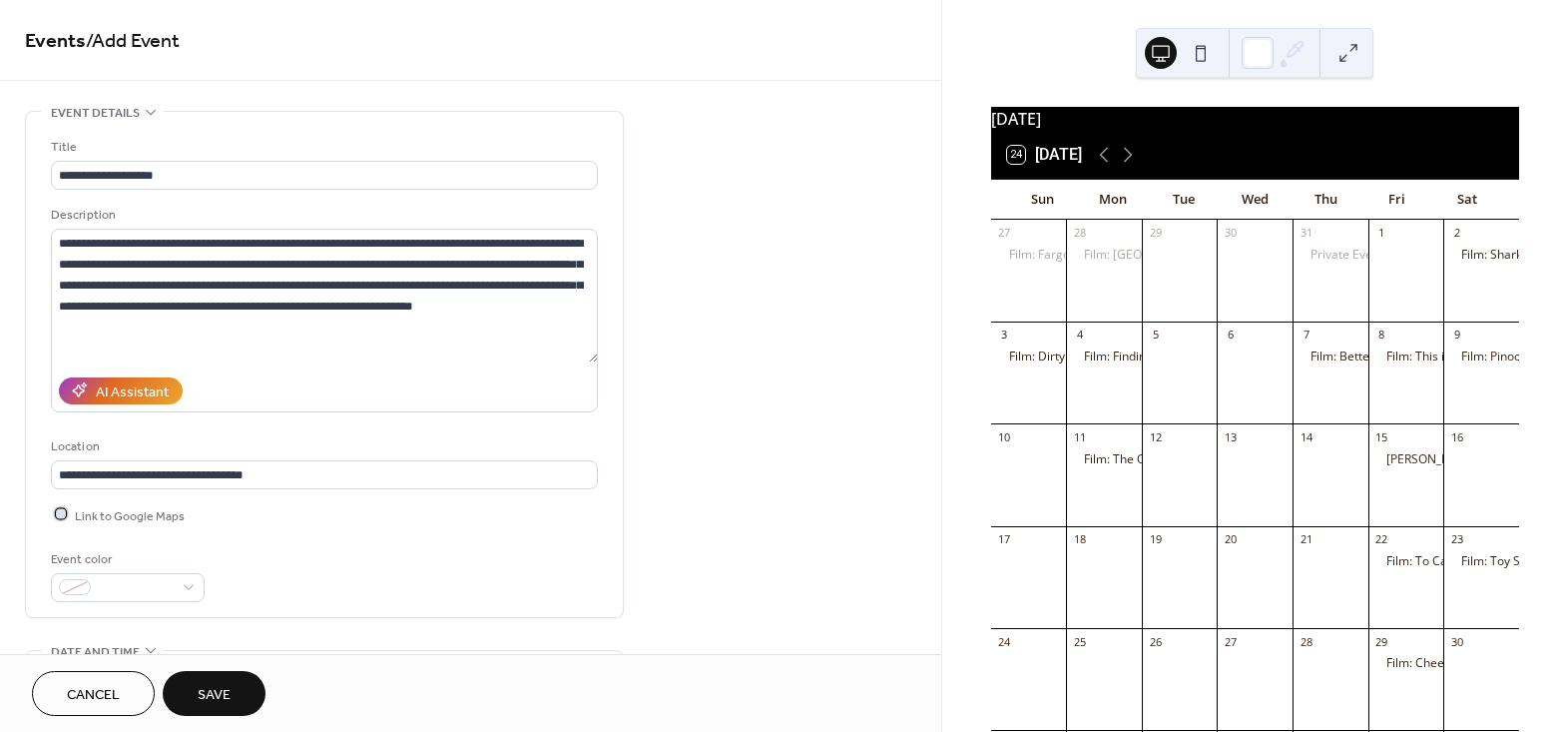 click on "Link to Google Maps" at bounding box center (130, 515) 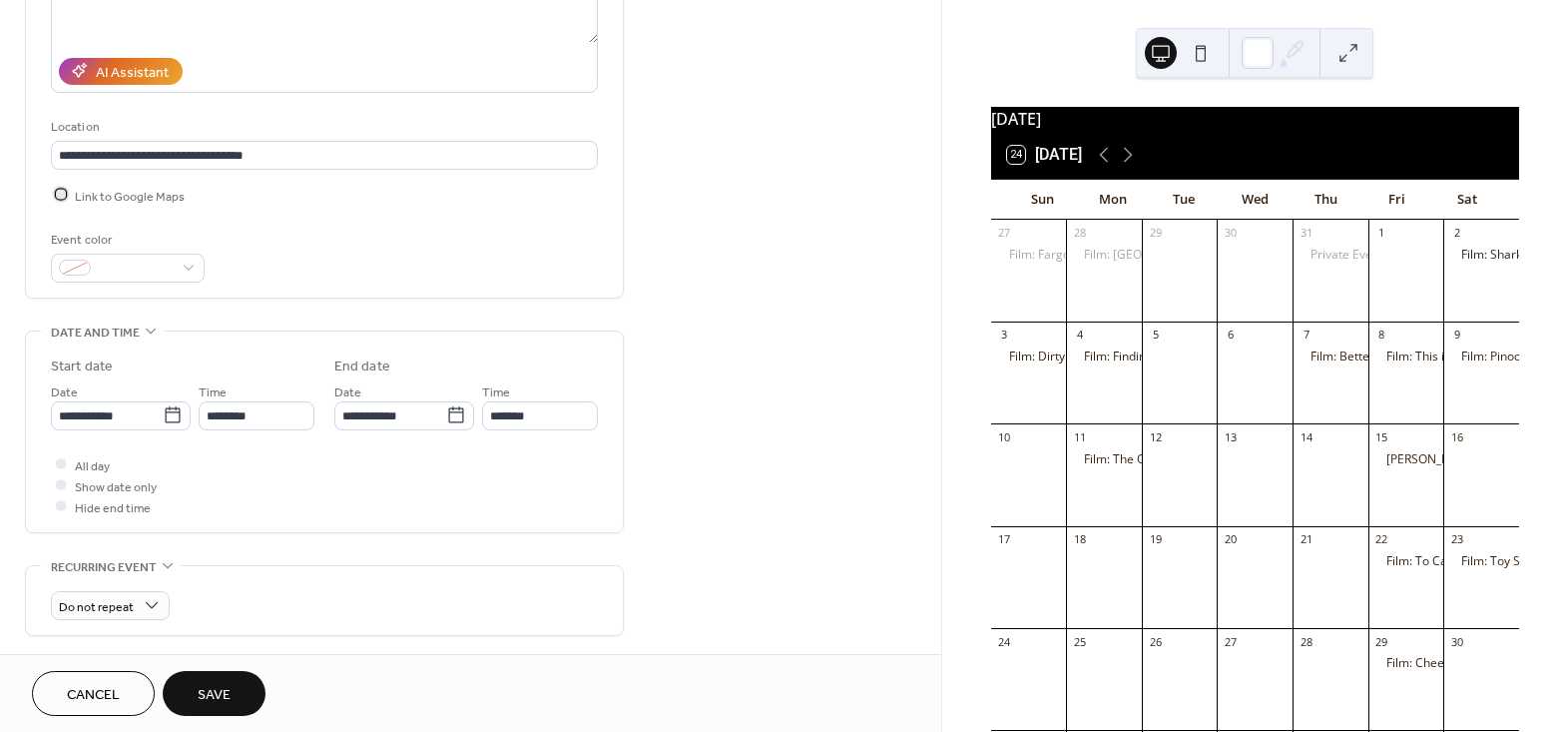 scroll, scrollTop: 363, scrollLeft: 0, axis: vertical 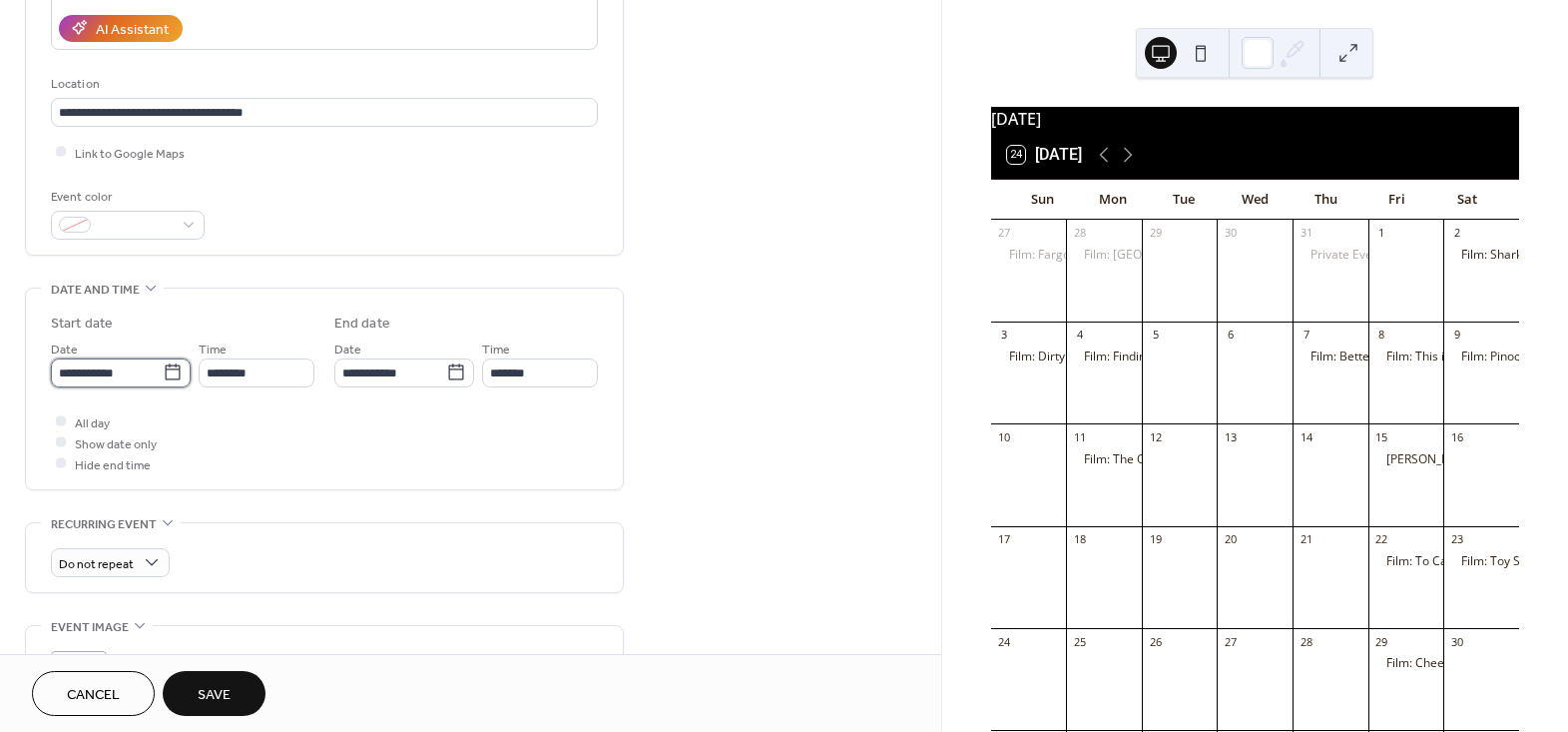 click on "**********" at bounding box center [107, 372] 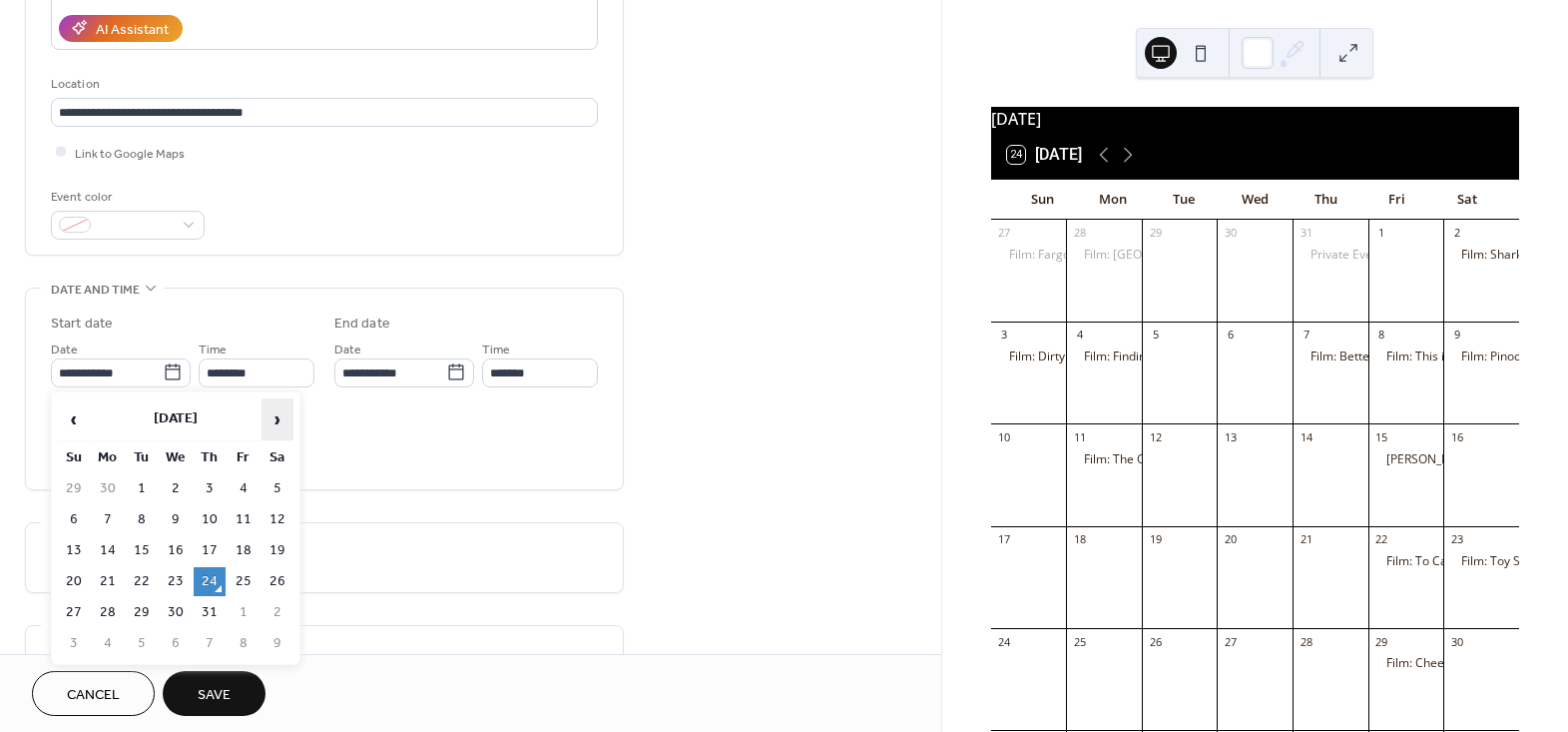 click on "›" at bounding box center (277, 419) 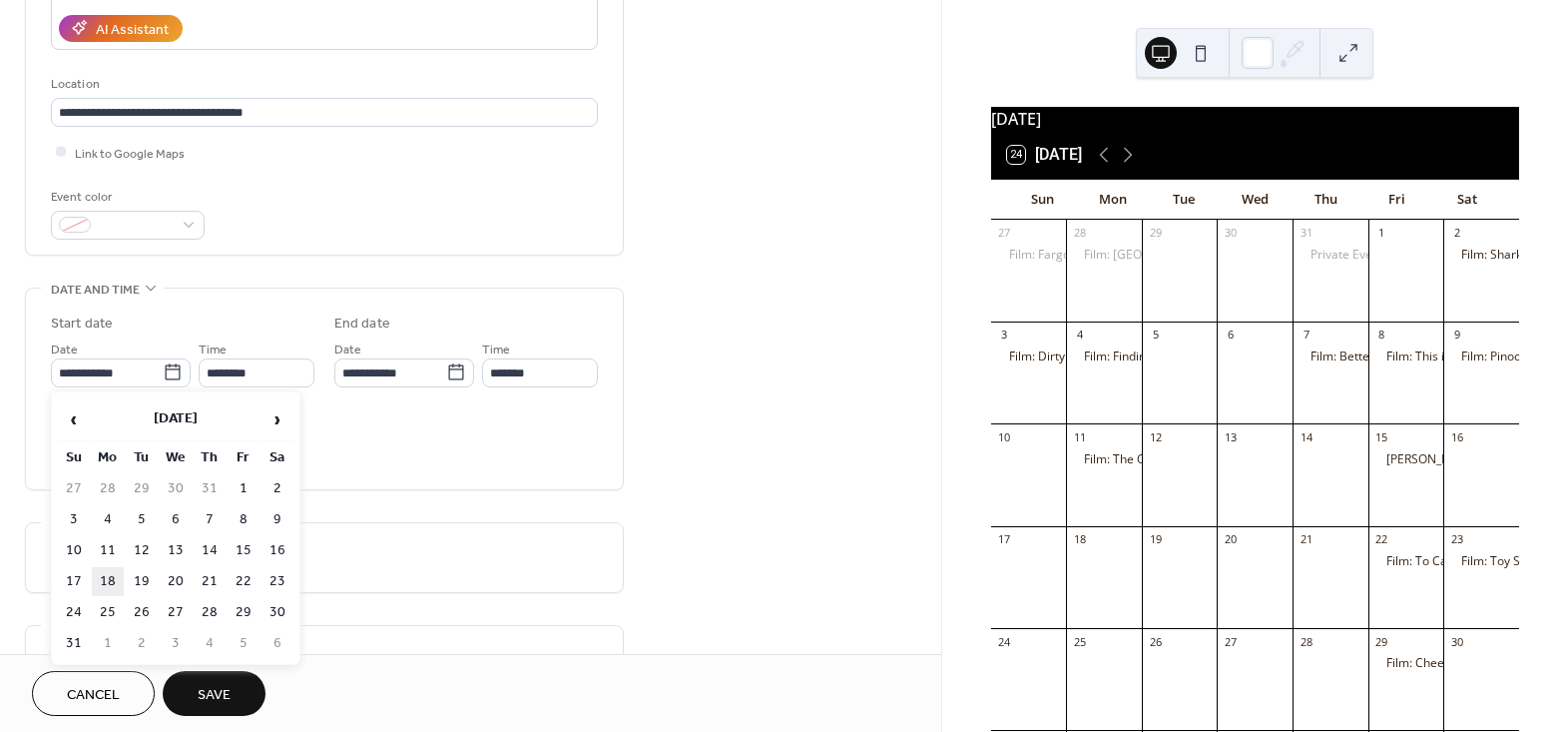 click on "18" at bounding box center (108, 581) 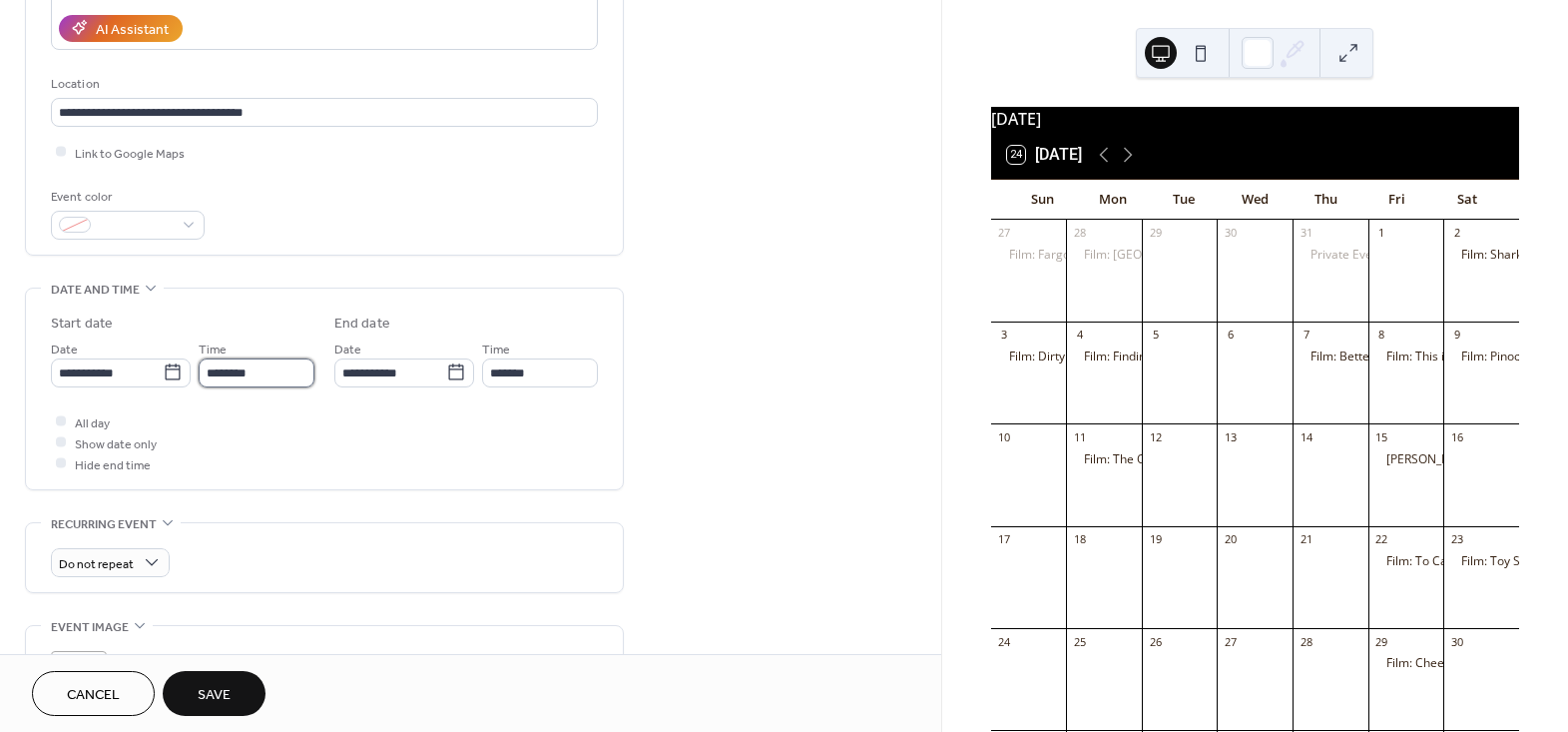 click on "********" at bounding box center (257, 372) 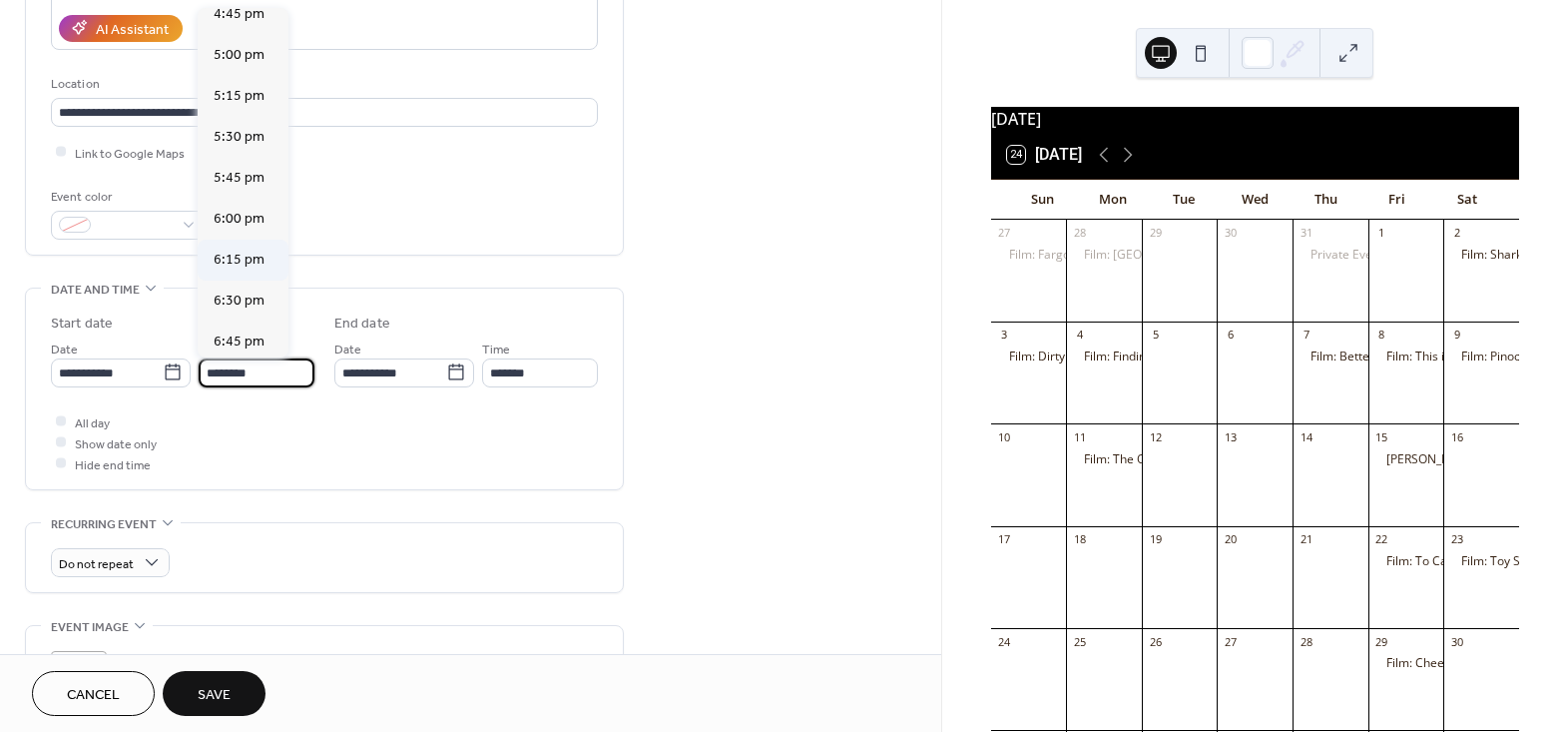 scroll, scrollTop: 2764, scrollLeft: 0, axis: vertical 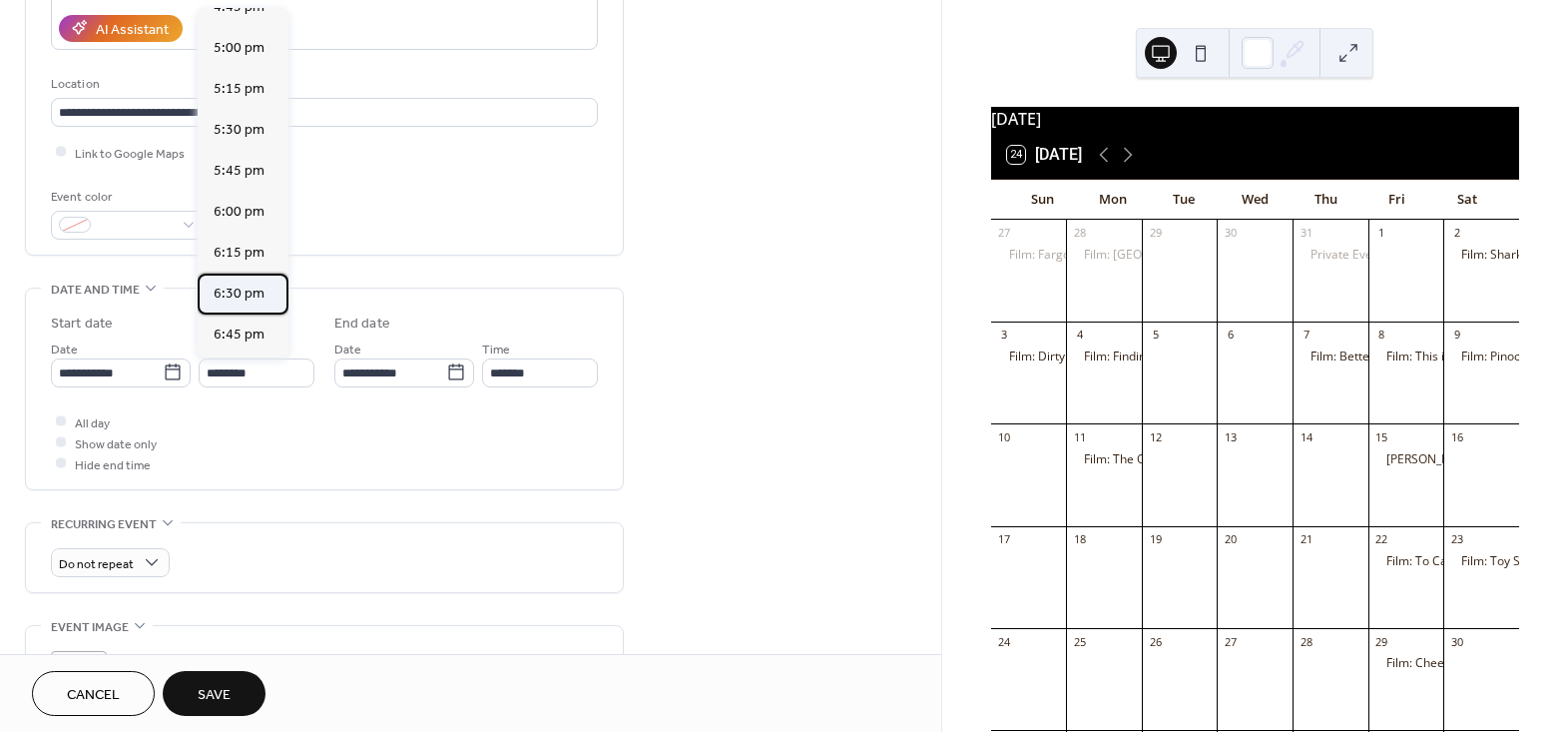 click on "6:30 pm" at bounding box center [239, 293] 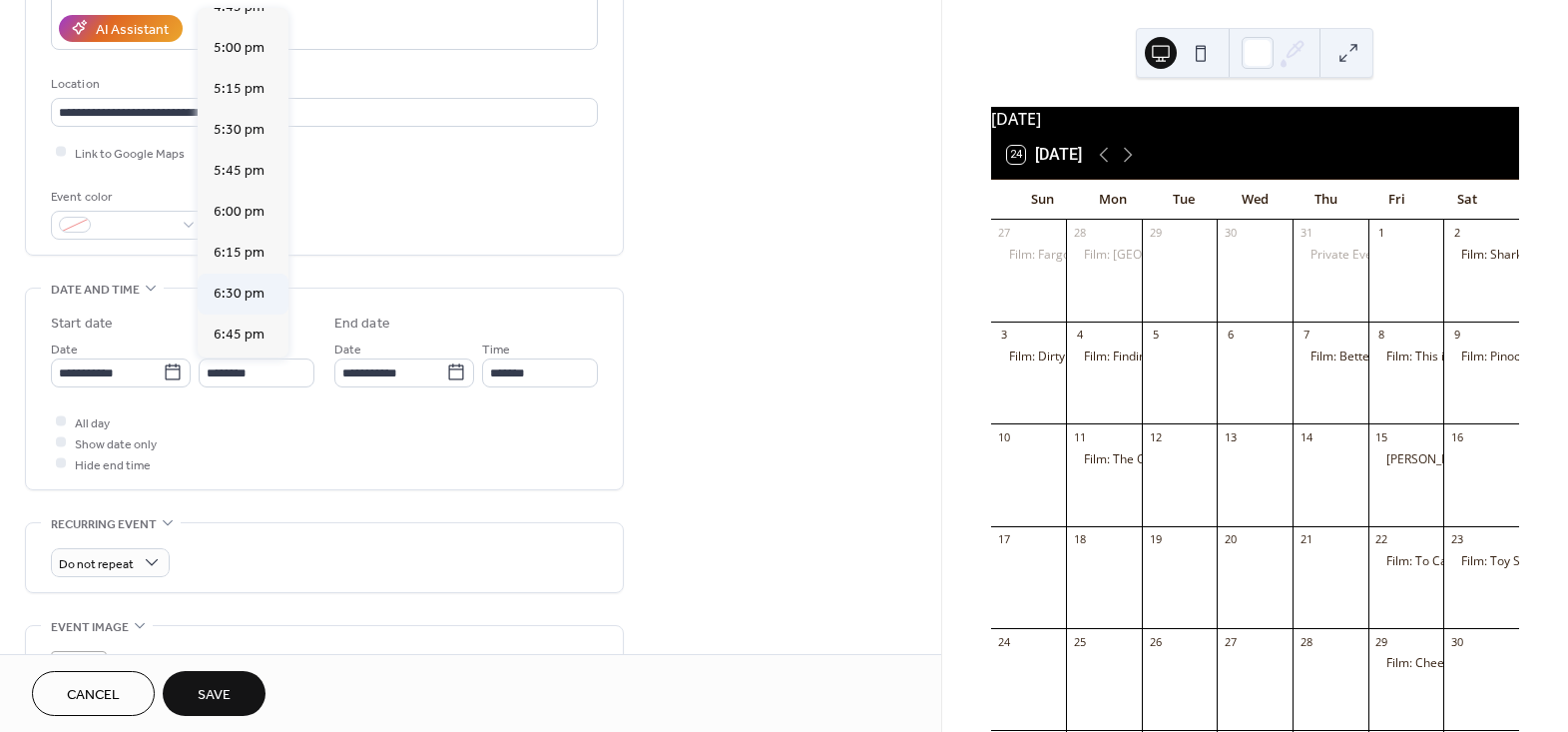 type on "*******" 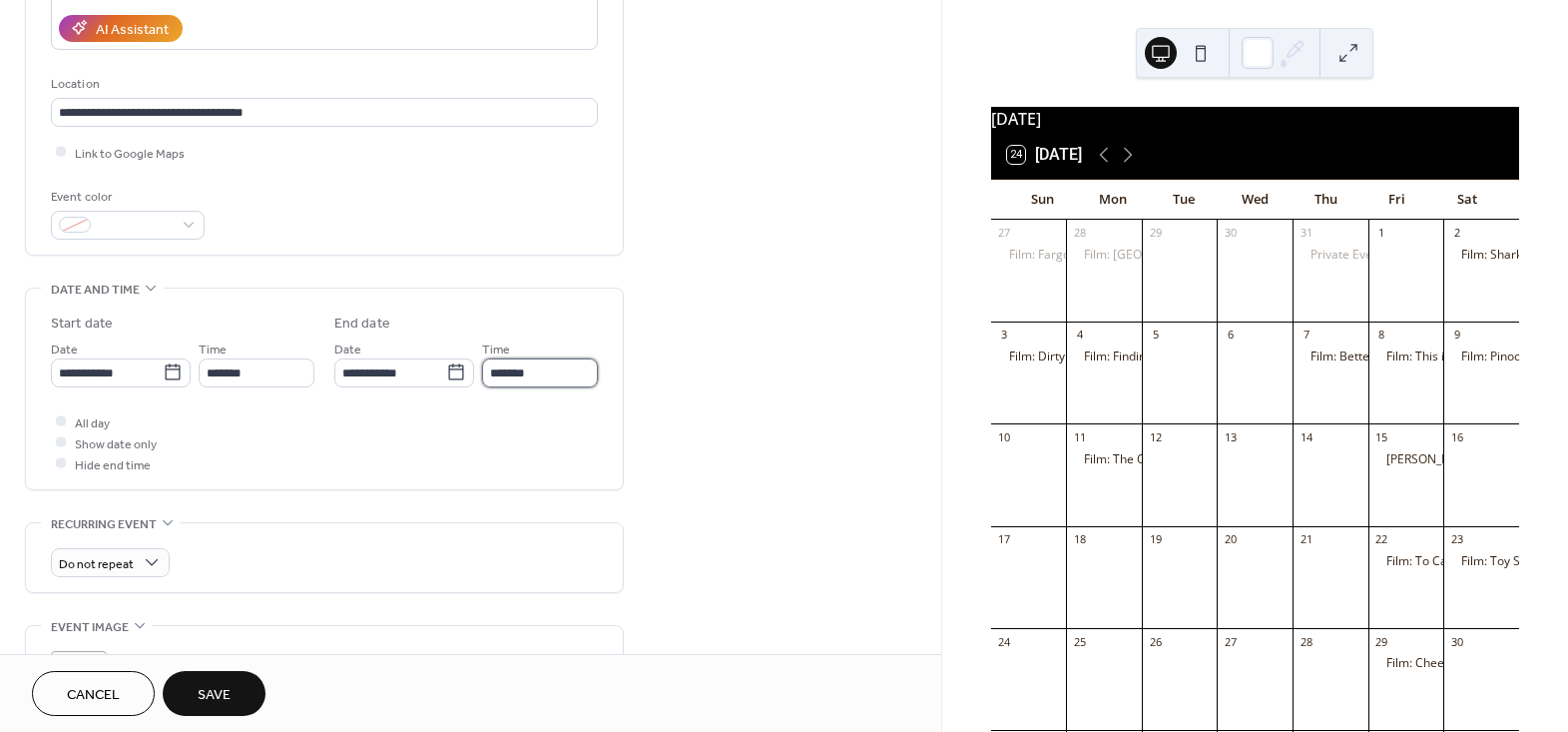 click on "*******" at bounding box center [540, 372] 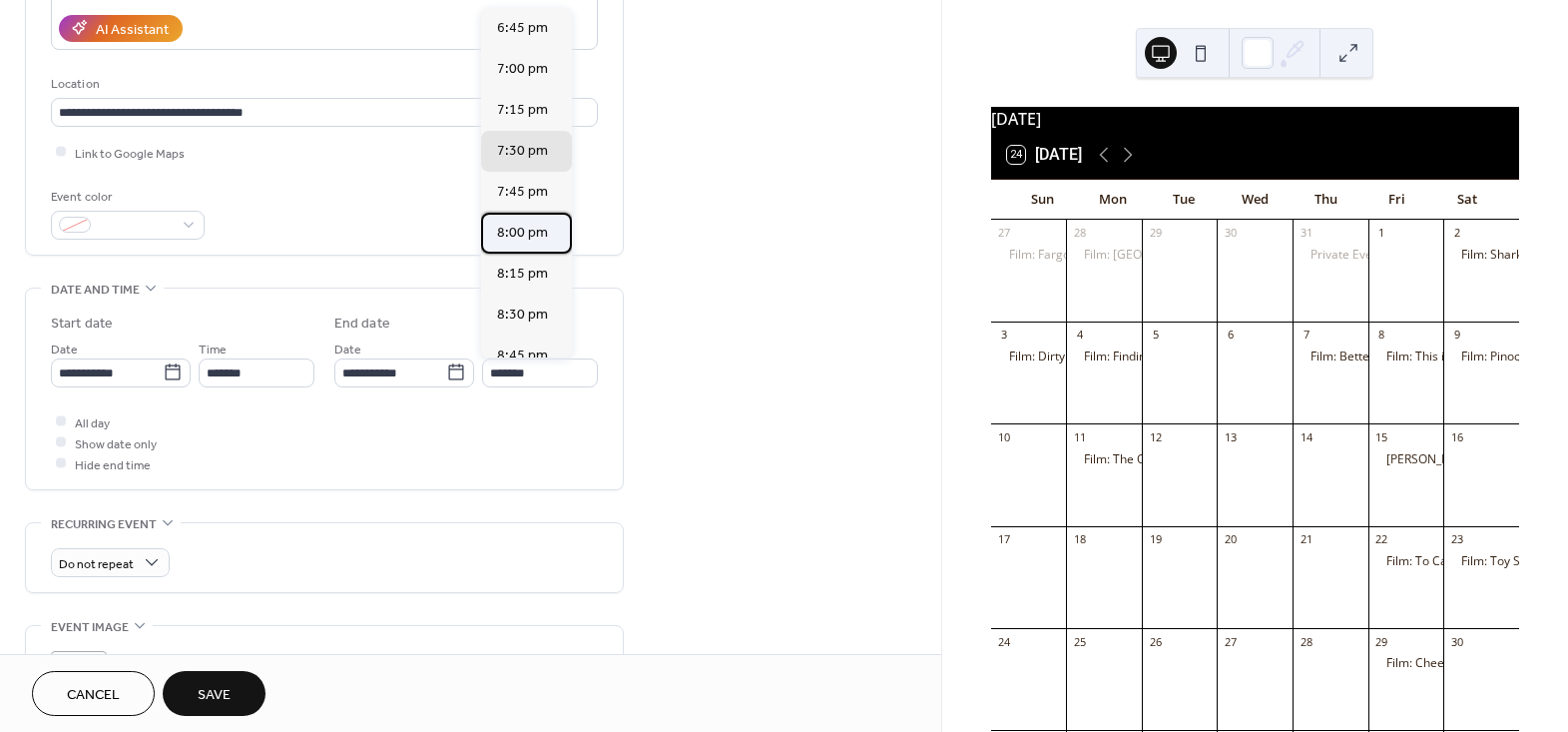 click on "8:00 pm" at bounding box center [522, 232] 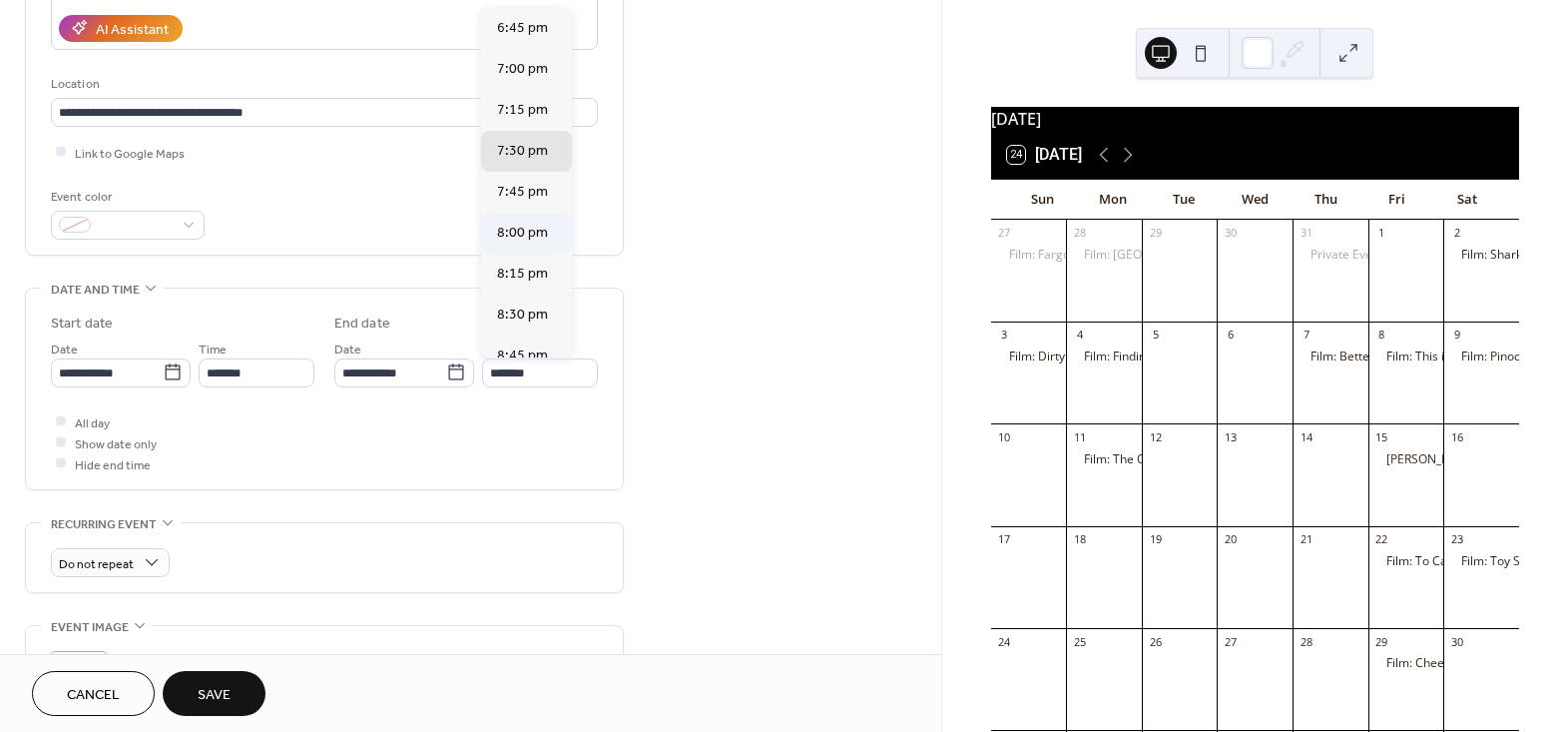 type on "*******" 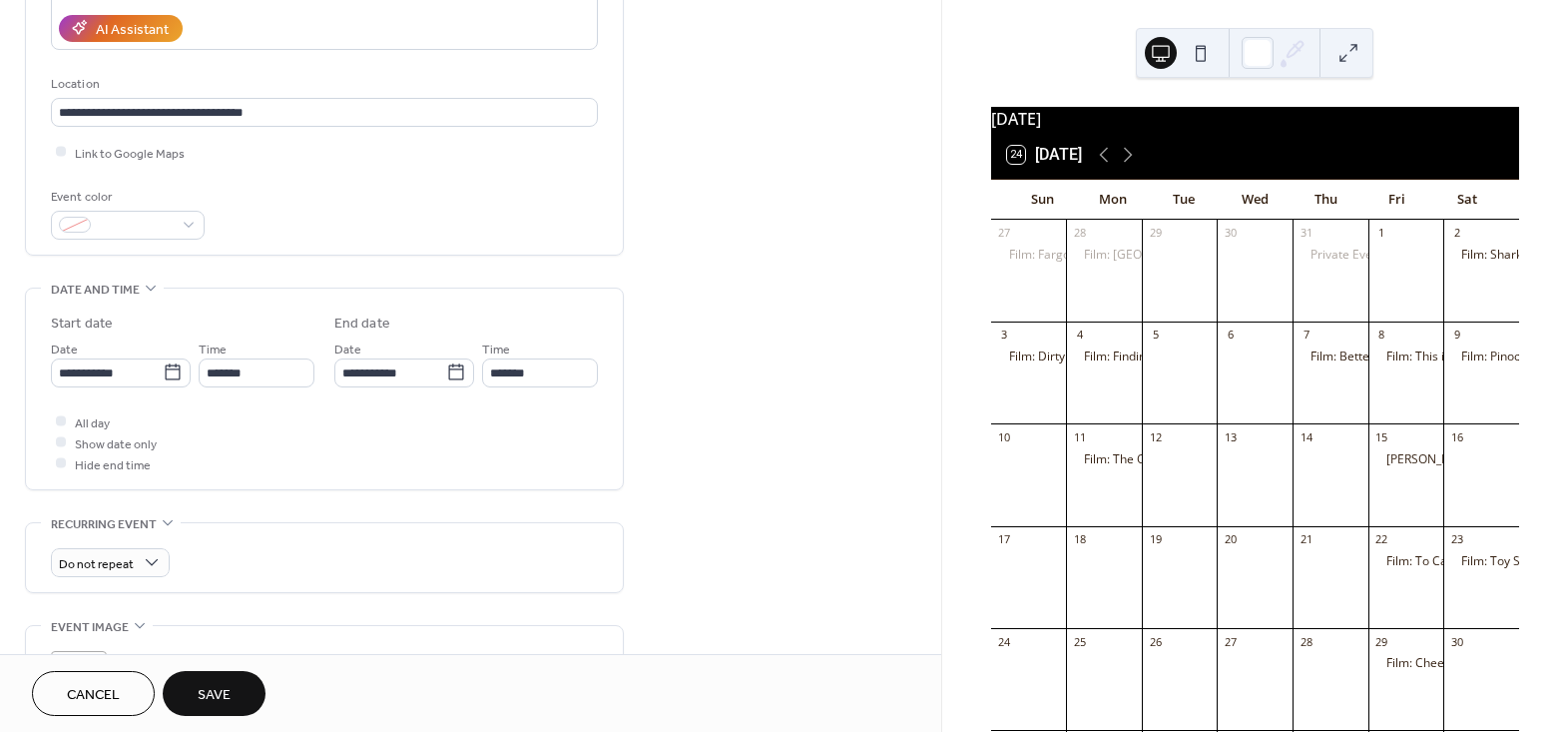 click on "**********" at bounding box center [470, 476] 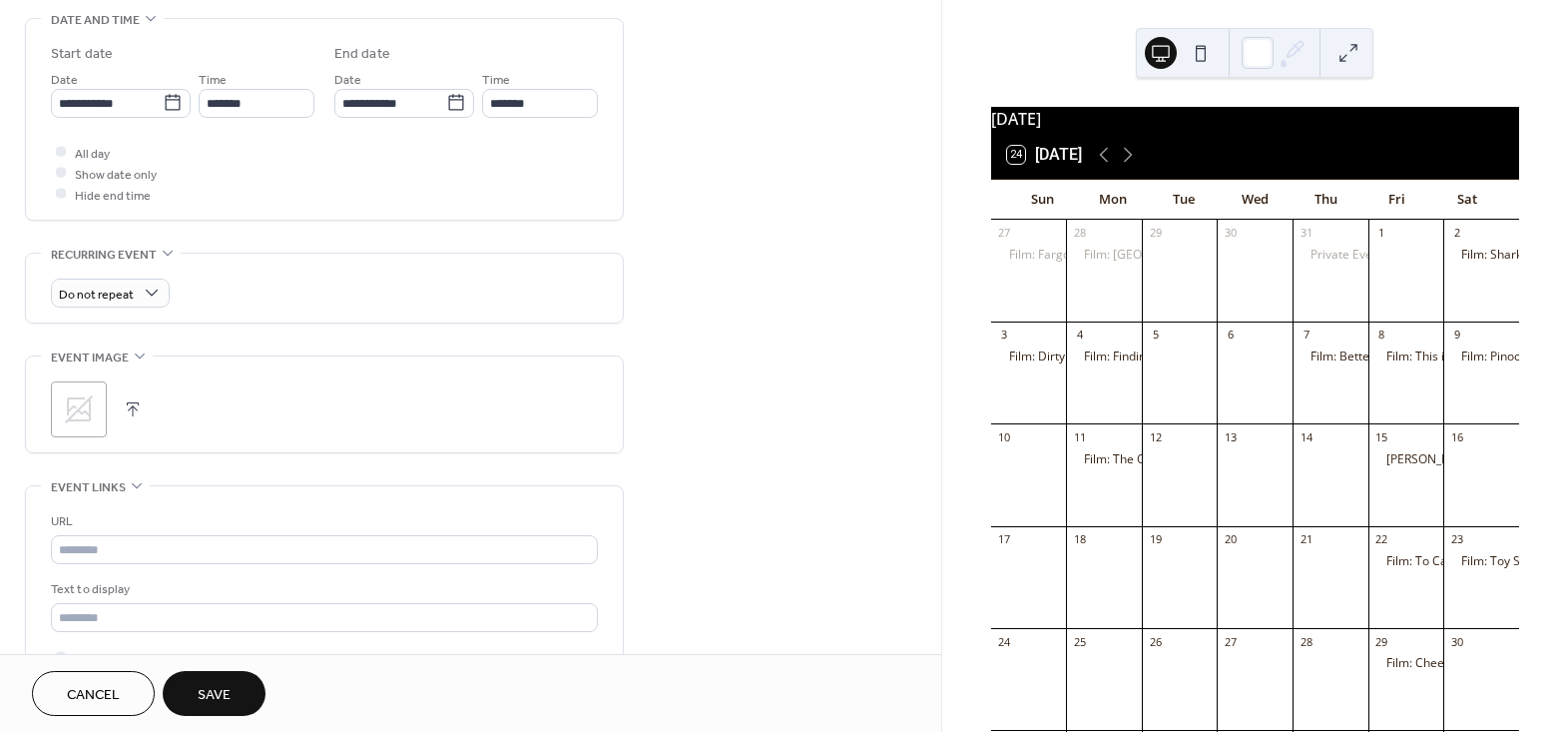 scroll, scrollTop: 635, scrollLeft: 0, axis: vertical 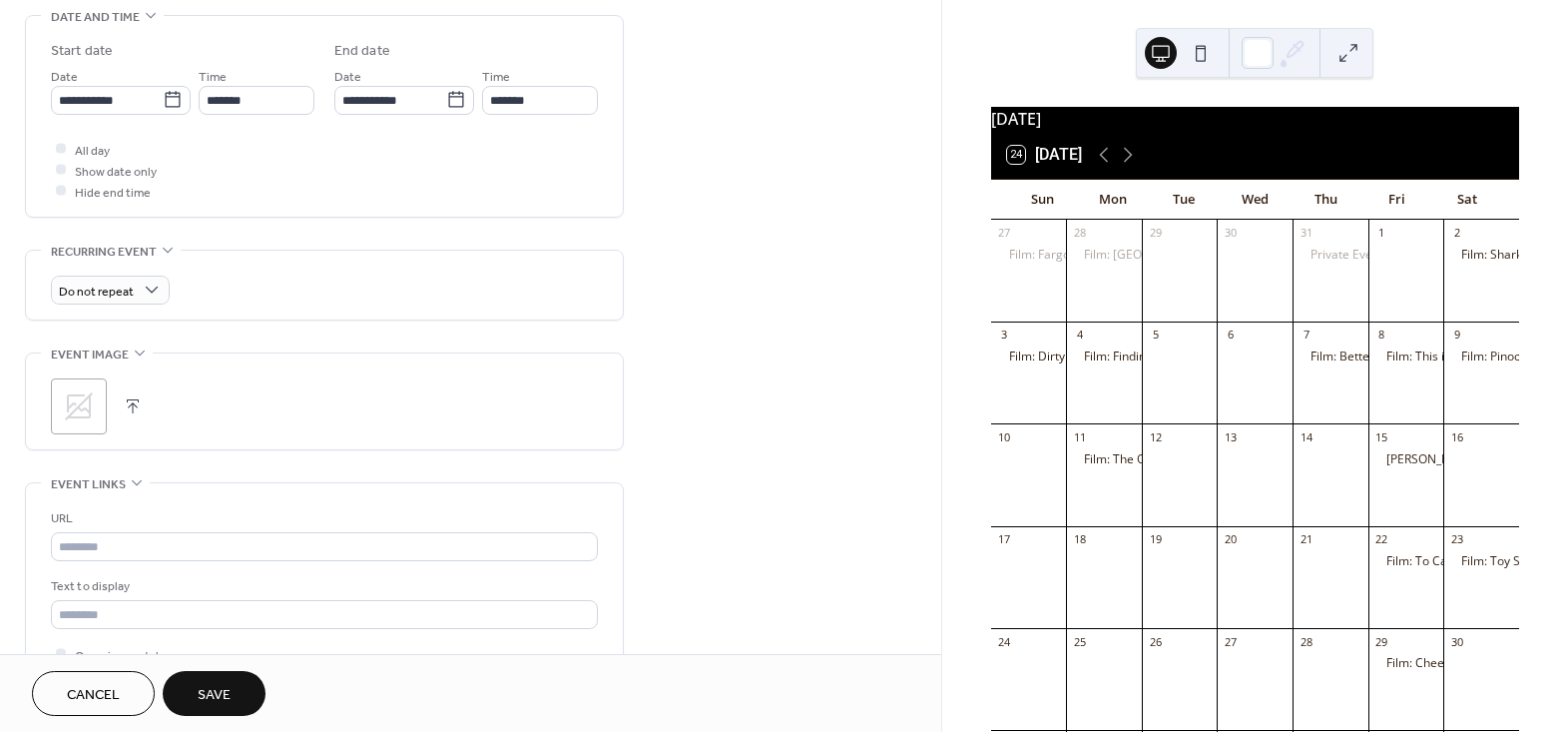 click 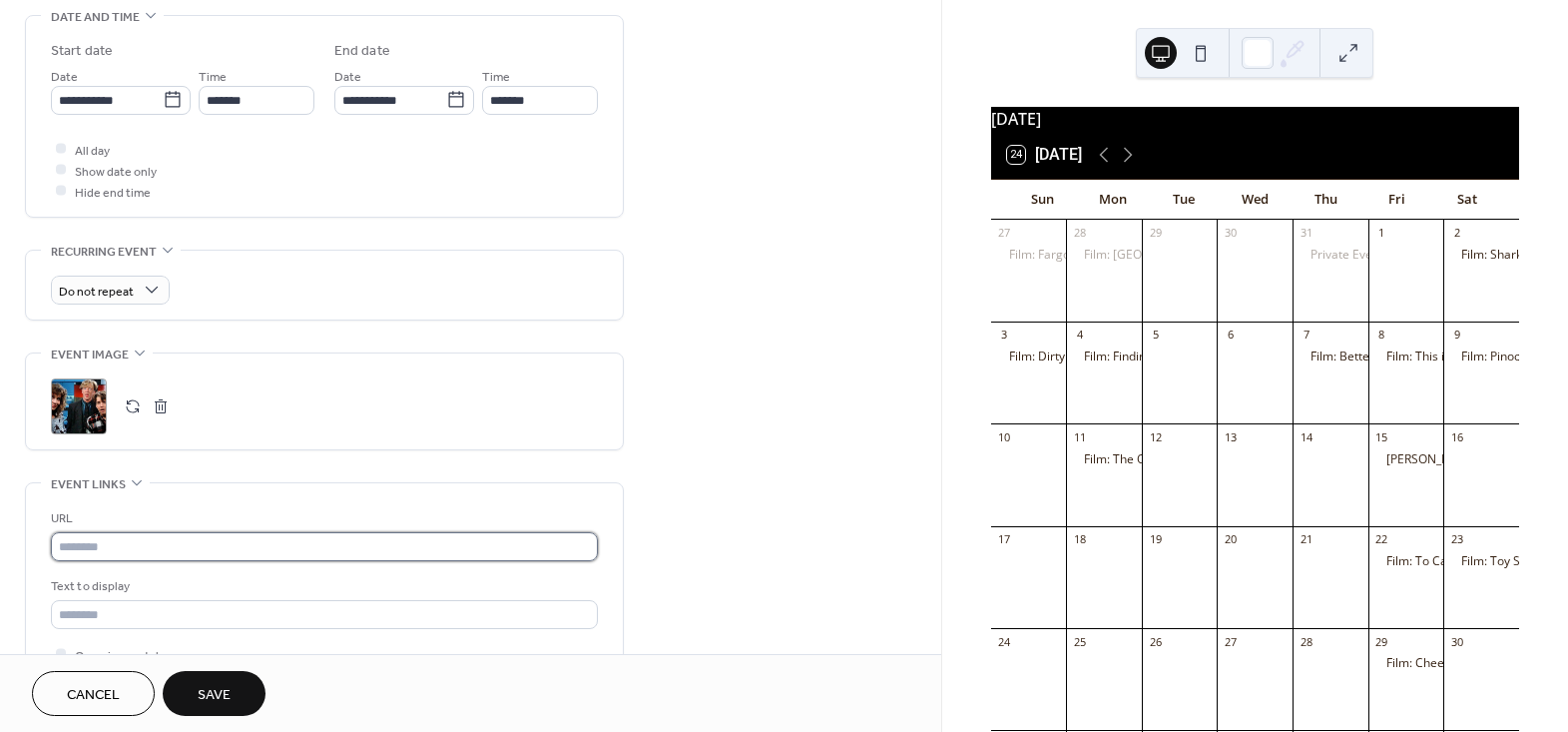 click at bounding box center [324, 546] 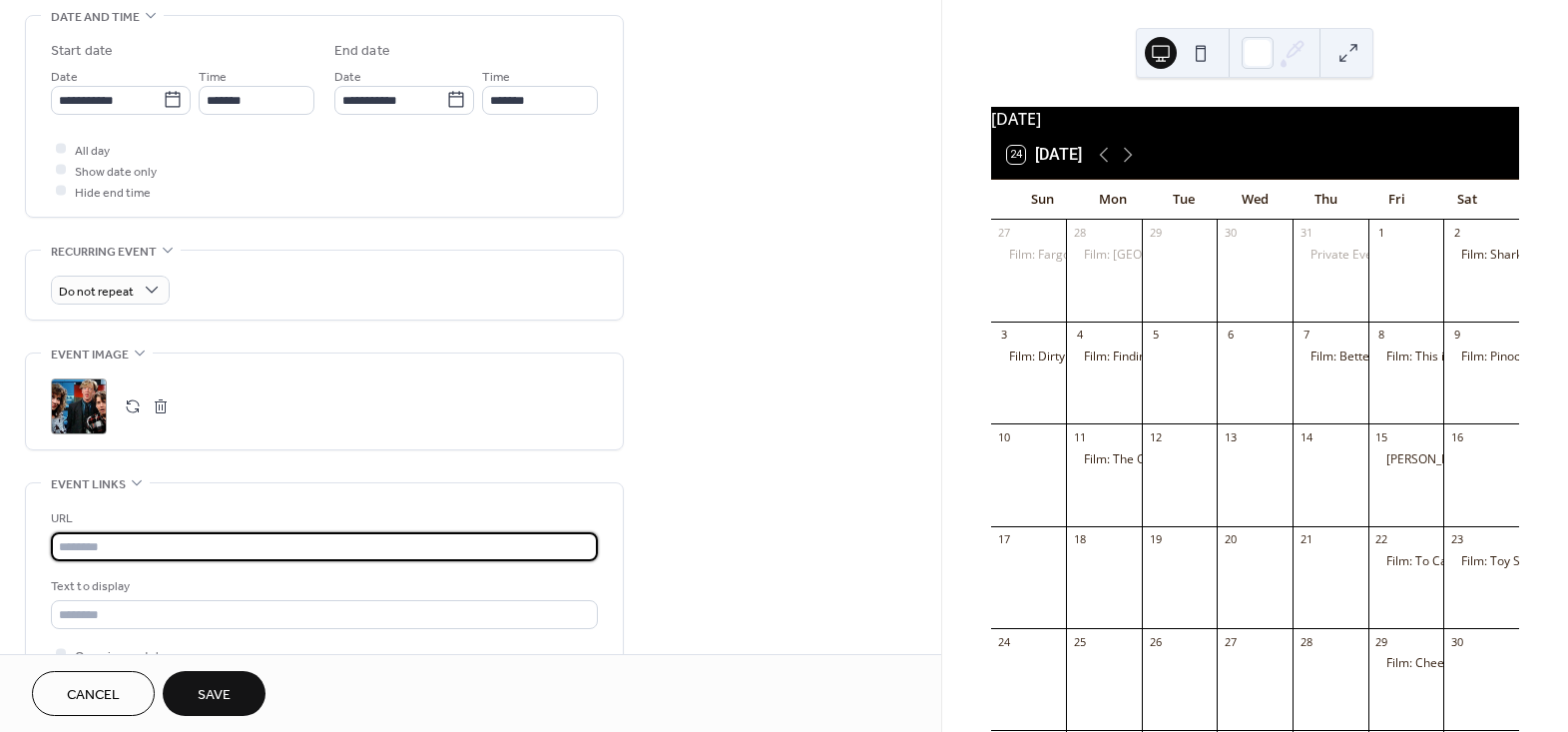 paste on "**********" 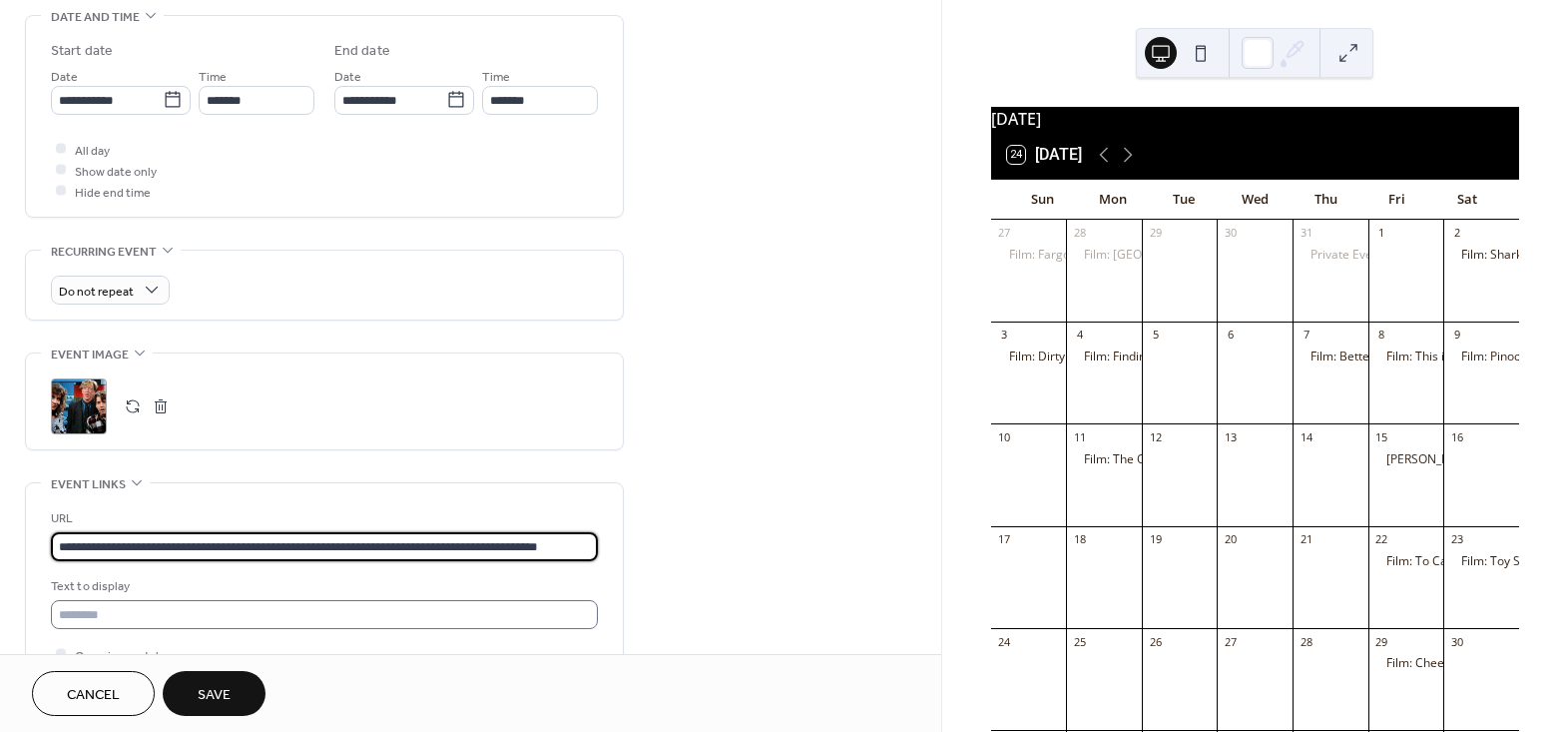 scroll, scrollTop: 0, scrollLeft: 10, axis: horizontal 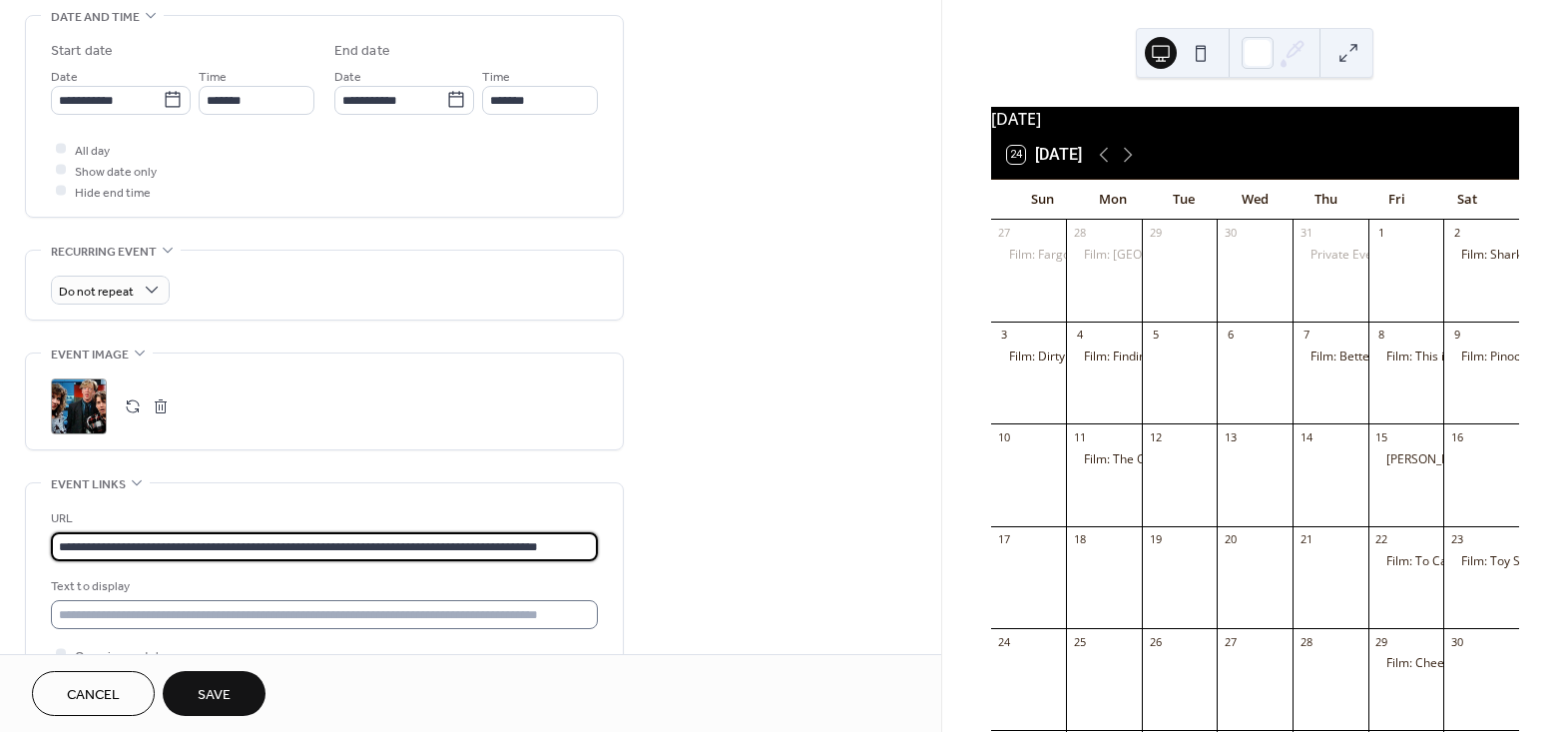 type on "**********" 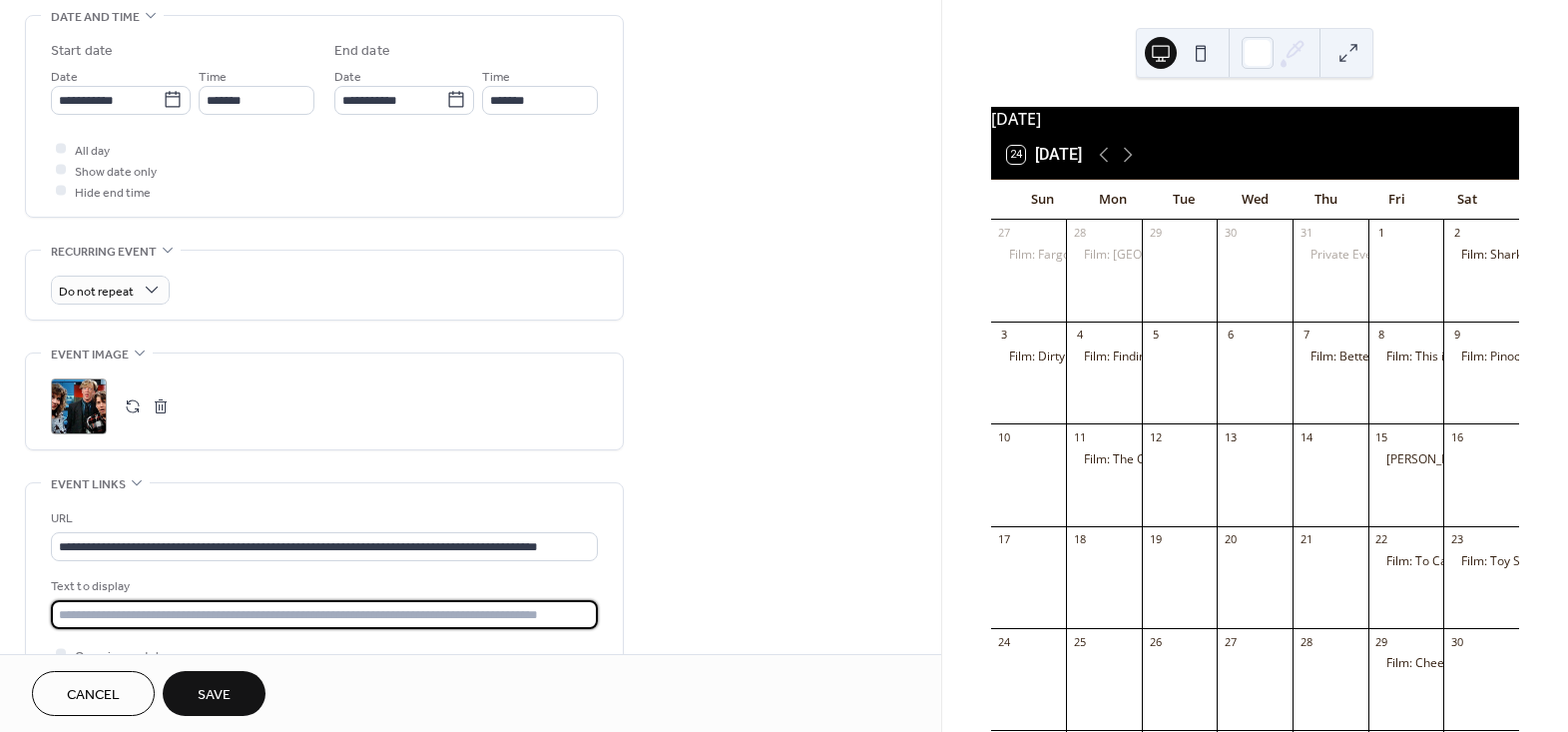 click at bounding box center [324, 614] 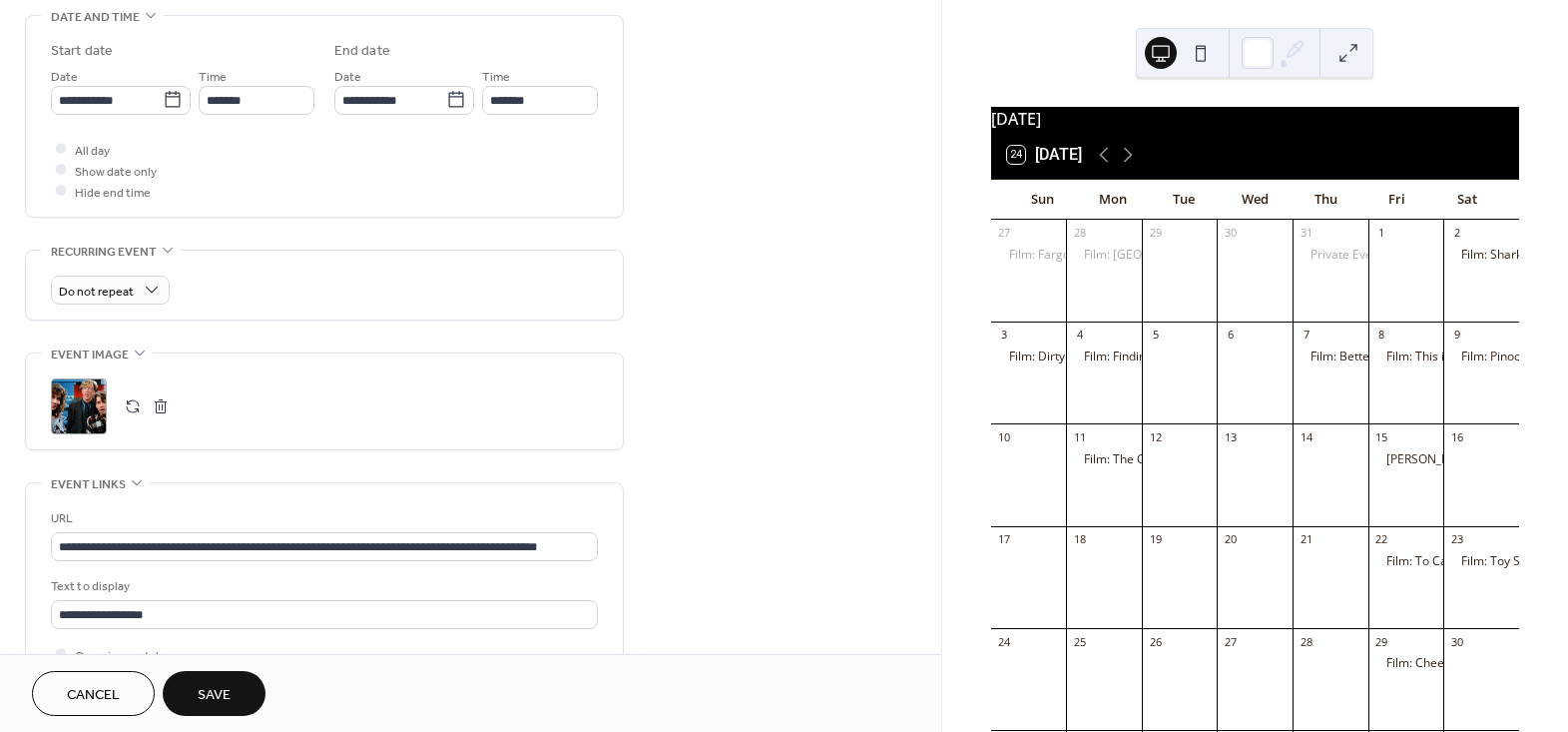 click on "**********" at bounding box center [470, 204] 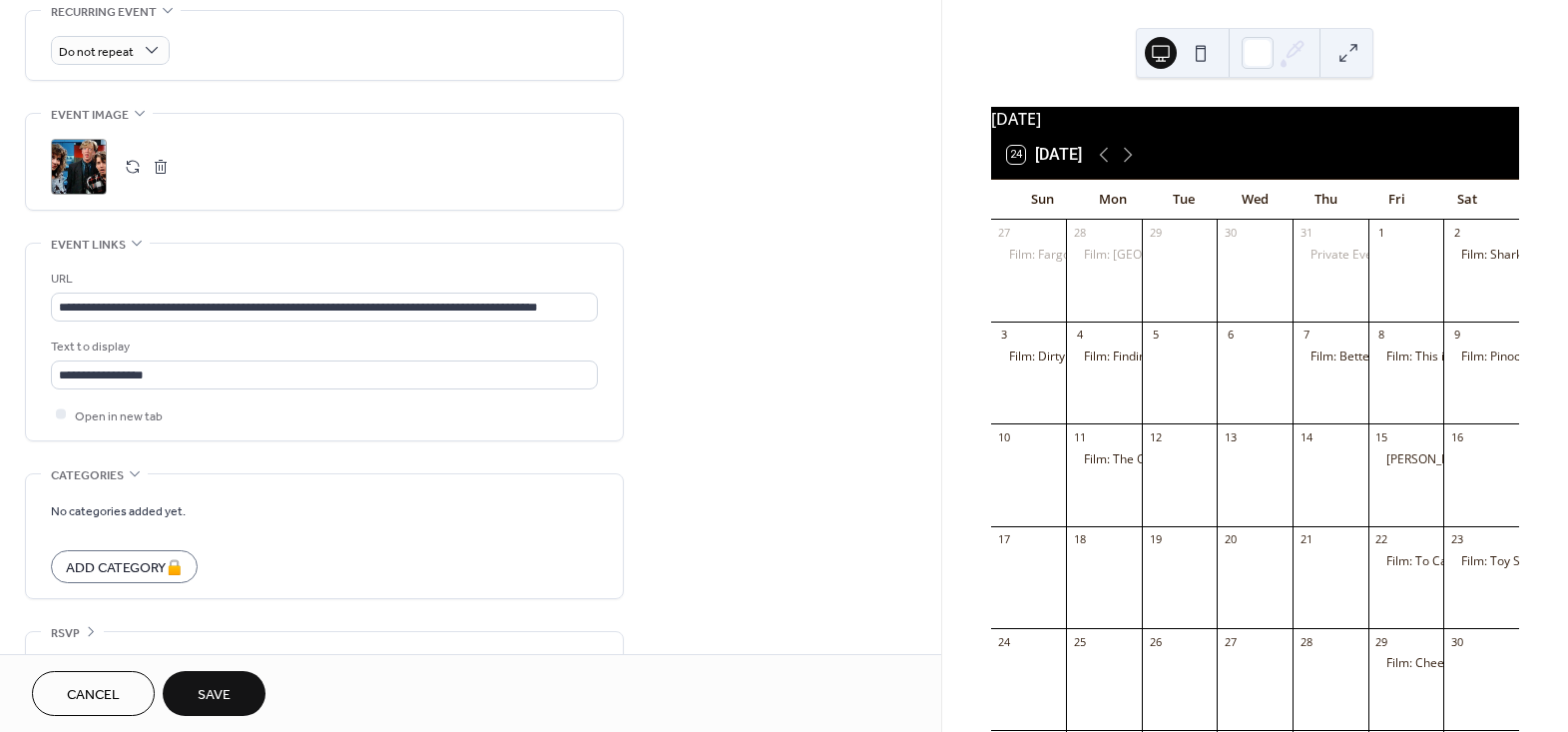 scroll, scrollTop: 912, scrollLeft: 0, axis: vertical 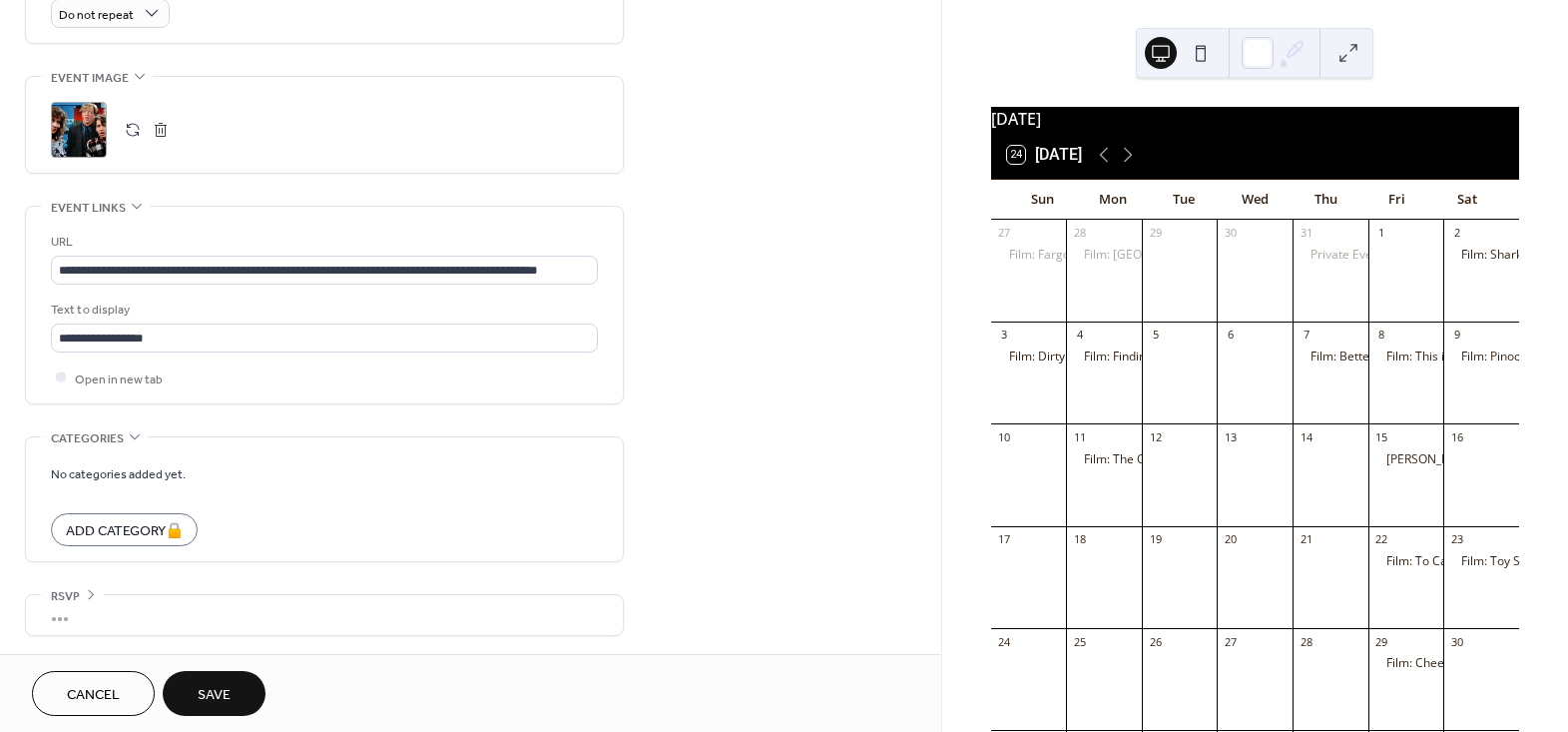 click on "Save" at bounding box center [214, 695] 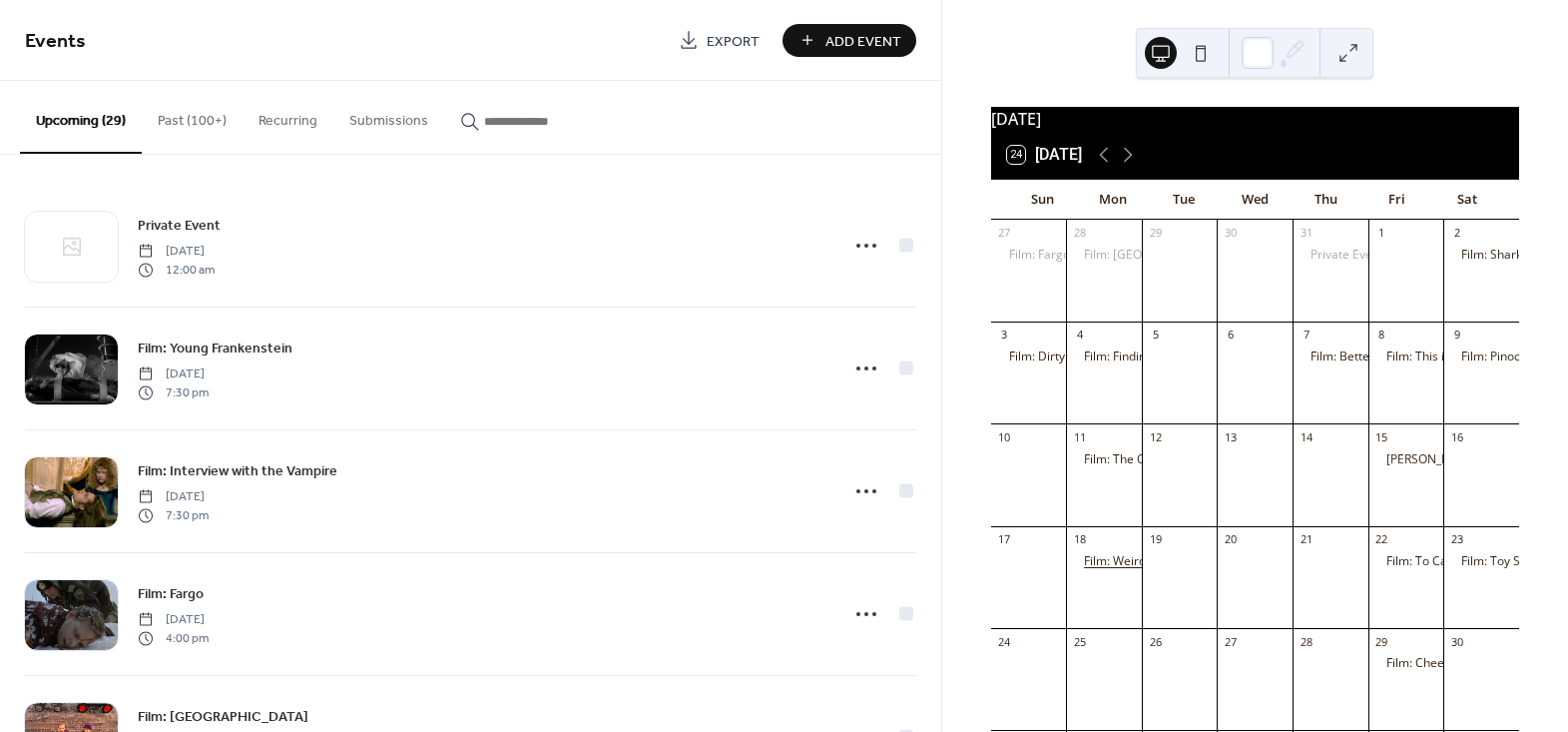 click on "Film: Weird Science" at bounding box center (1138, 561) 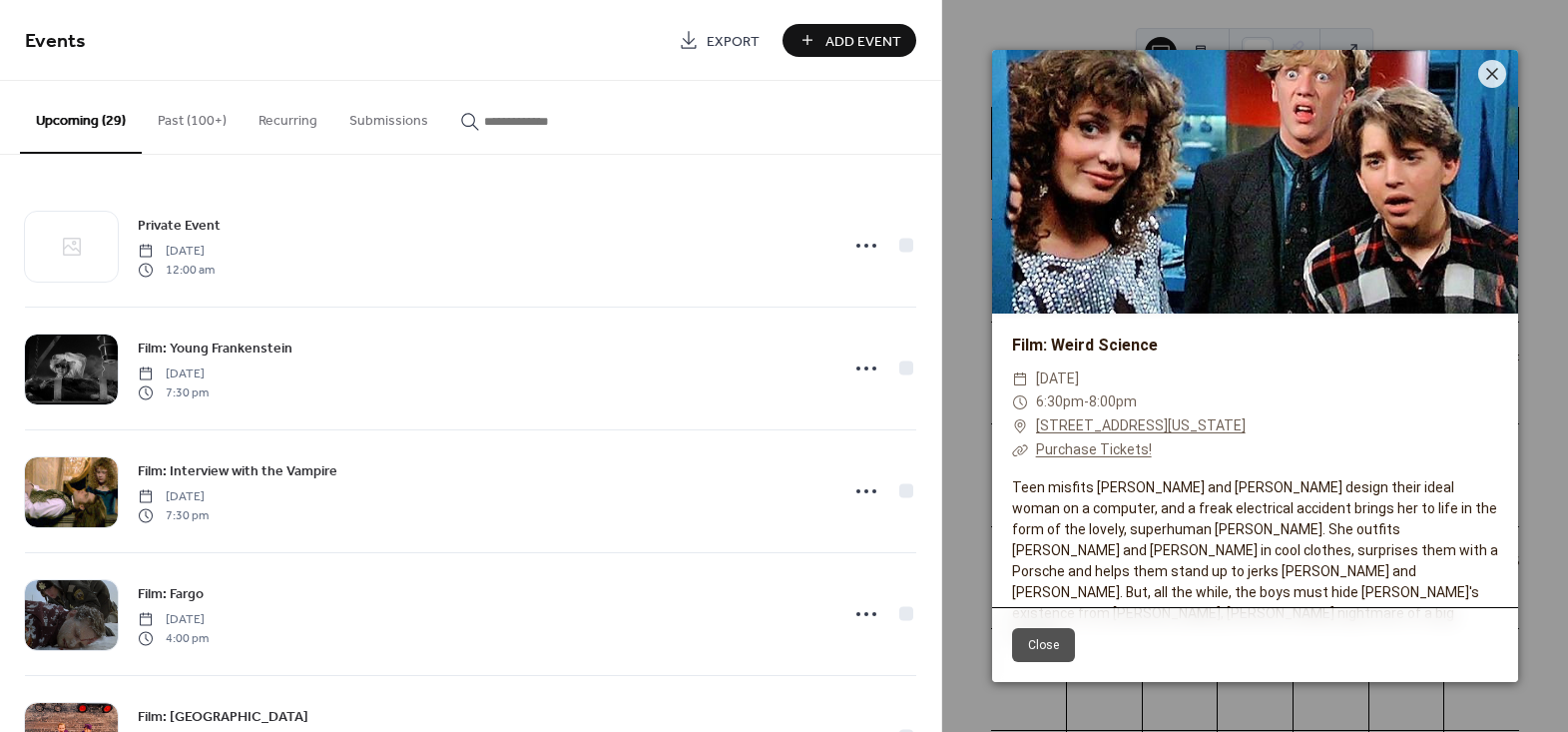 click on "Close" at bounding box center (1043, 645) 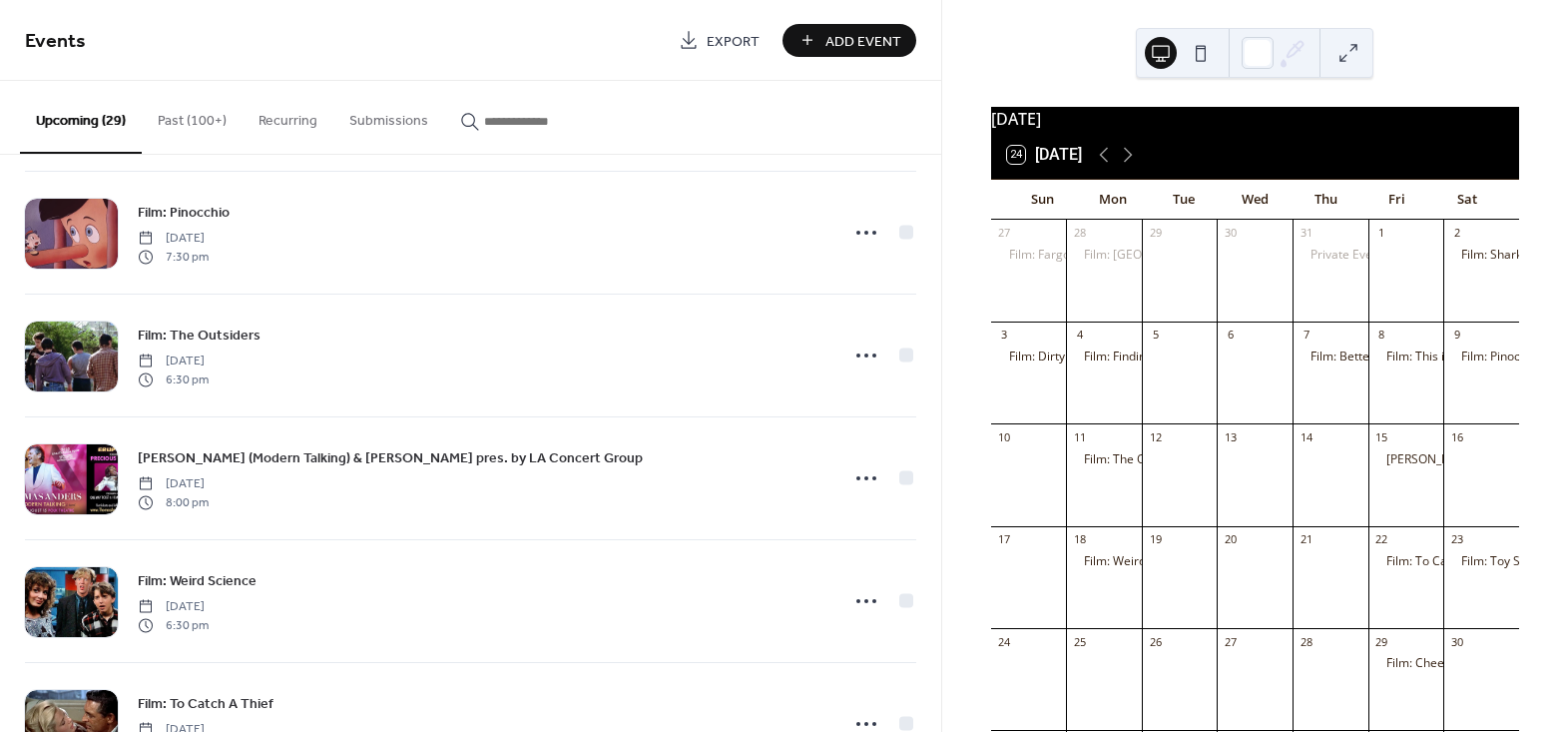scroll, scrollTop: 1543, scrollLeft: 0, axis: vertical 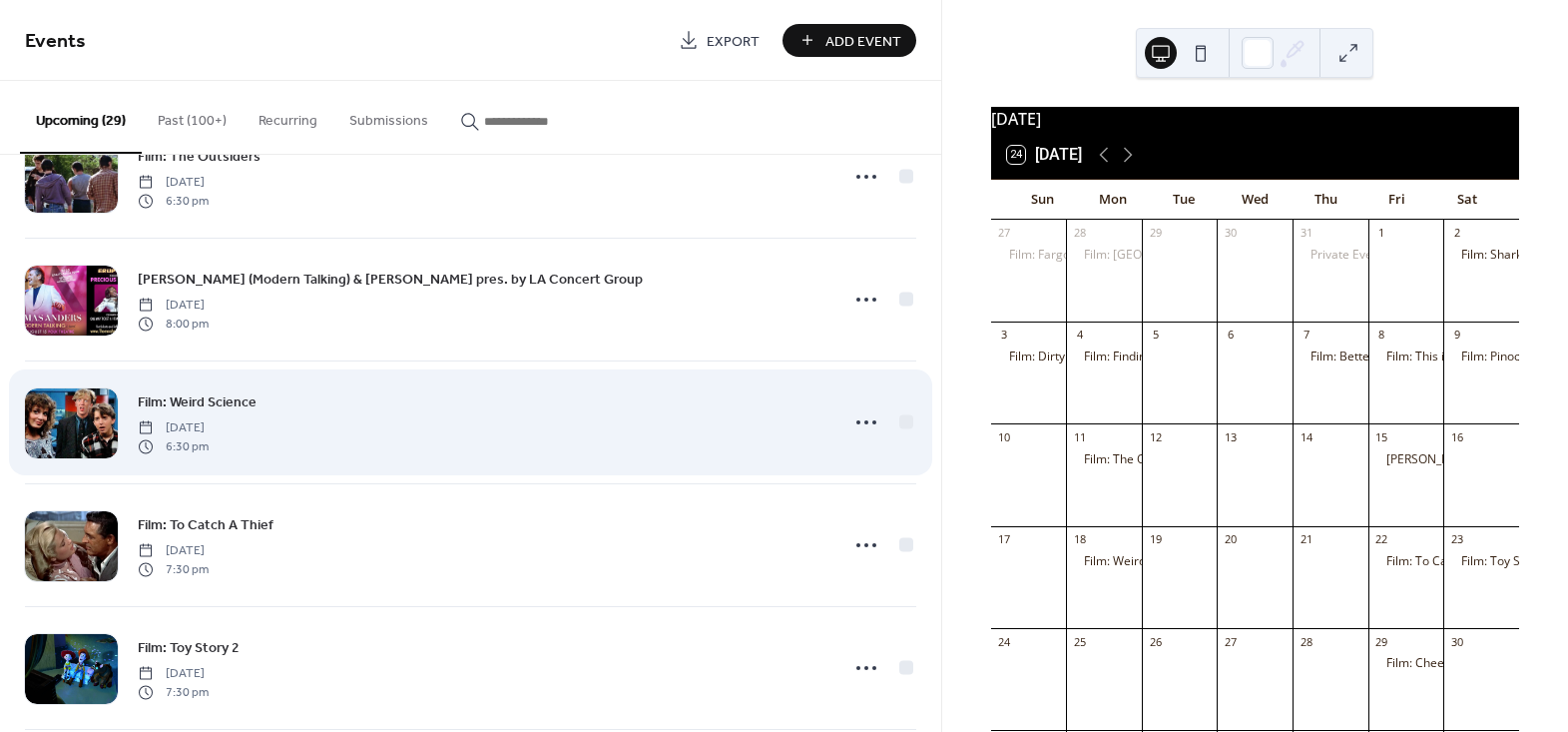 click on "Film: Weird Science" at bounding box center [197, 402] 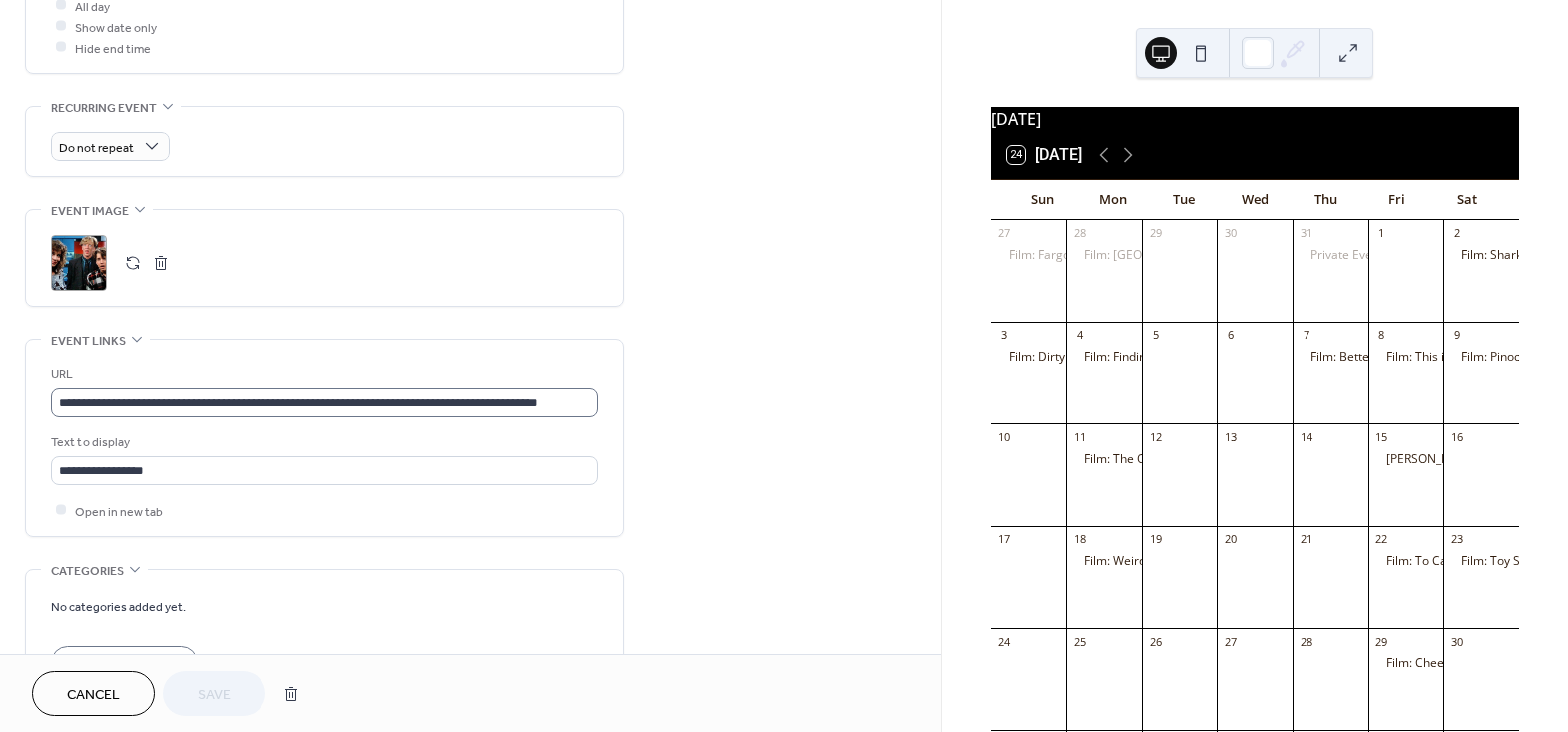 scroll, scrollTop: 912, scrollLeft: 0, axis: vertical 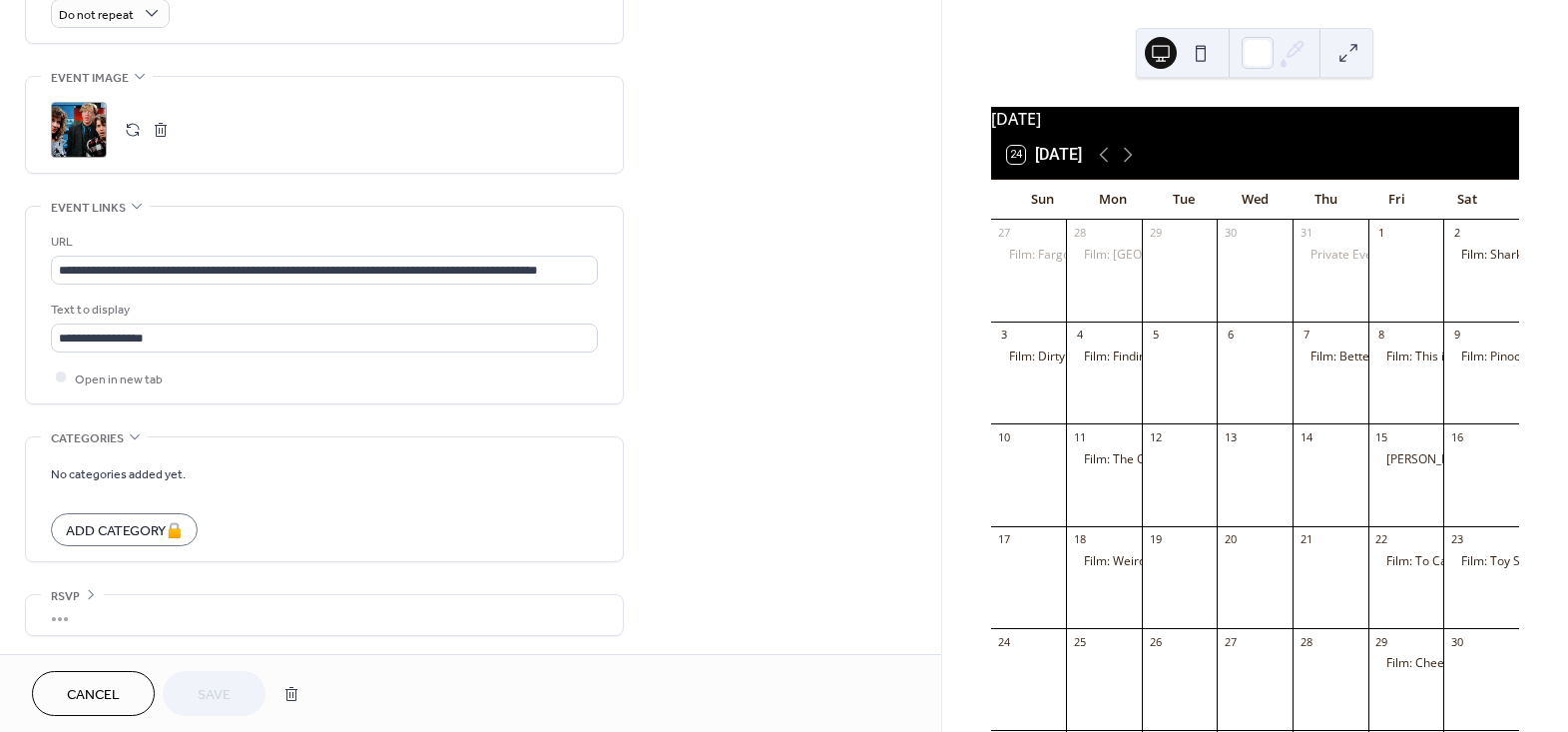 click at bounding box center (161, 130) 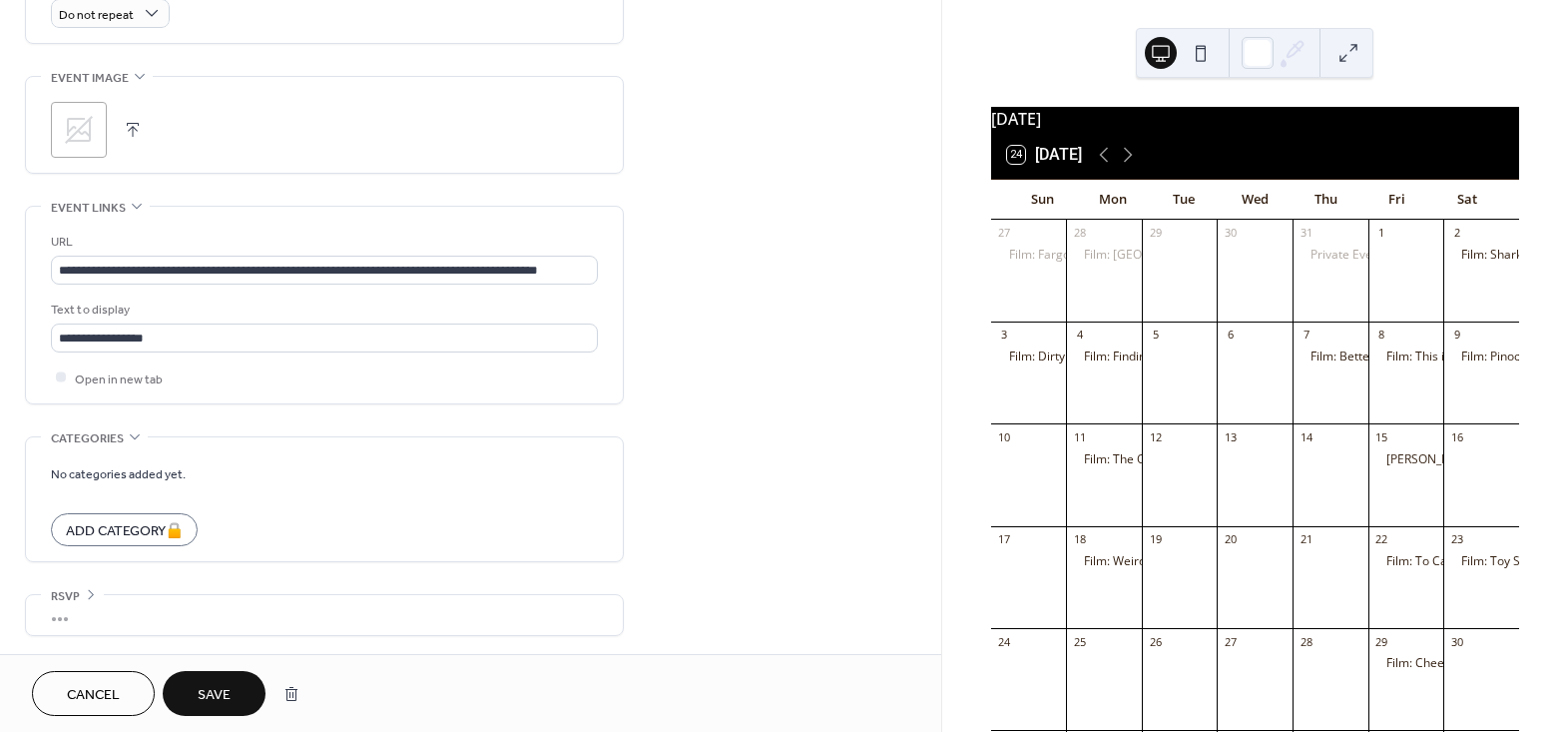 click 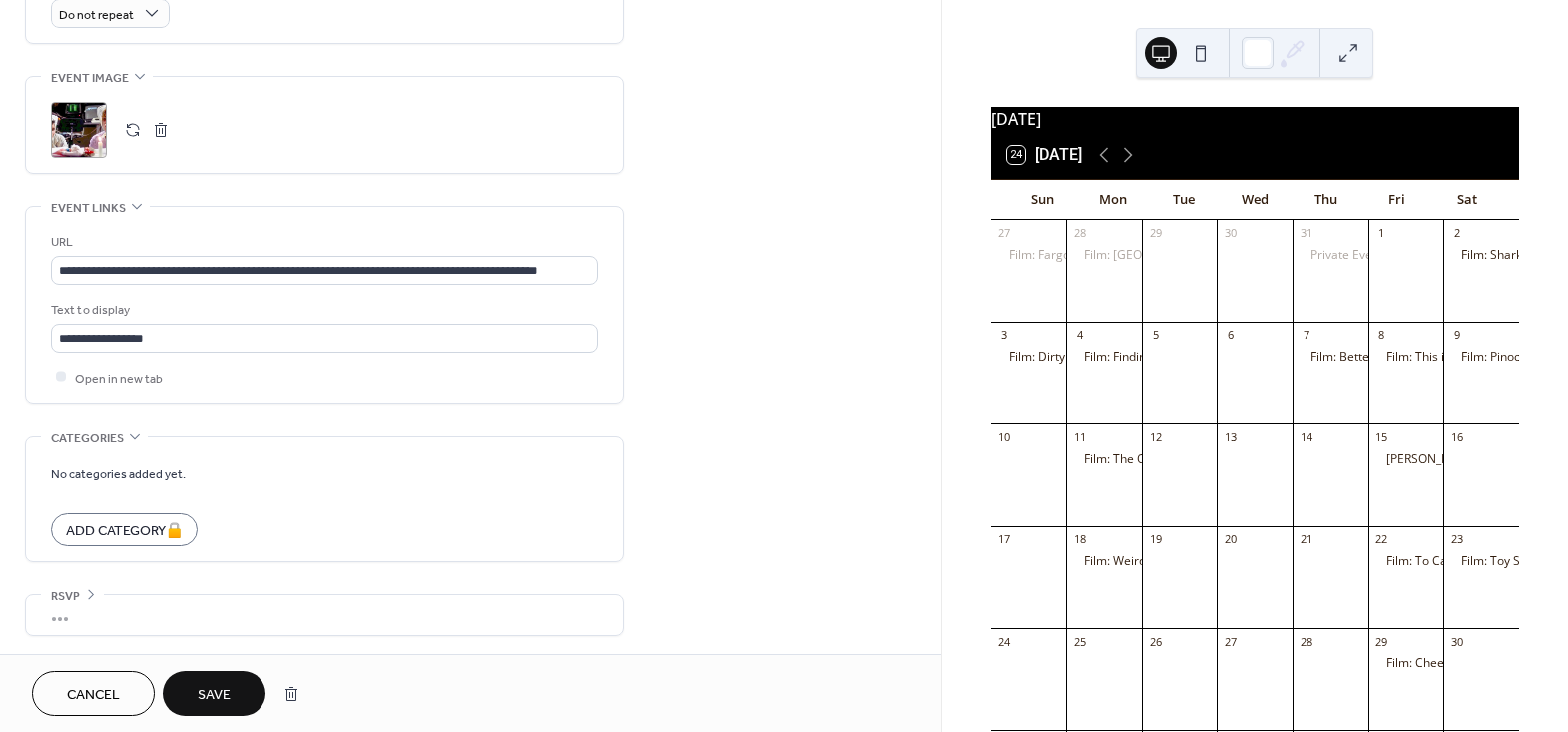 click on "Save" at bounding box center (214, 693) 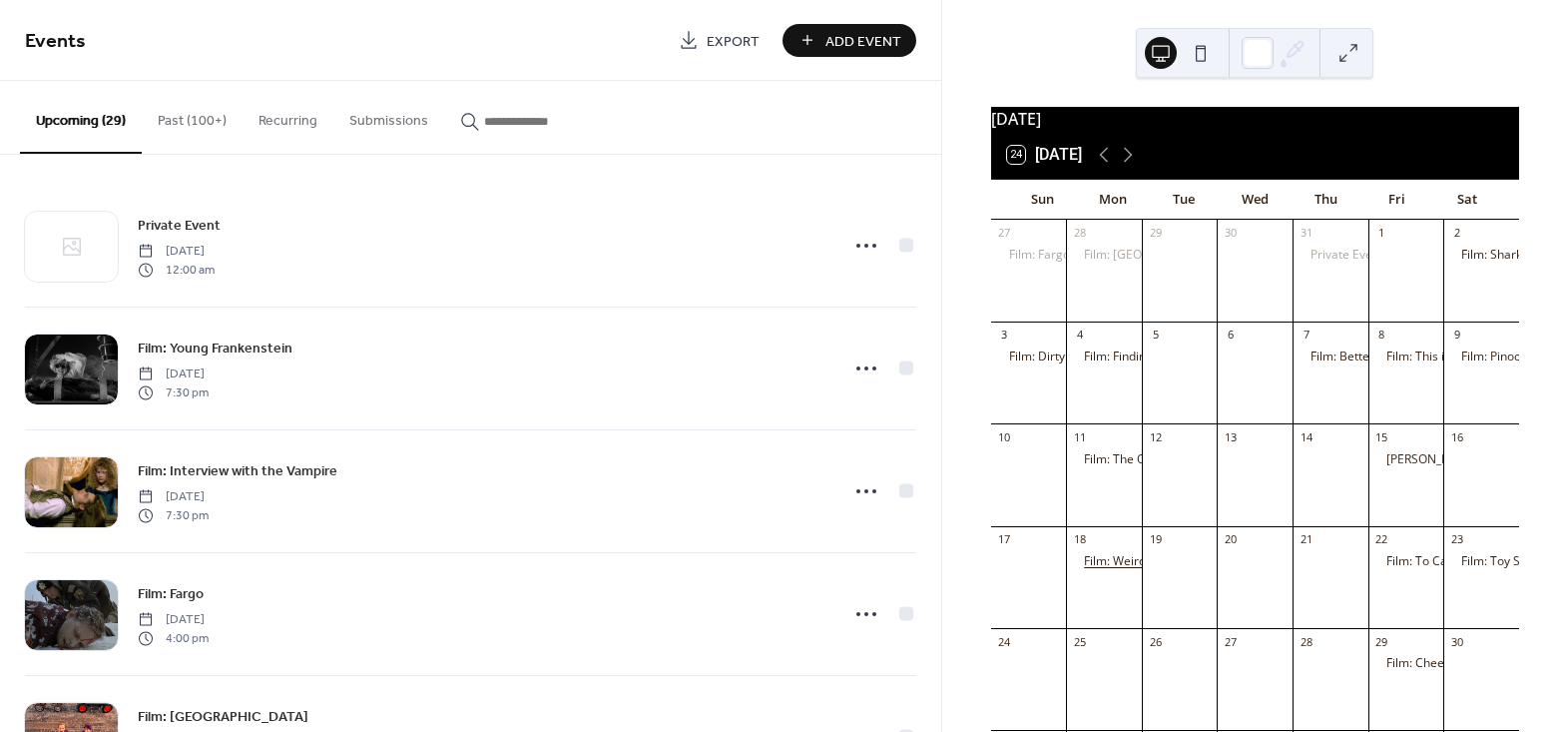 click on "Film: Weird Science" at bounding box center (1138, 561) 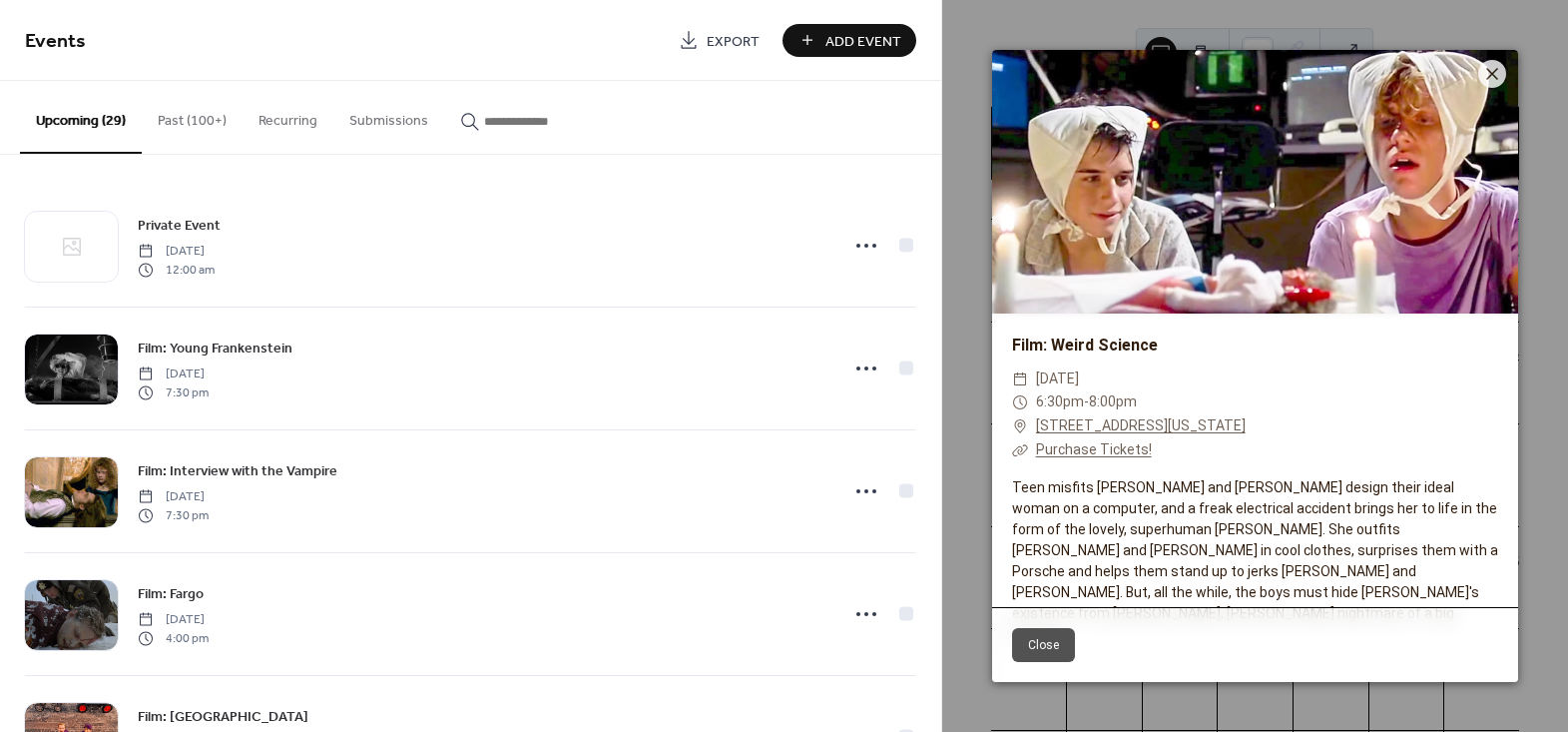 click on "Close" at bounding box center [1043, 645] 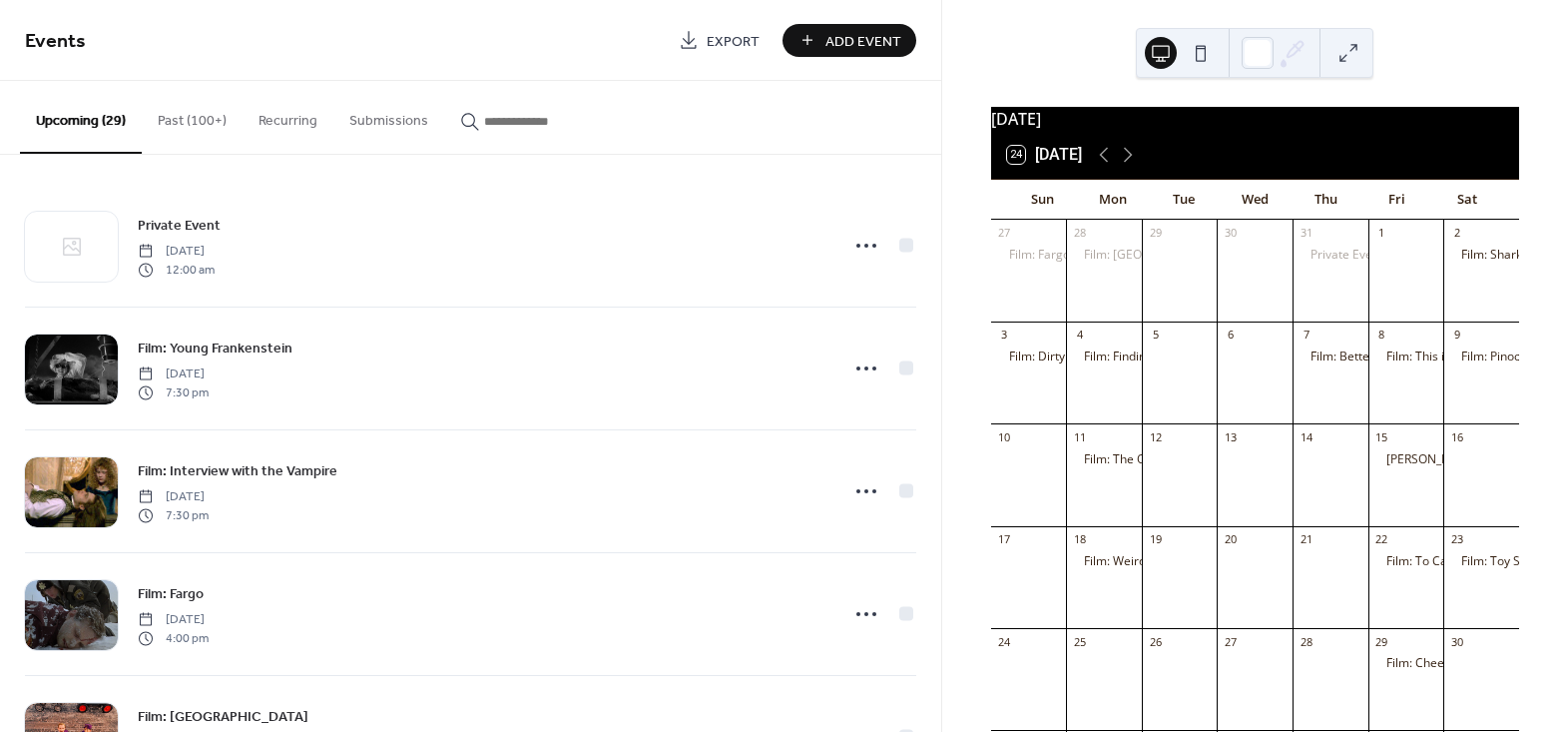click on "Add Event" at bounding box center [863, 41] 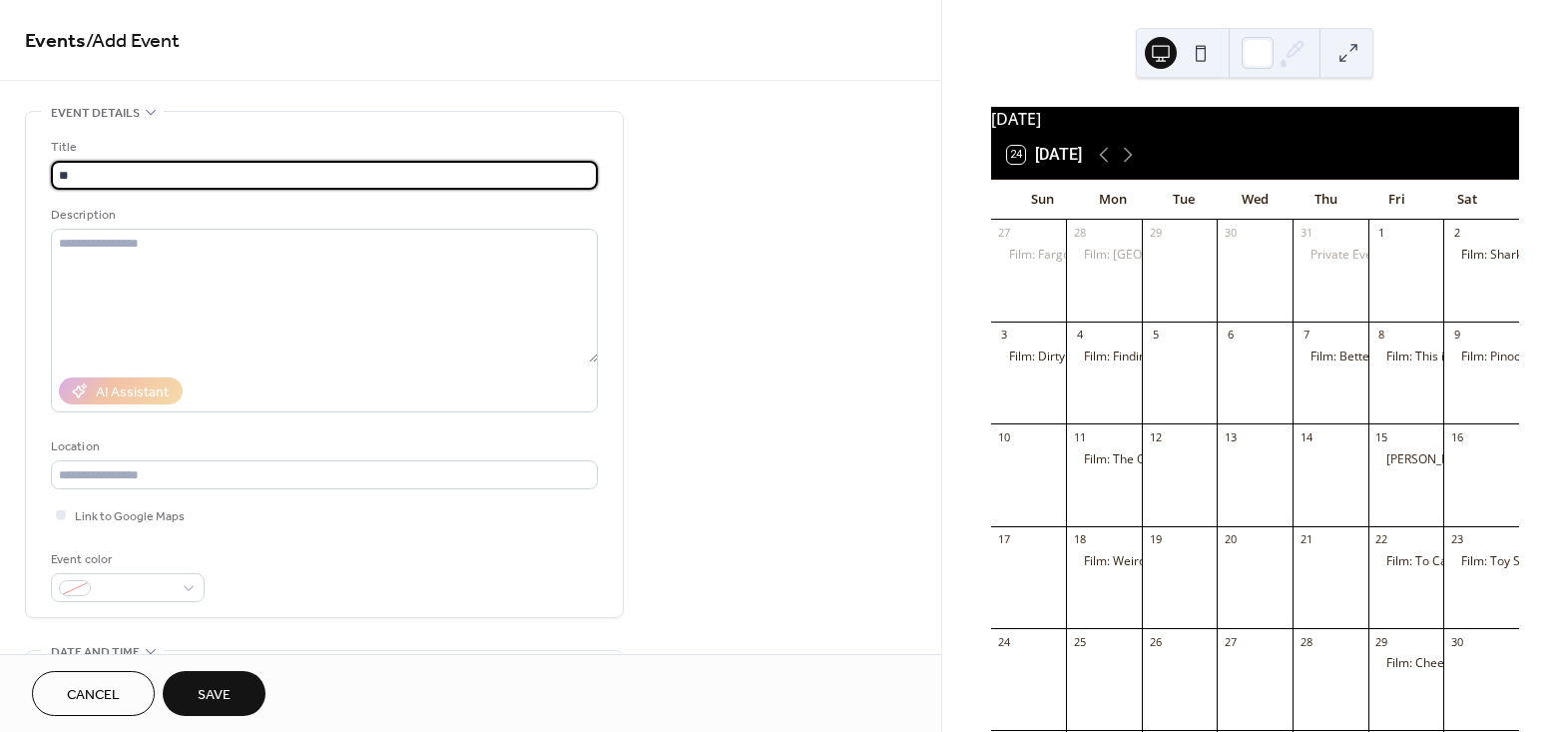 type on "*" 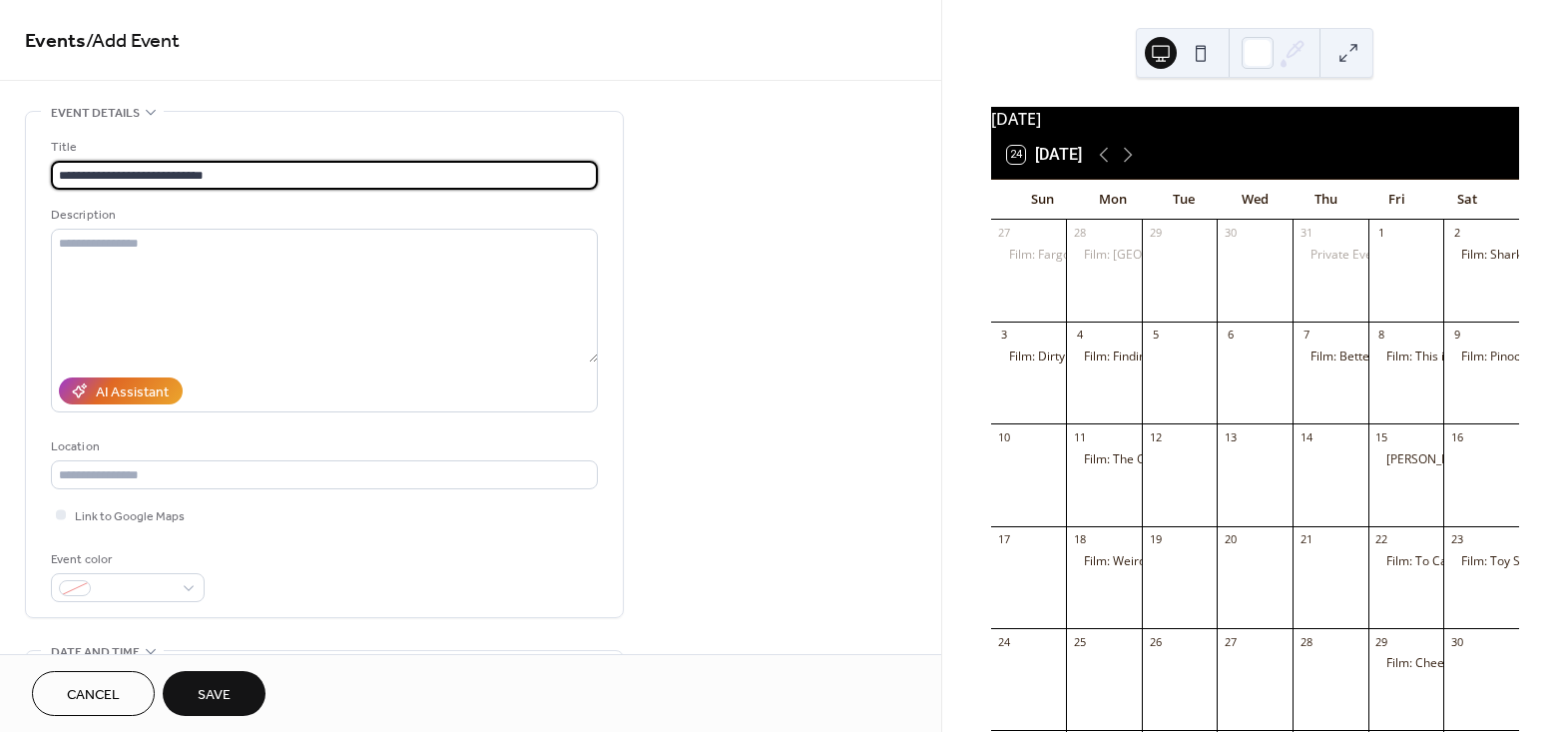 type on "**********" 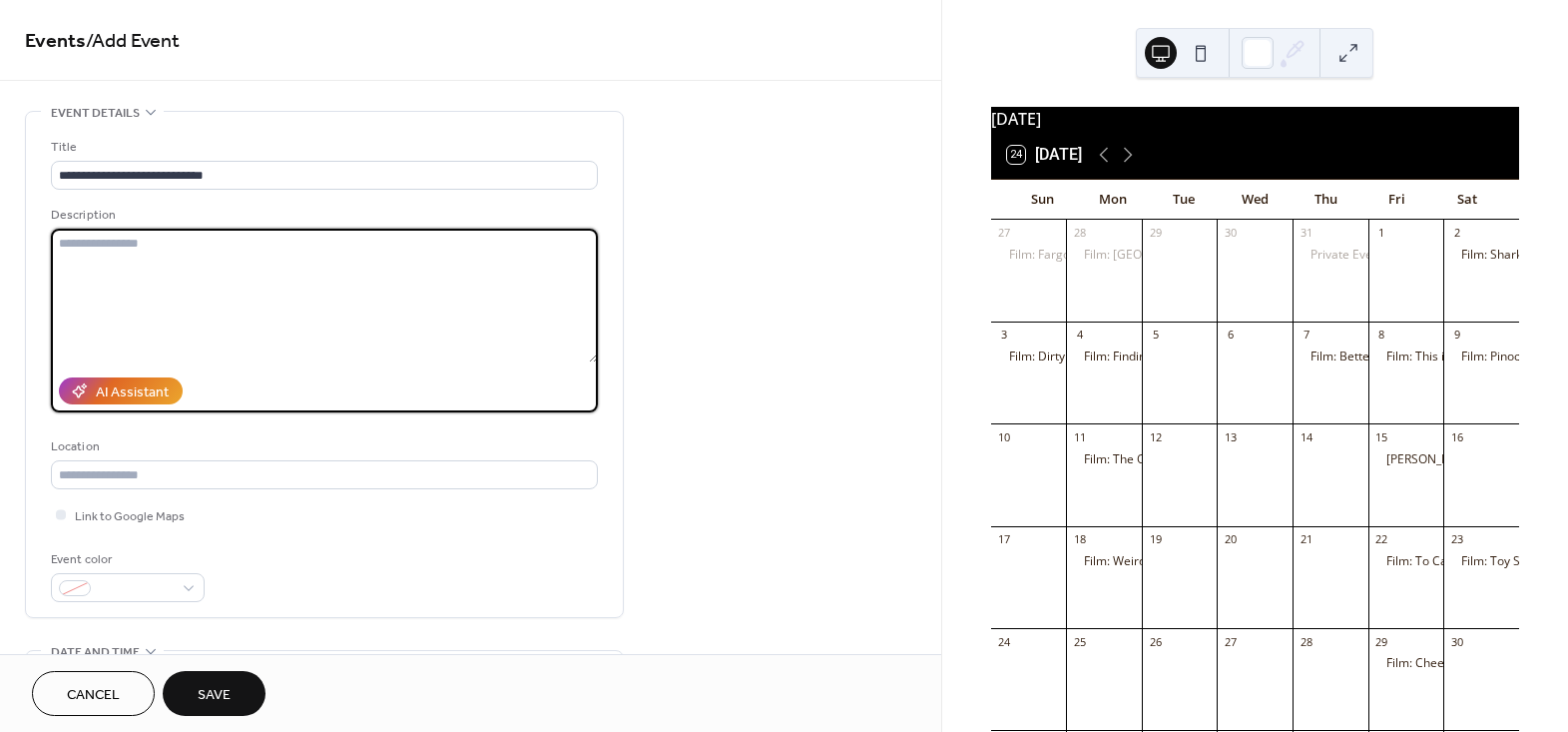 paste on "**********" 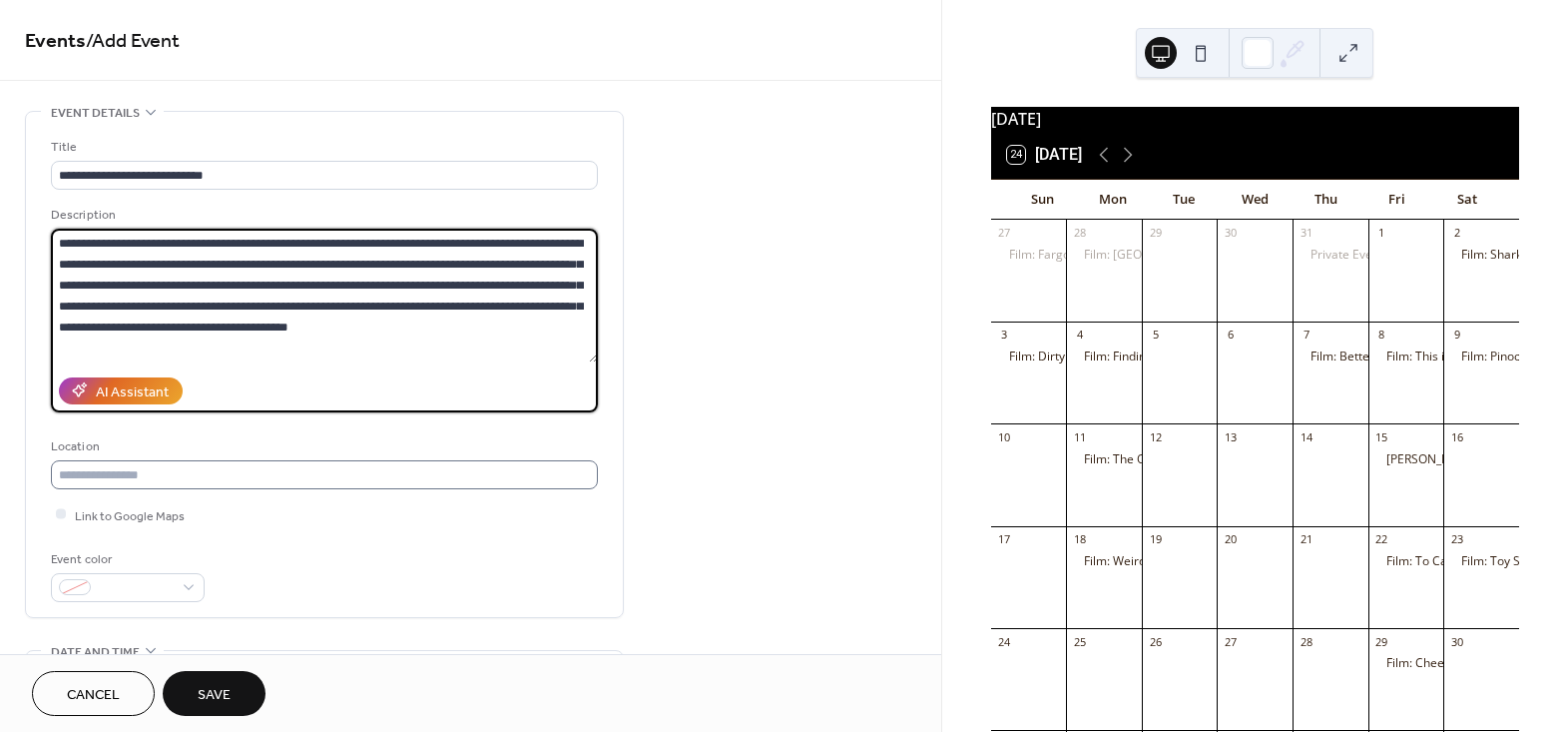 type on "**********" 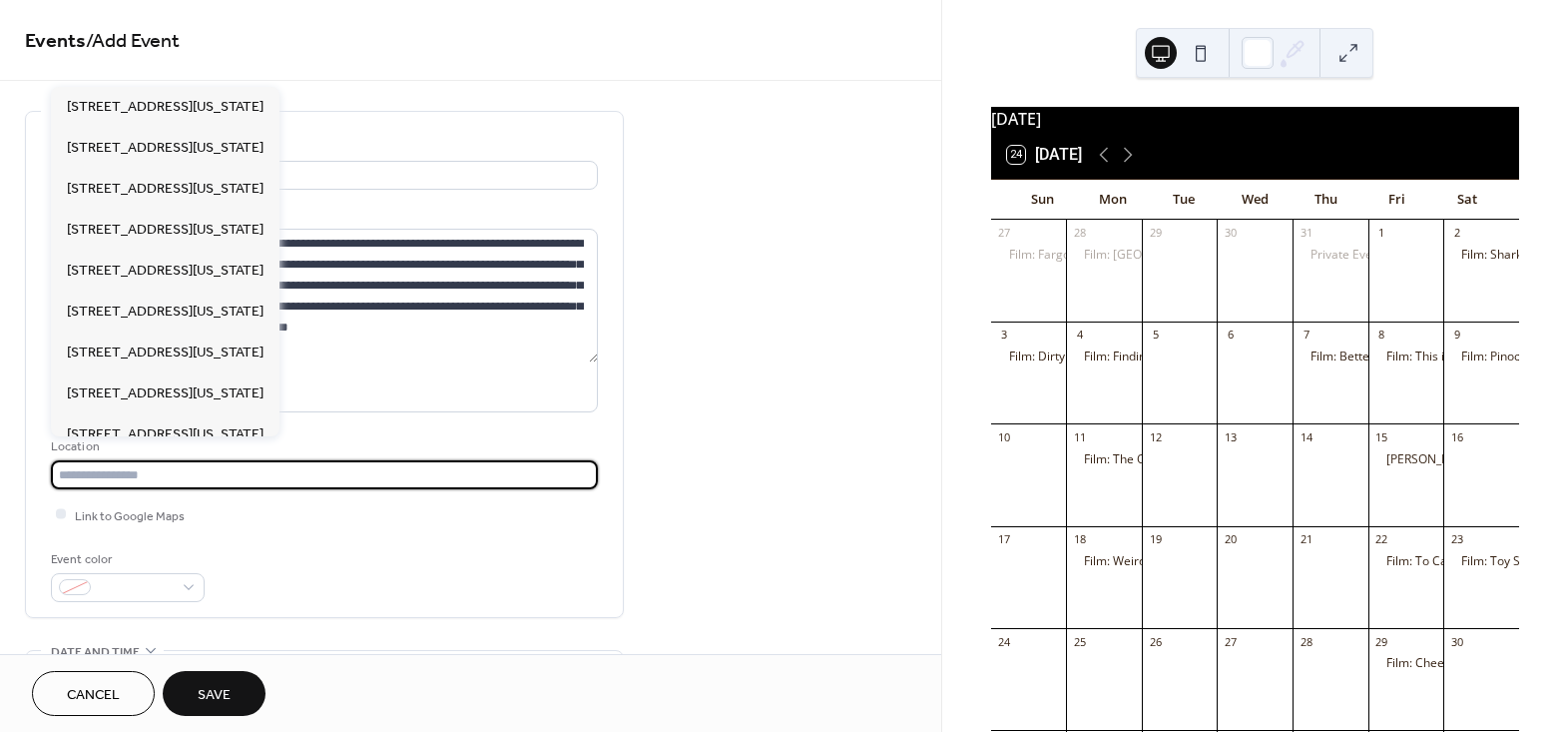 click at bounding box center [324, 474] 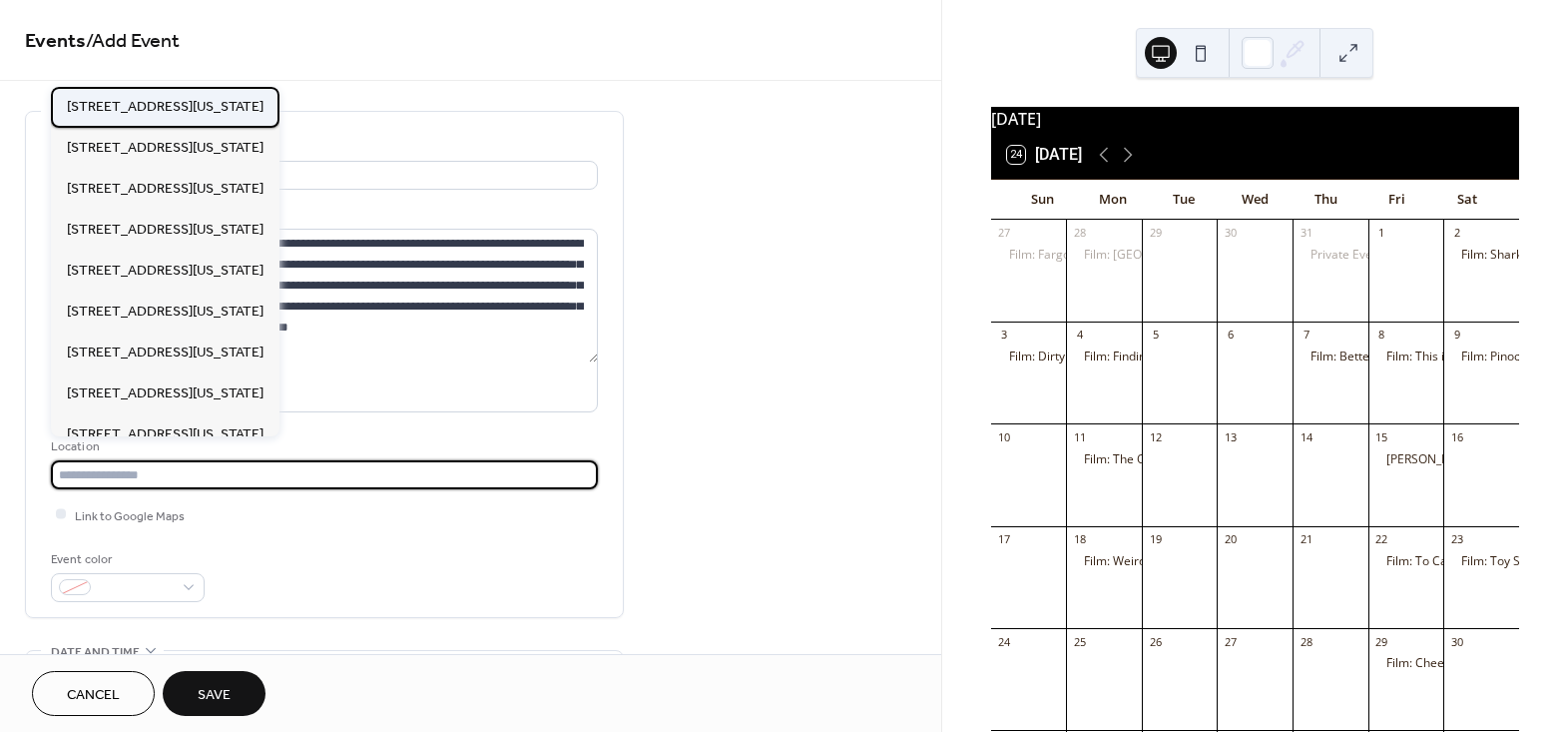 click on "[STREET_ADDRESS][US_STATE]" at bounding box center (165, 106) 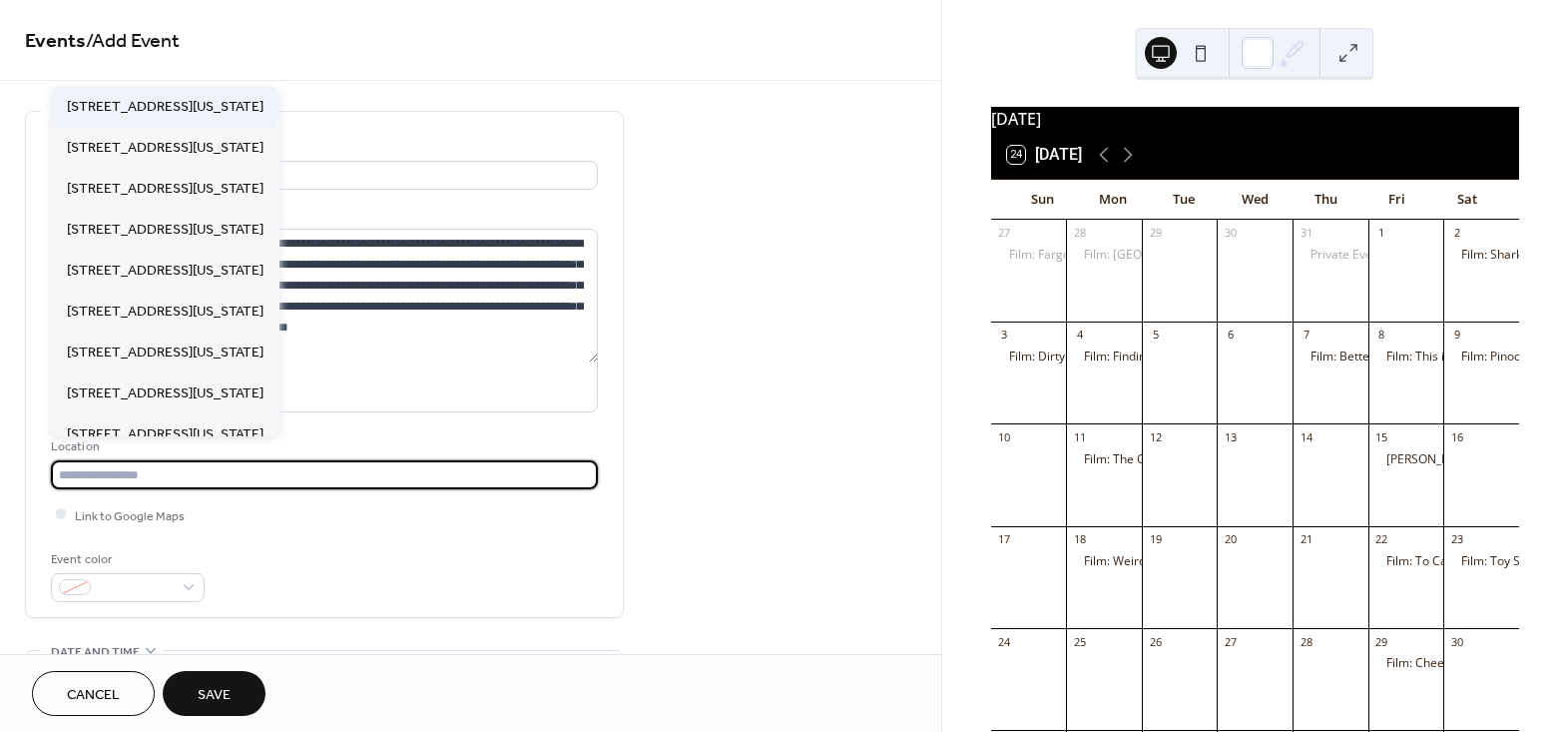 type on "**********" 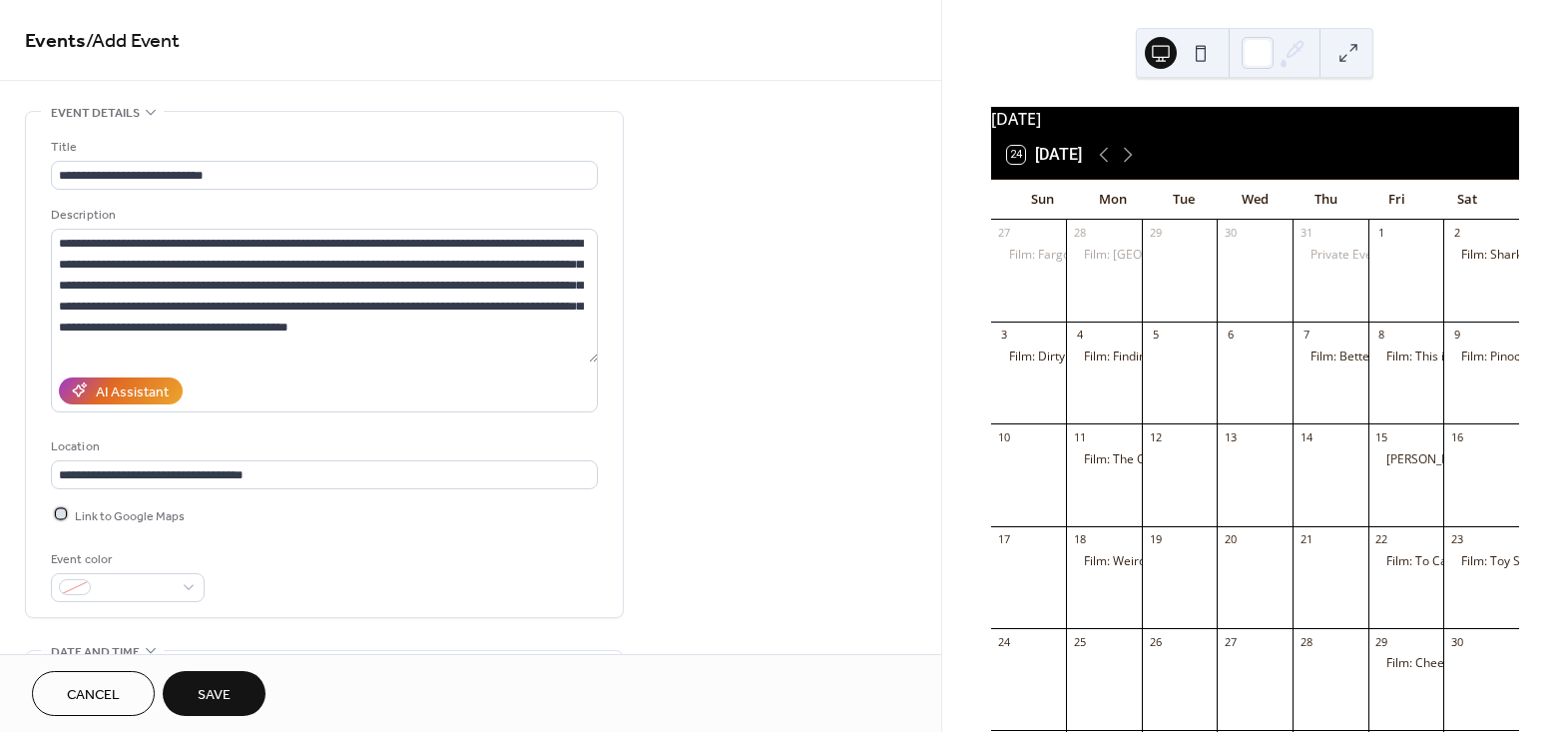 click on "Link to Google Maps" at bounding box center [130, 515] 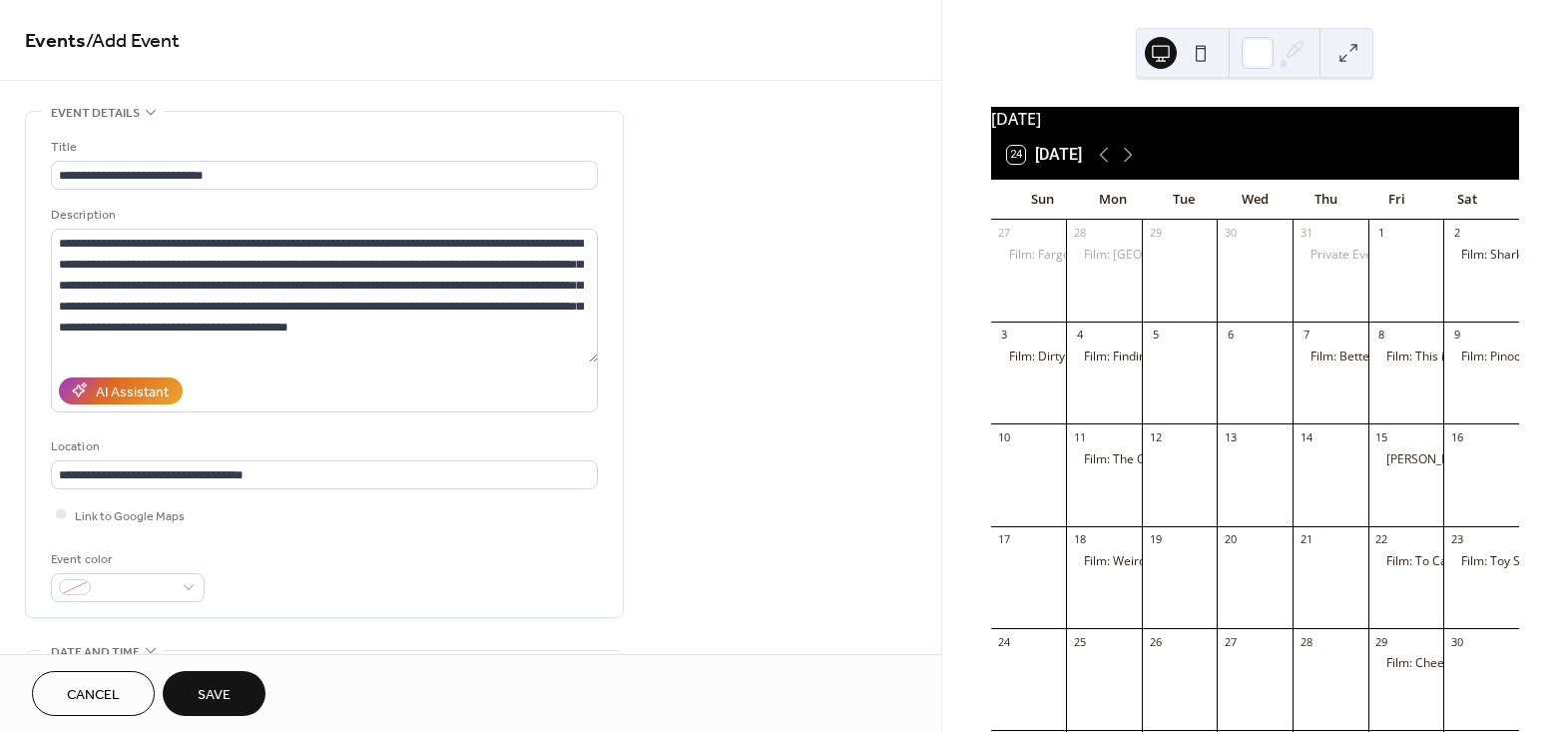 click on "**********" at bounding box center (470, 839) 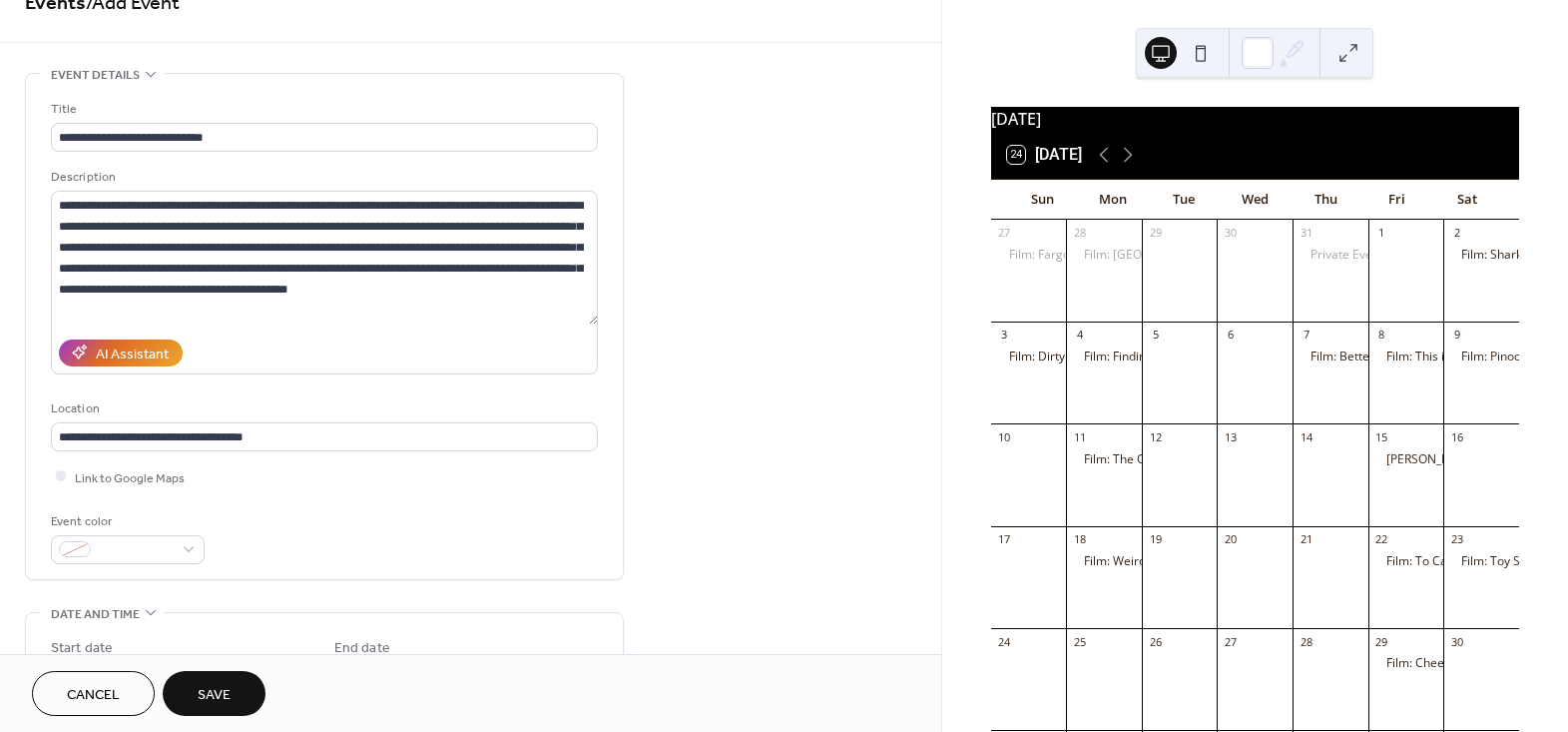 scroll, scrollTop: 272, scrollLeft: 0, axis: vertical 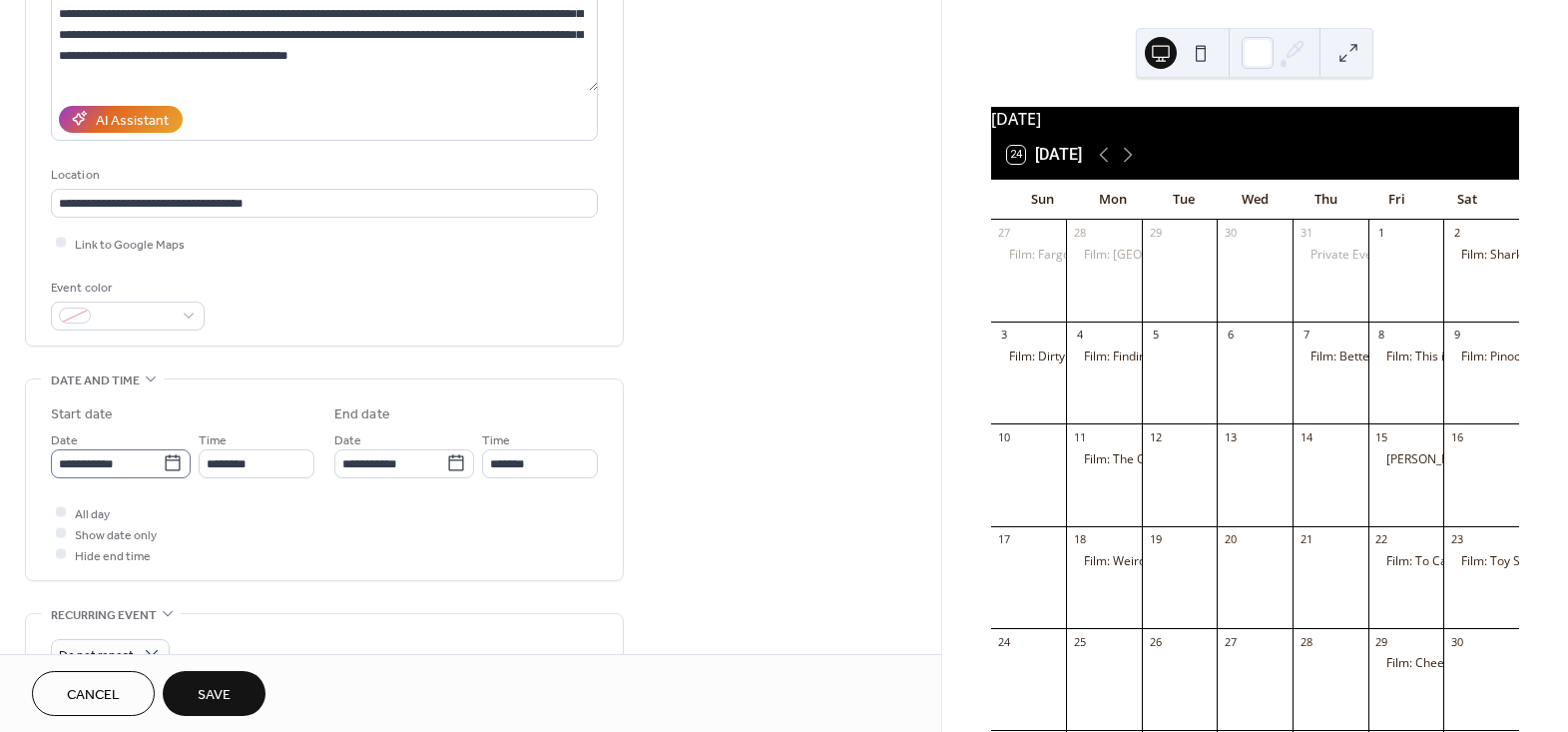 click 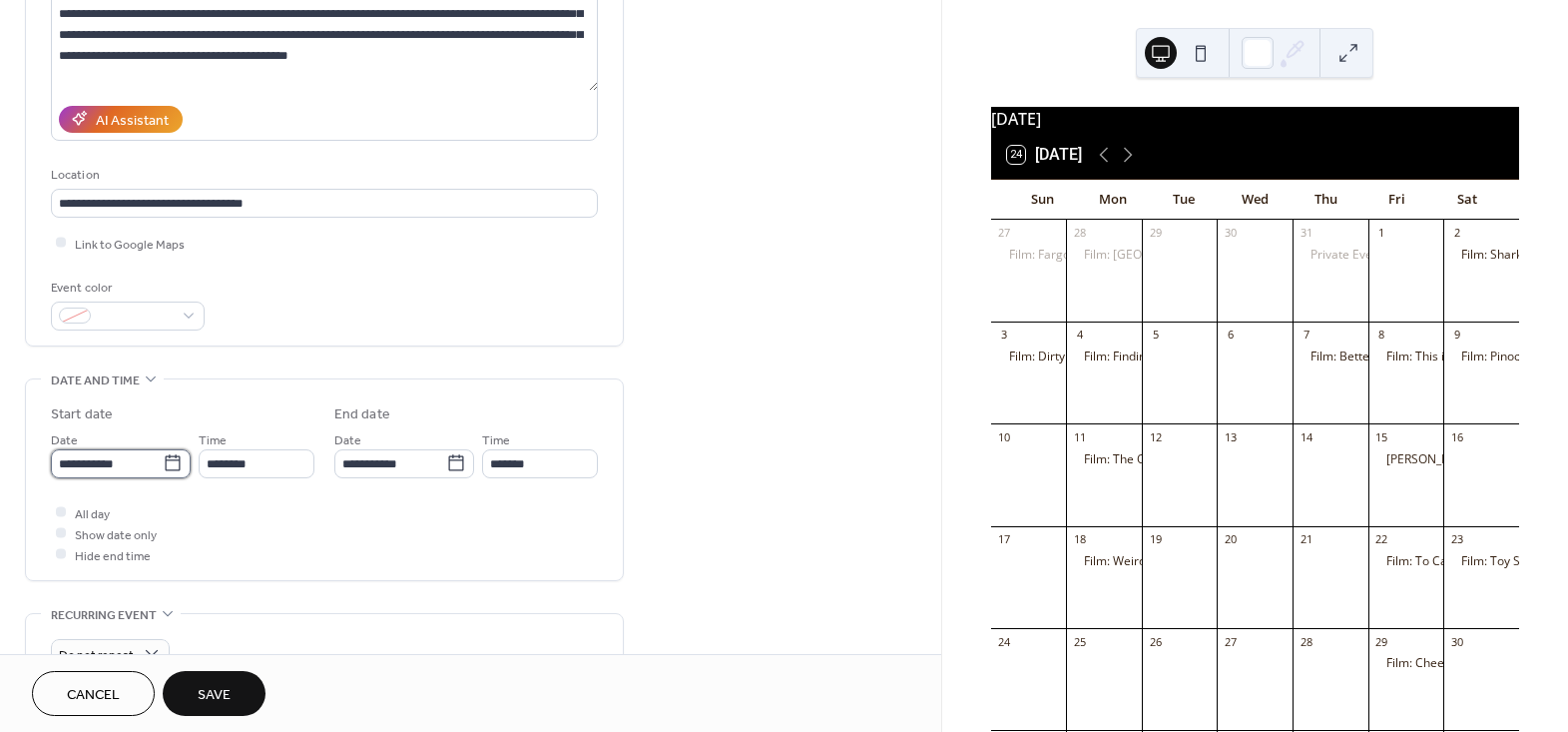 click on "**********" at bounding box center (107, 463) 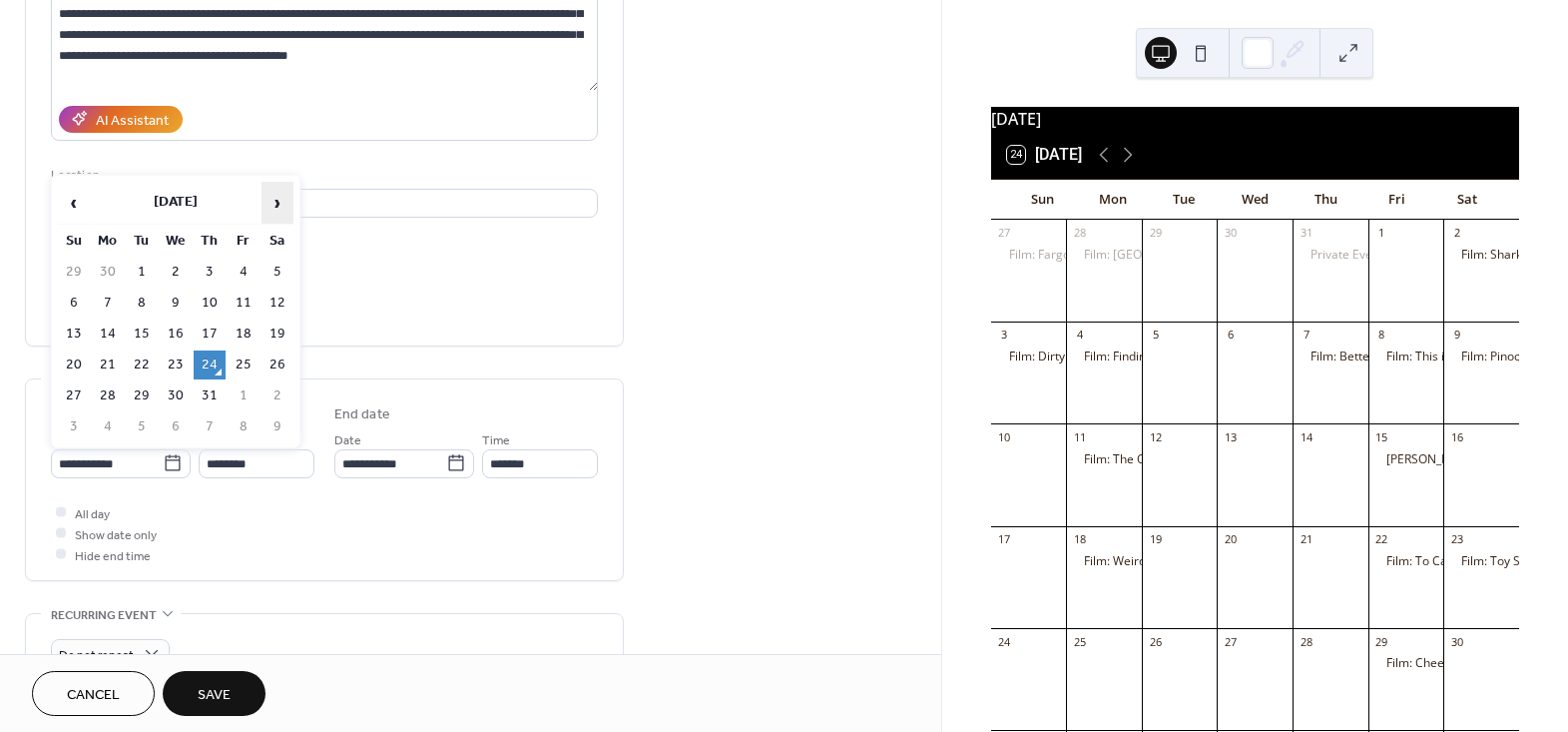 click on "›" at bounding box center [277, 203] 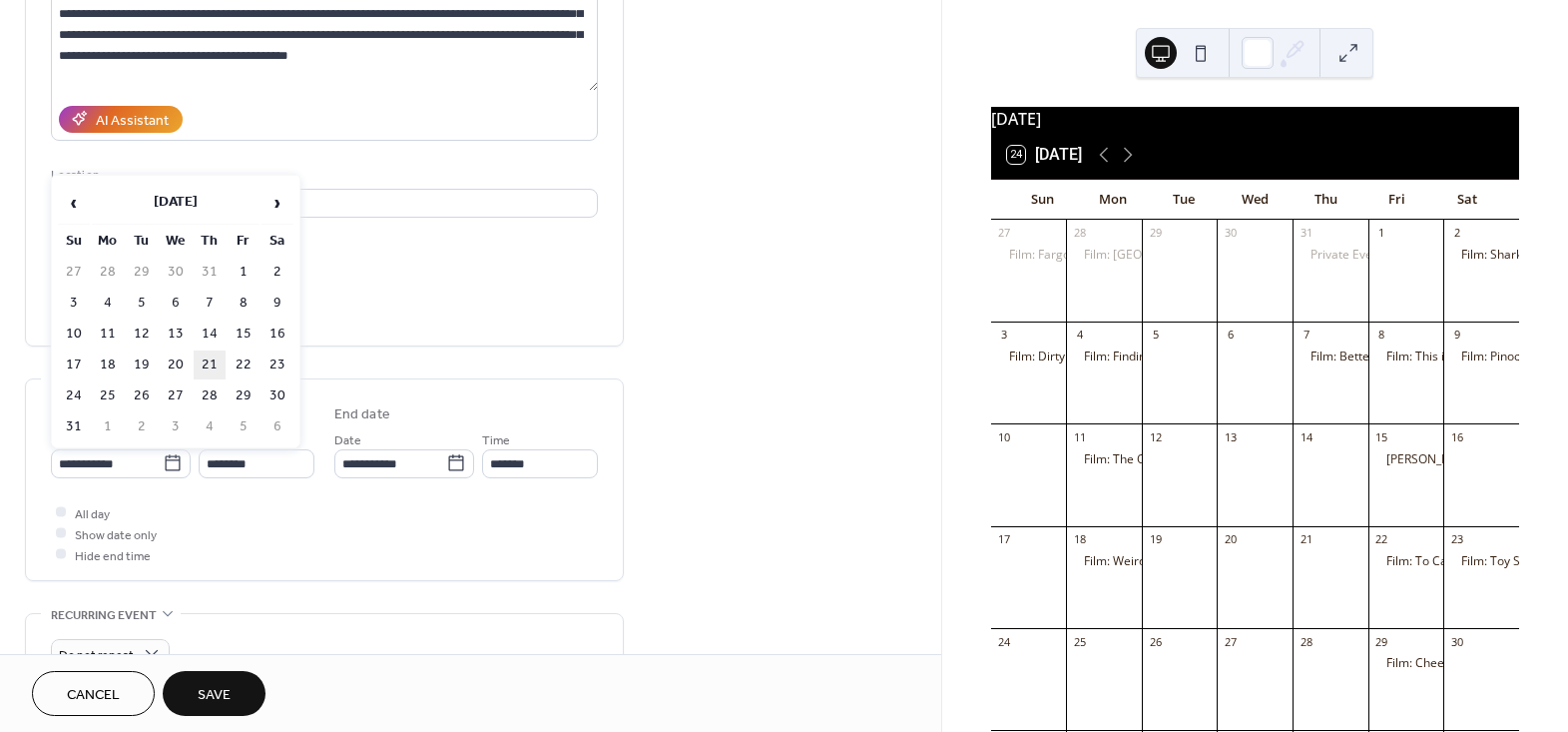 click on "21" at bounding box center [210, 365] 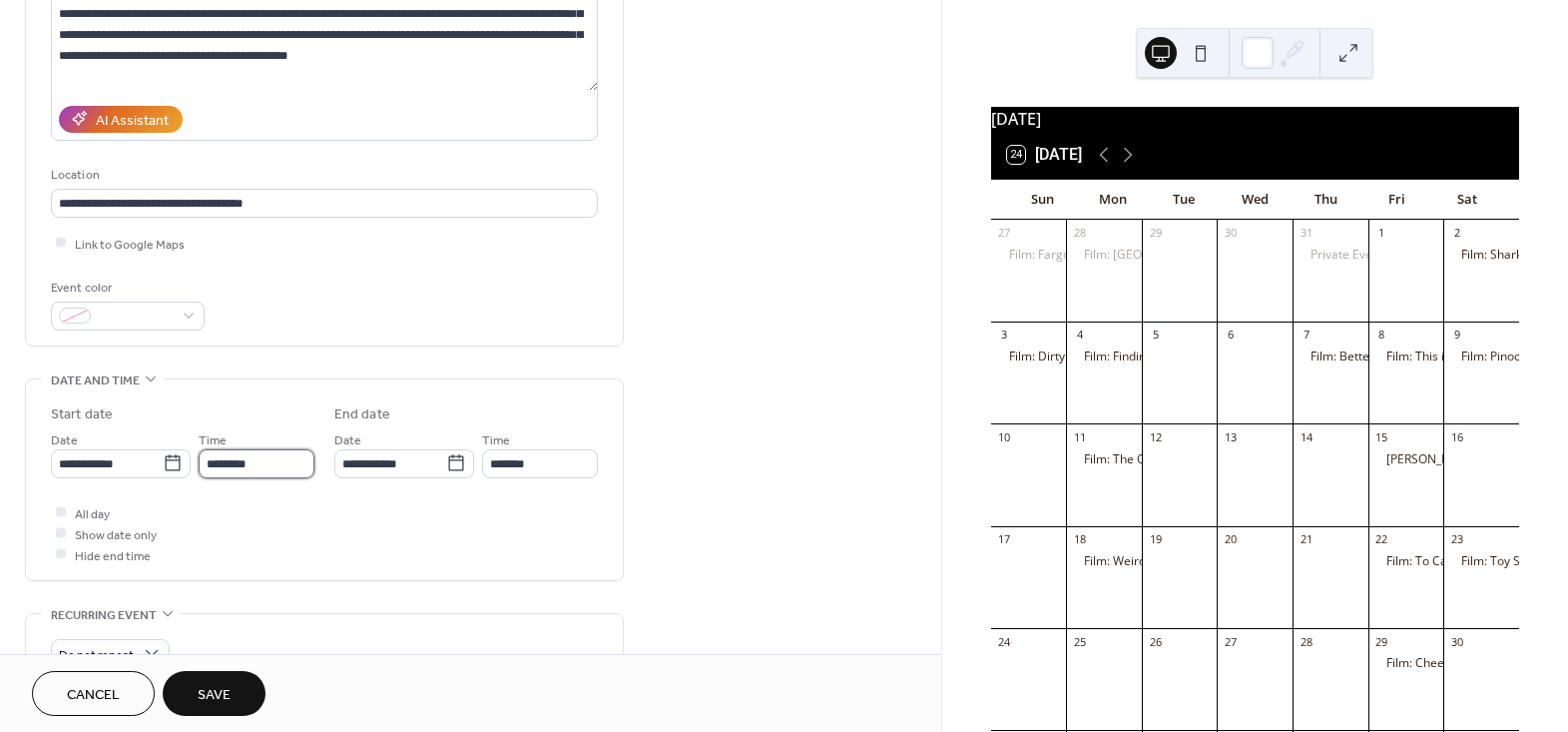 click on "********" at bounding box center (257, 463) 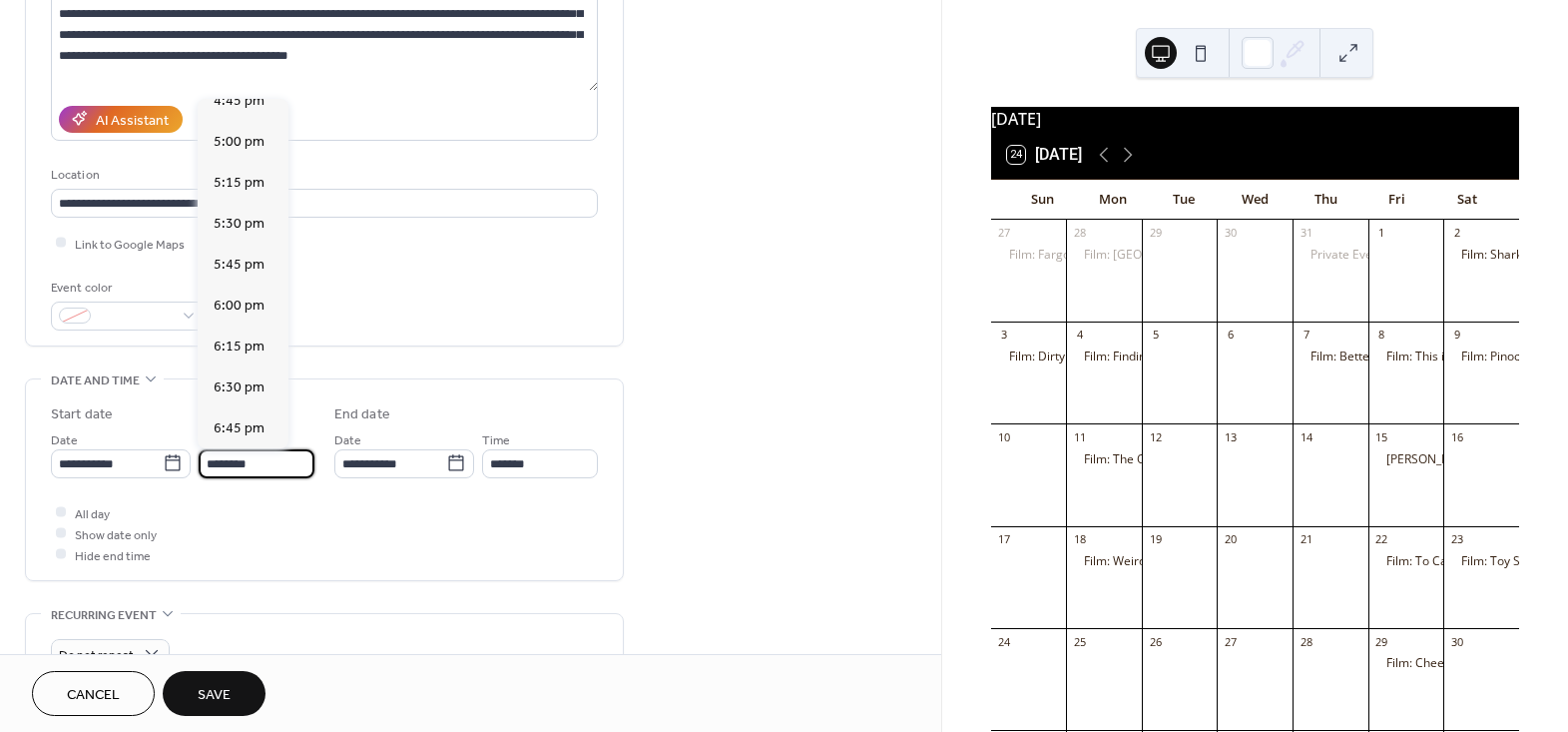 scroll, scrollTop: 2764, scrollLeft: 0, axis: vertical 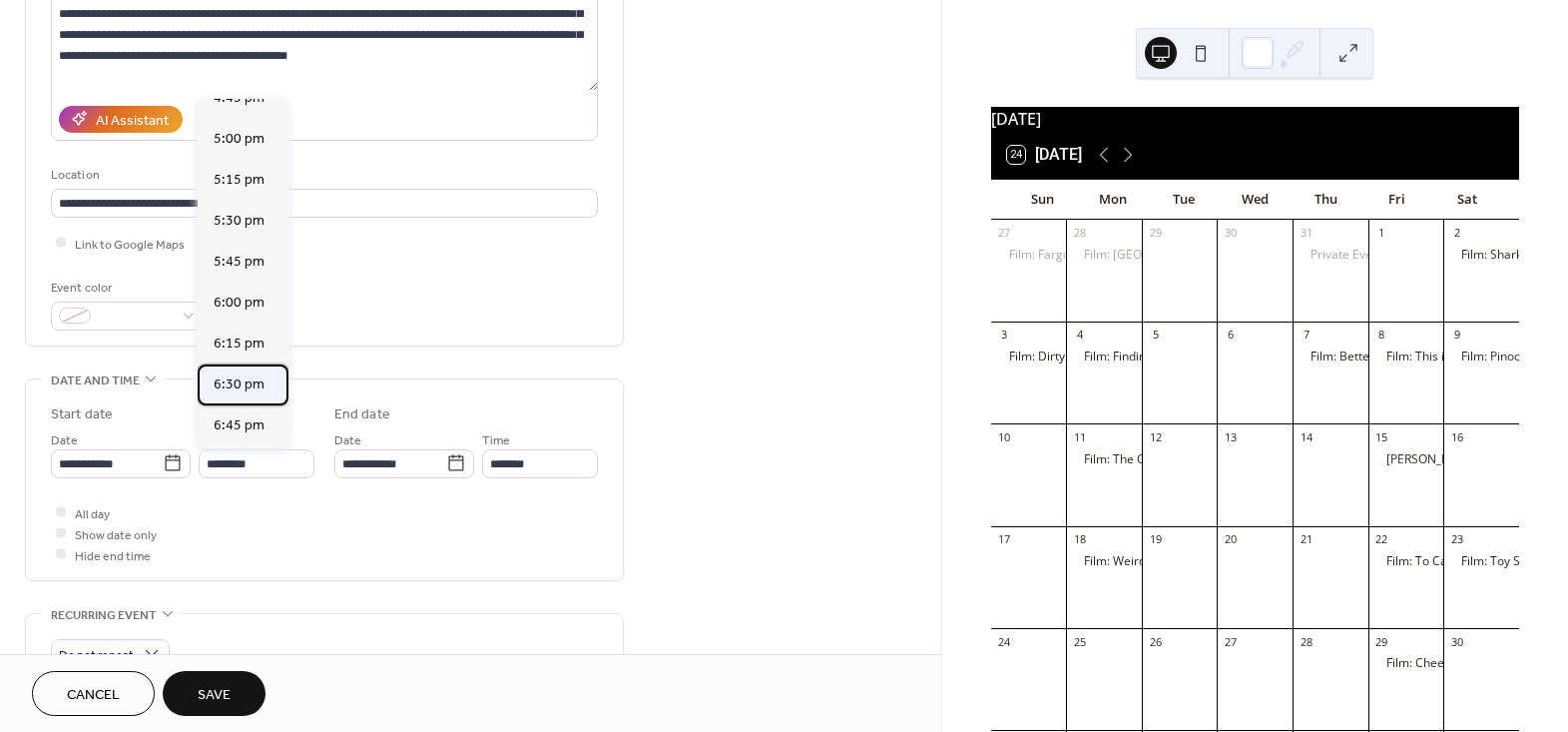 click on "6:30 pm" at bounding box center (239, 383) 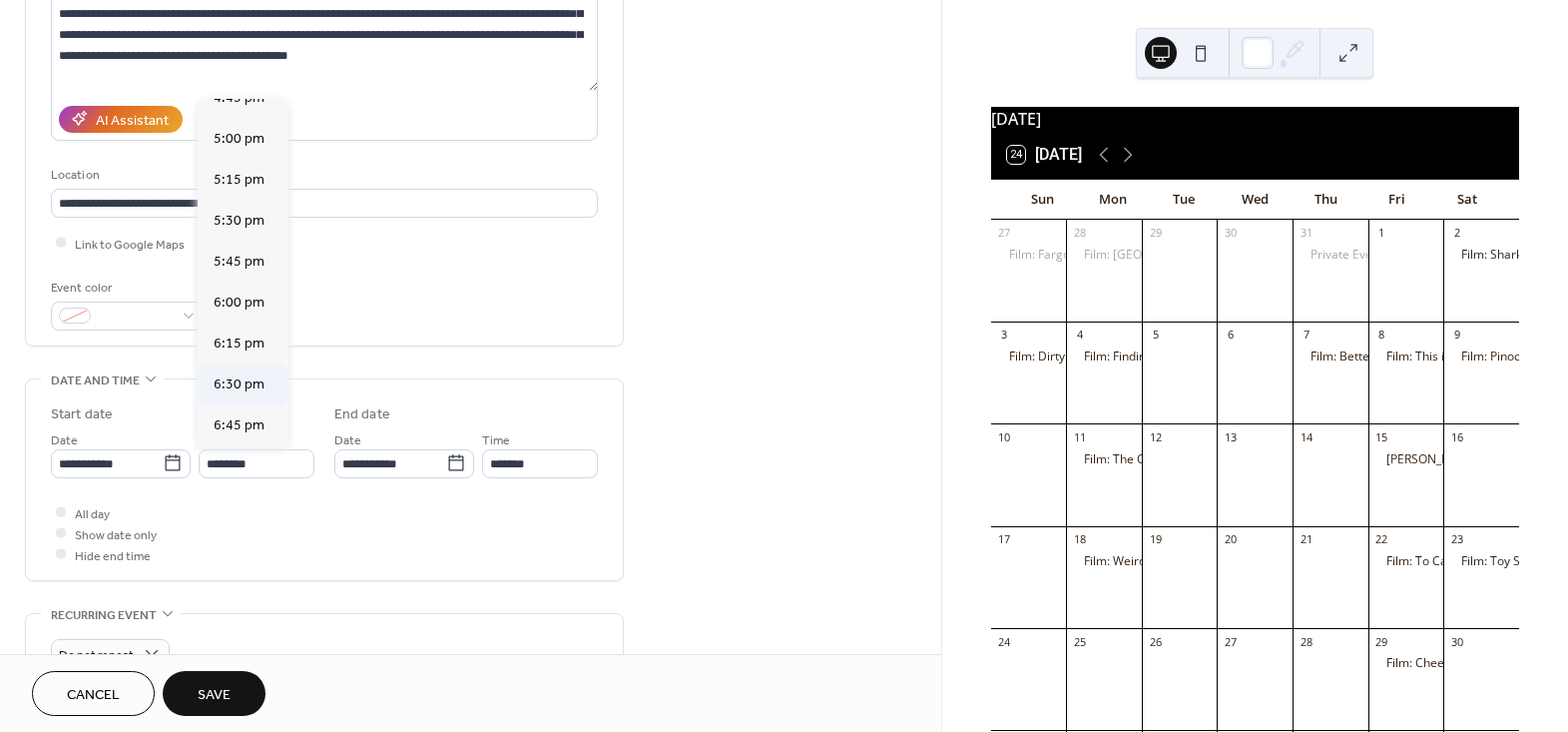 type on "*******" 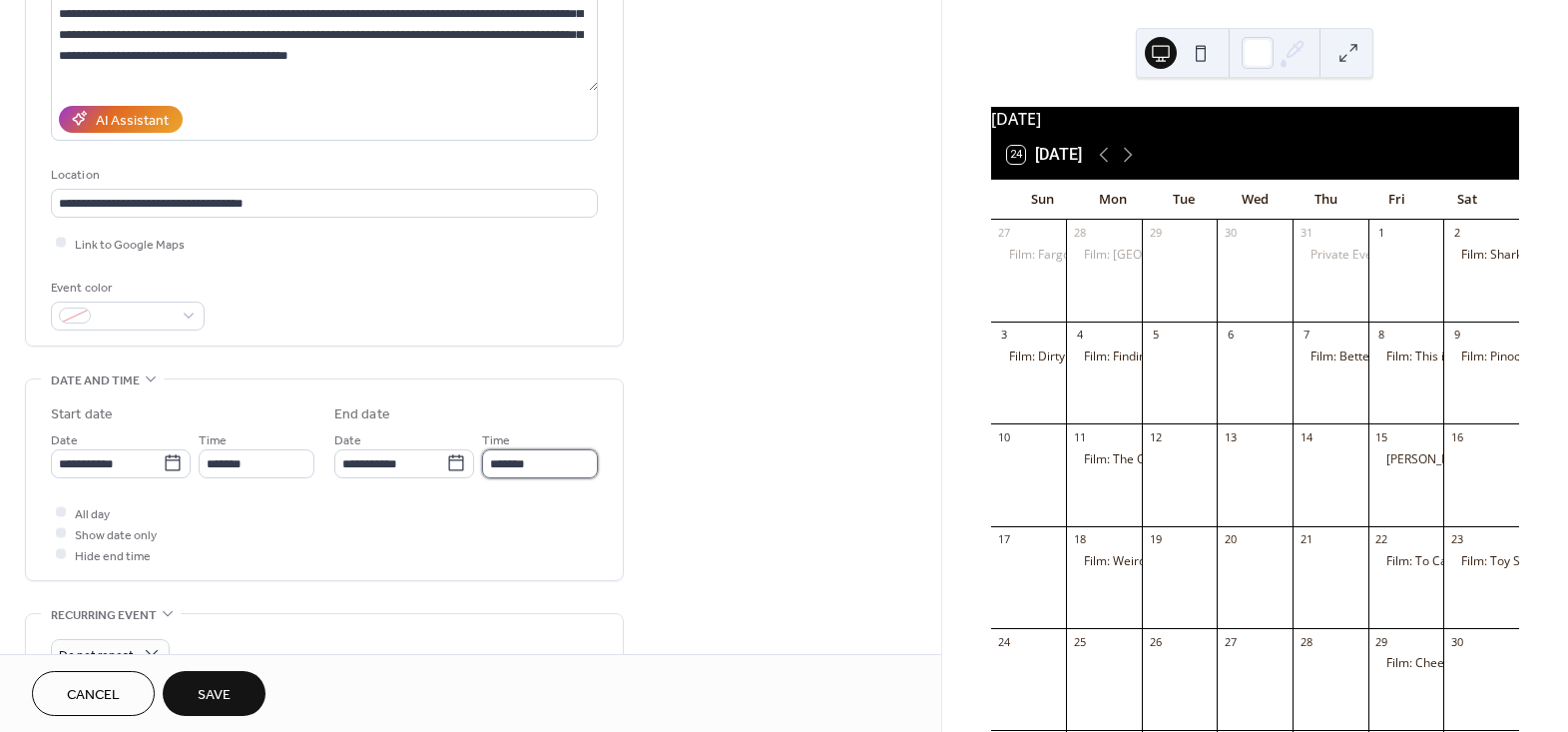 click on "*******" at bounding box center [540, 463] 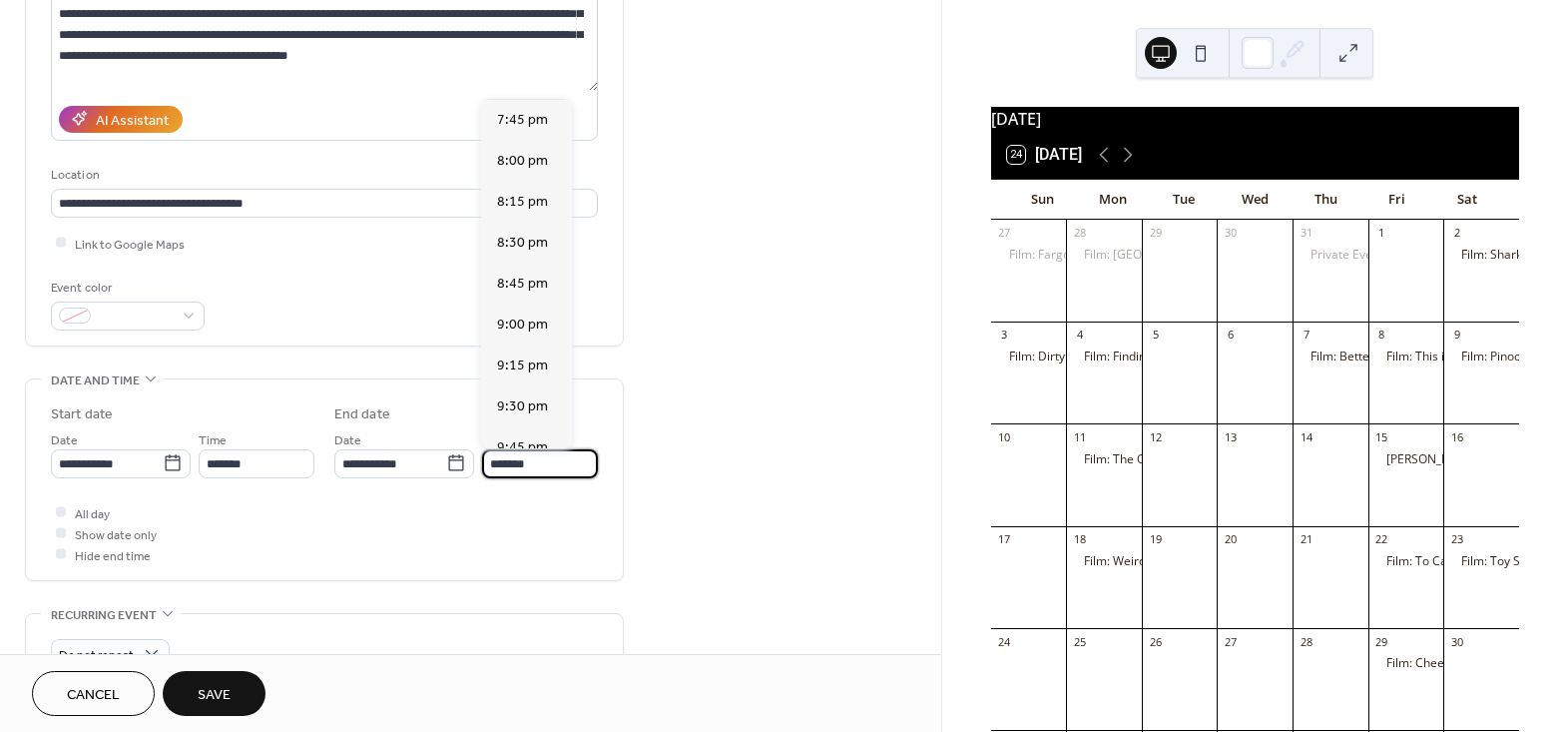 scroll, scrollTop: 90, scrollLeft: 0, axis: vertical 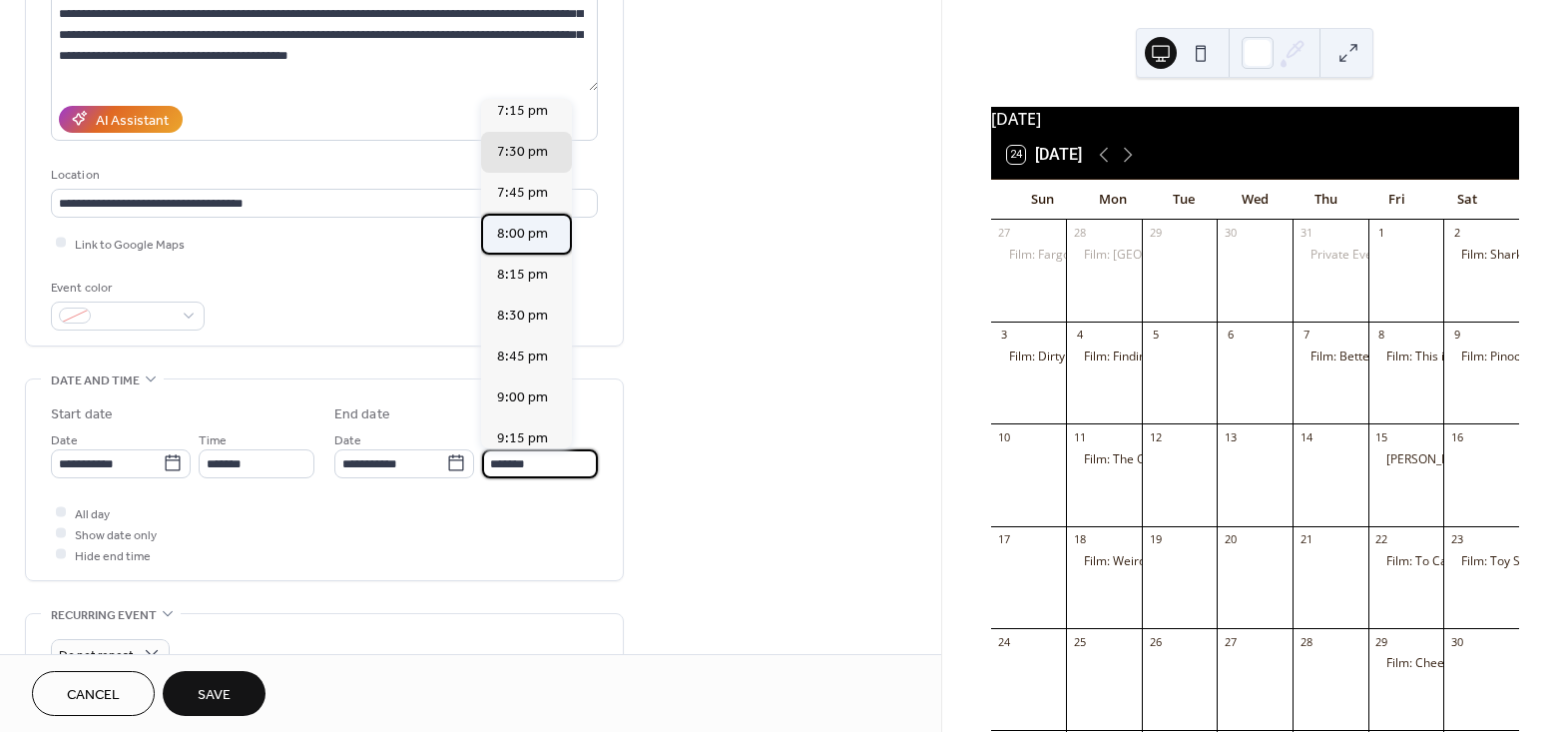 click on "8:00 pm" at bounding box center [522, 233] 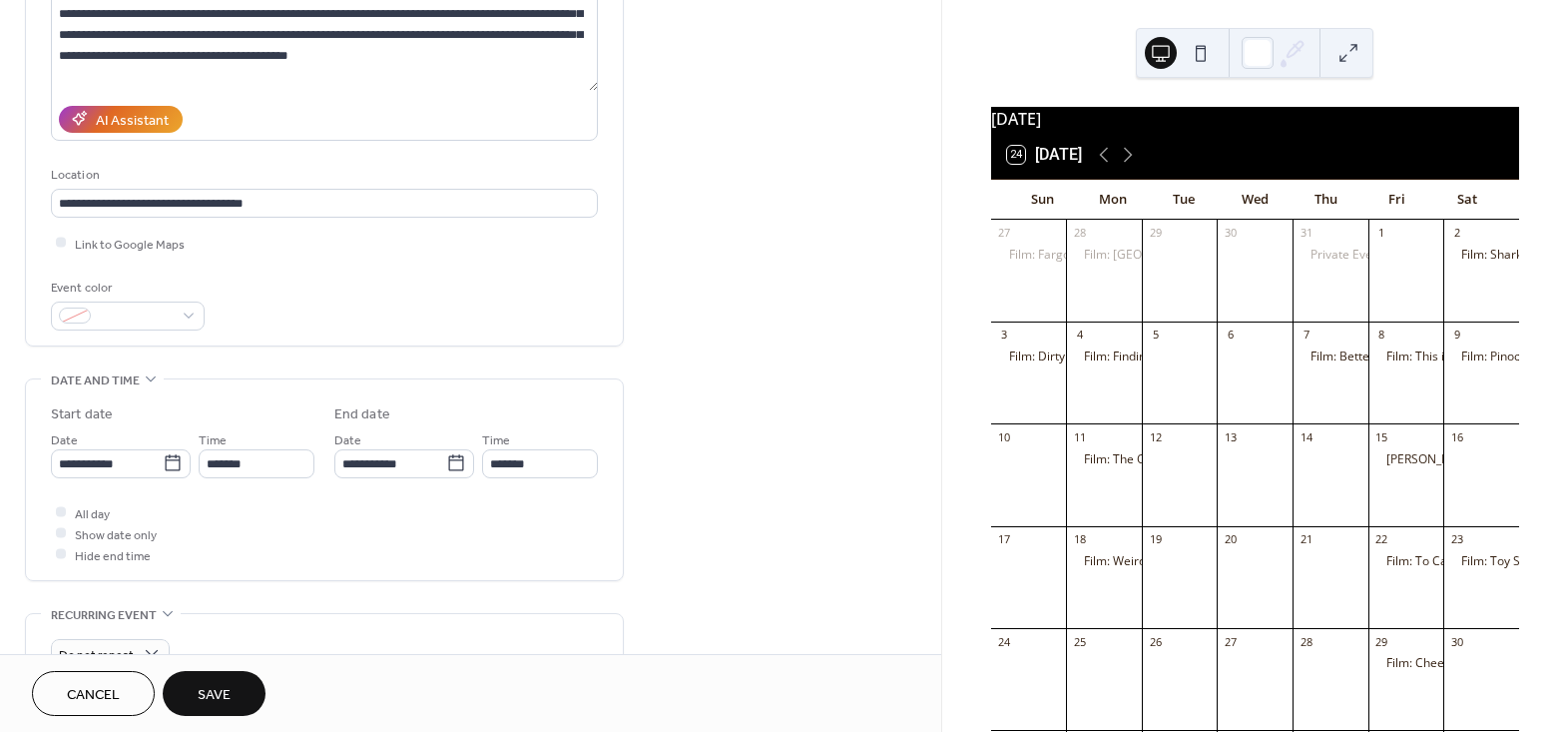 type on "*******" 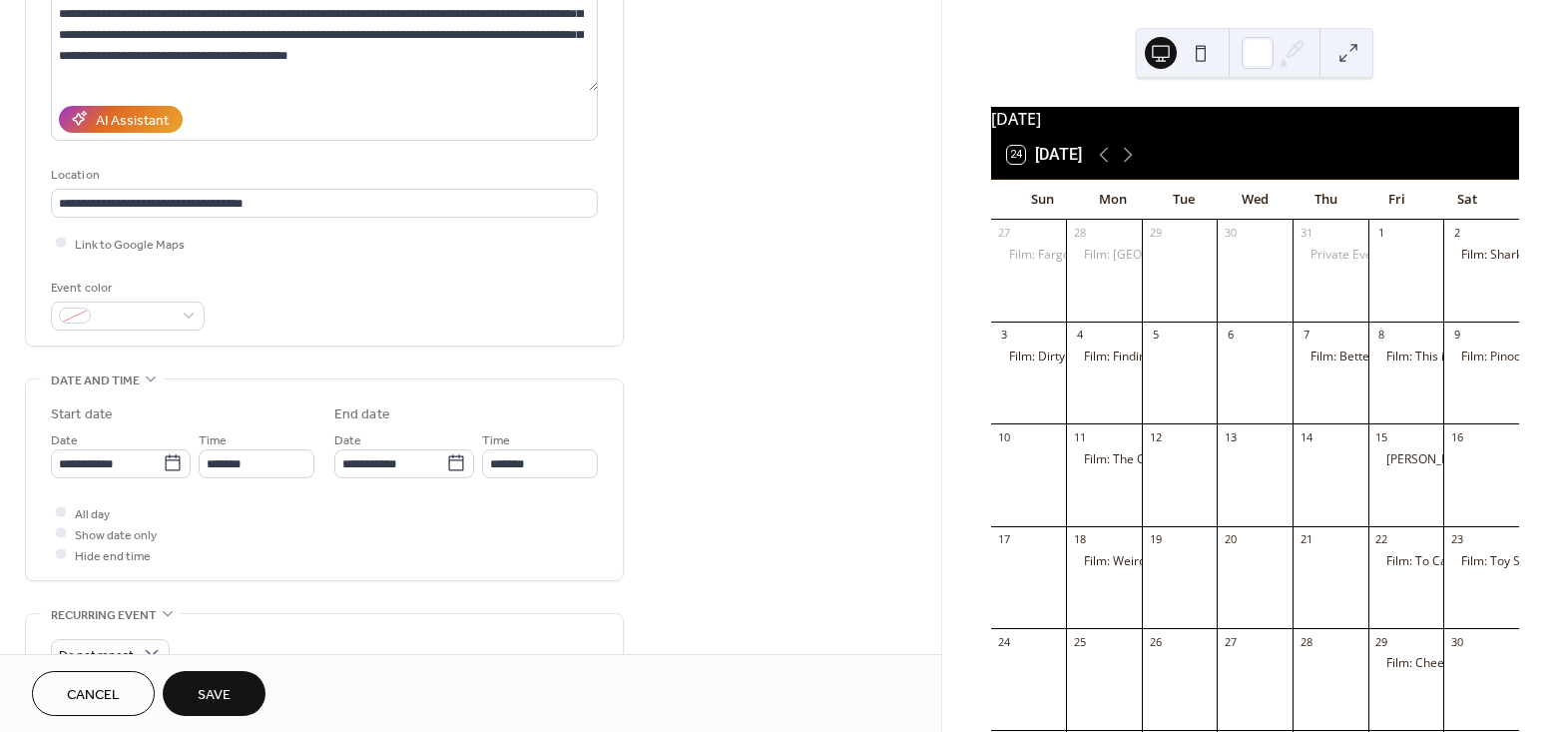 click on "**********" at bounding box center [470, 567] 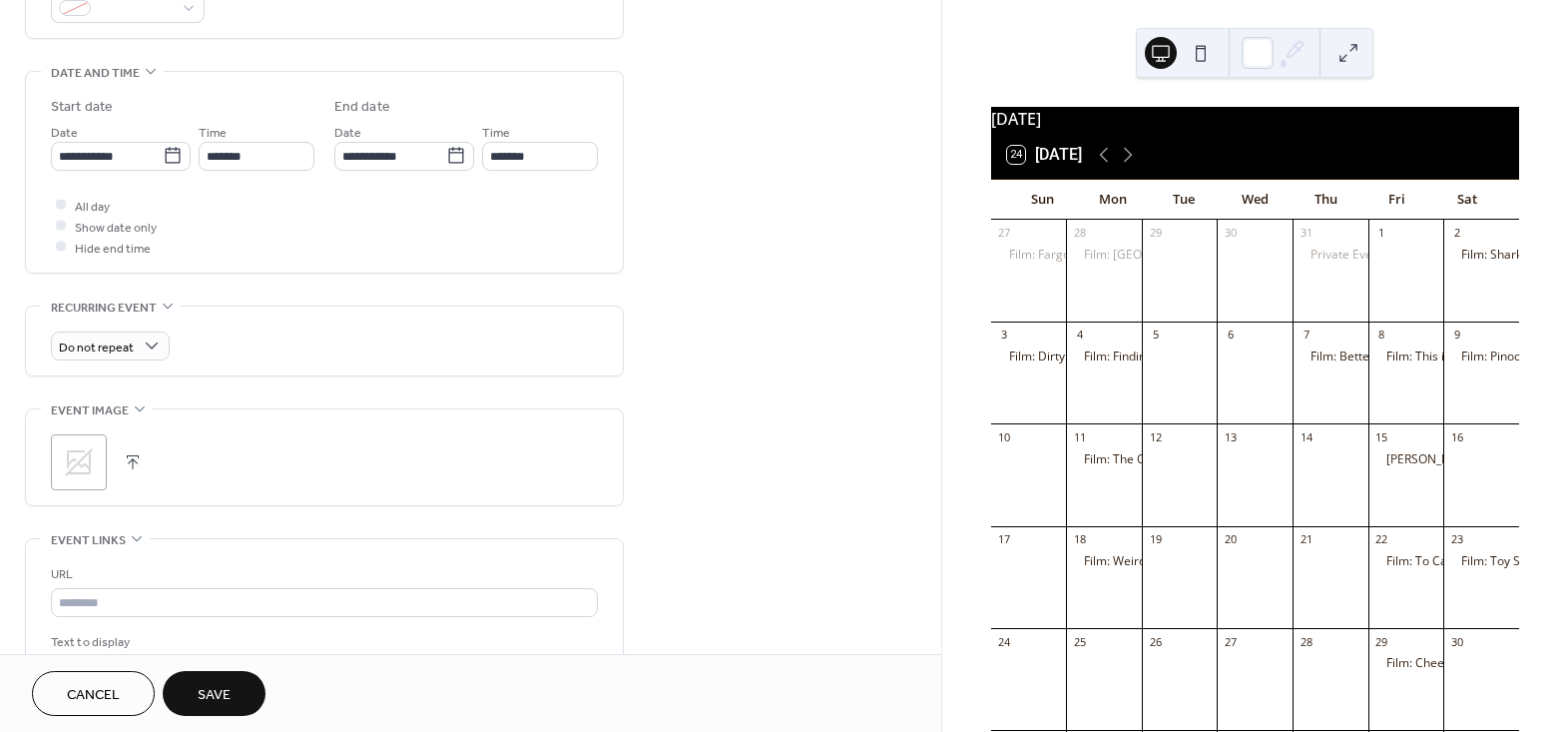 scroll, scrollTop: 635, scrollLeft: 0, axis: vertical 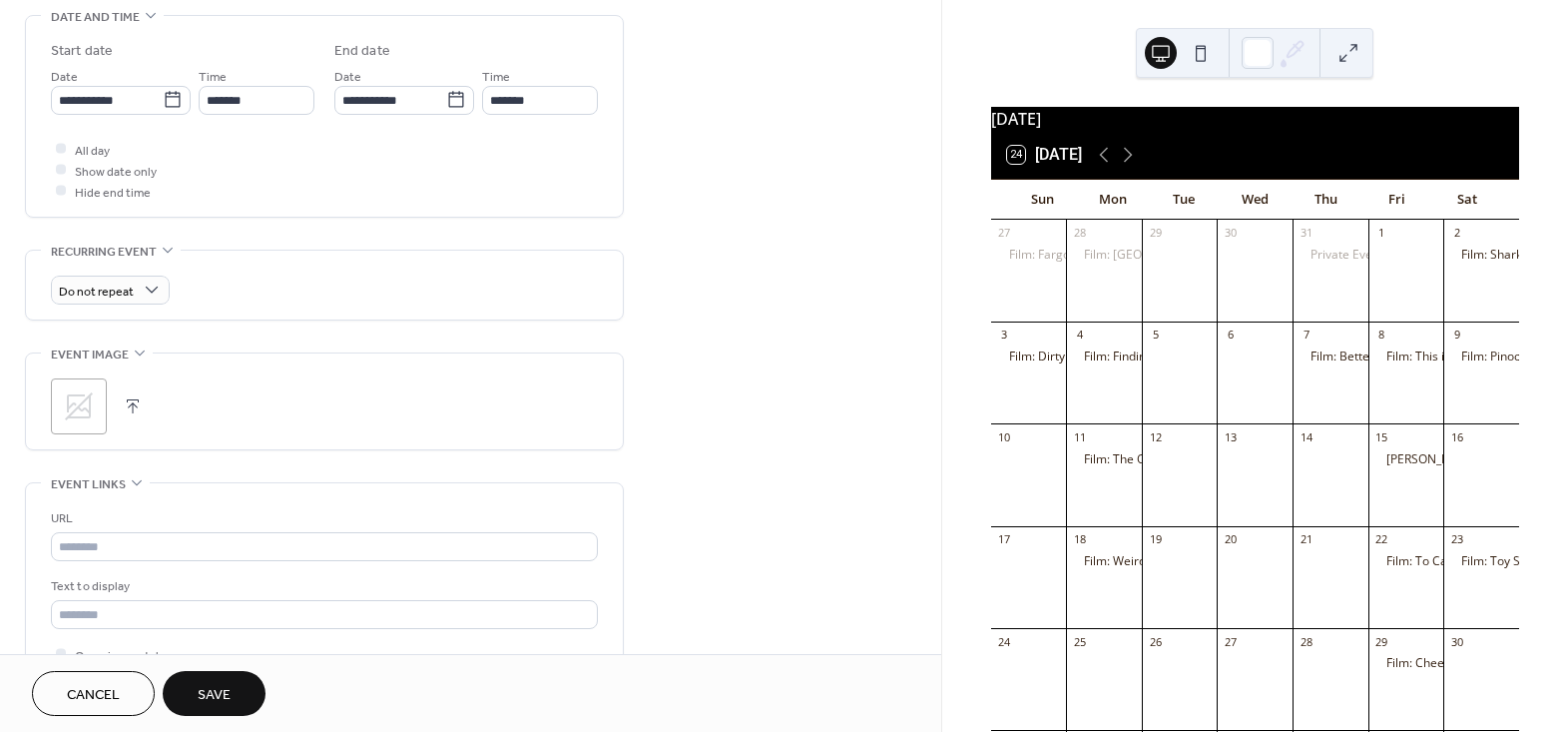 click on ";" at bounding box center [79, 406] 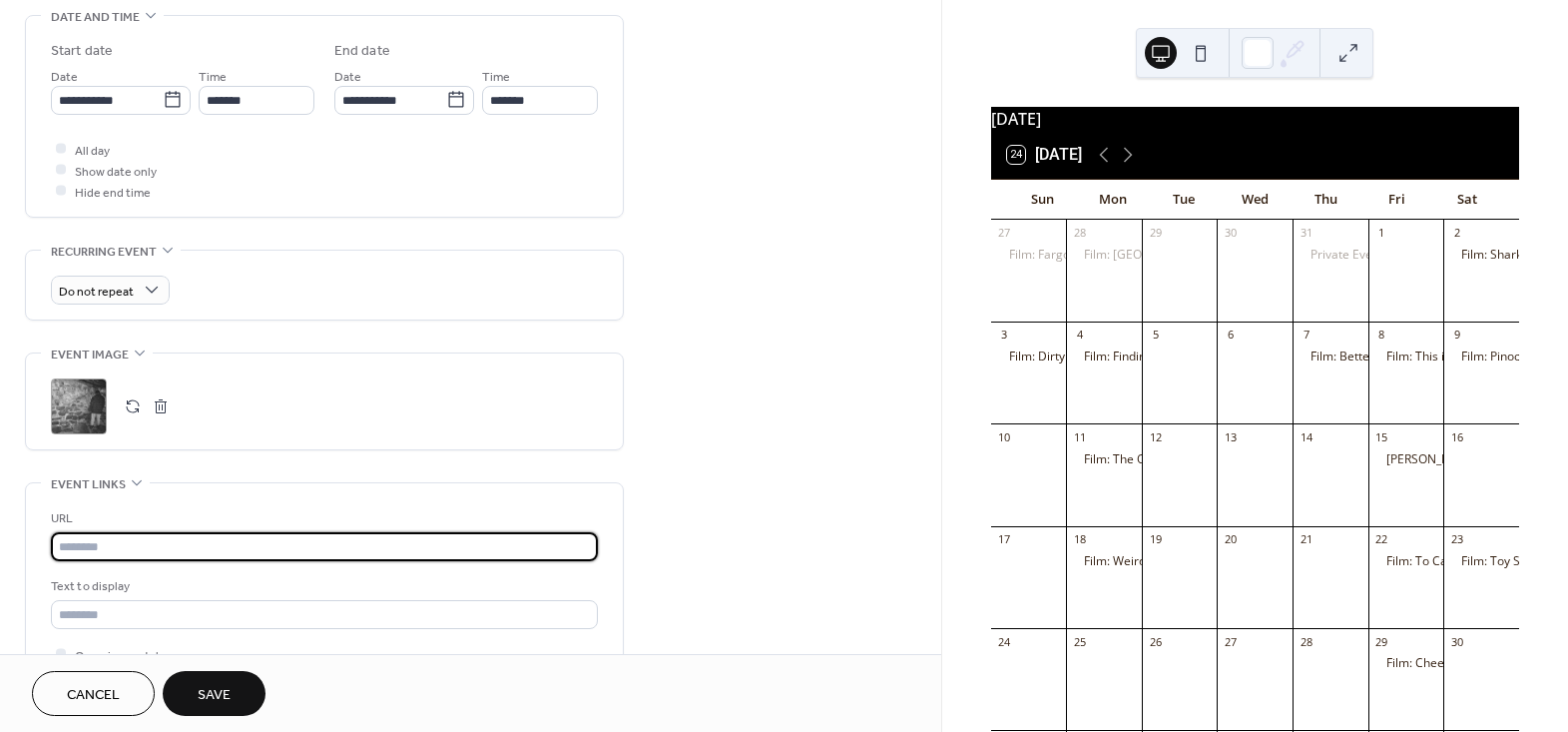 click at bounding box center (324, 546) 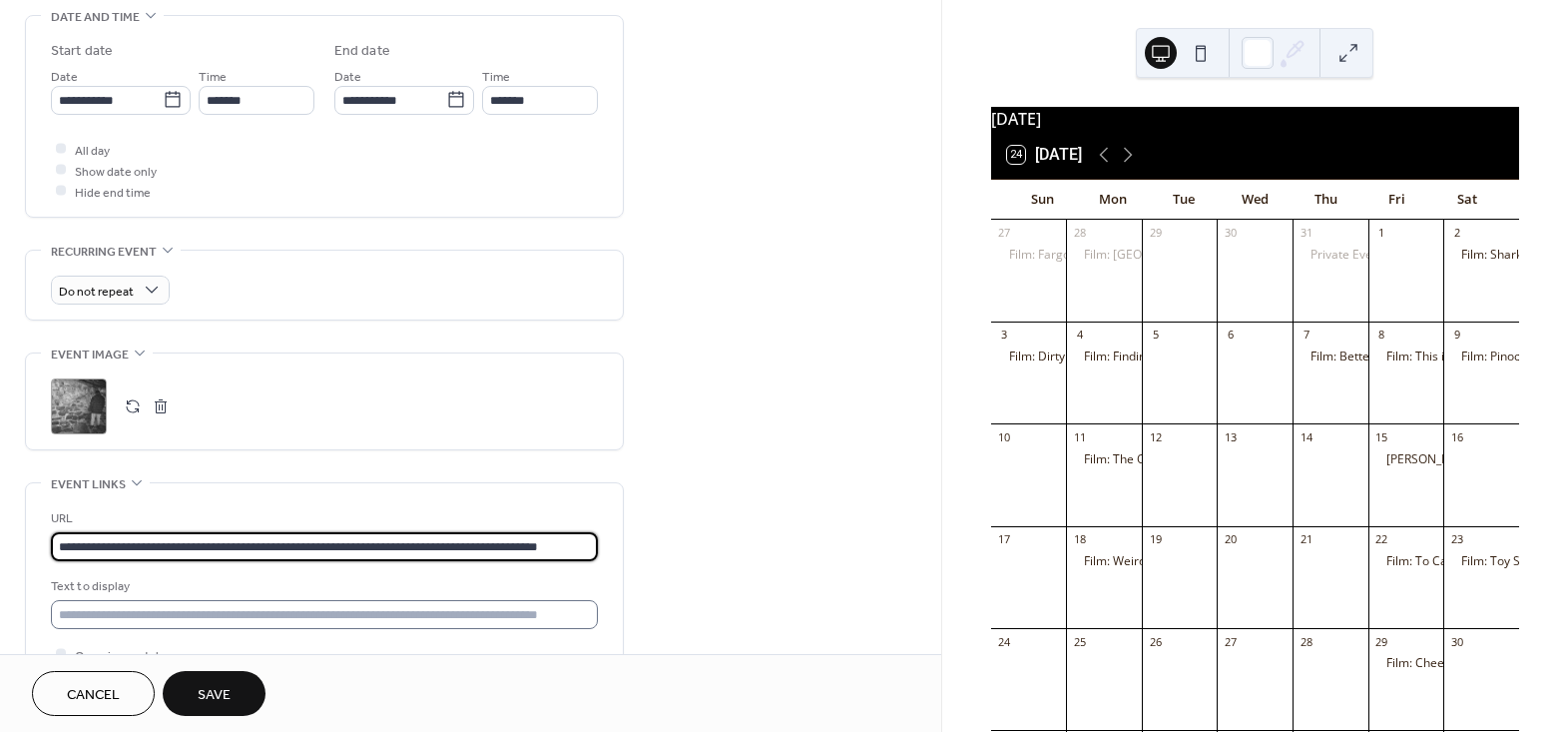 scroll, scrollTop: 0, scrollLeft: 10, axis: horizontal 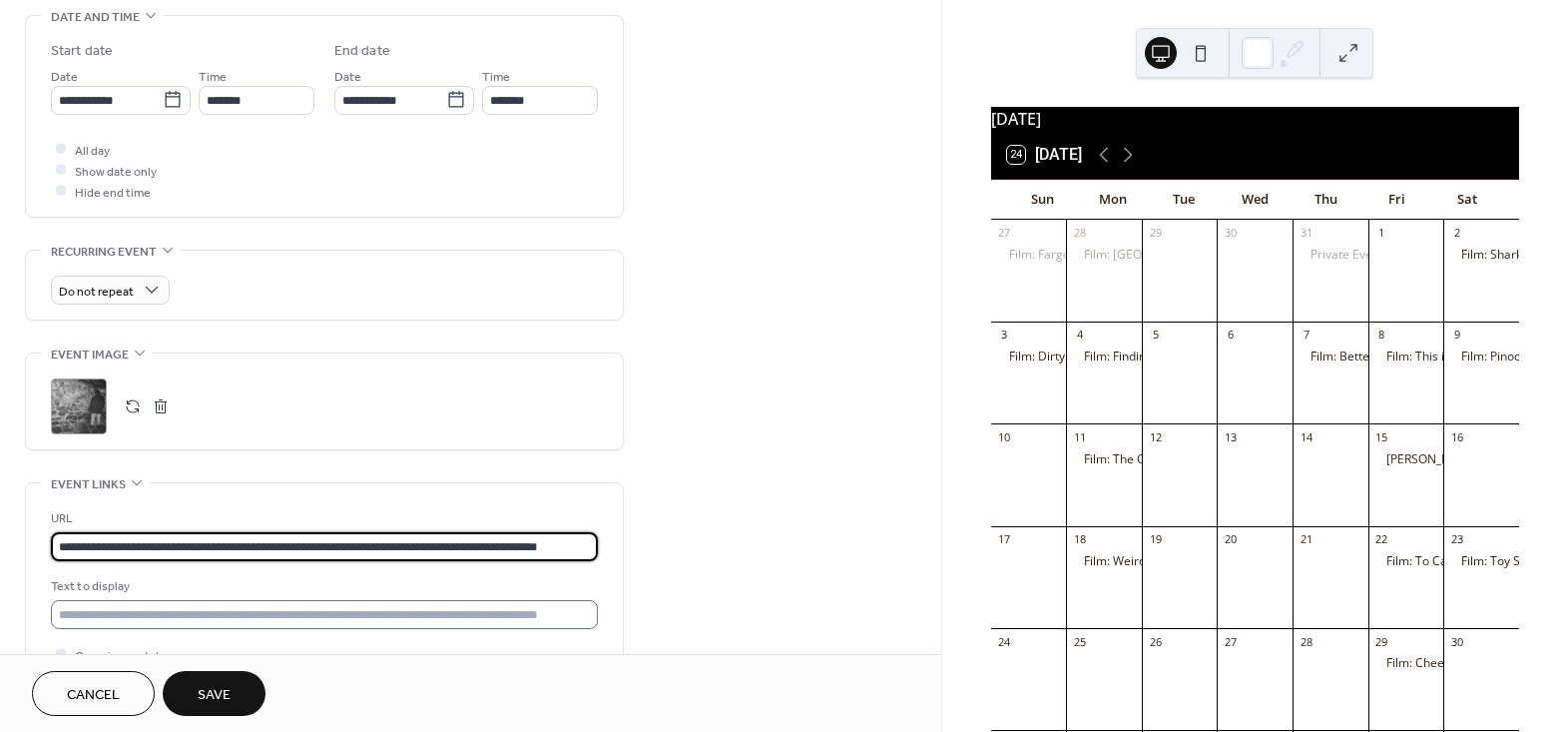 type on "**********" 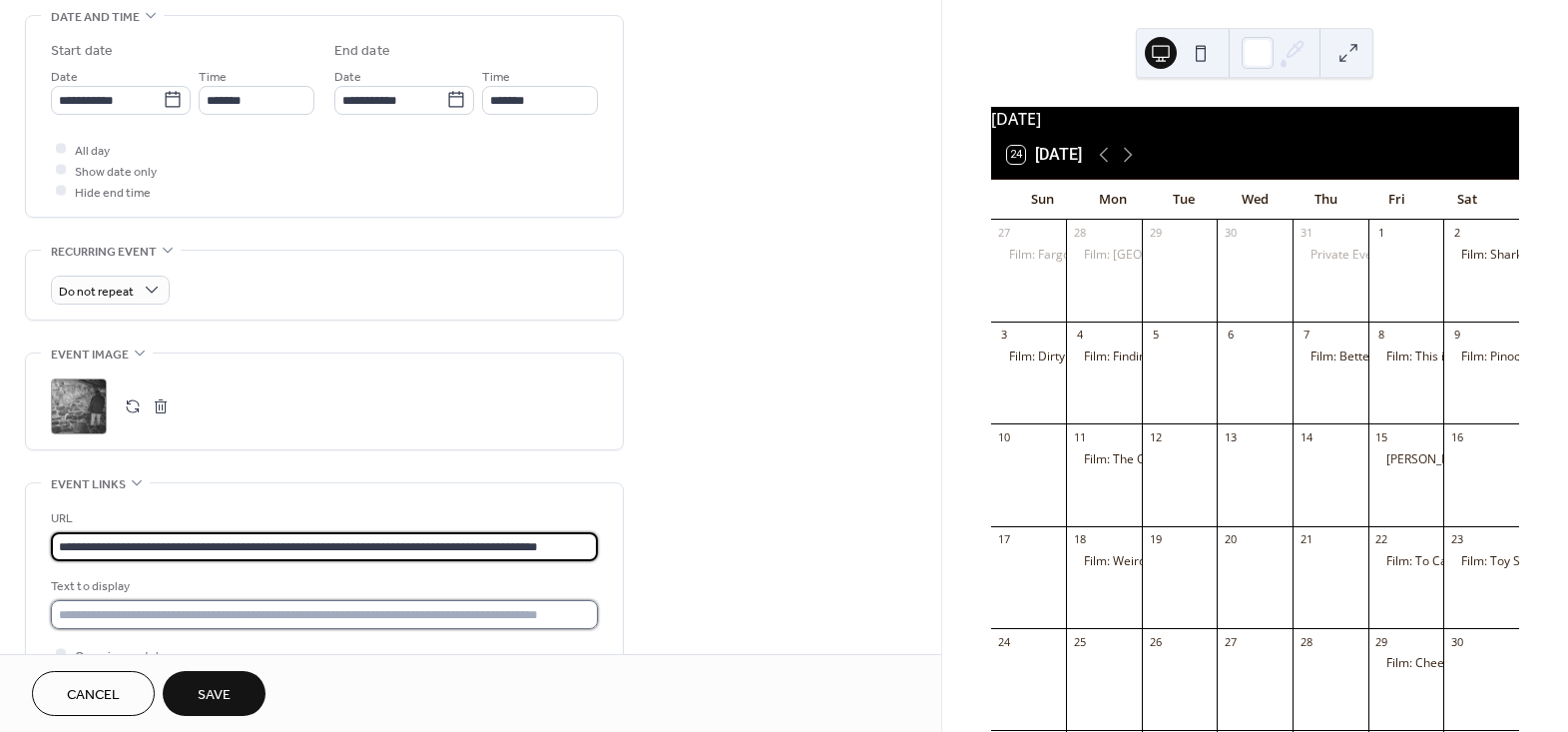 scroll, scrollTop: 0, scrollLeft: 0, axis: both 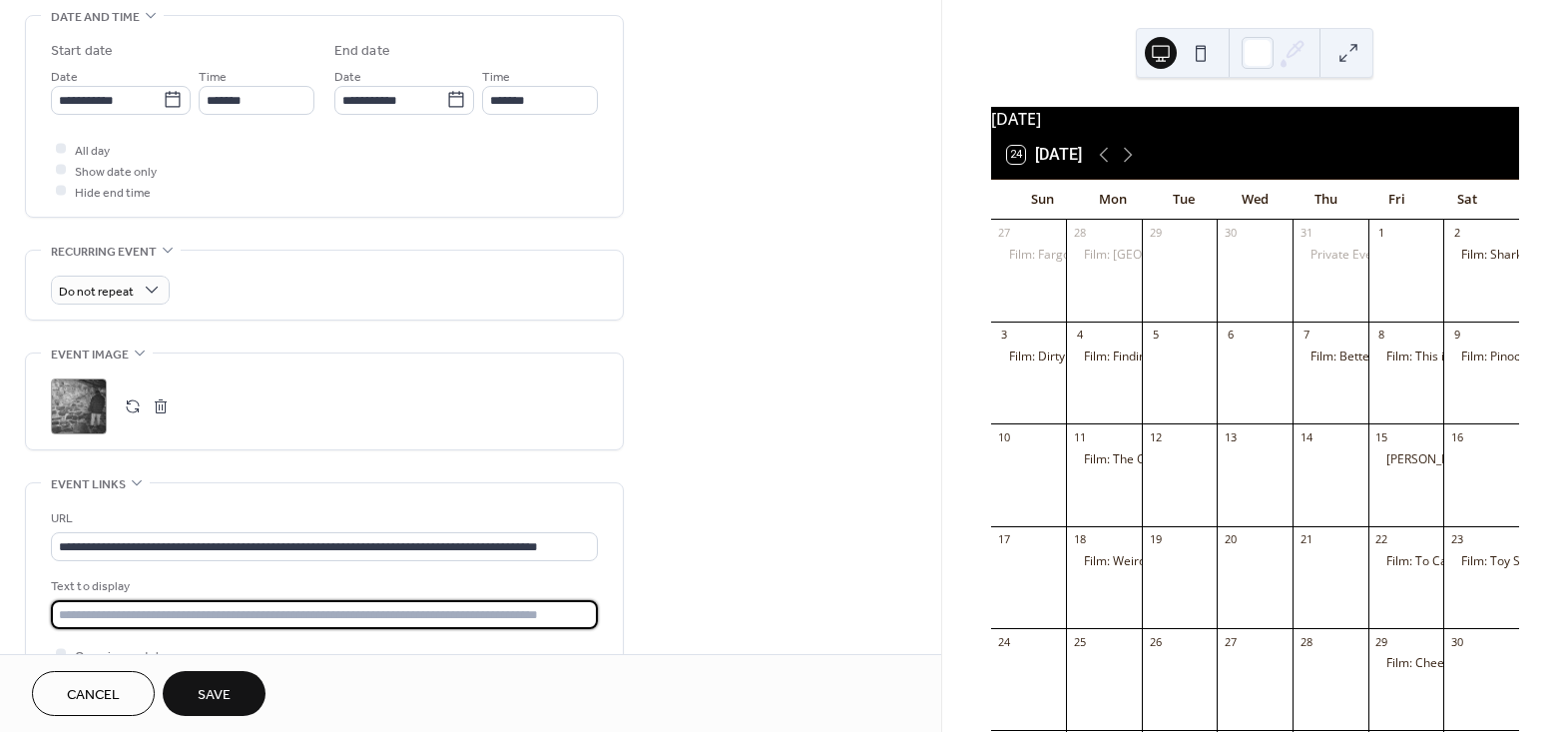 click at bounding box center [324, 614] 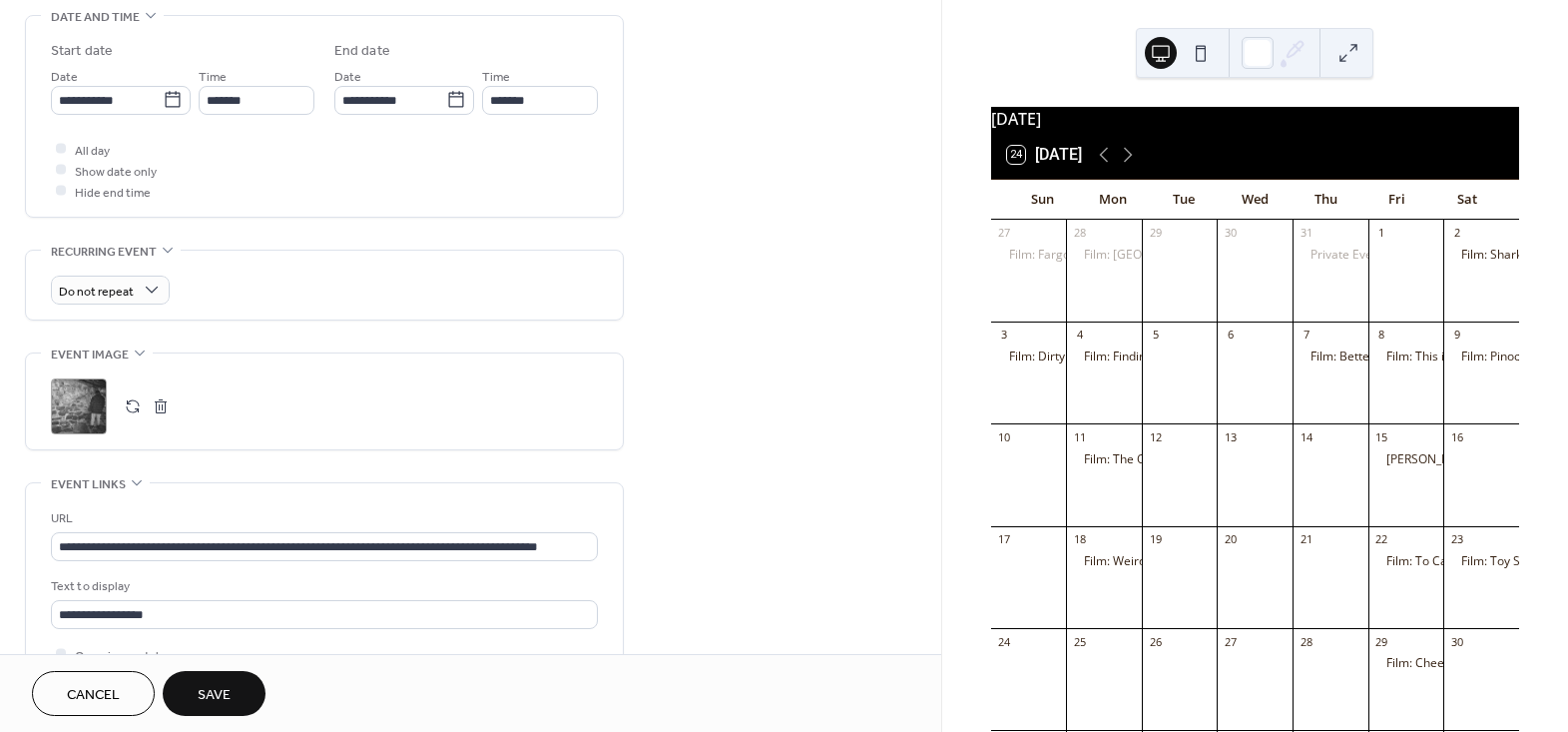click on "**********" at bounding box center [470, 204] 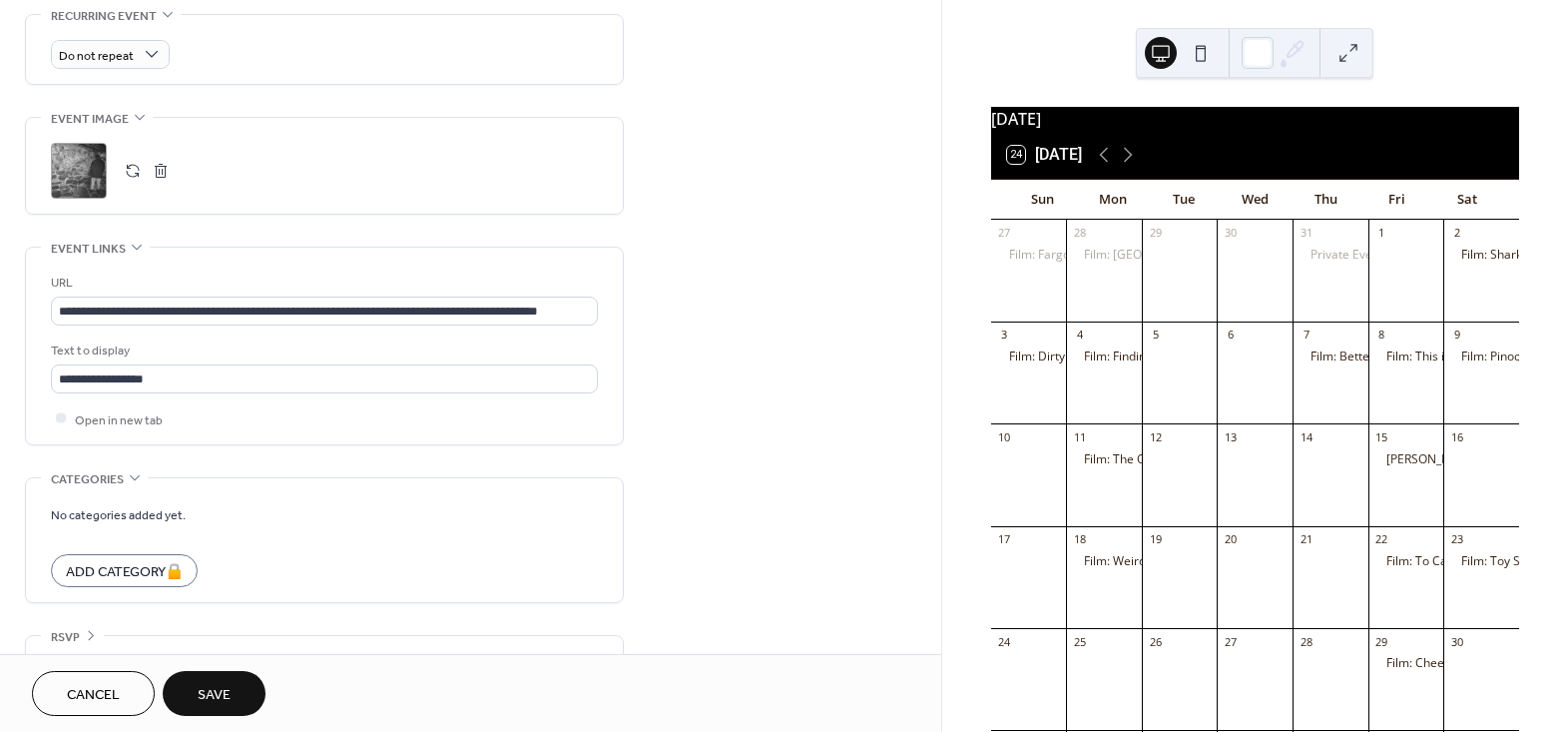 scroll, scrollTop: 912, scrollLeft: 0, axis: vertical 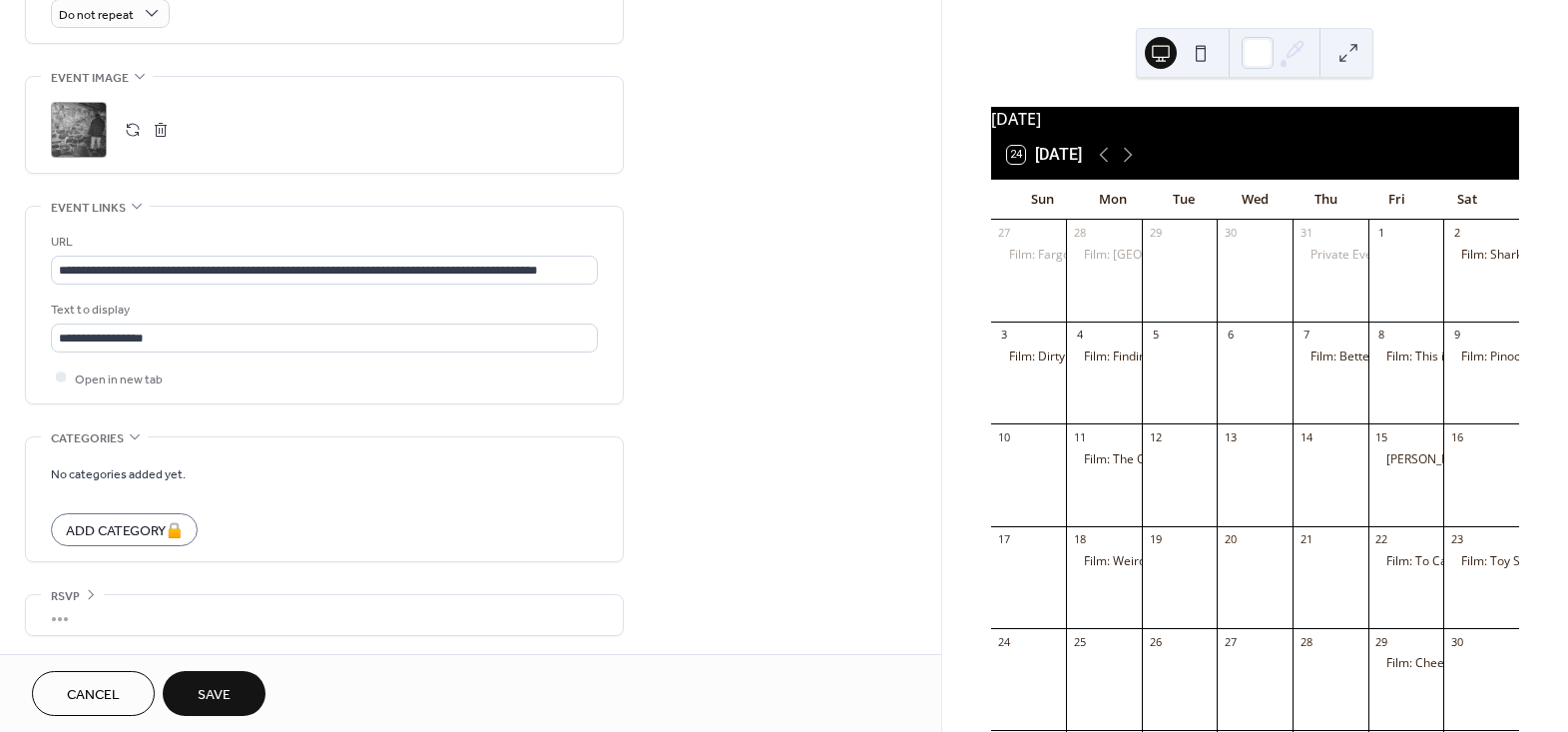 click on "Save" at bounding box center [214, 695] 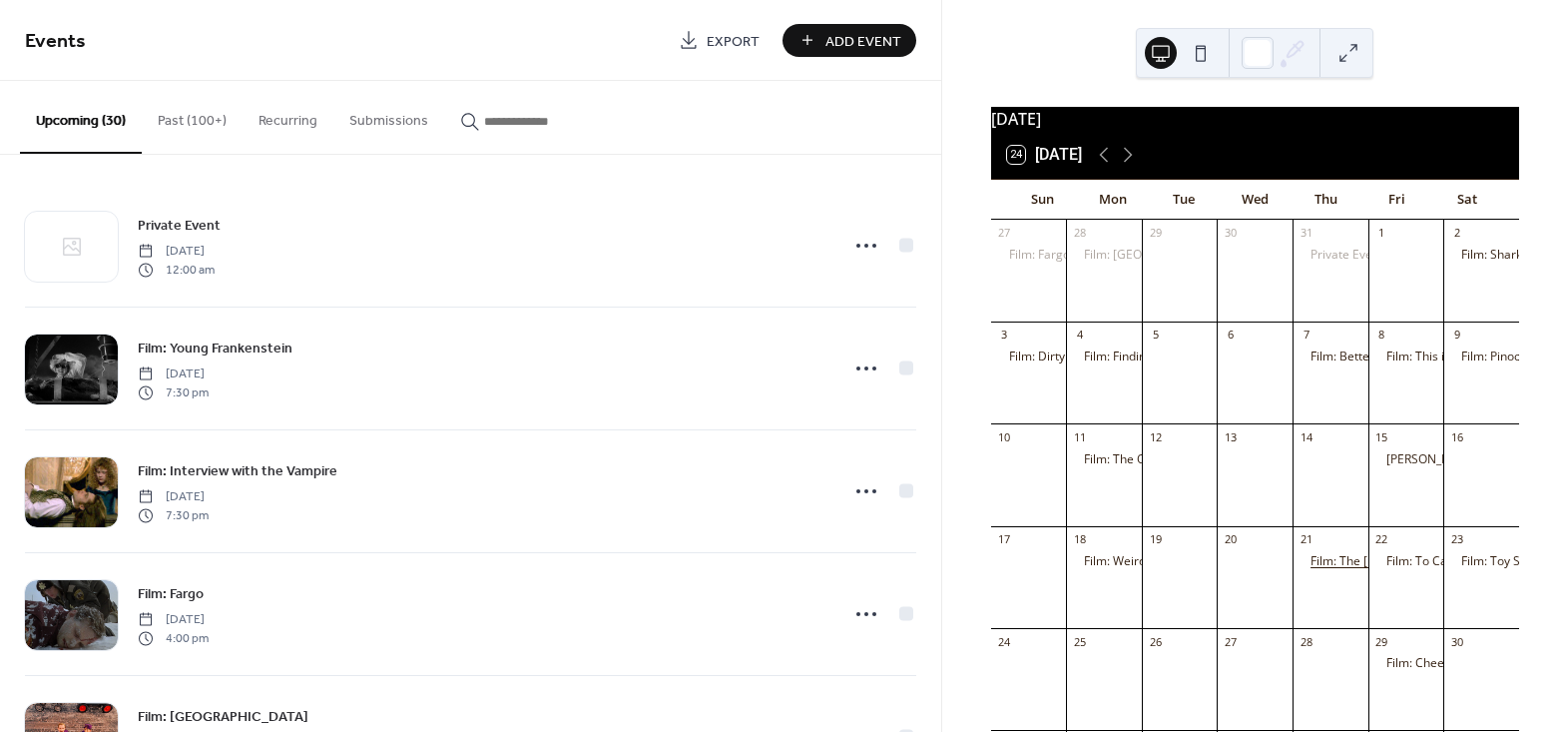 click on "Film: The [PERSON_NAME] Witch Project" at bounding box center (1421, 561) 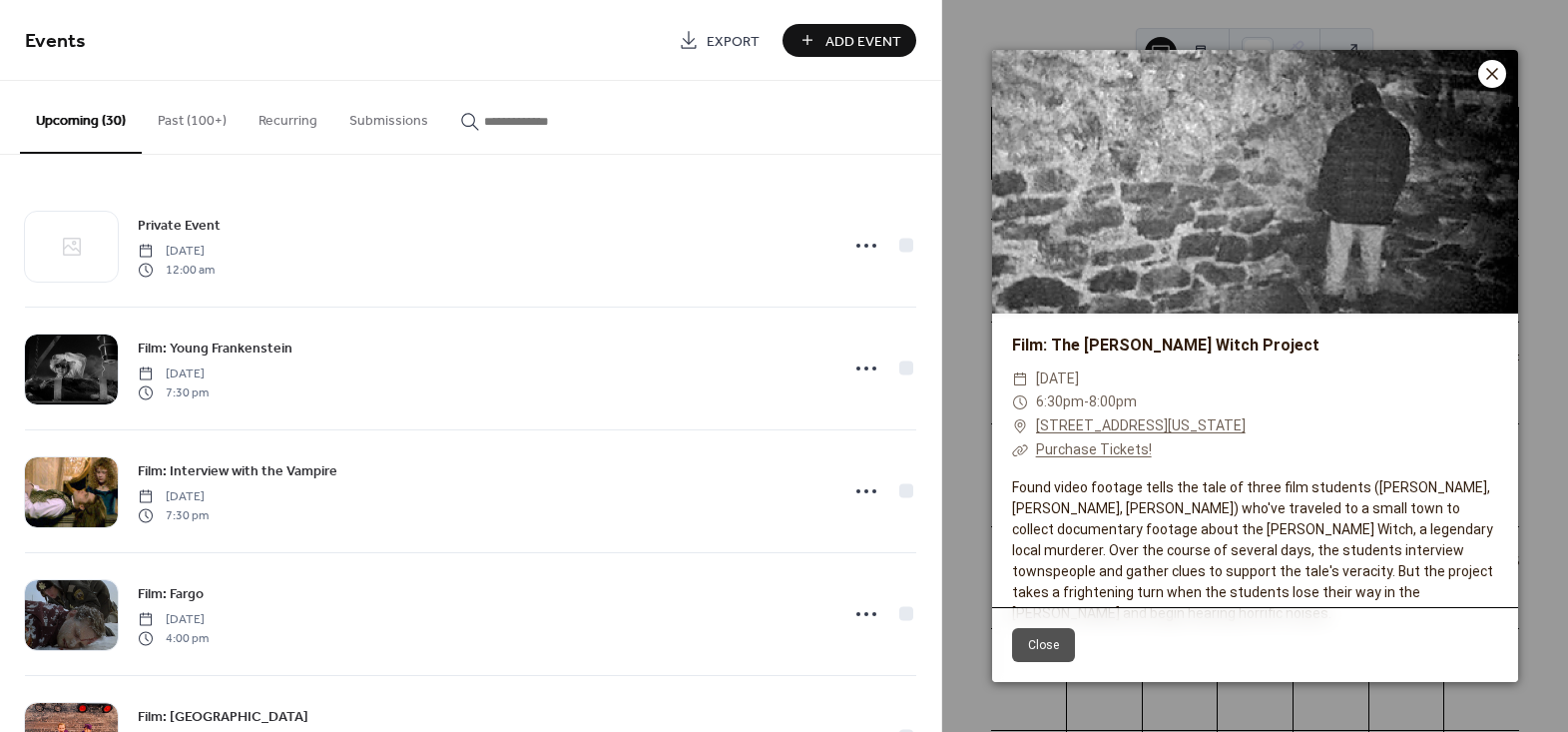 click 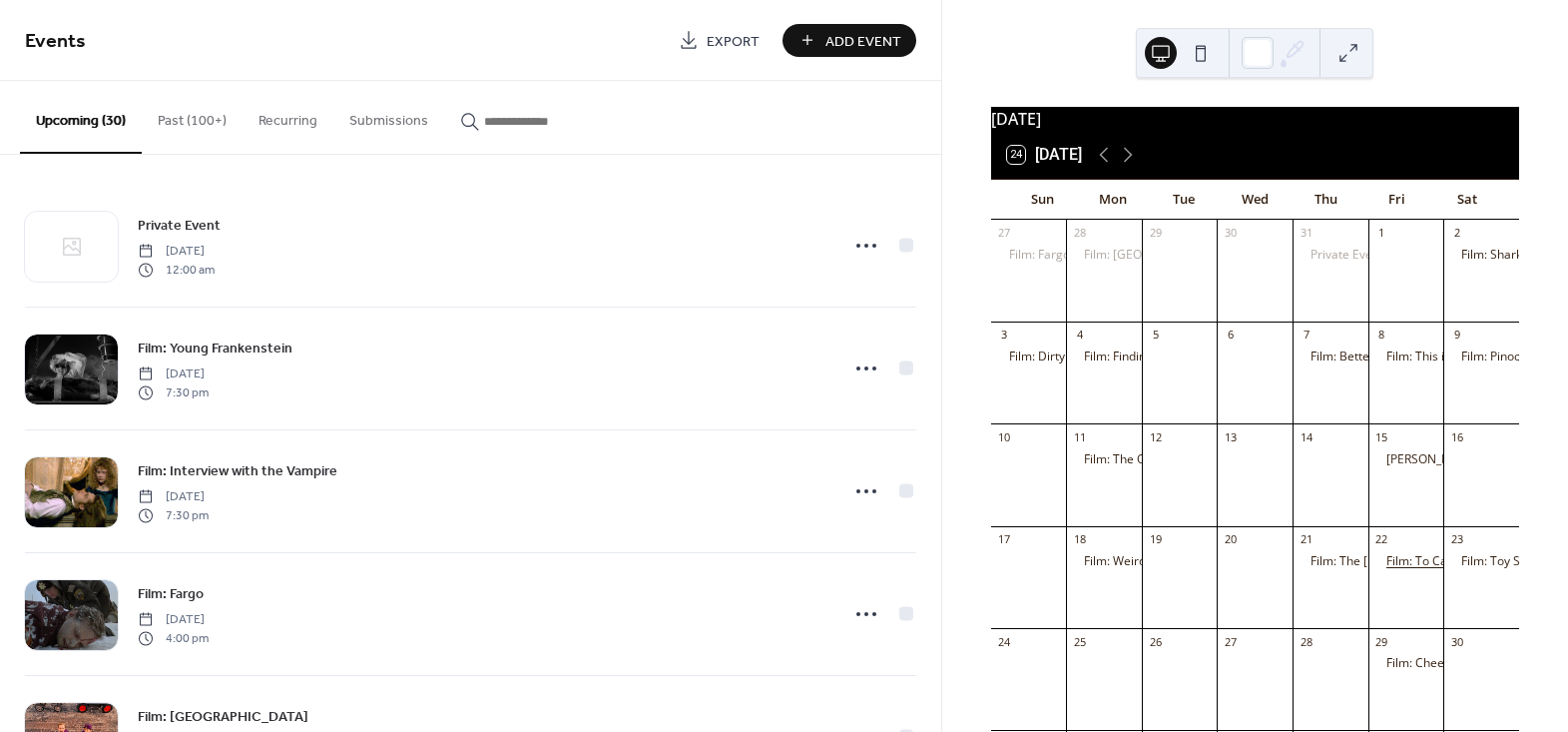 click on "Film: To Catch A Thief" at bounding box center (1446, 561) 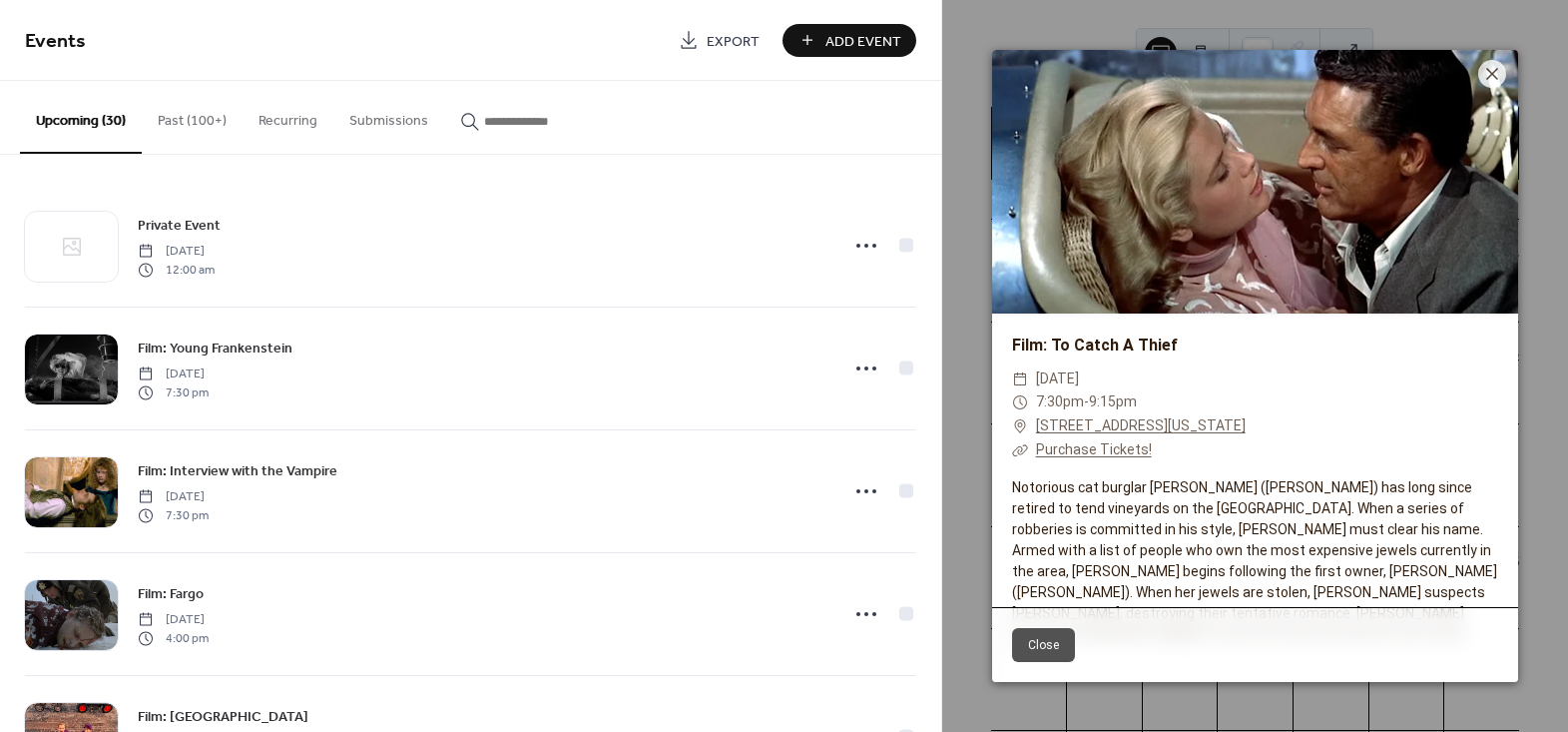click at bounding box center [1255, 182] 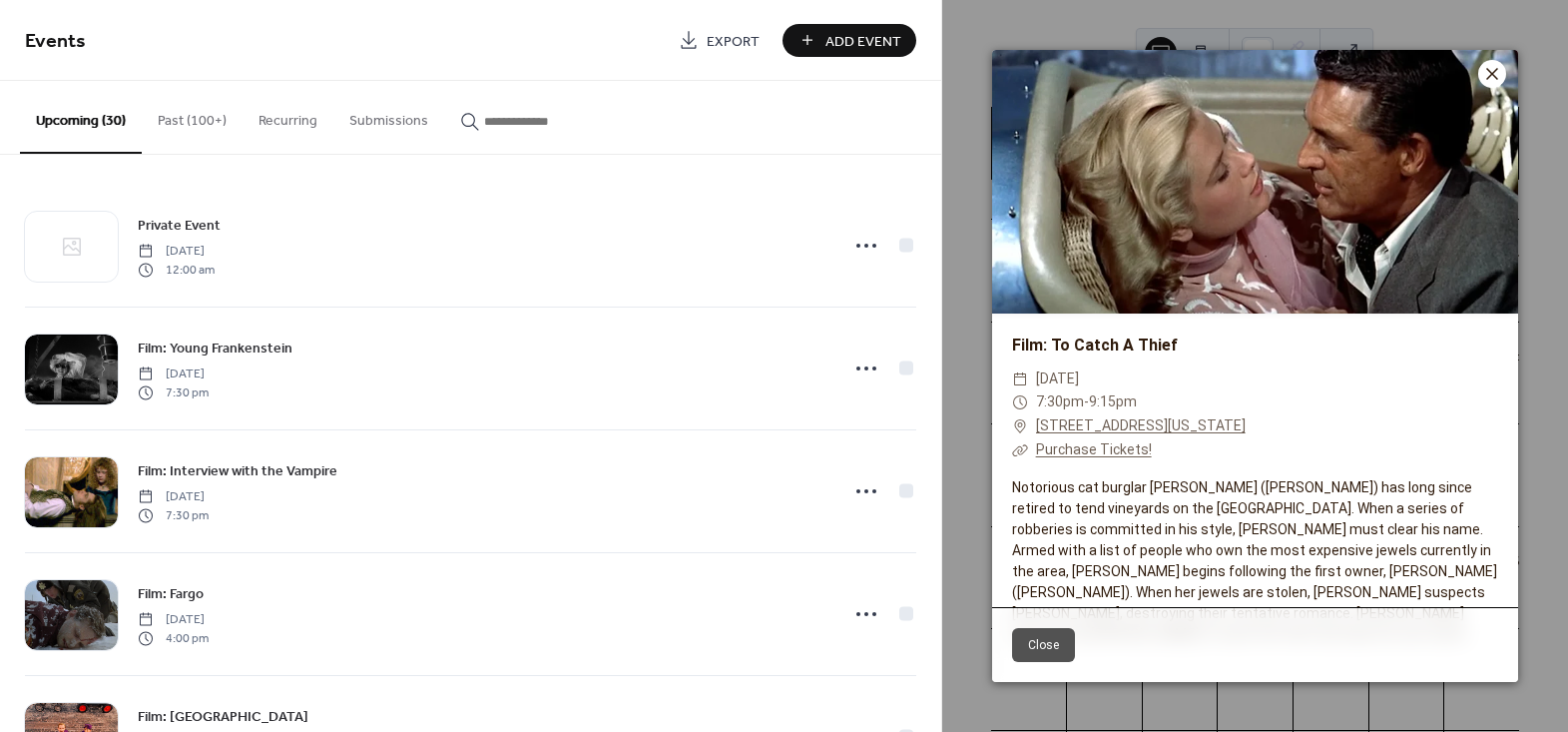 click at bounding box center (1492, 74) 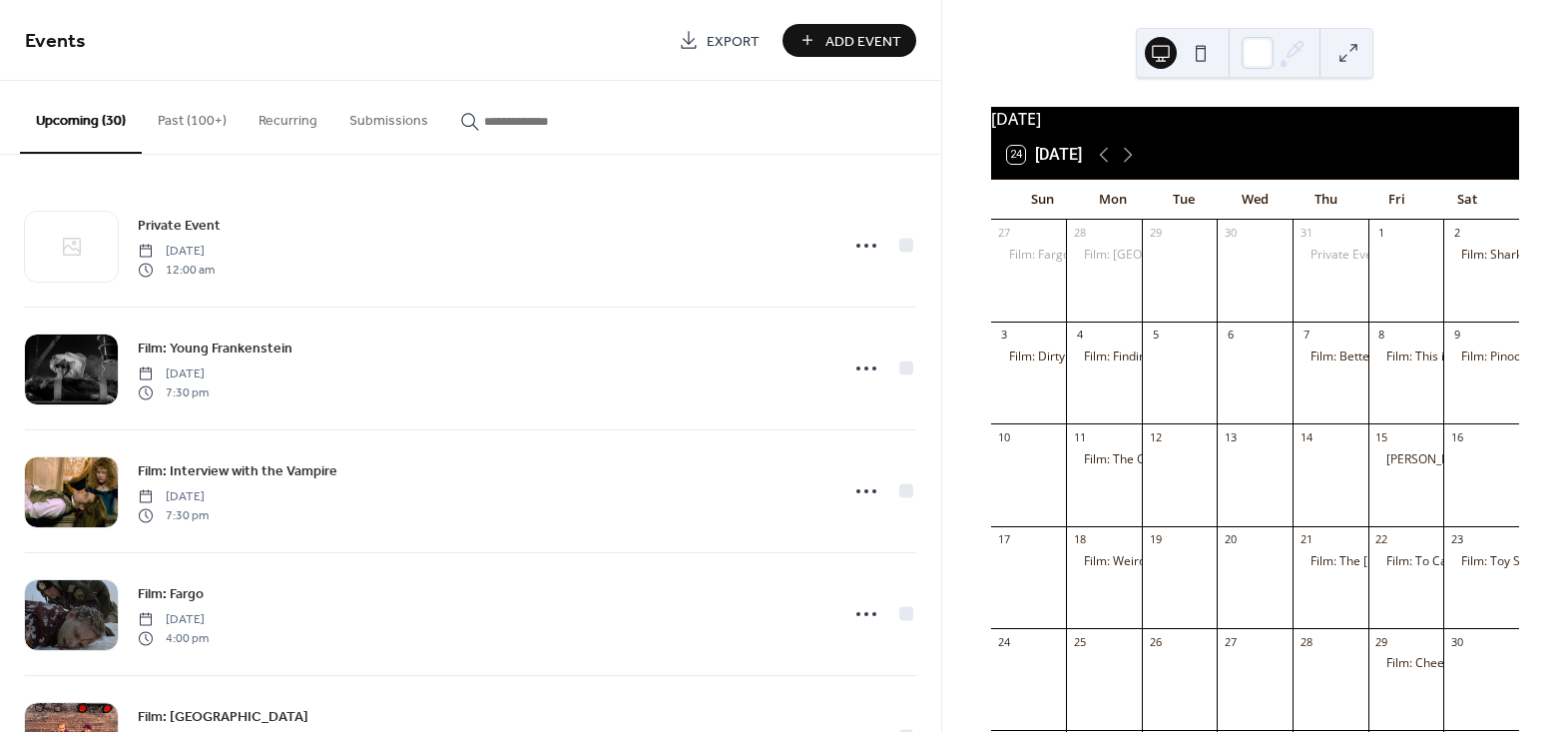 click on "Add Event" at bounding box center (863, 41) 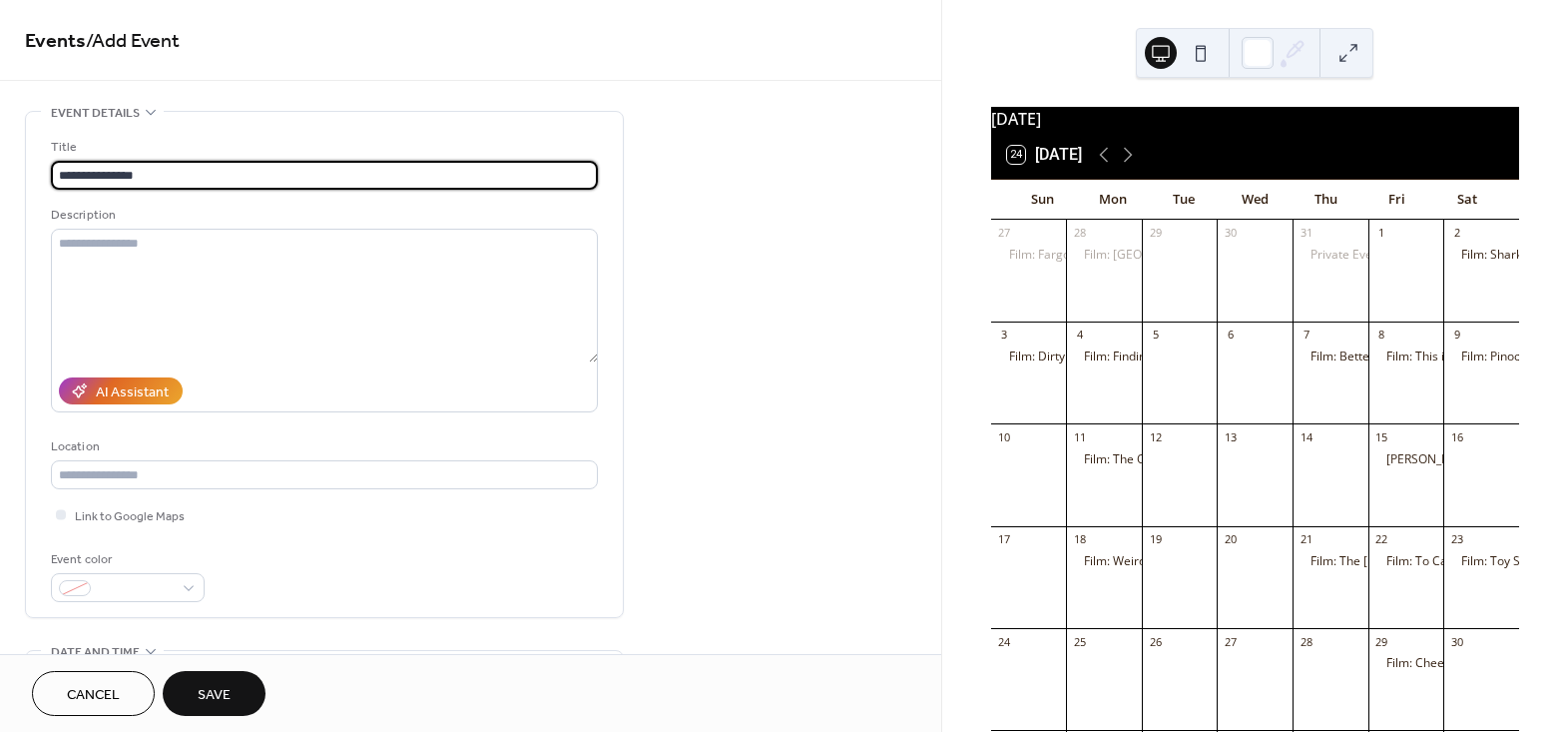 type on "**********" 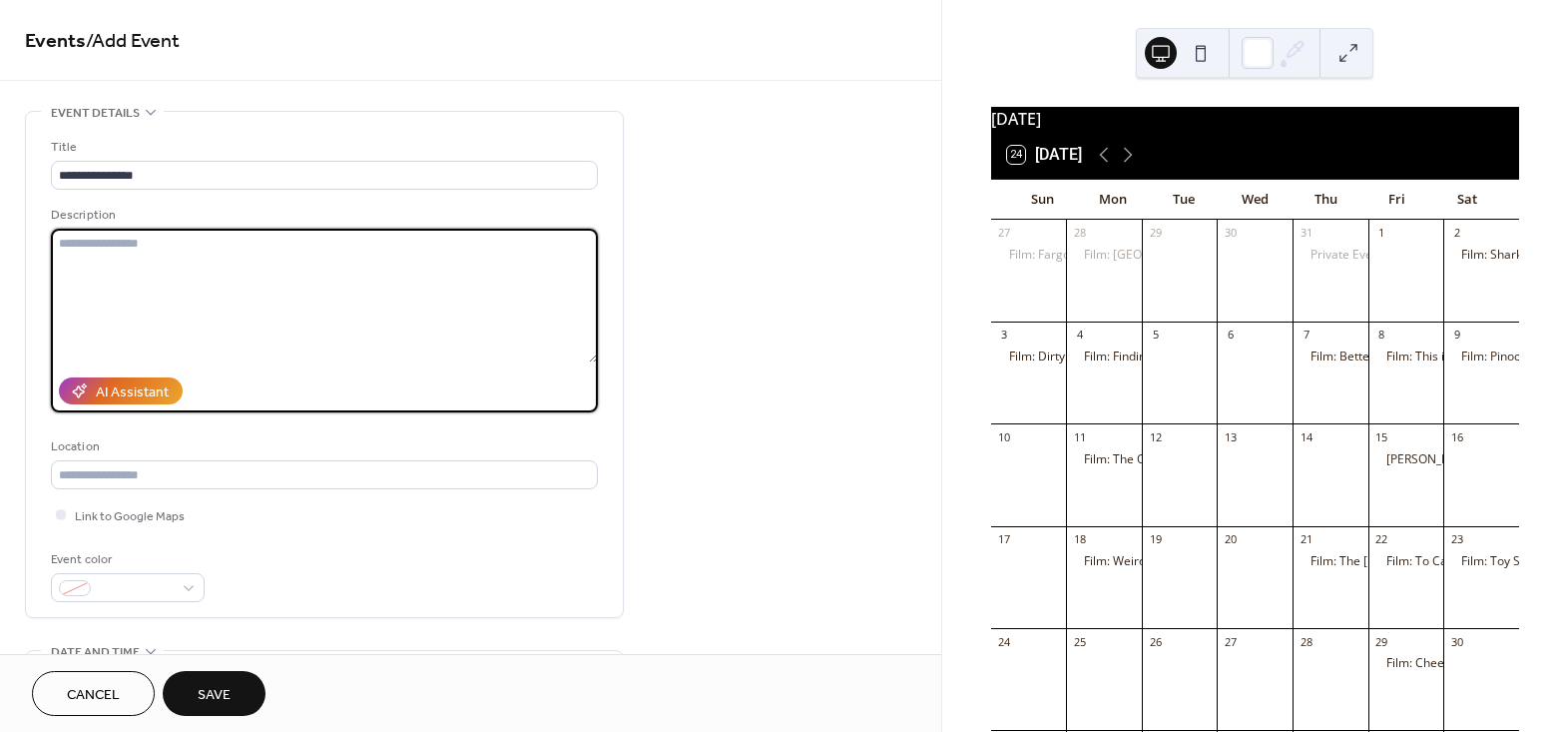 paste on "**********" 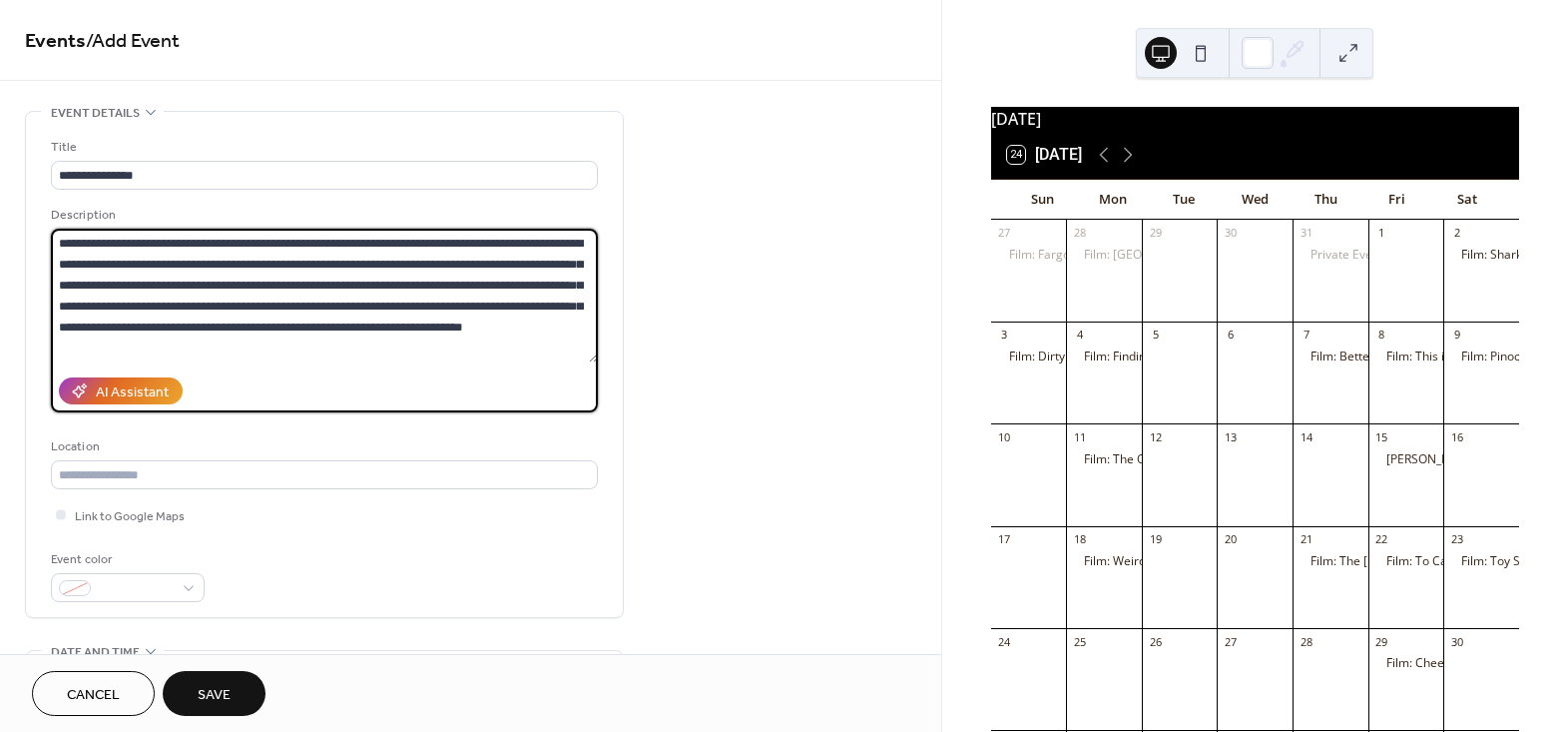 scroll, scrollTop: 18, scrollLeft: 0, axis: vertical 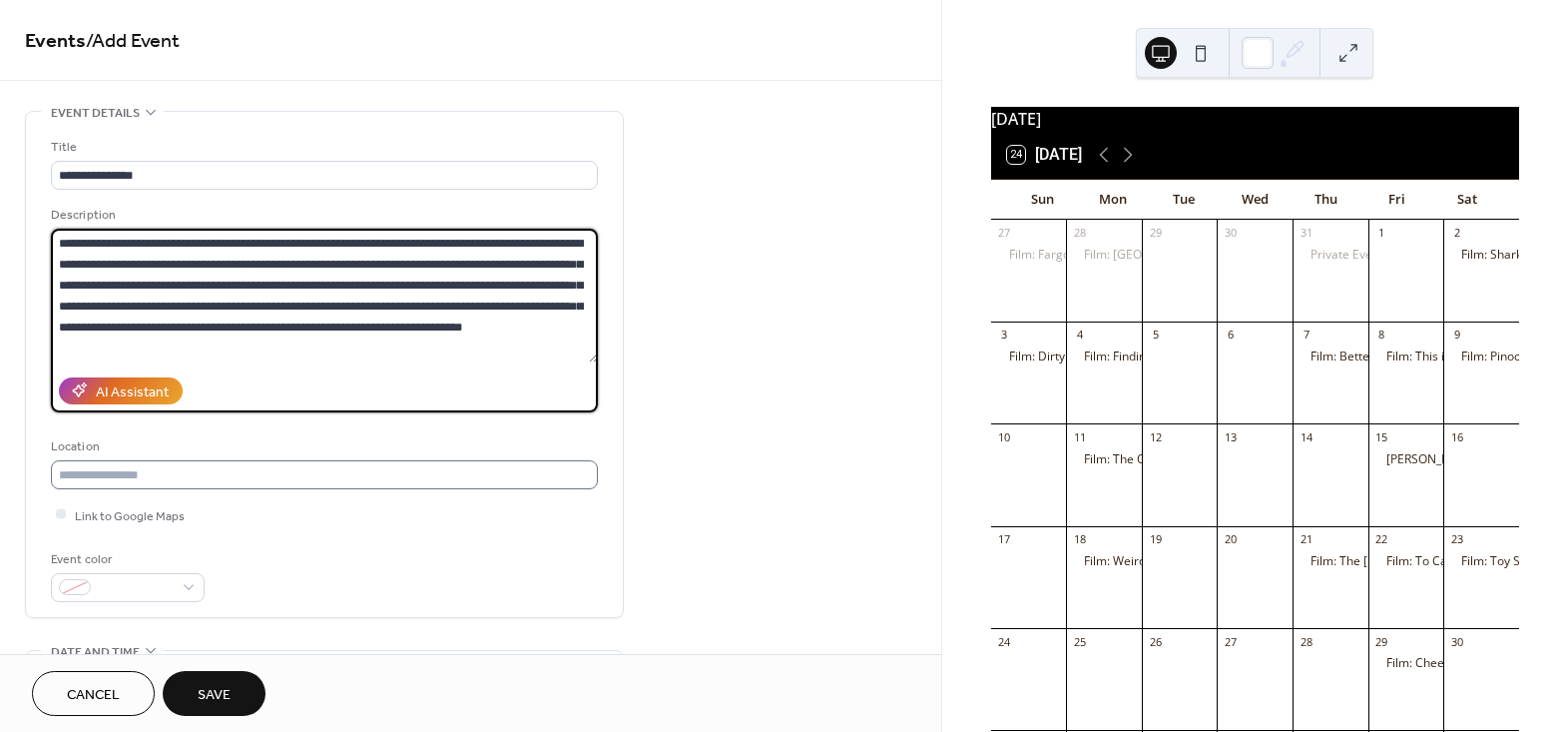 type on "**********" 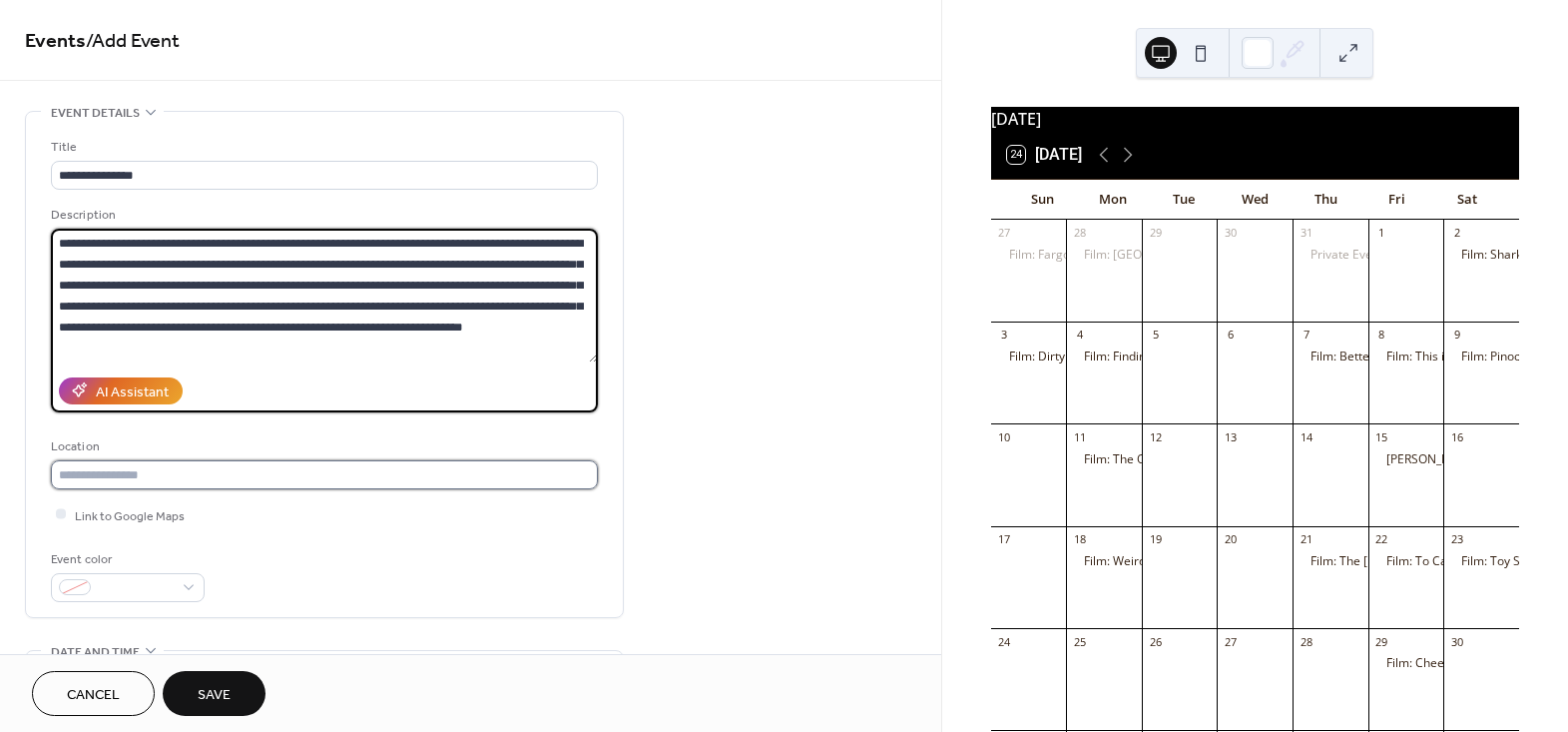 click at bounding box center [324, 474] 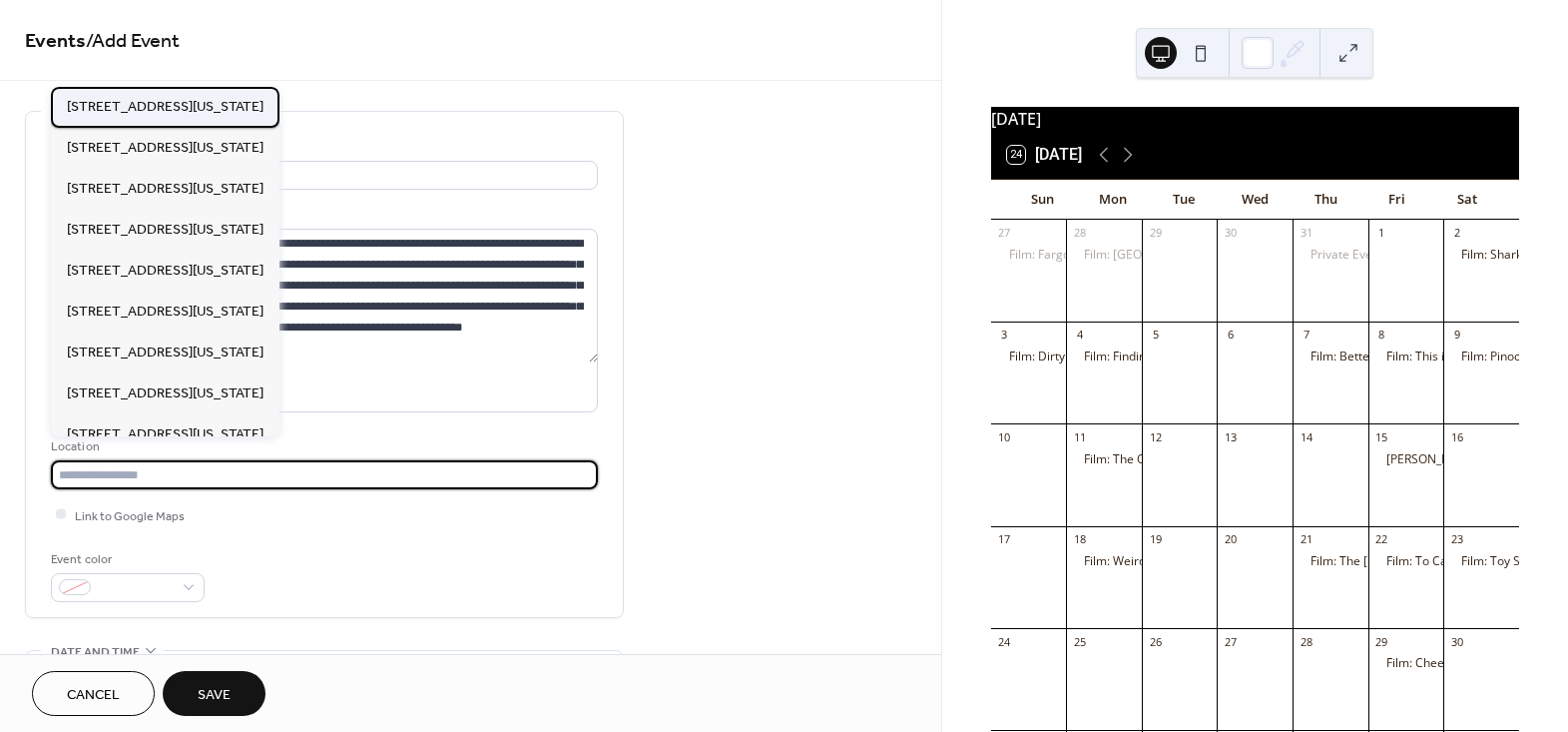 click on "[STREET_ADDRESS][US_STATE]" at bounding box center (165, 106) 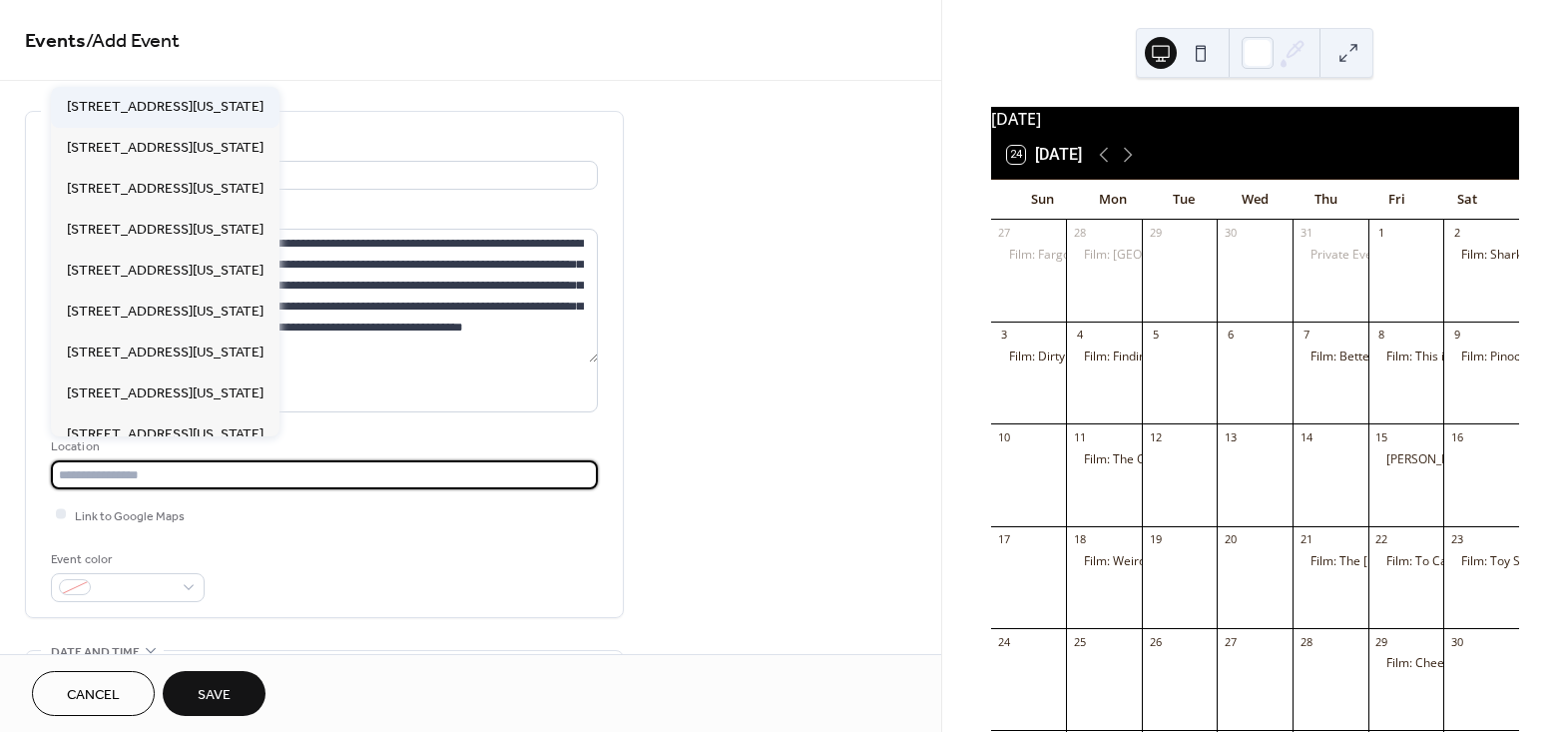 type on "**********" 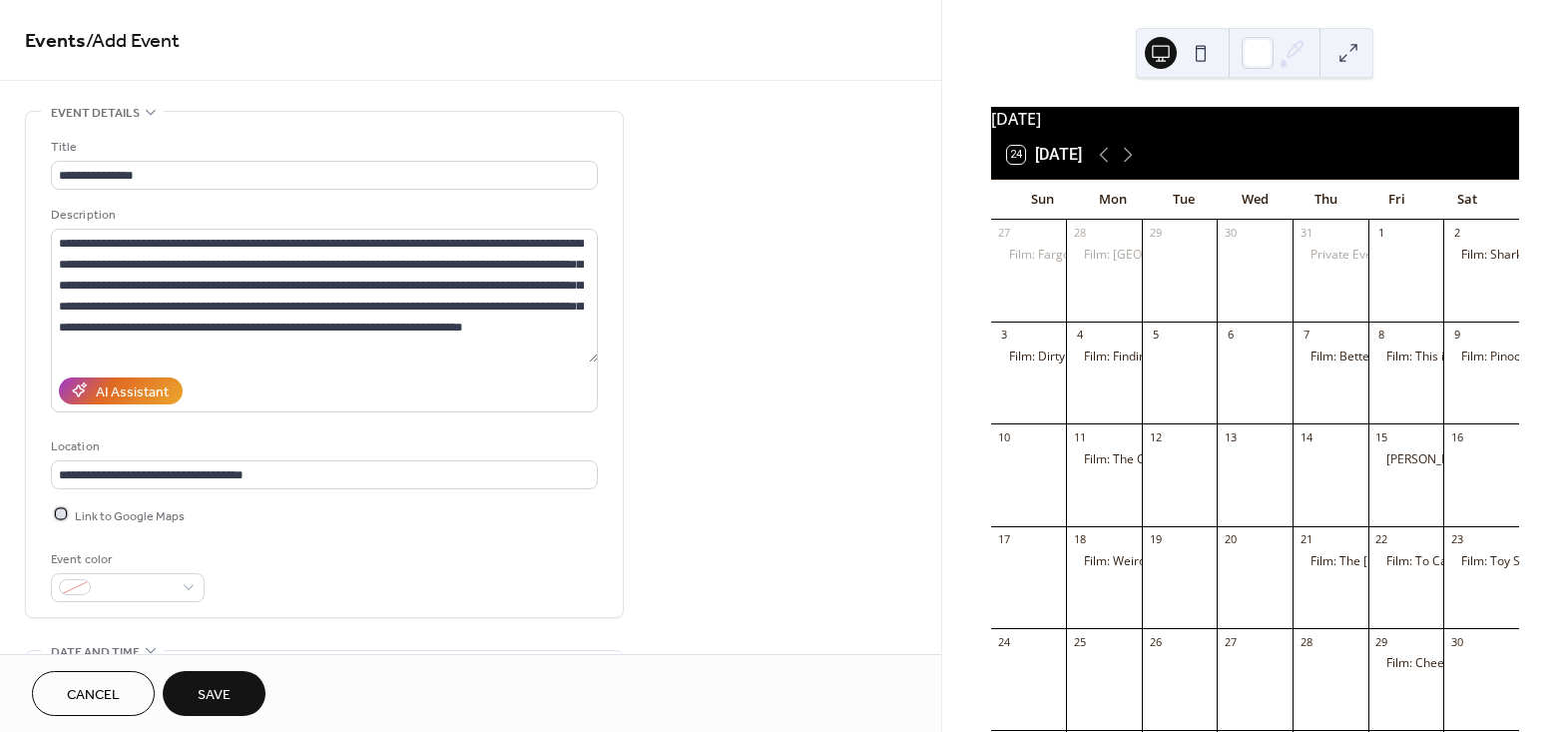 click on "Link to Google Maps" at bounding box center [130, 515] 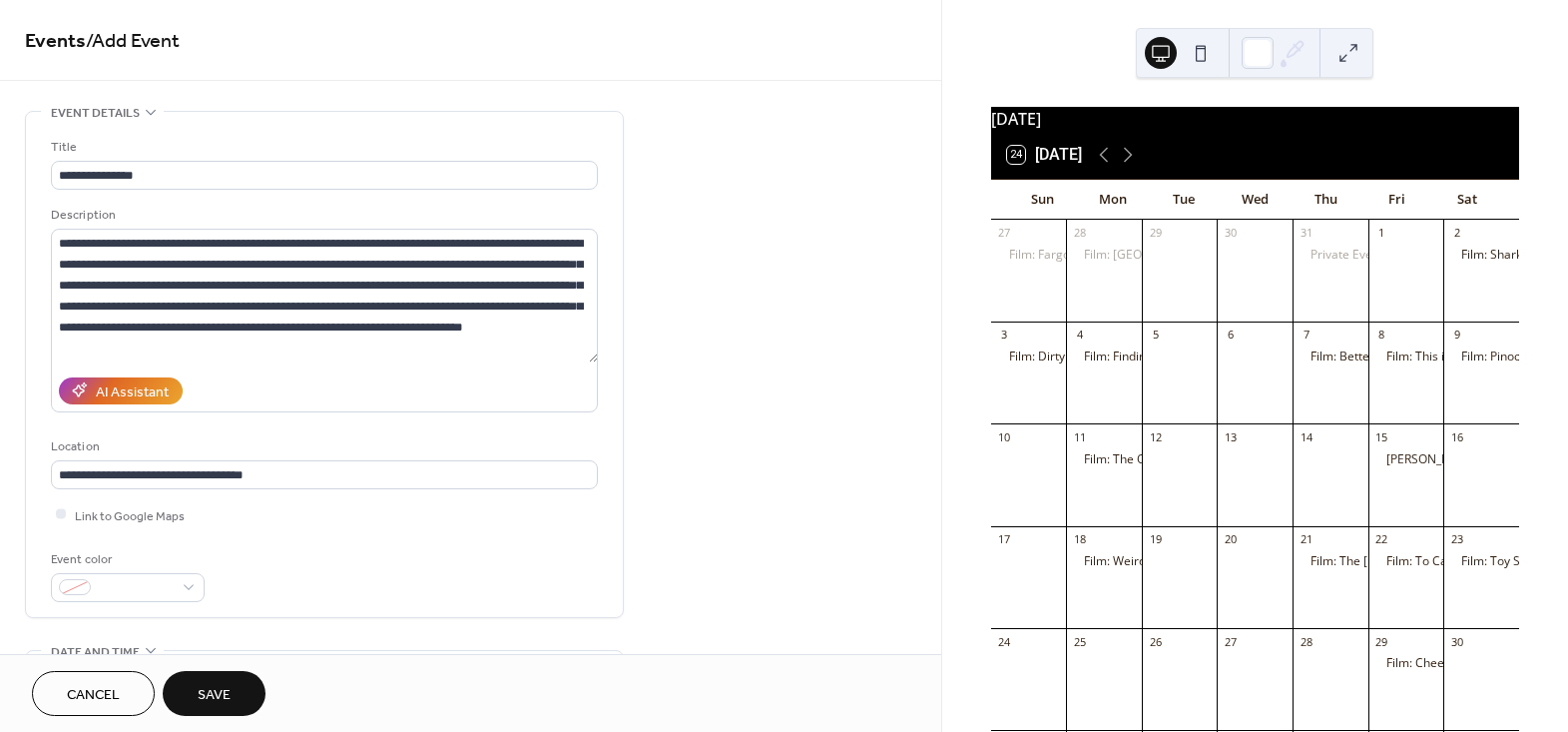 click on "Event color" at bounding box center [324, 575] 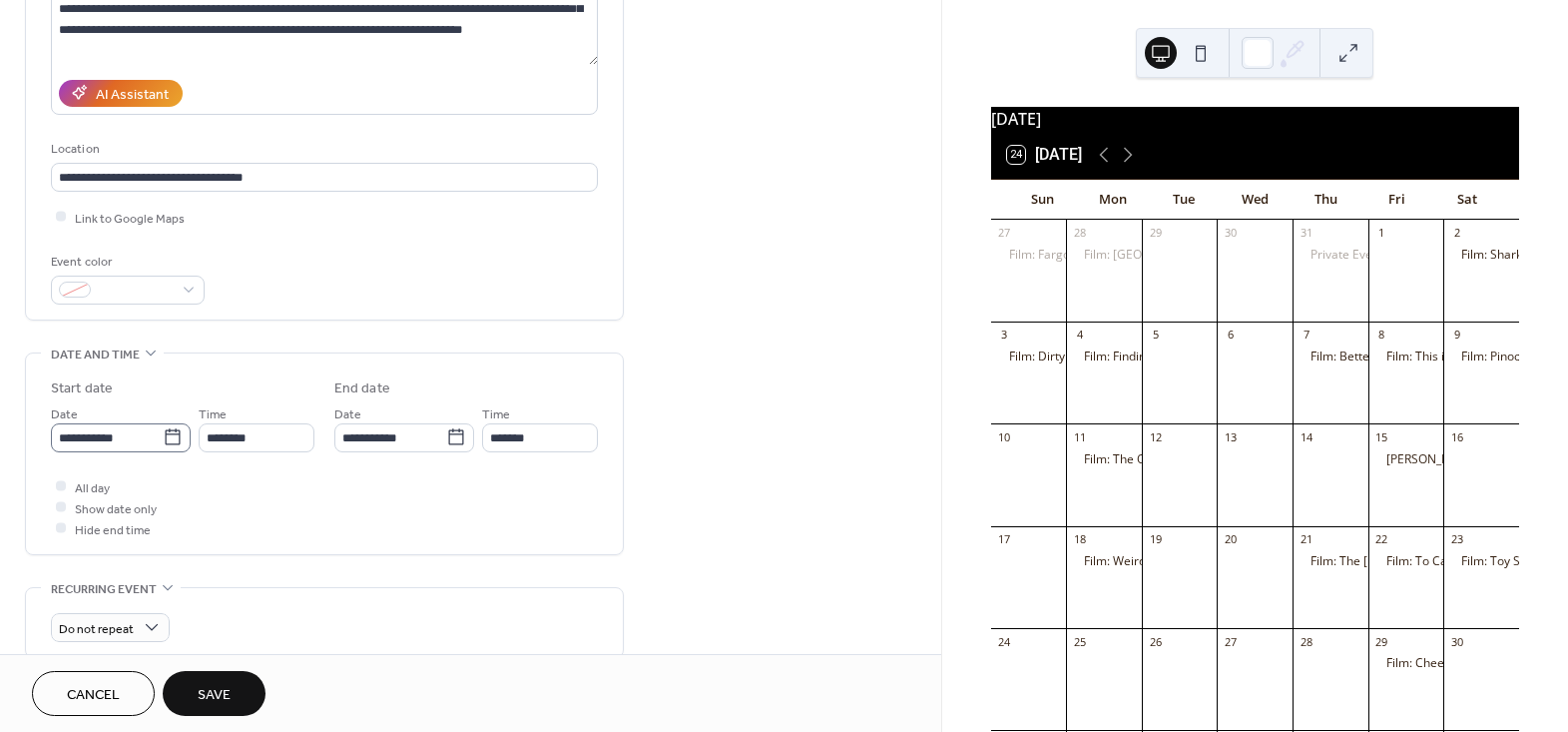 scroll, scrollTop: 363, scrollLeft: 0, axis: vertical 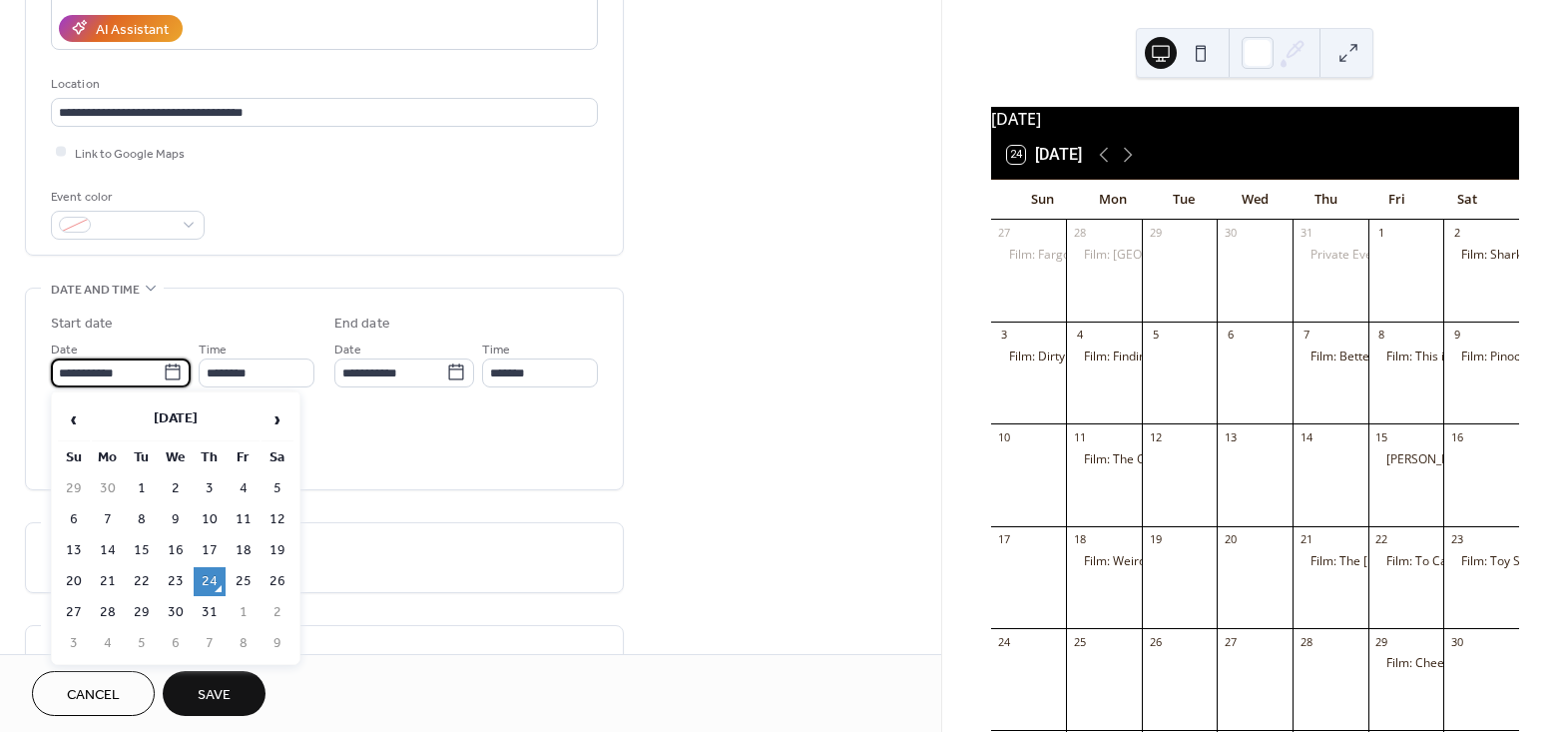 click on "**********" at bounding box center (107, 372) 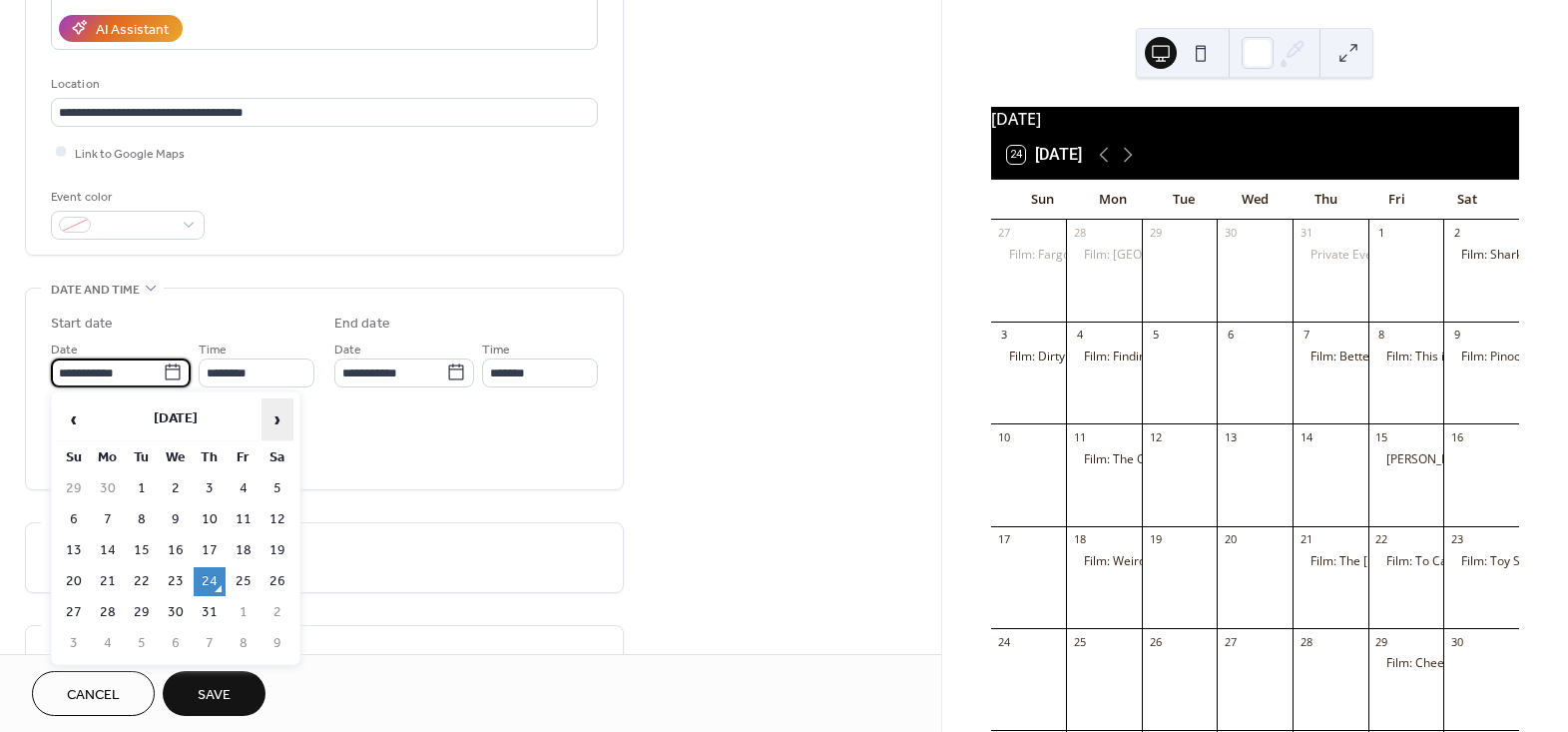 click on "›" at bounding box center (277, 419) 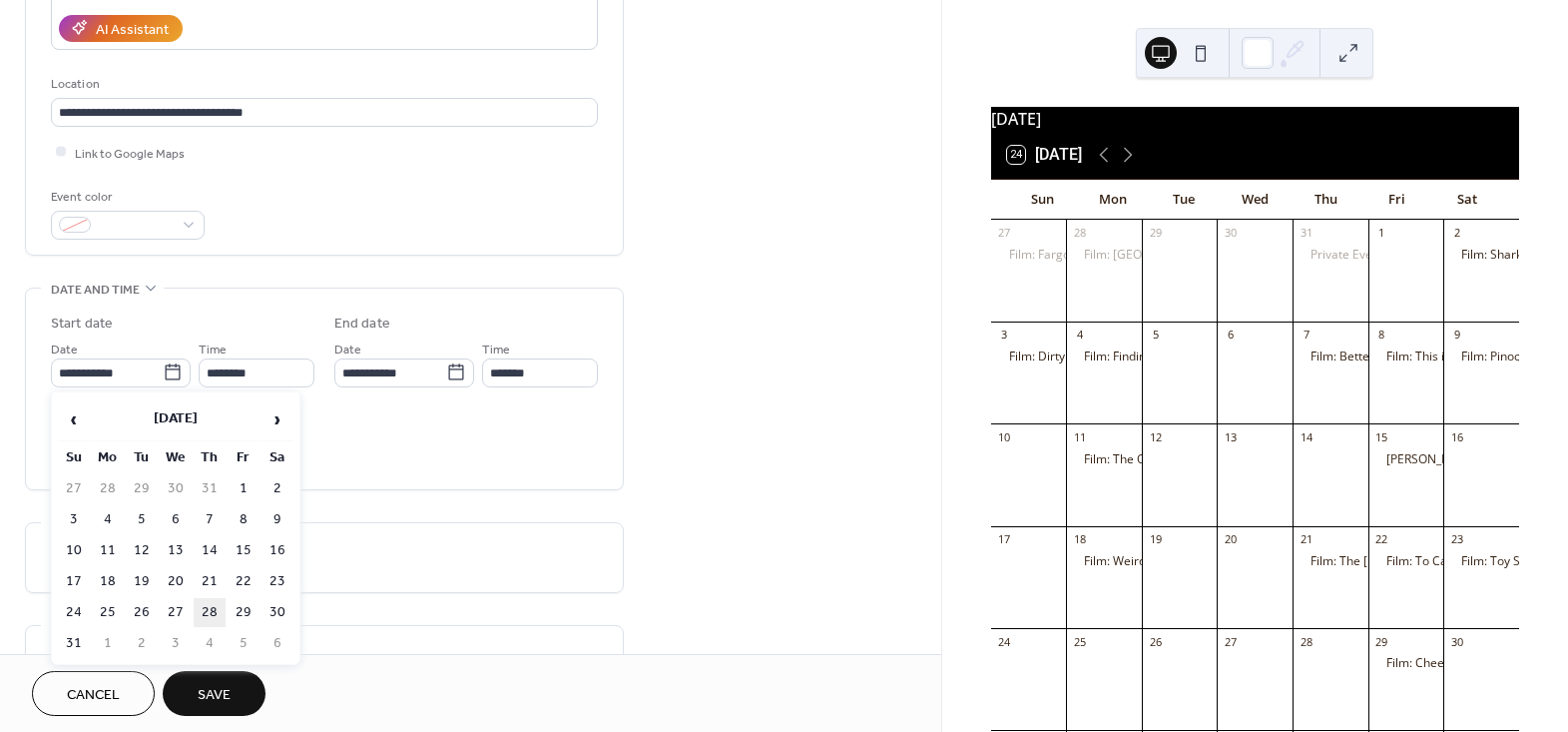click on "28" at bounding box center (210, 612) 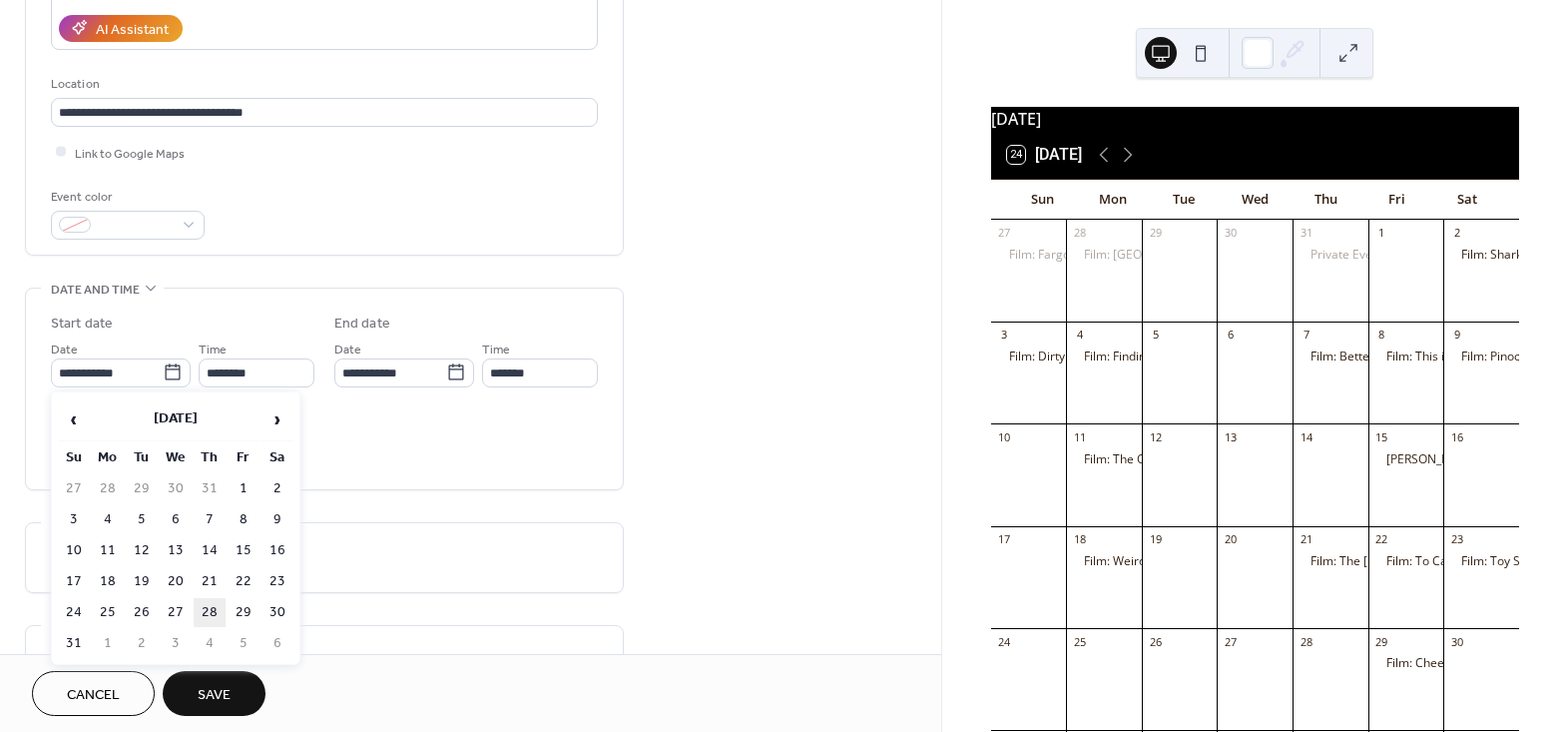 type on "**********" 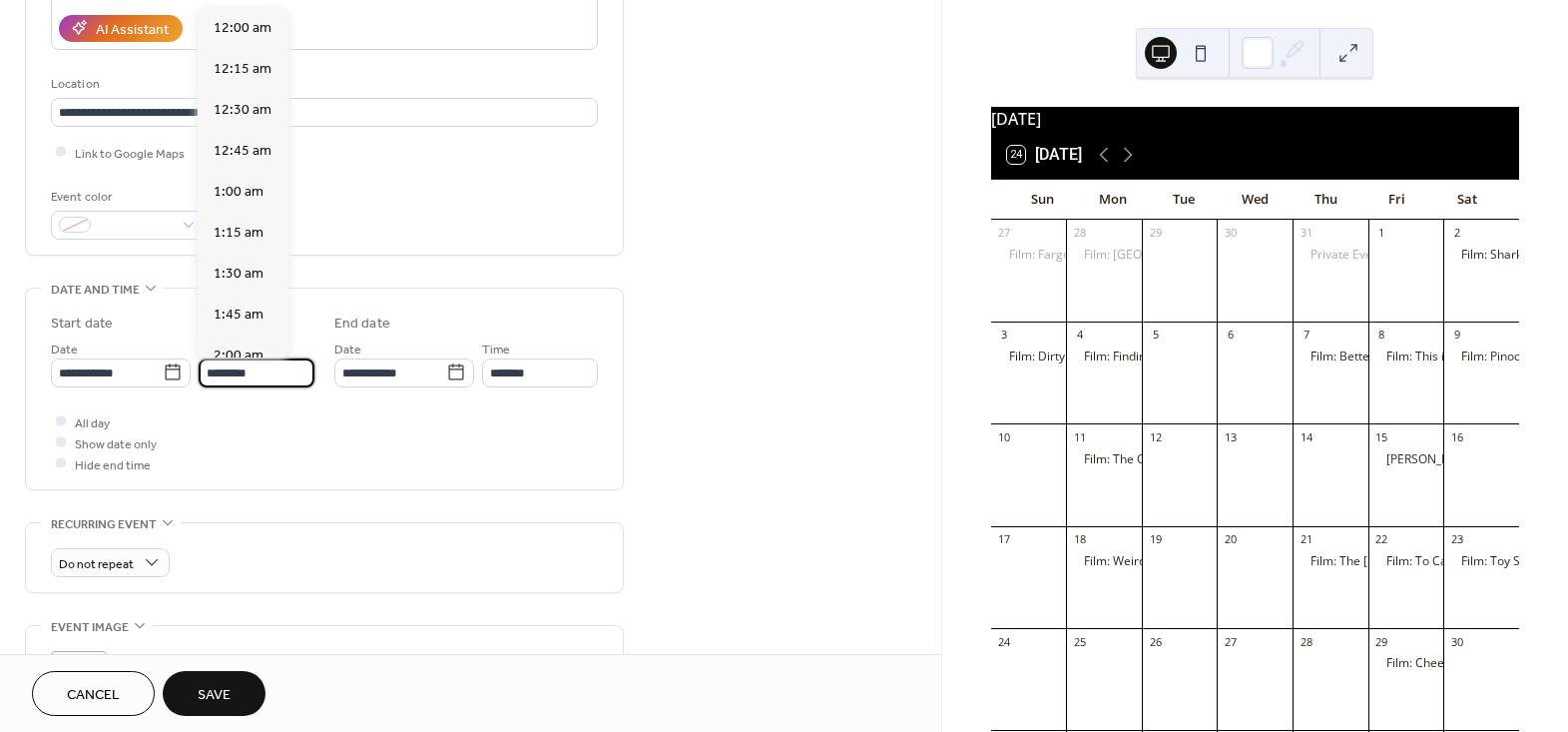 click on "********" at bounding box center [257, 372] 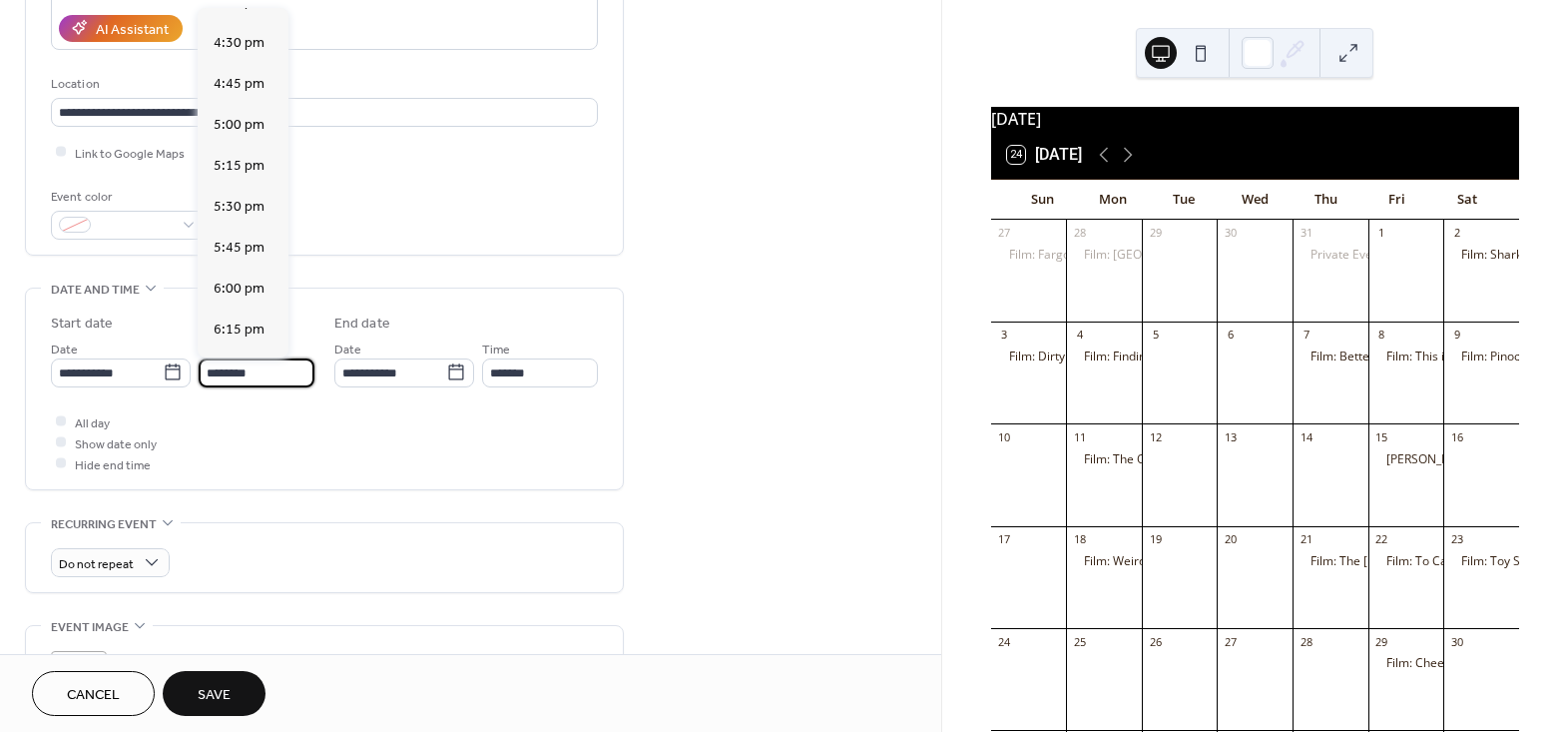 scroll, scrollTop: 2764, scrollLeft: 0, axis: vertical 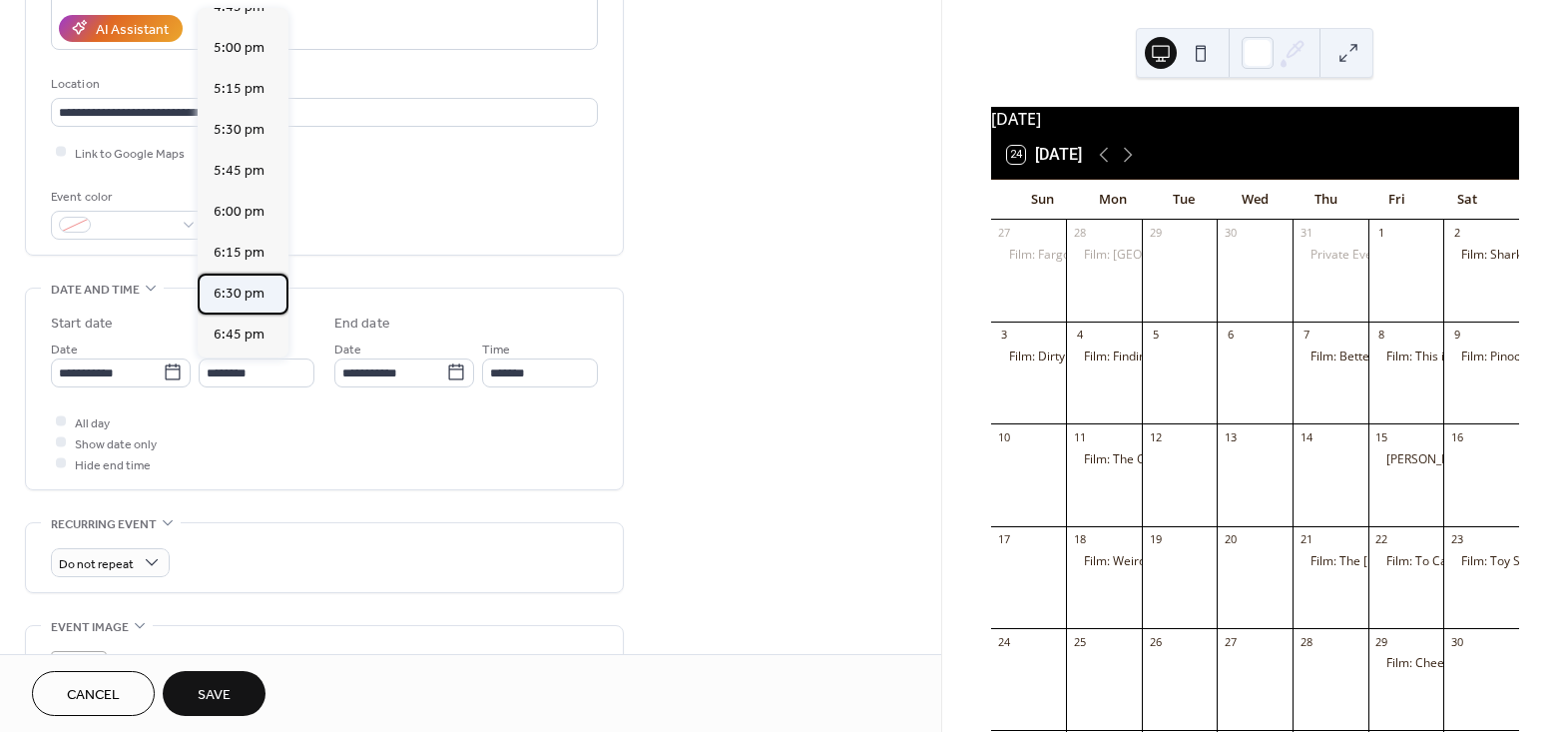 click on "6:30 pm" at bounding box center (239, 293) 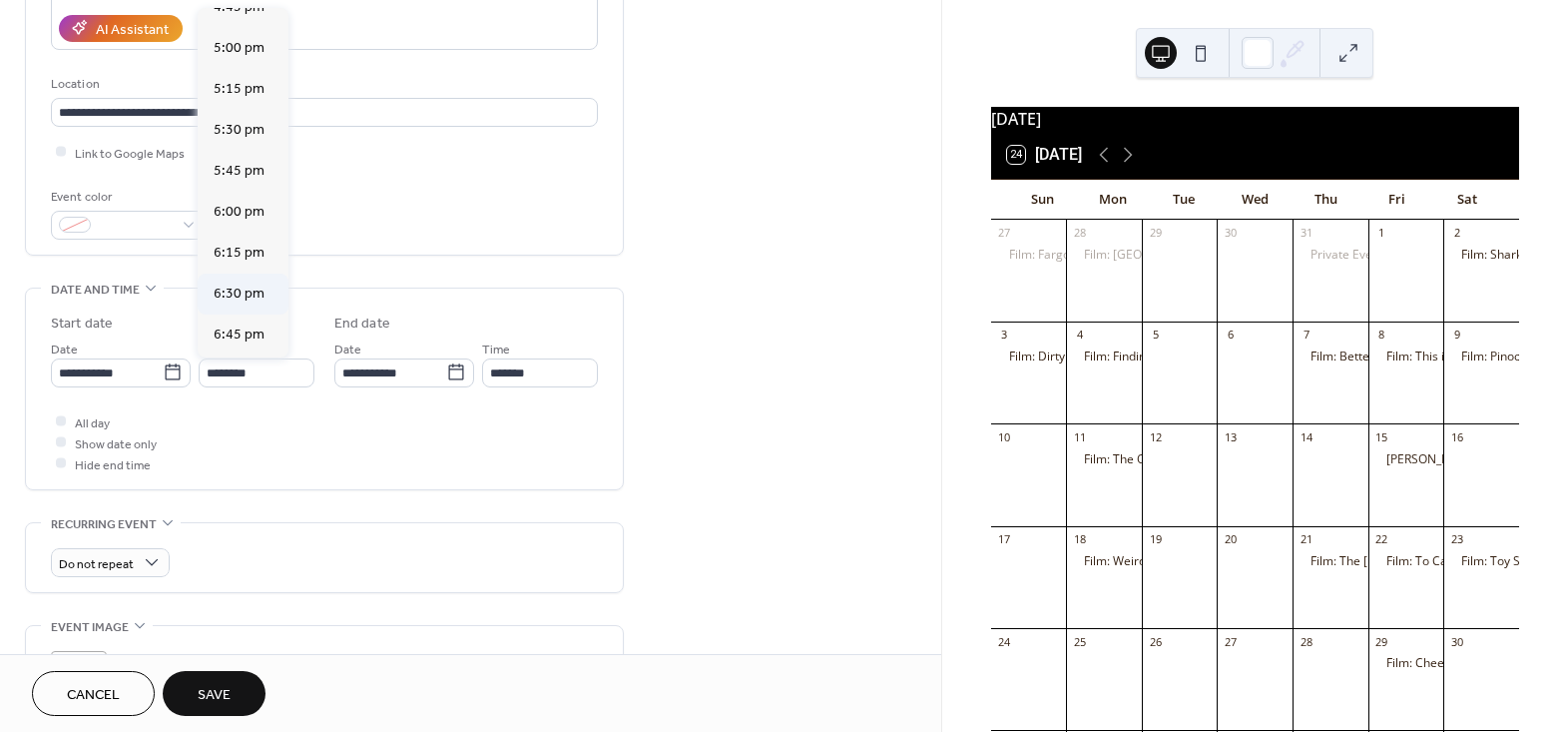type on "*******" 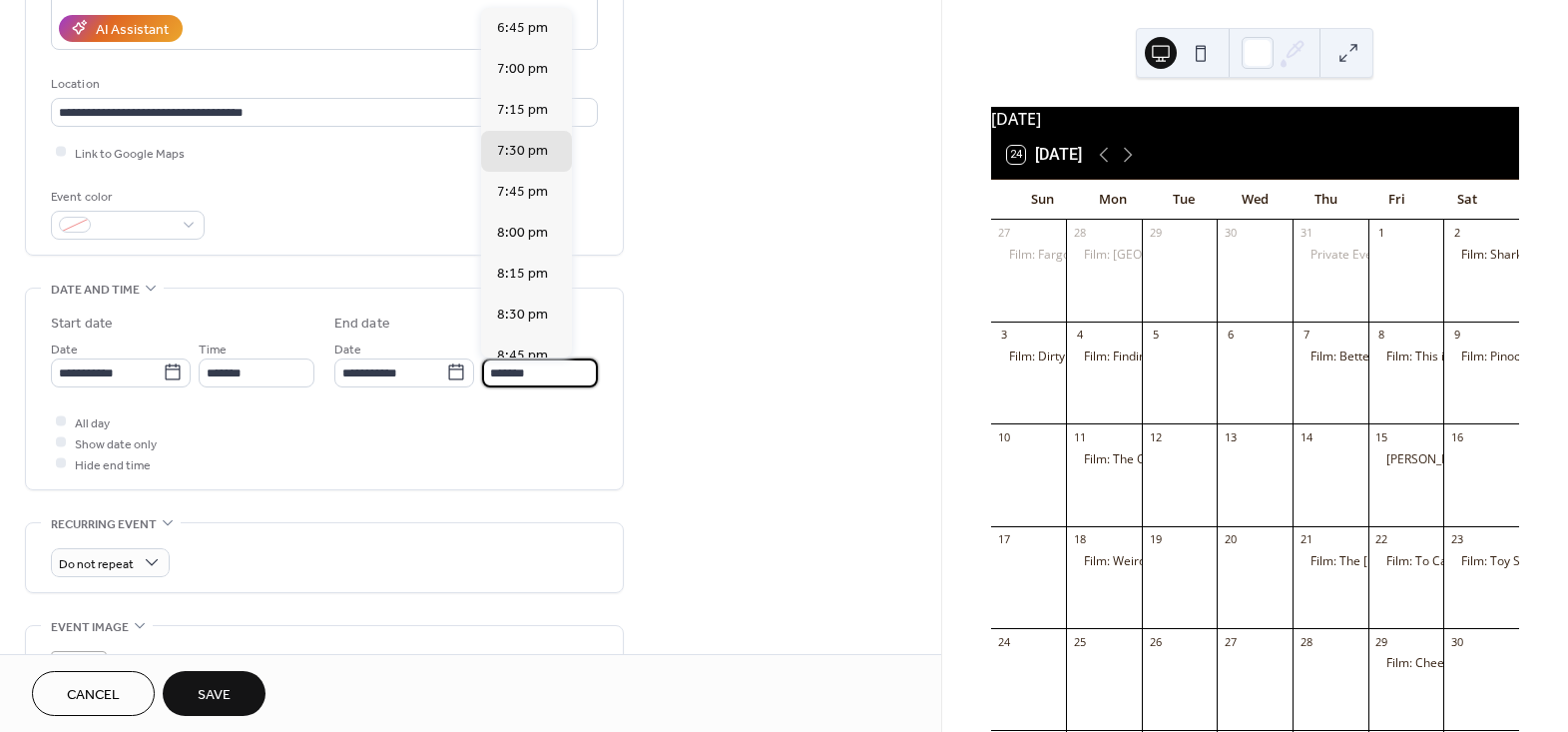 click on "*******" at bounding box center [540, 372] 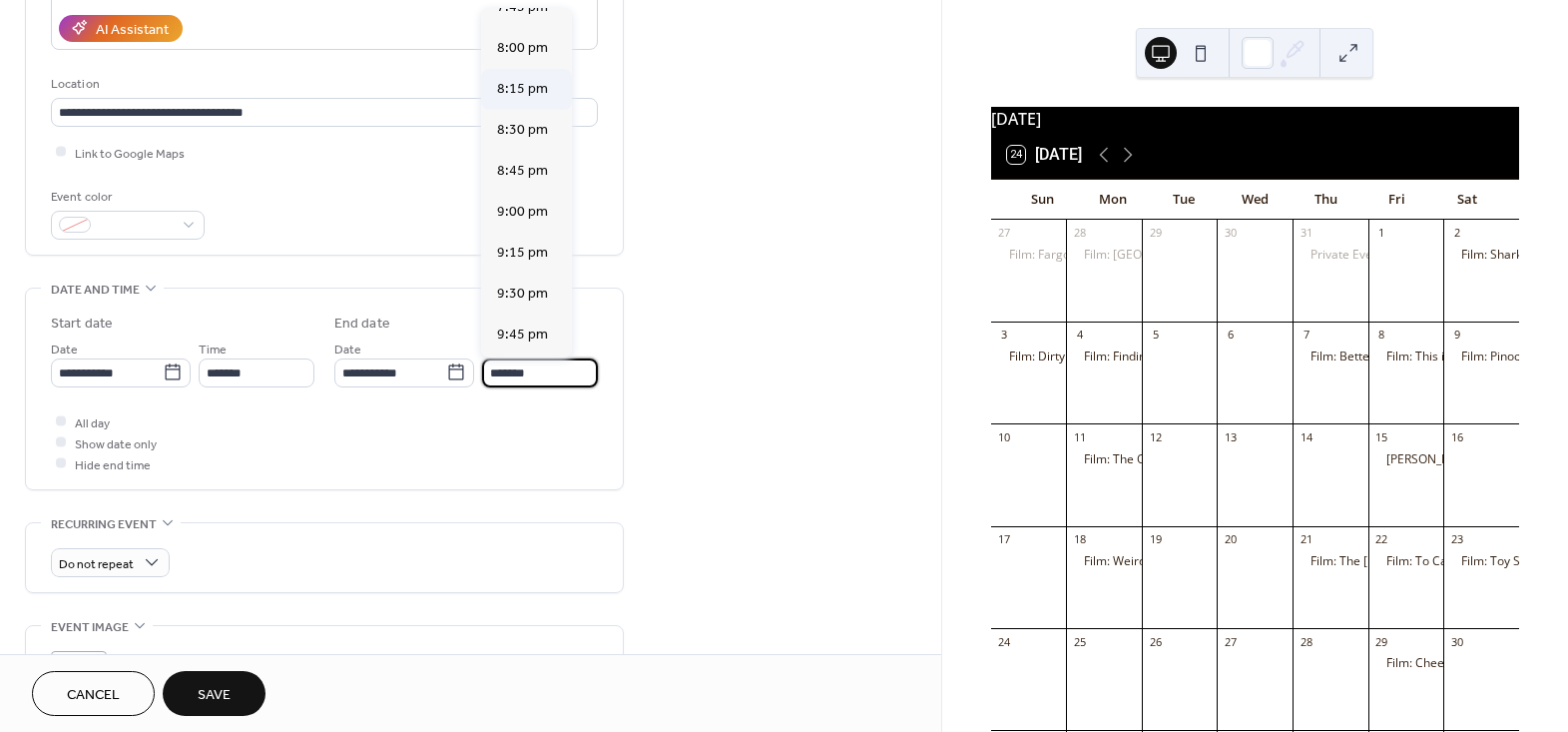 scroll, scrollTop: 181, scrollLeft: 0, axis: vertical 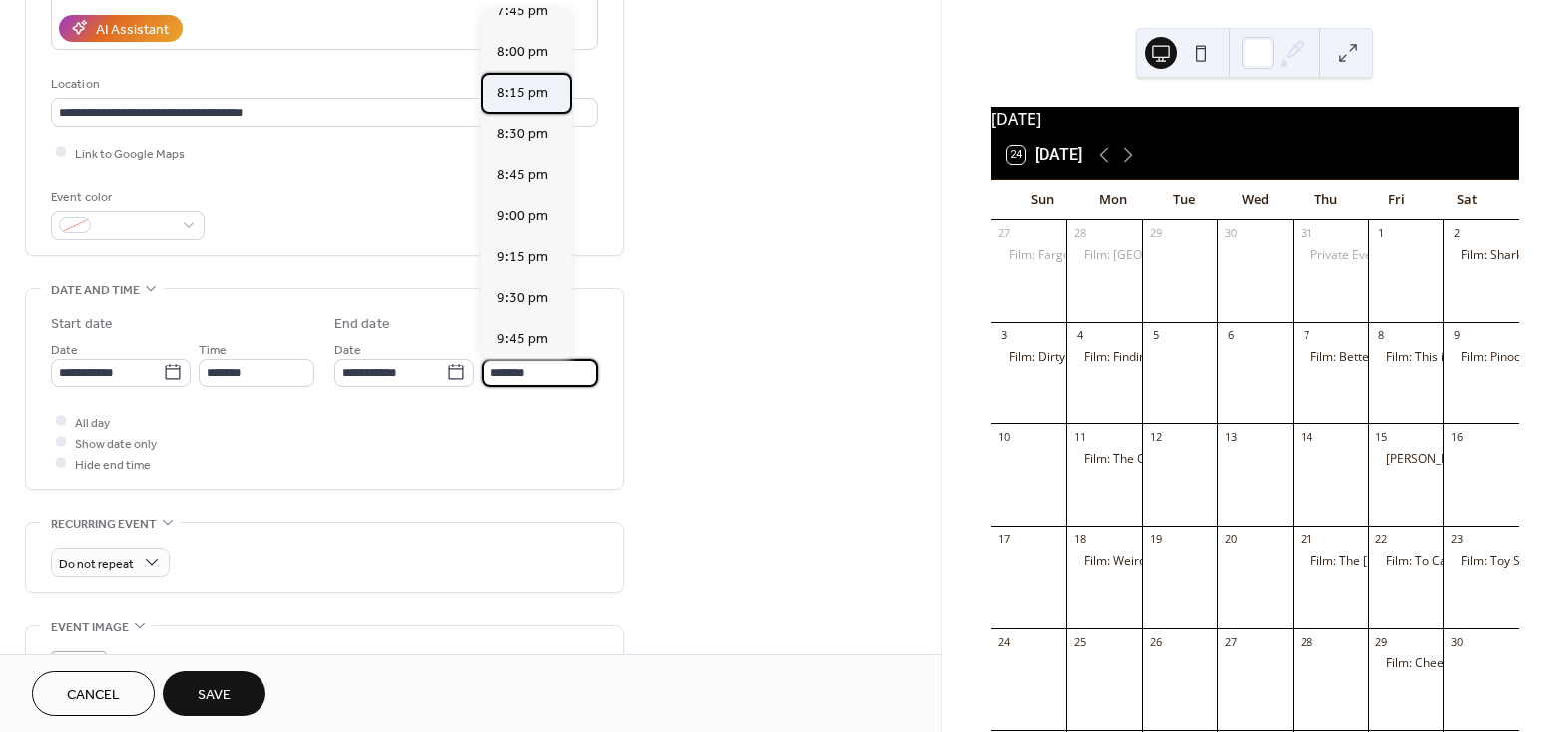 click on "8:15 pm" at bounding box center (522, 92) 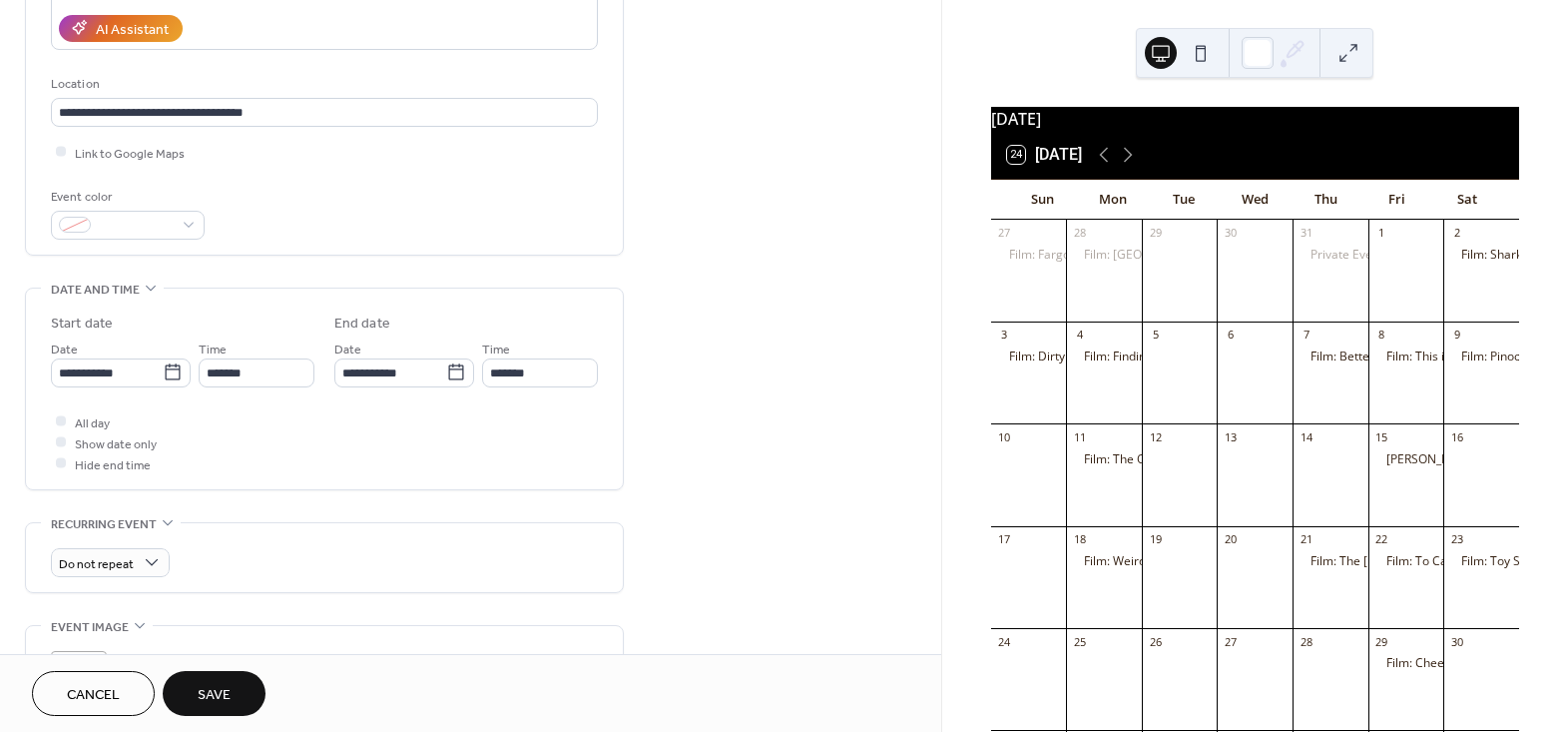 type on "*******" 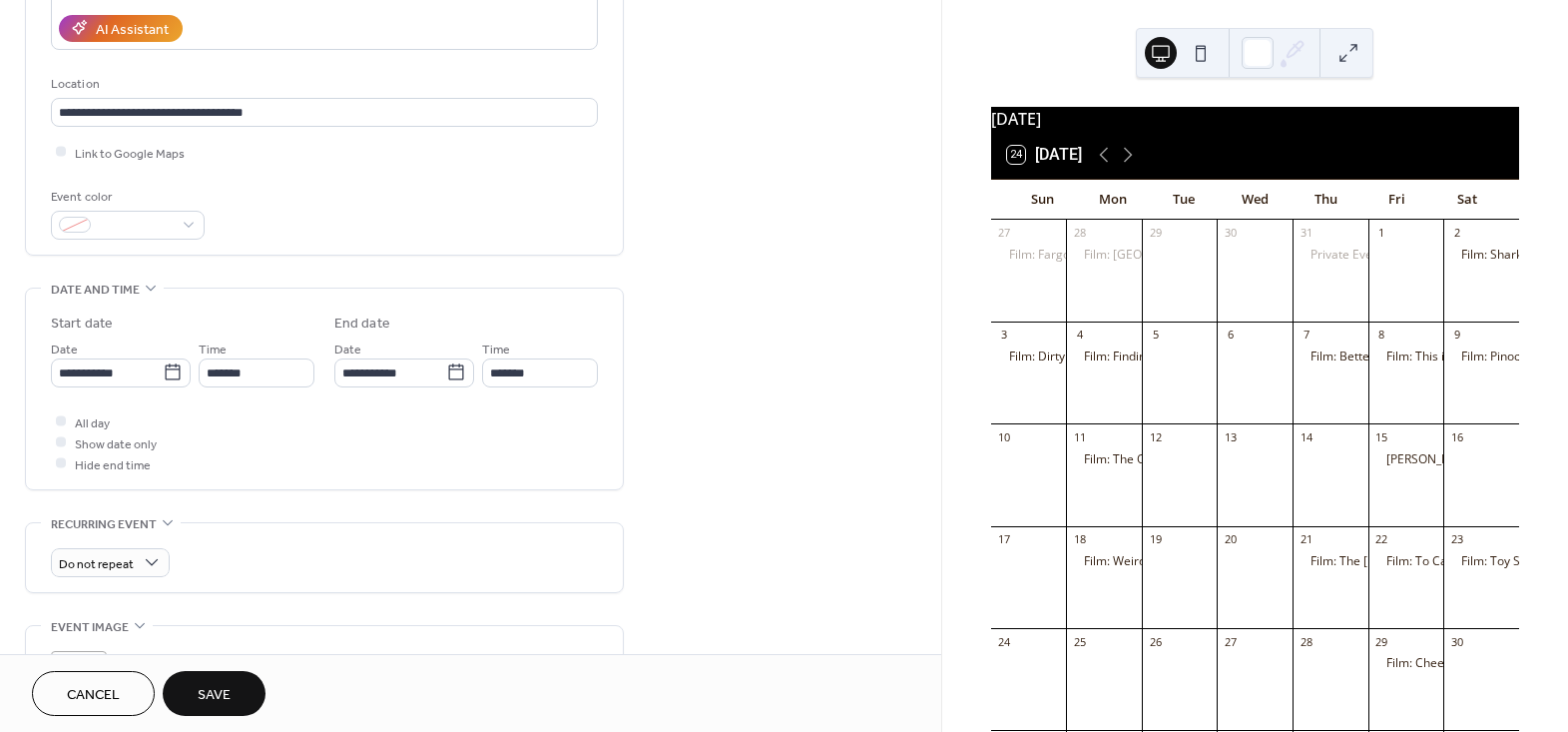 click on "**********" at bounding box center [470, 476] 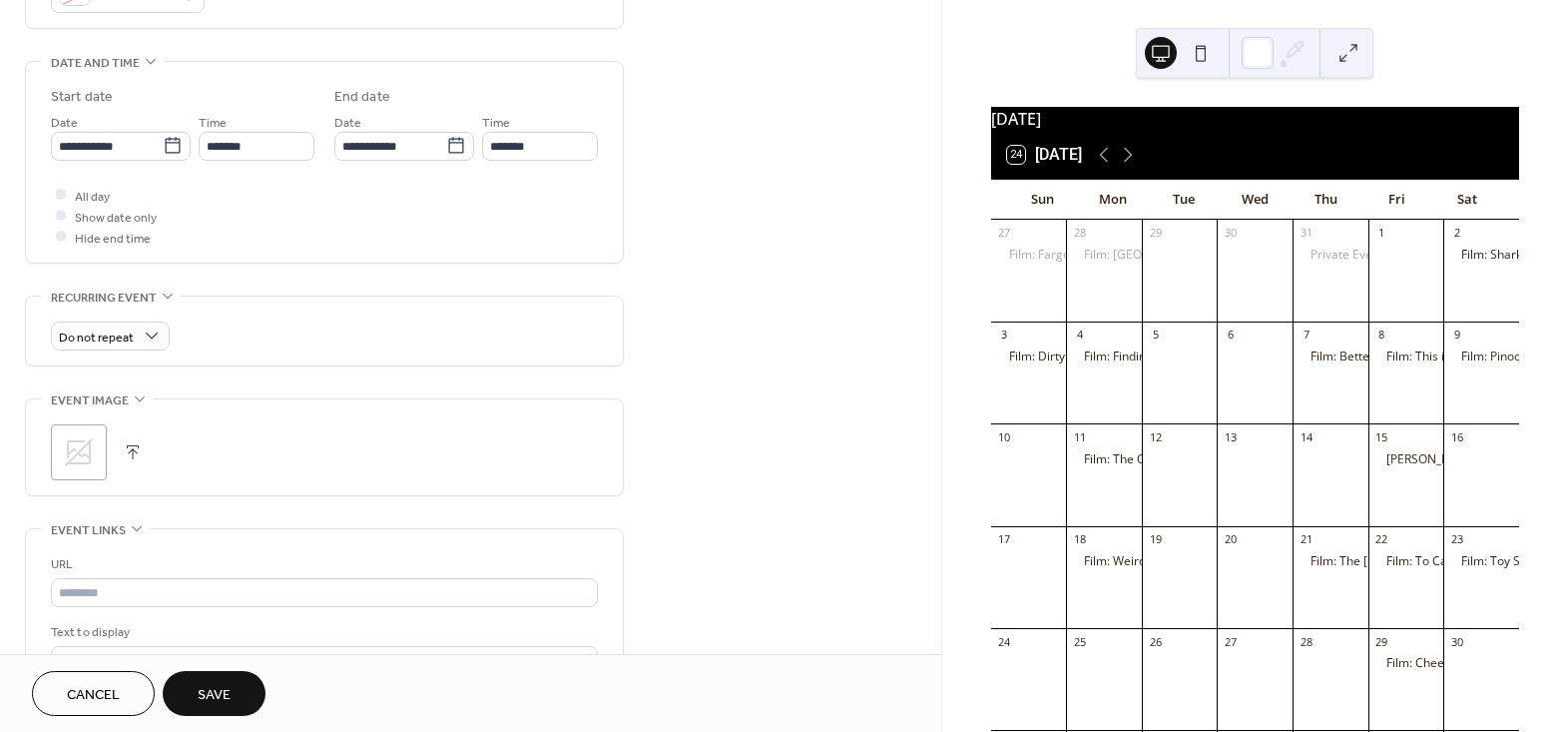scroll, scrollTop: 635, scrollLeft: 0, axis: vertical 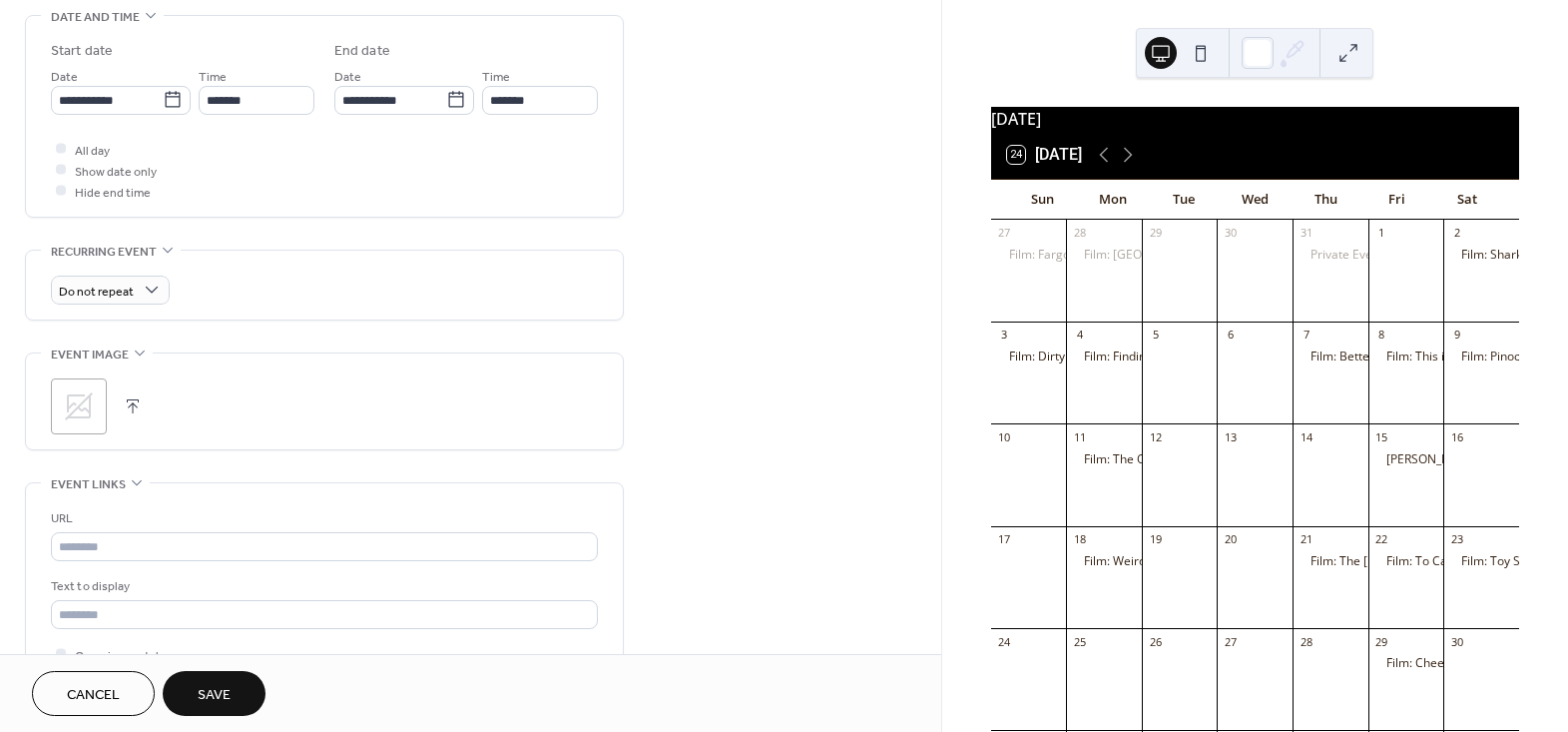 click 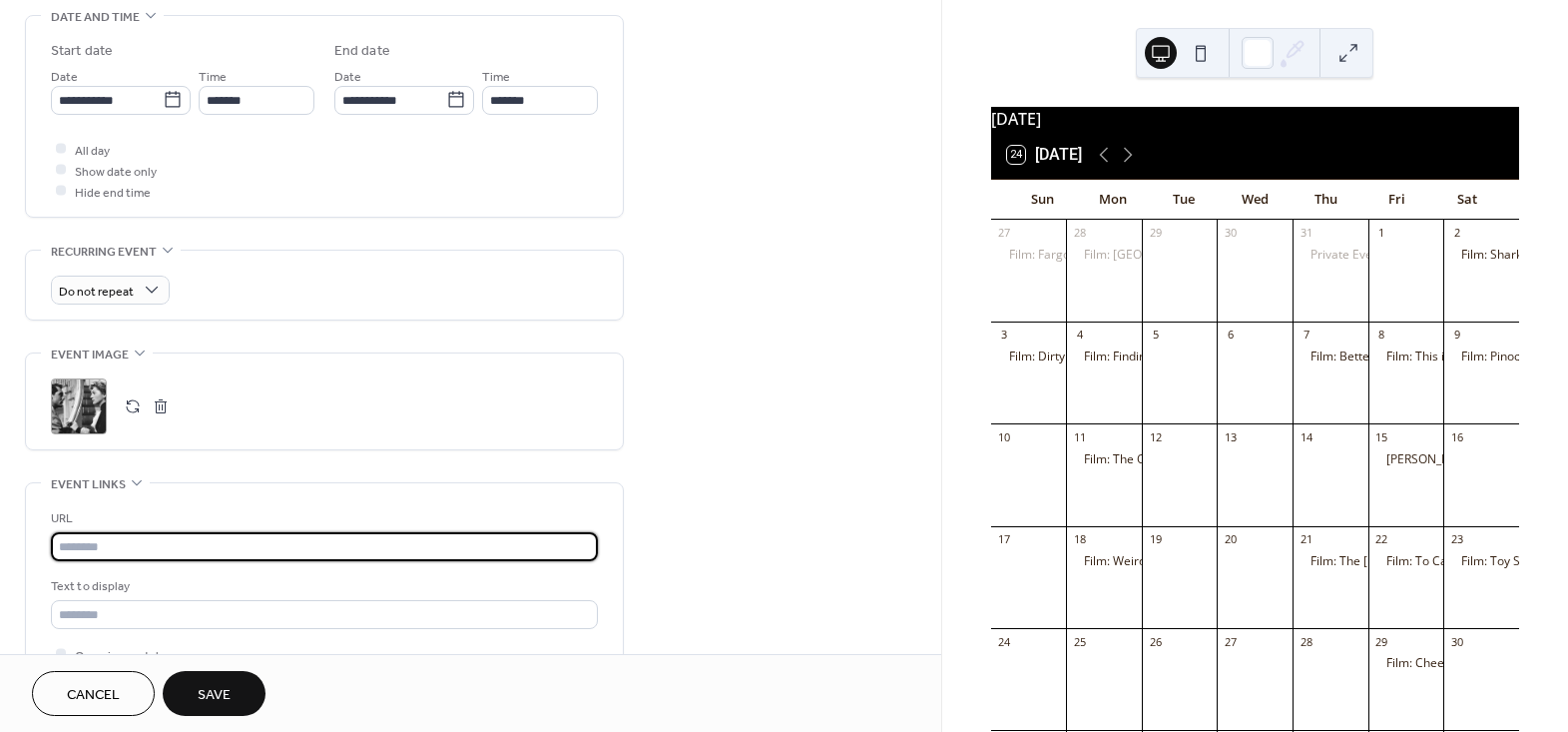 click at bounding box center (324, 546) 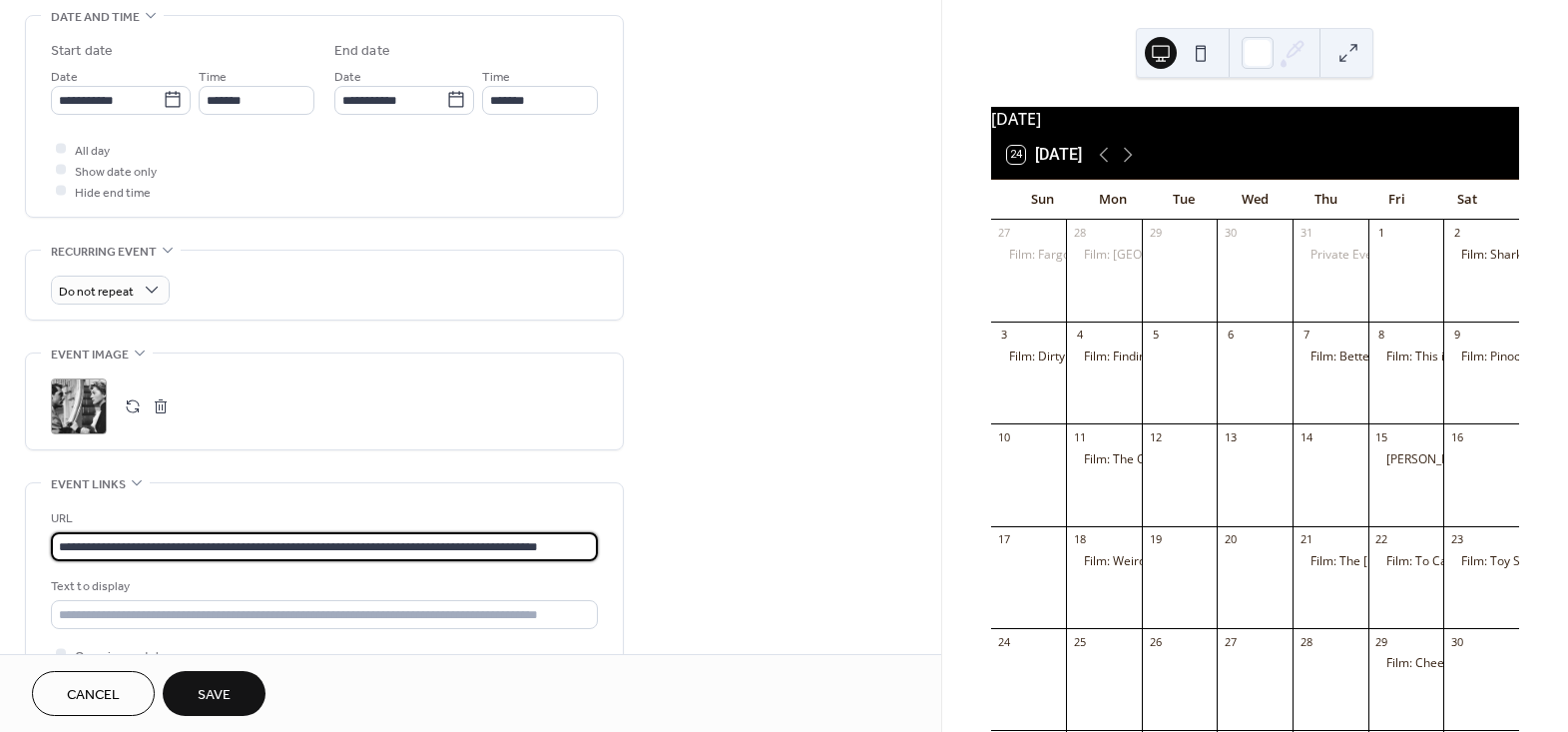 scroll, scrollTop: 0, scrollLeft: 10, axis: horizontal 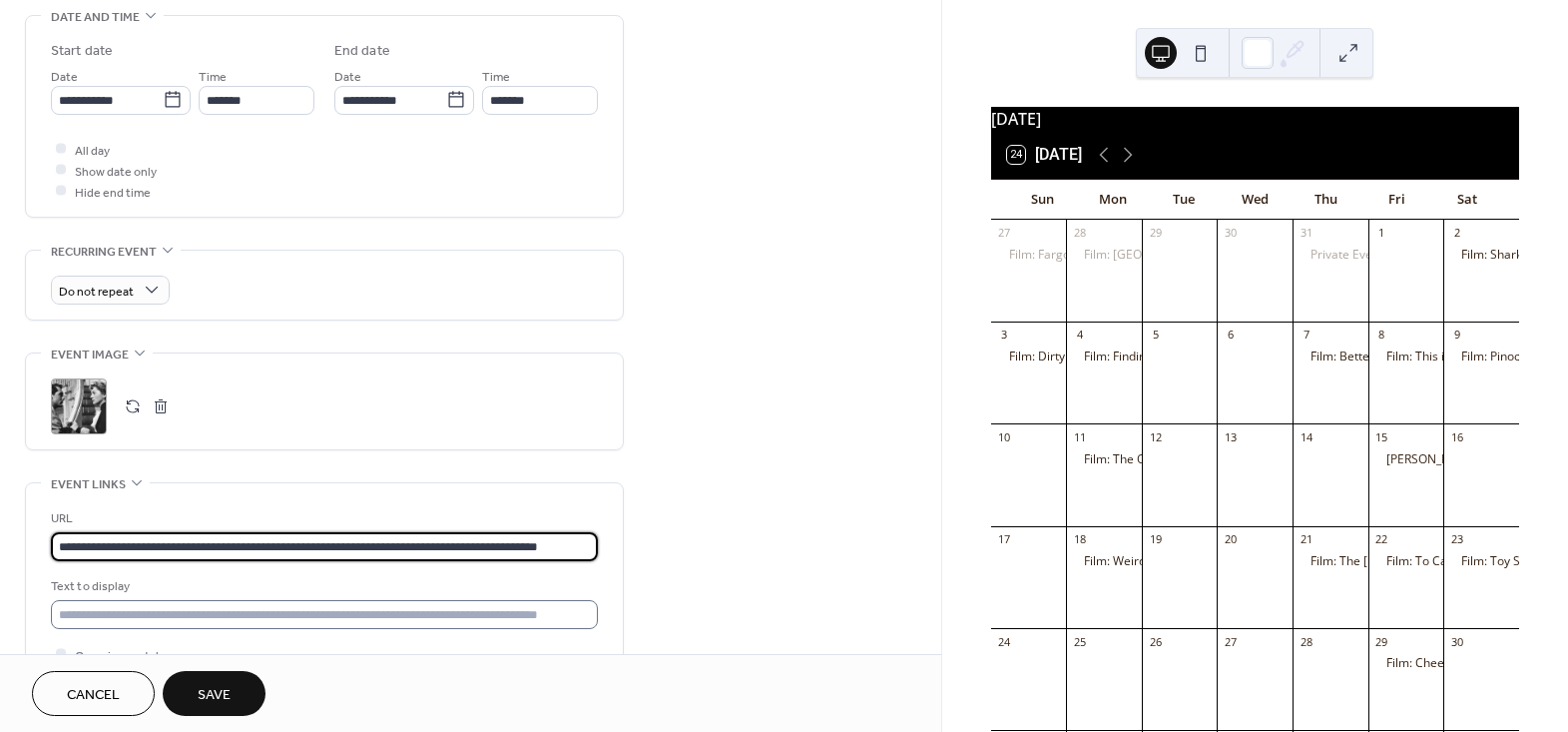 type on "**********" 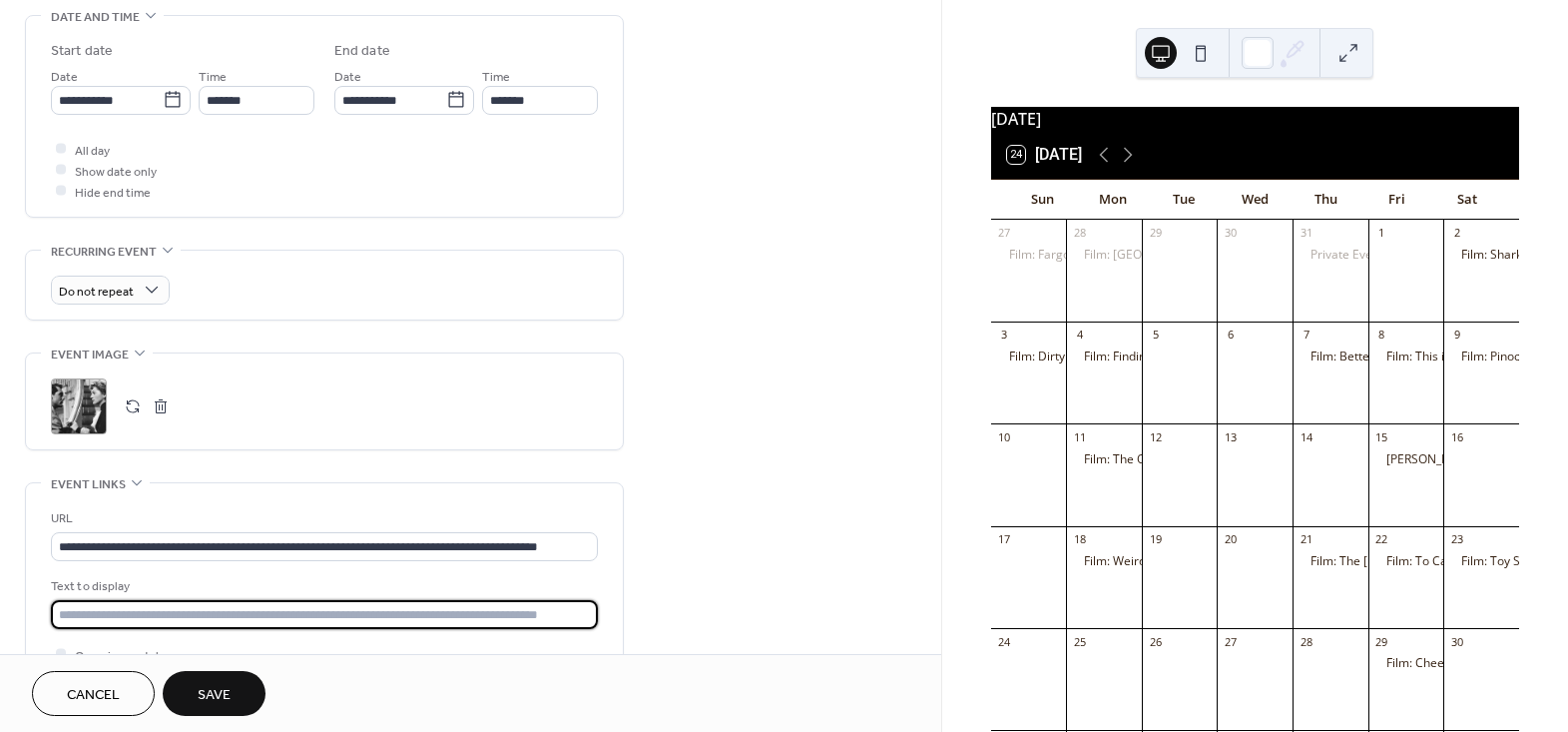 click at bounding box center (324, 614) 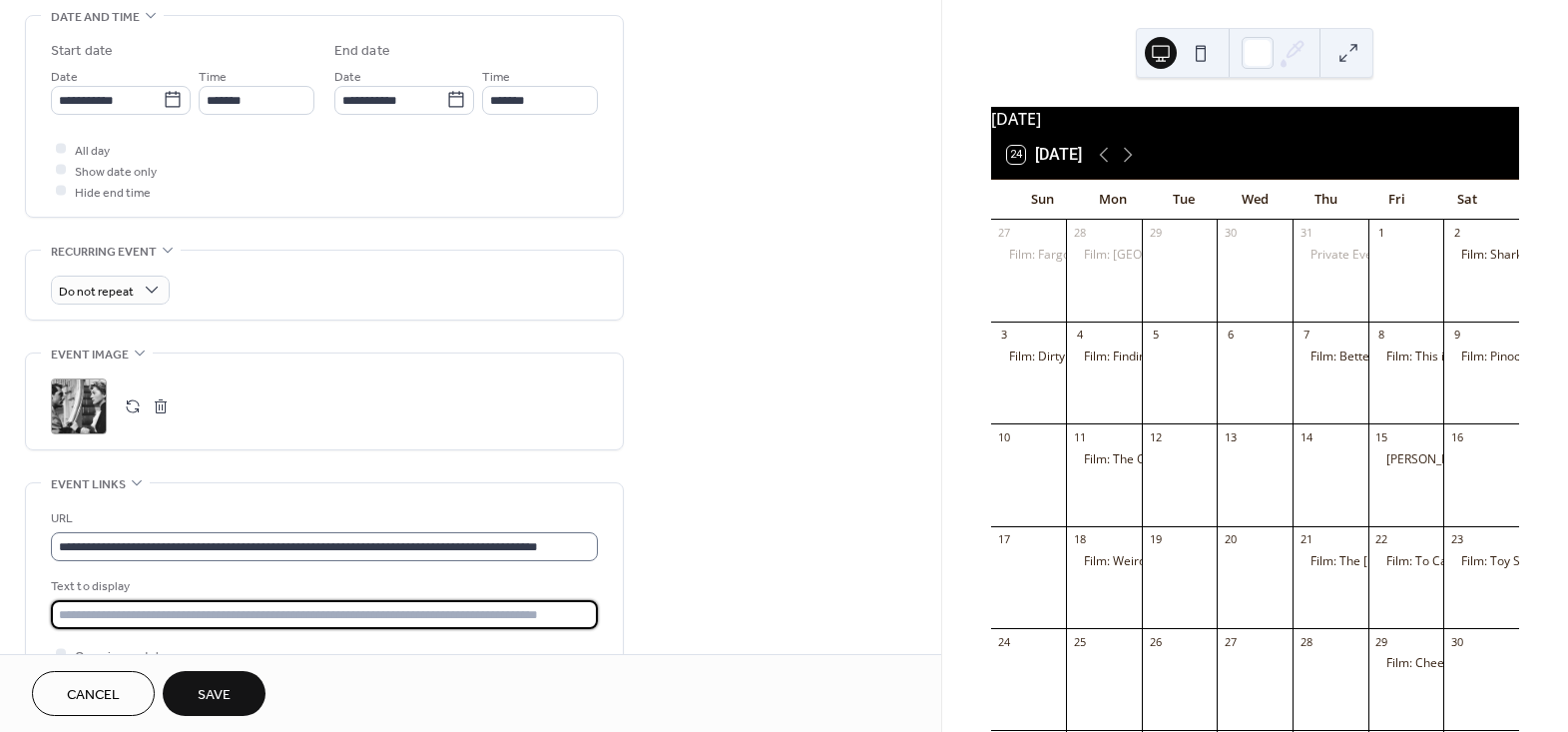 type on "**********" 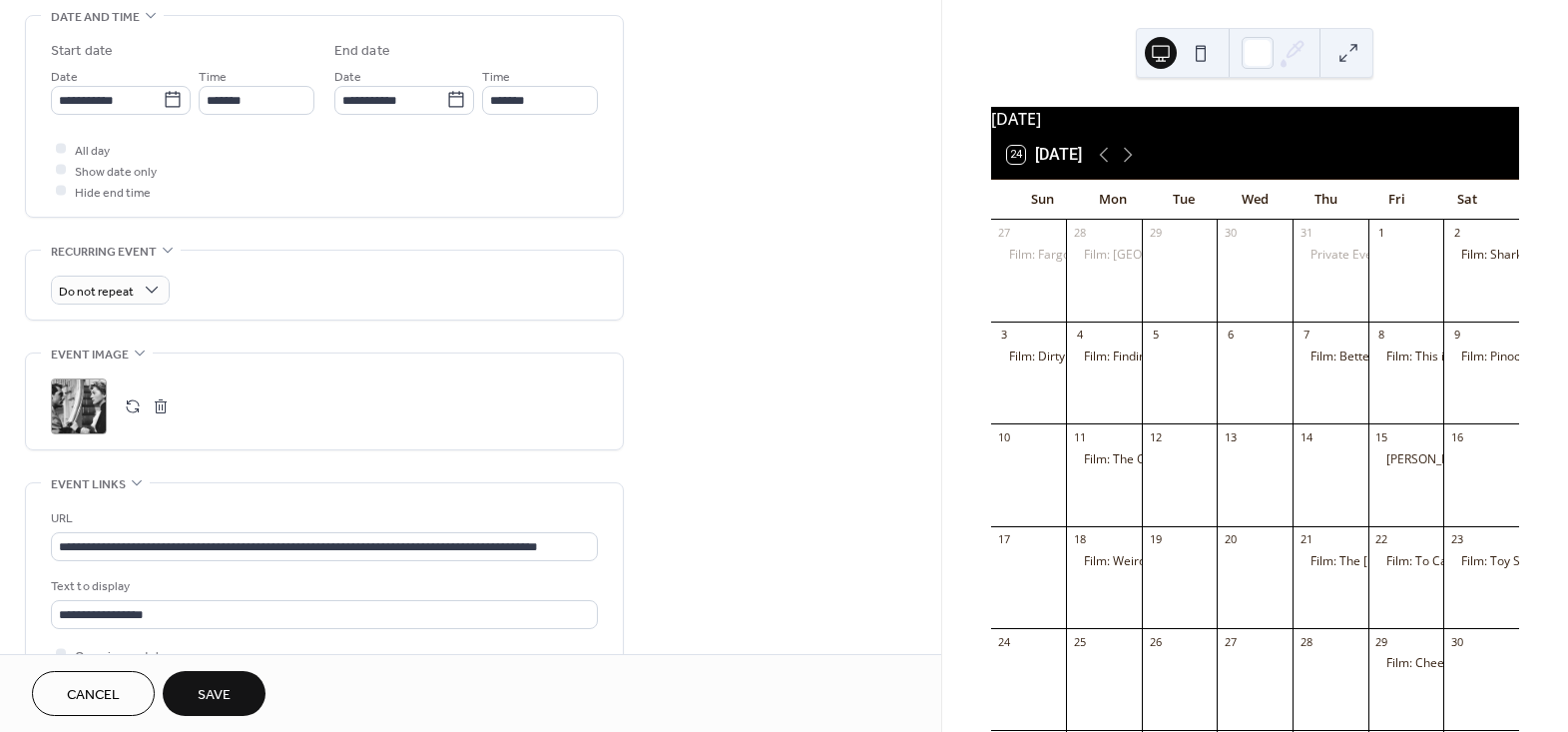 click on "**********" at bounding box center [470, 204] 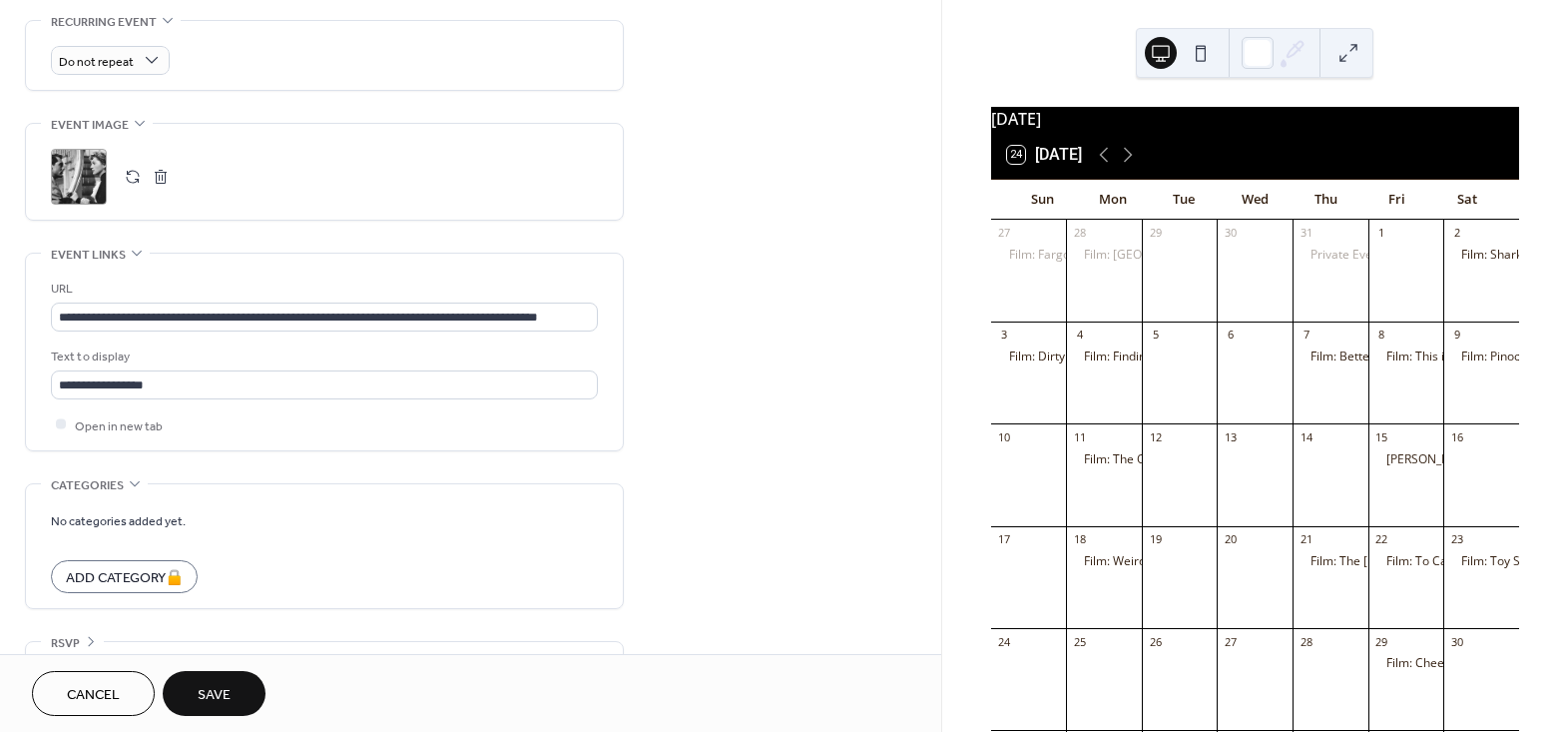 scroll, scrollTop: 912, scrollLeft: 0, axis: vertical 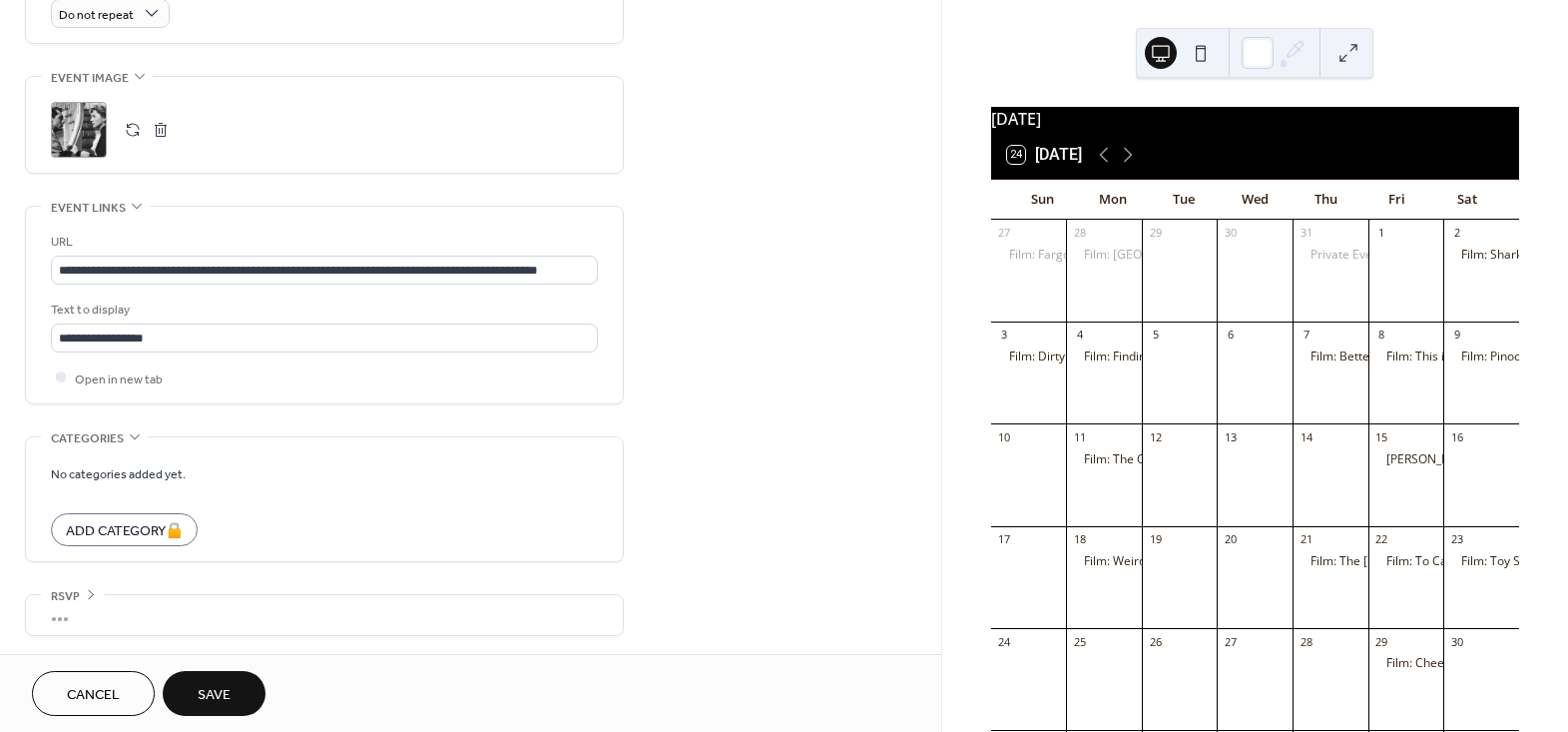 click on "Save" at bounding box center [214, 693] 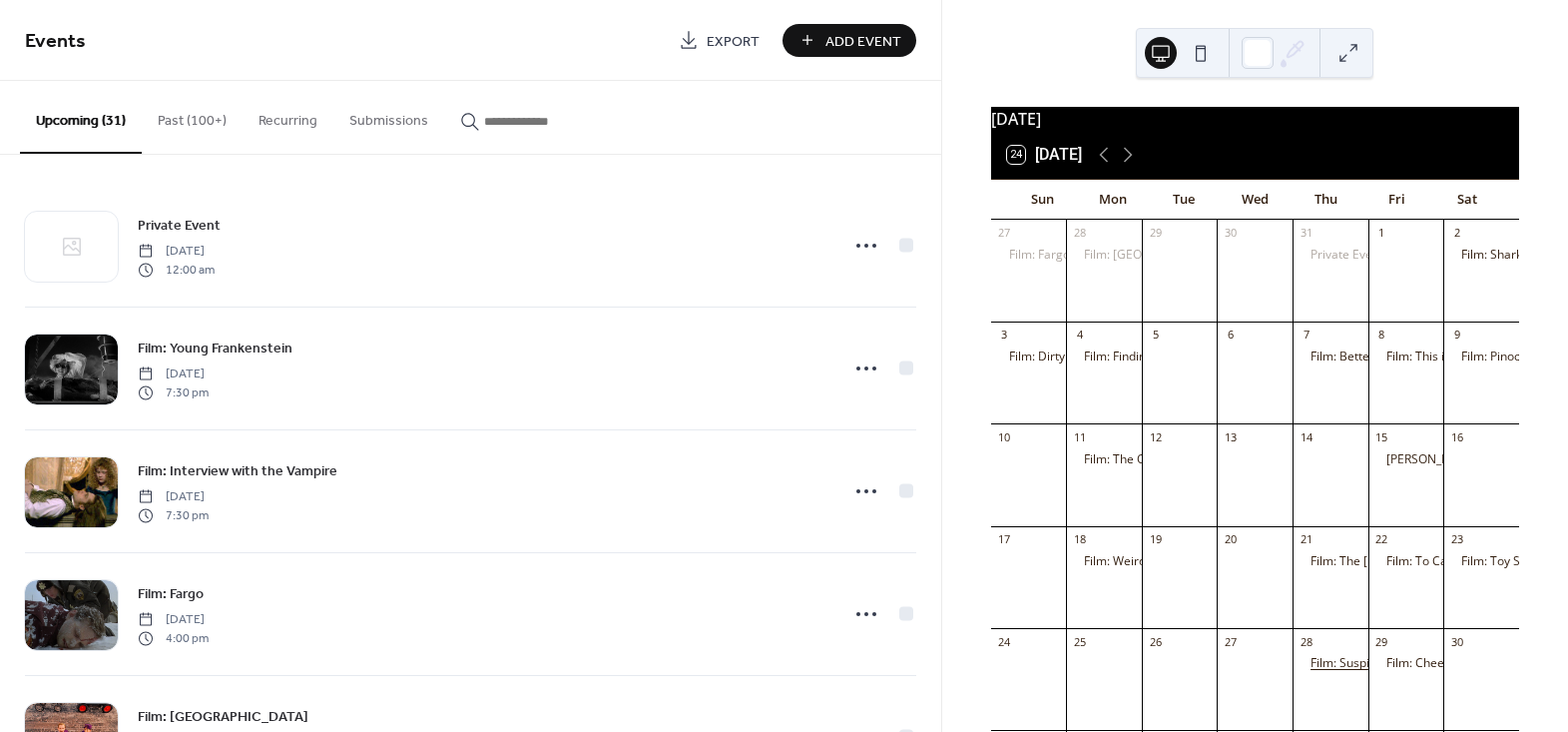 click on "Film: Suspicion" at bounding box center [1351, 663] 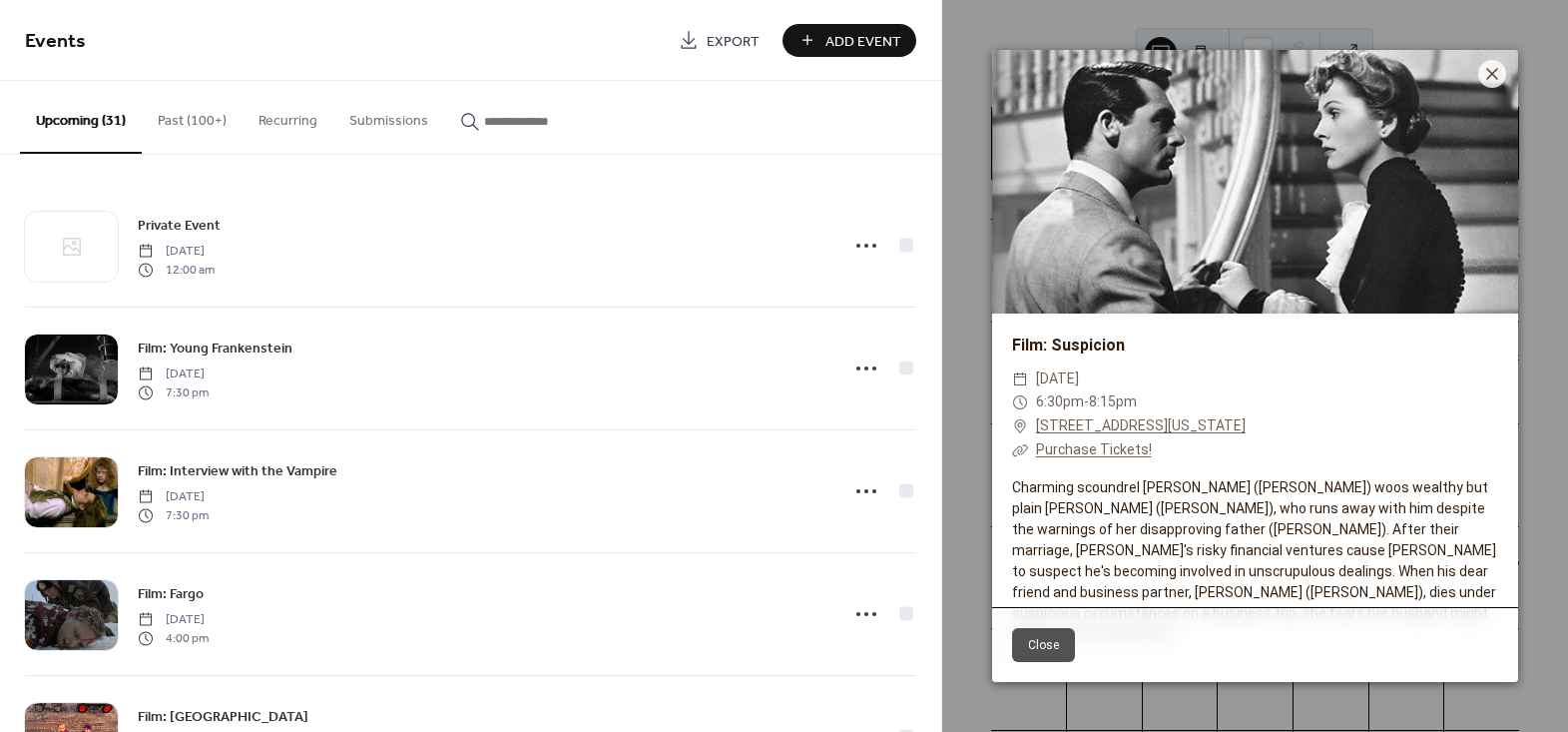 drag, startPoint x: 1019, startPoint y: 652, endPoint x: 1029, endPoint y: 649, distance: 10.440307 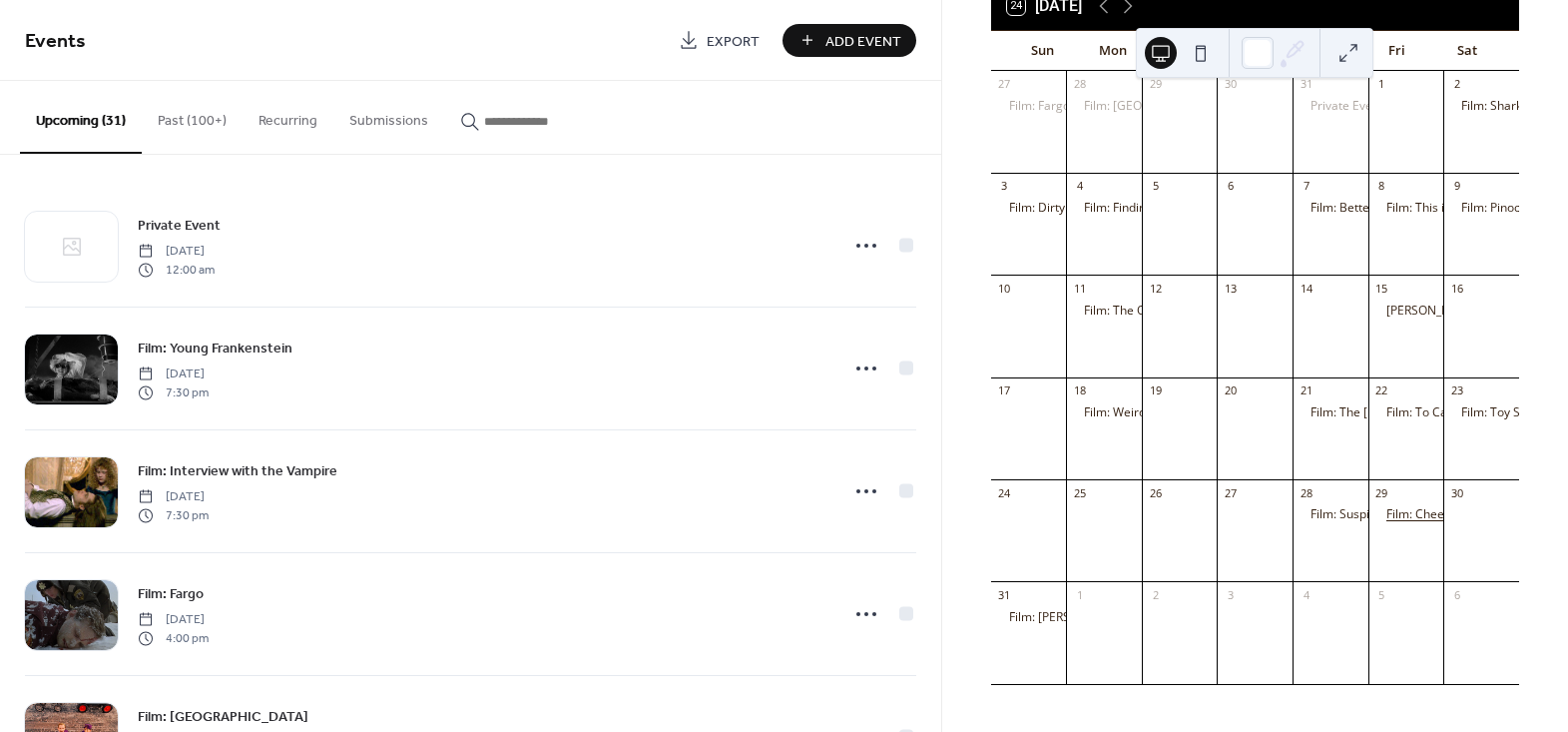 scroll, scrollTop: 160, scrollLeft: 0, axis: vertical 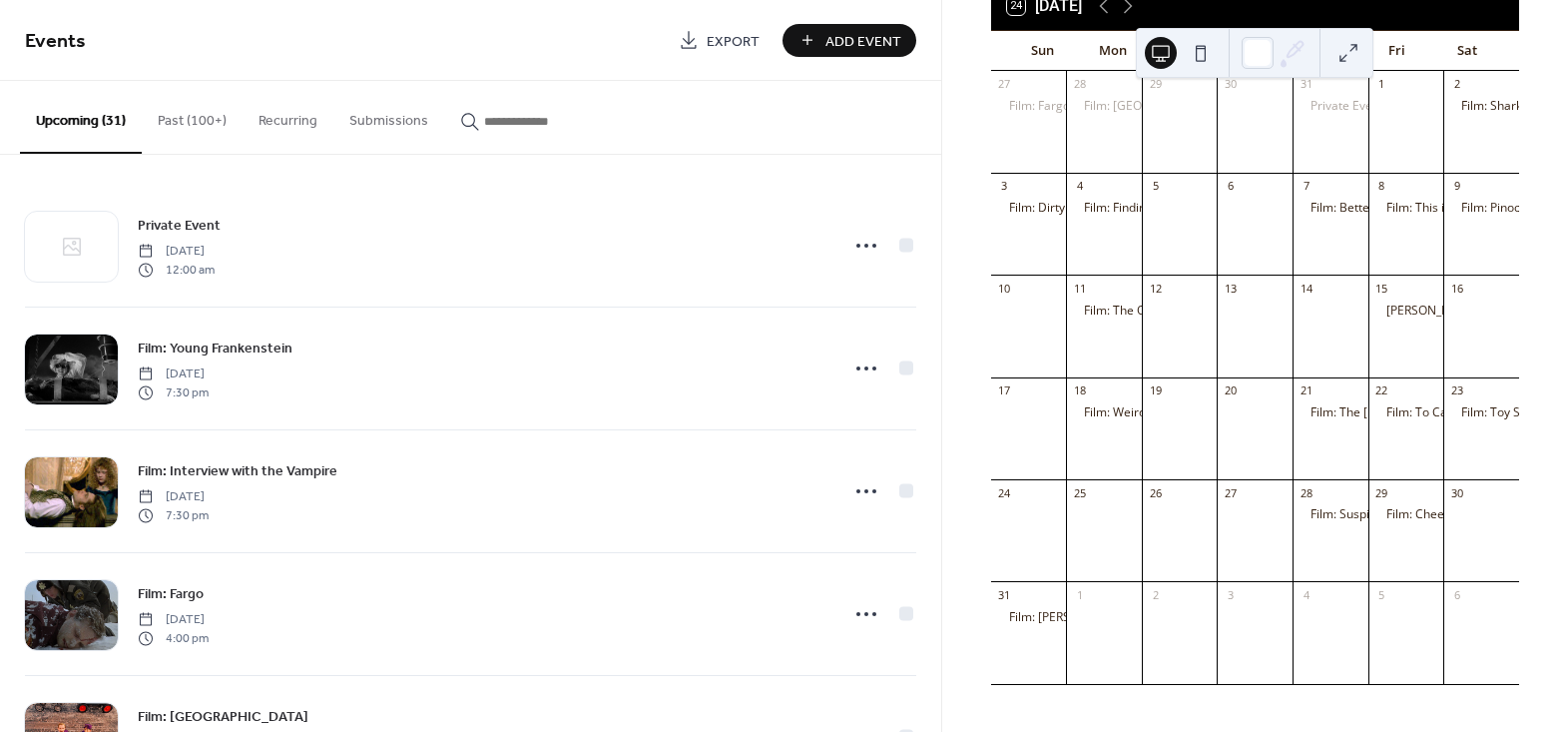 click on "Add Event" at bounding box center [863, 41] 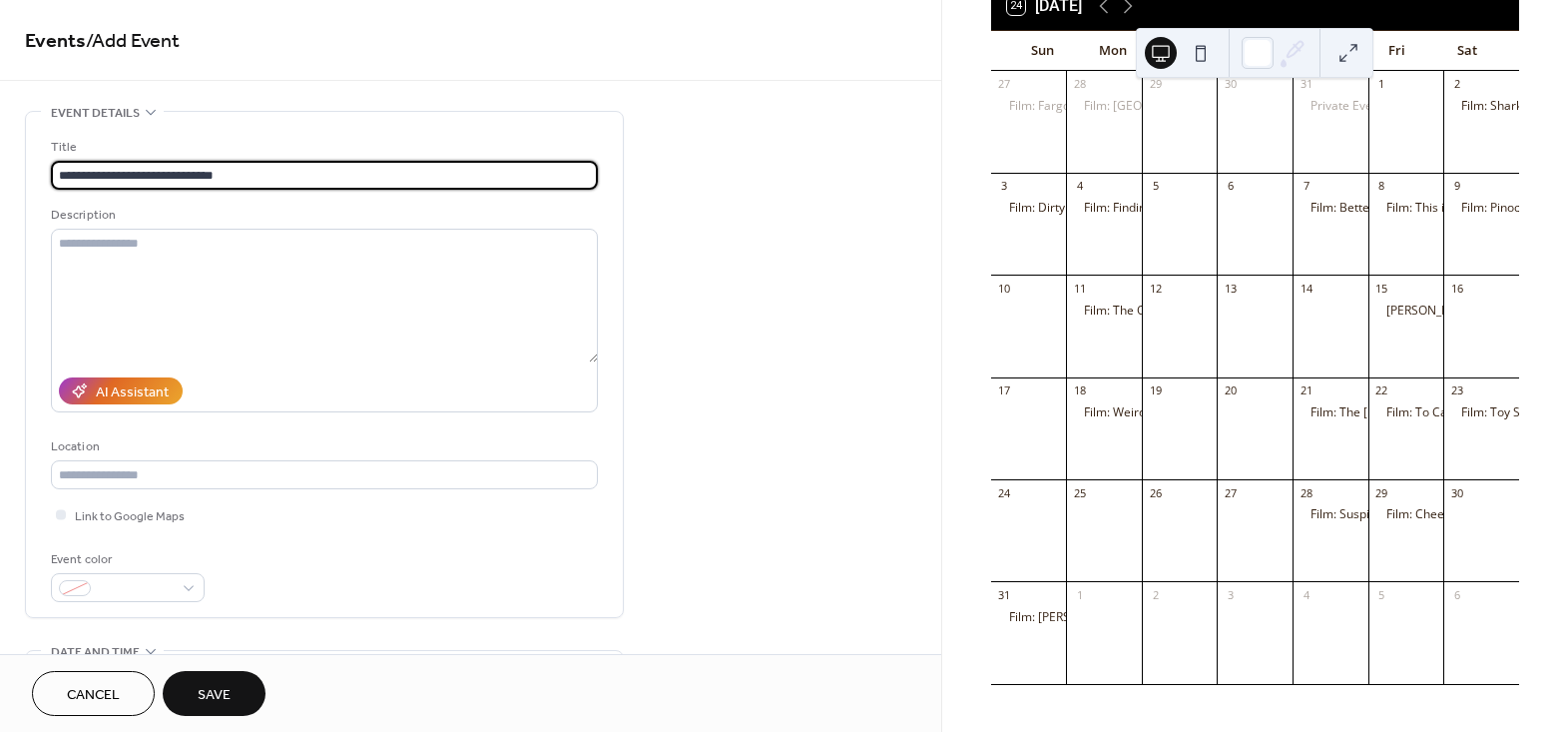 type on "**********" 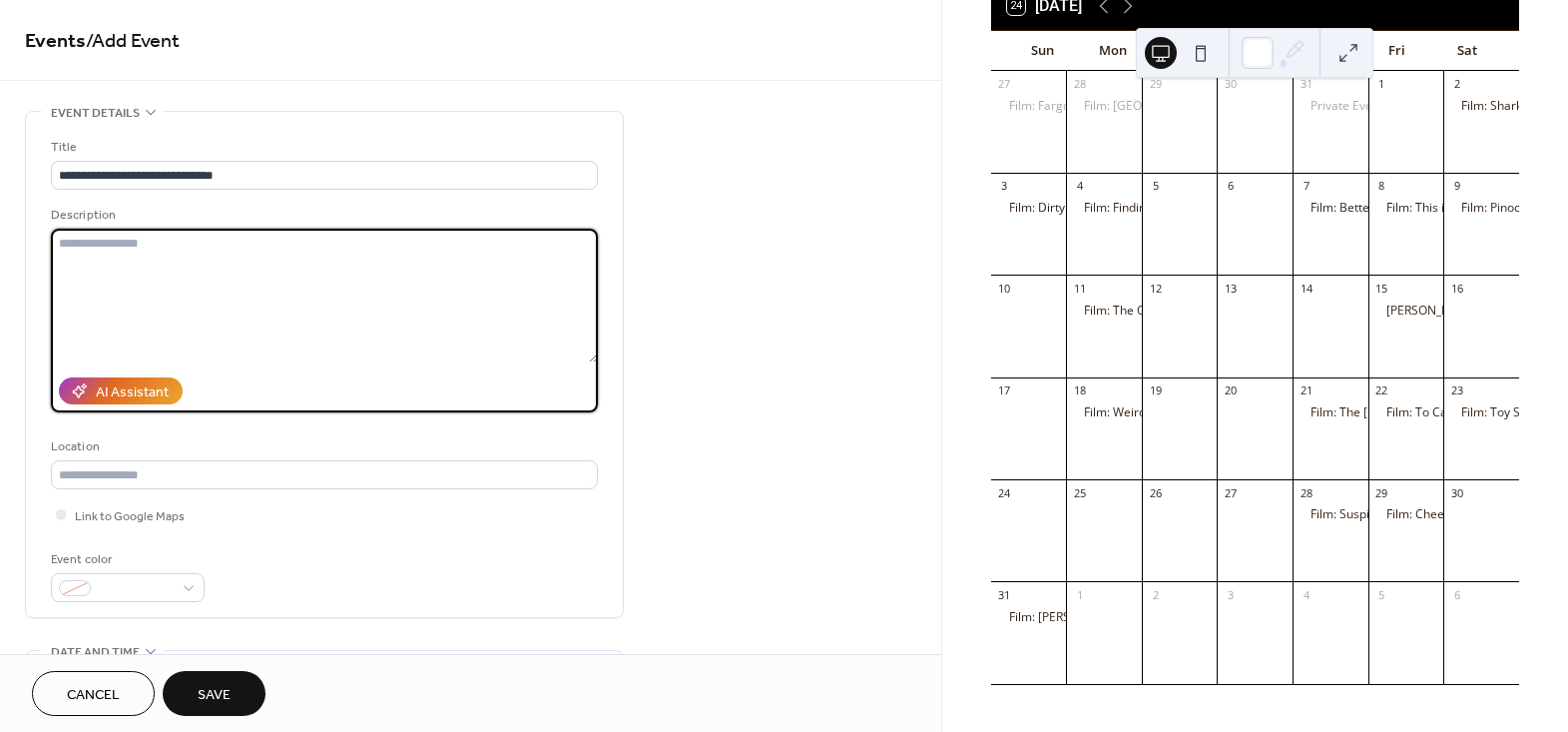 paste on "**********" 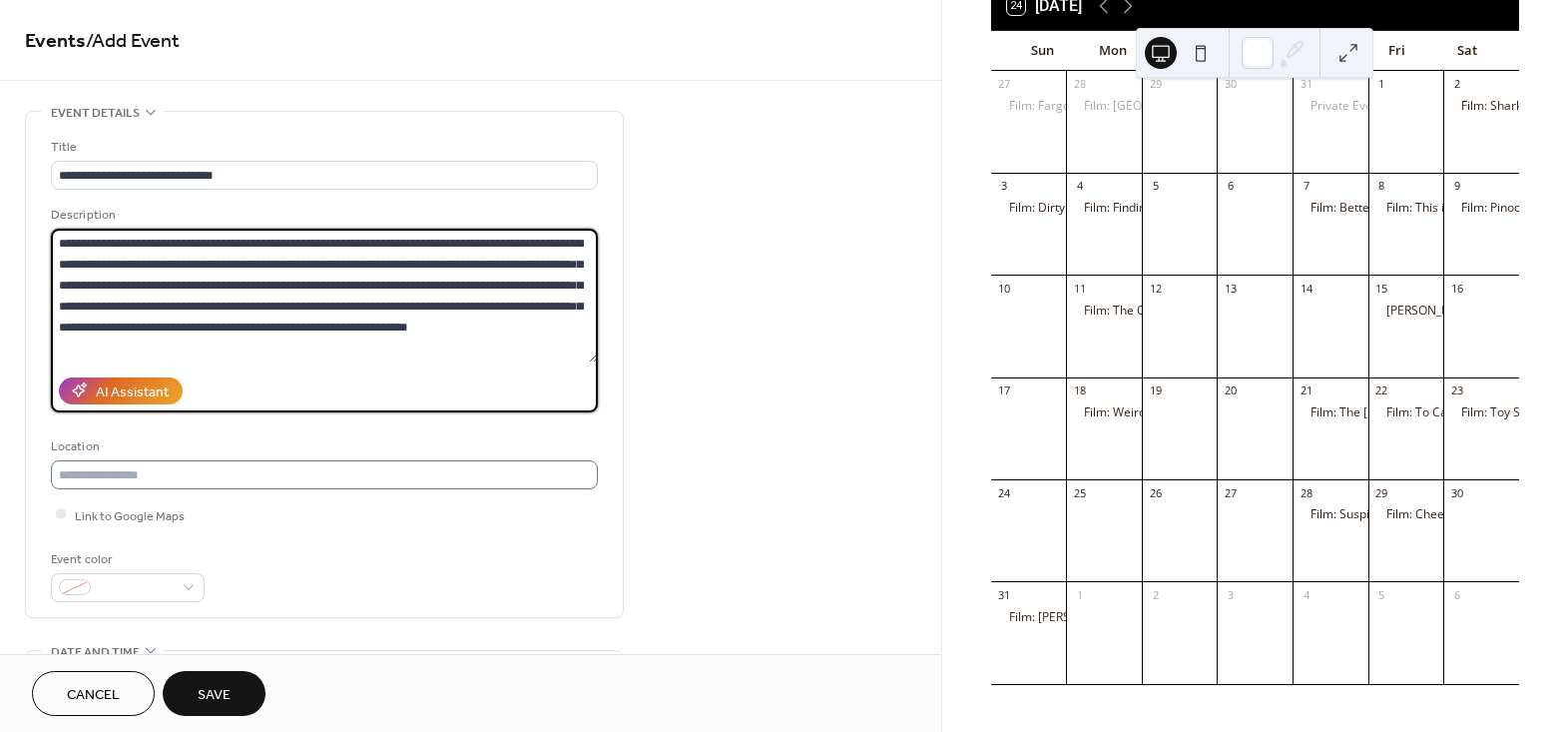 type on "**********" 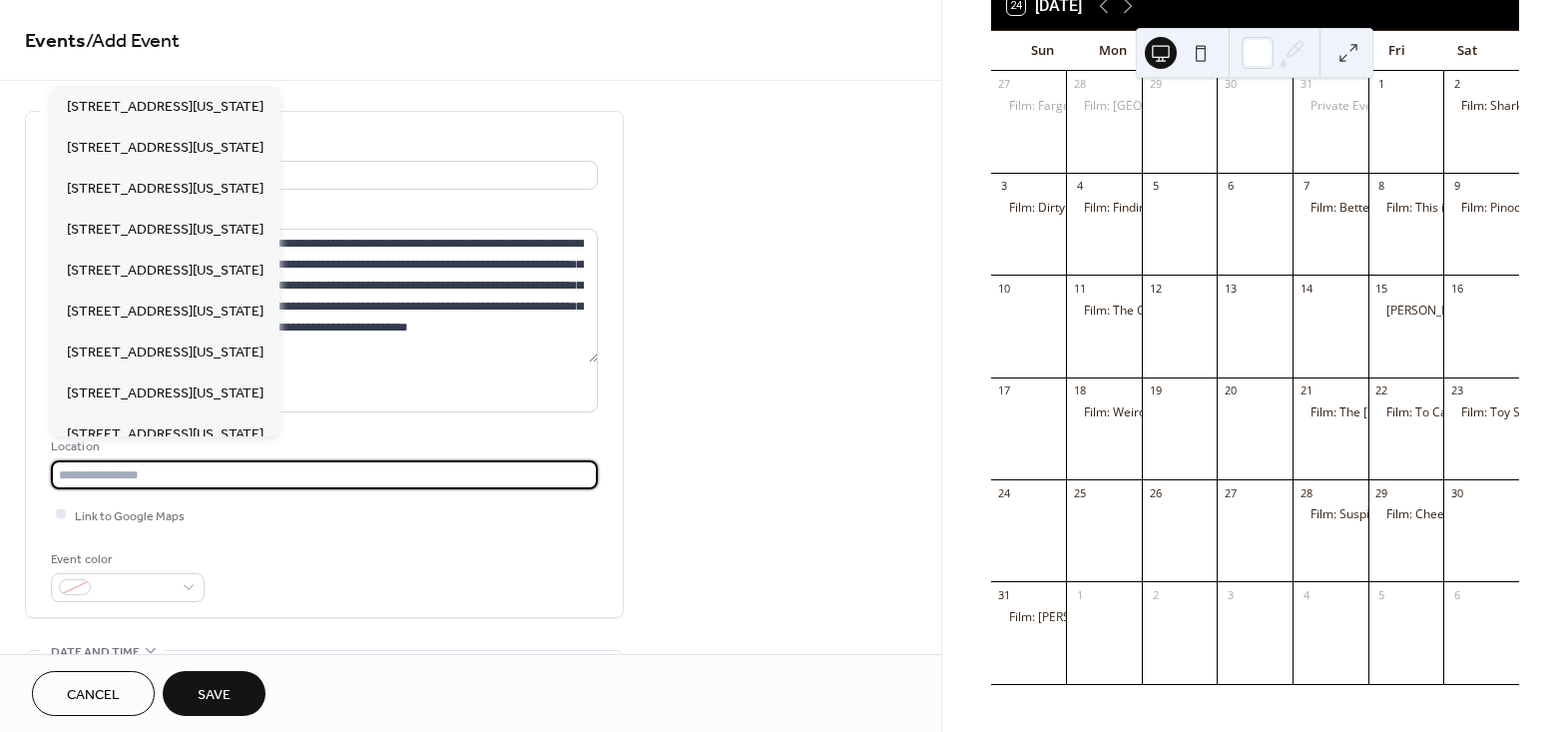 click at bounding box center [324, 474] 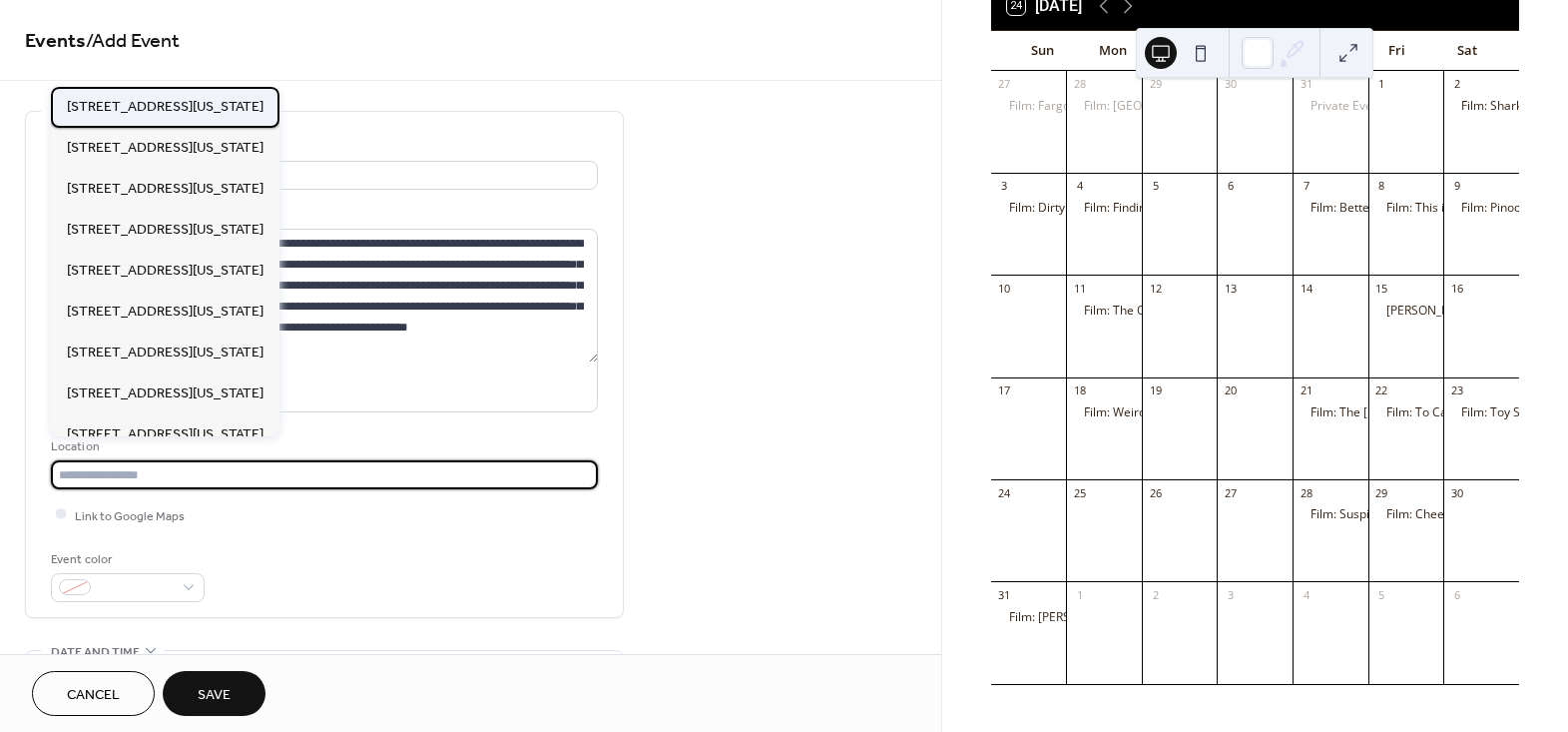 click on "[STREET_ADDRESS][US_STATE]" at bounding box center [165, 106] 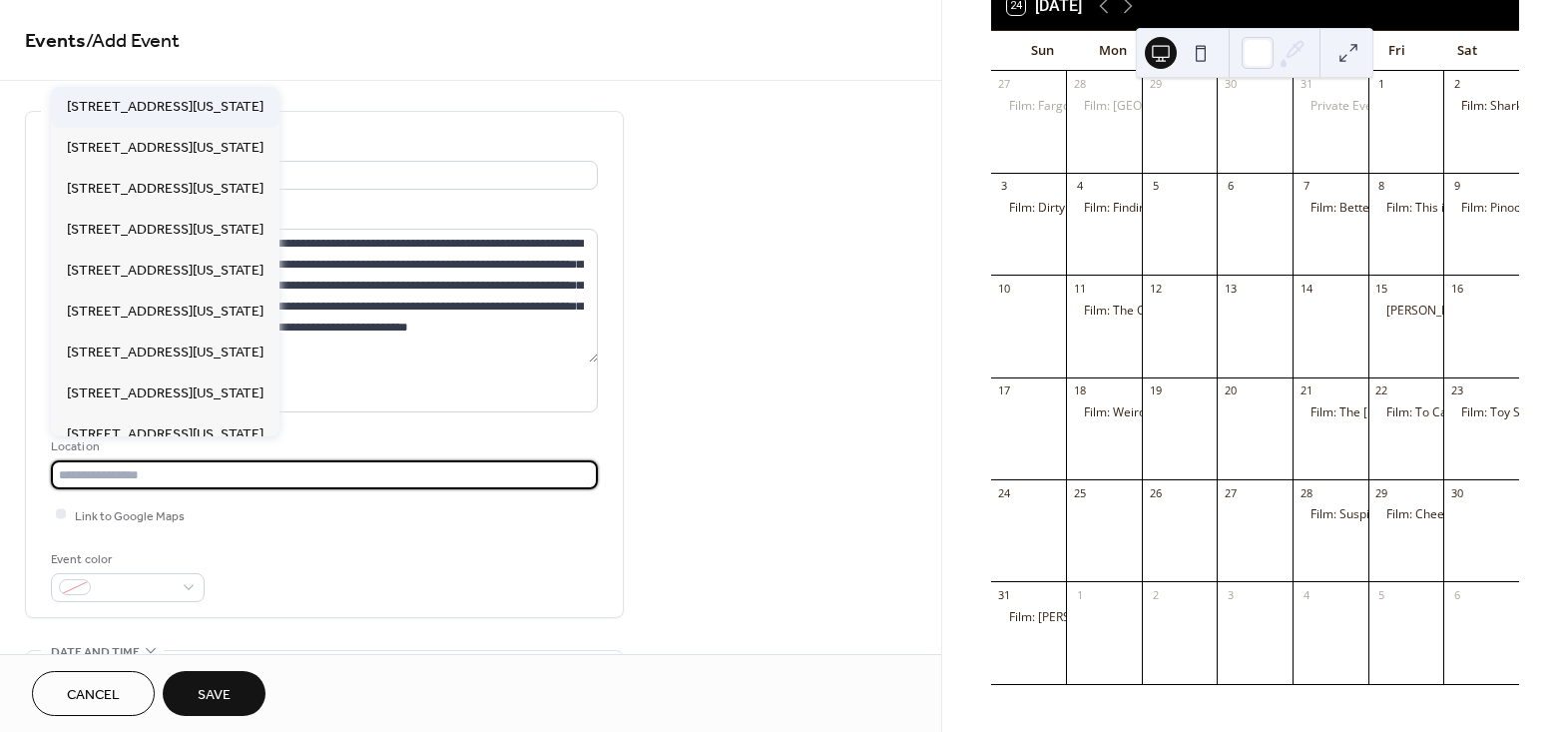 type on "**********" 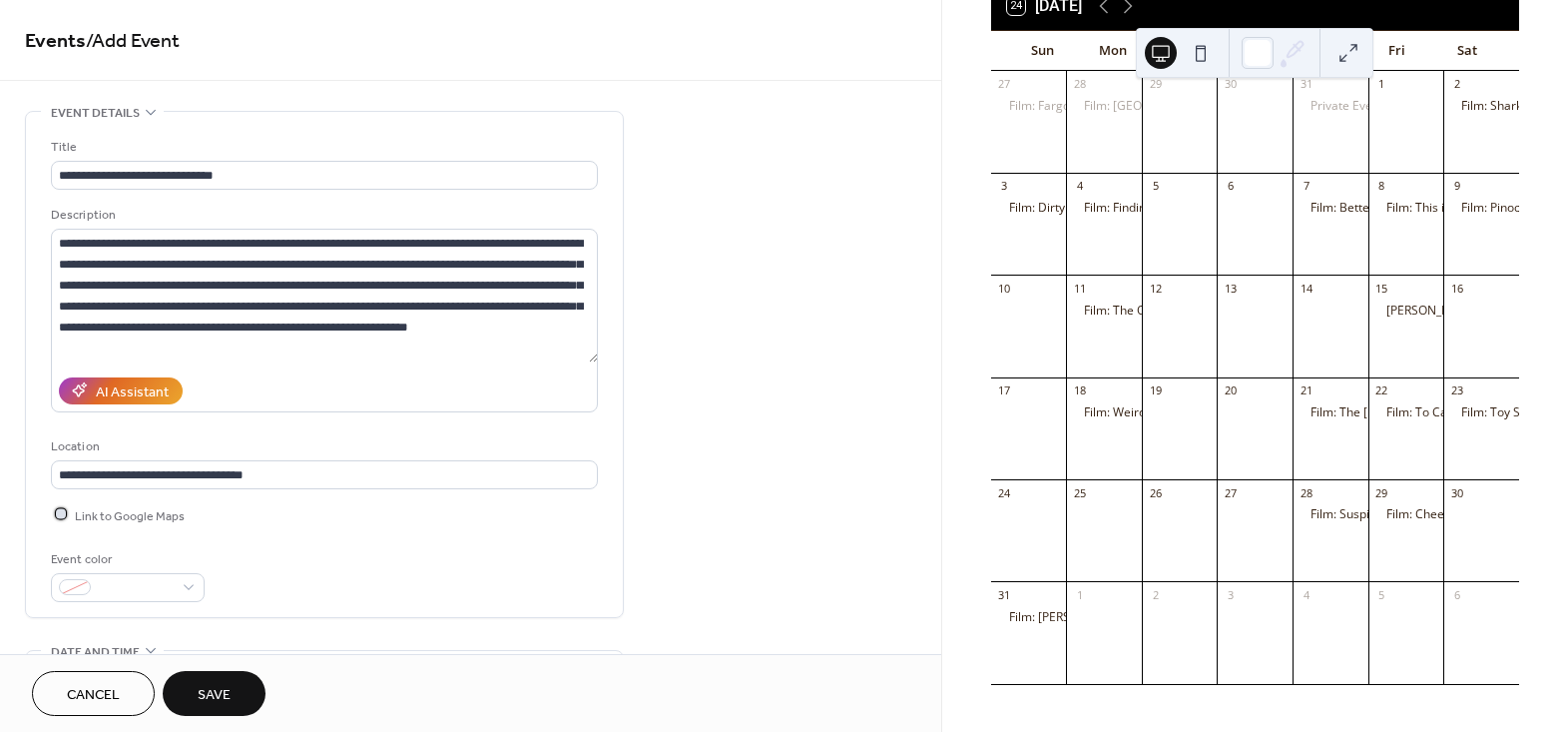 click on "Link to Google Maps" at bounding box center (130, 515) 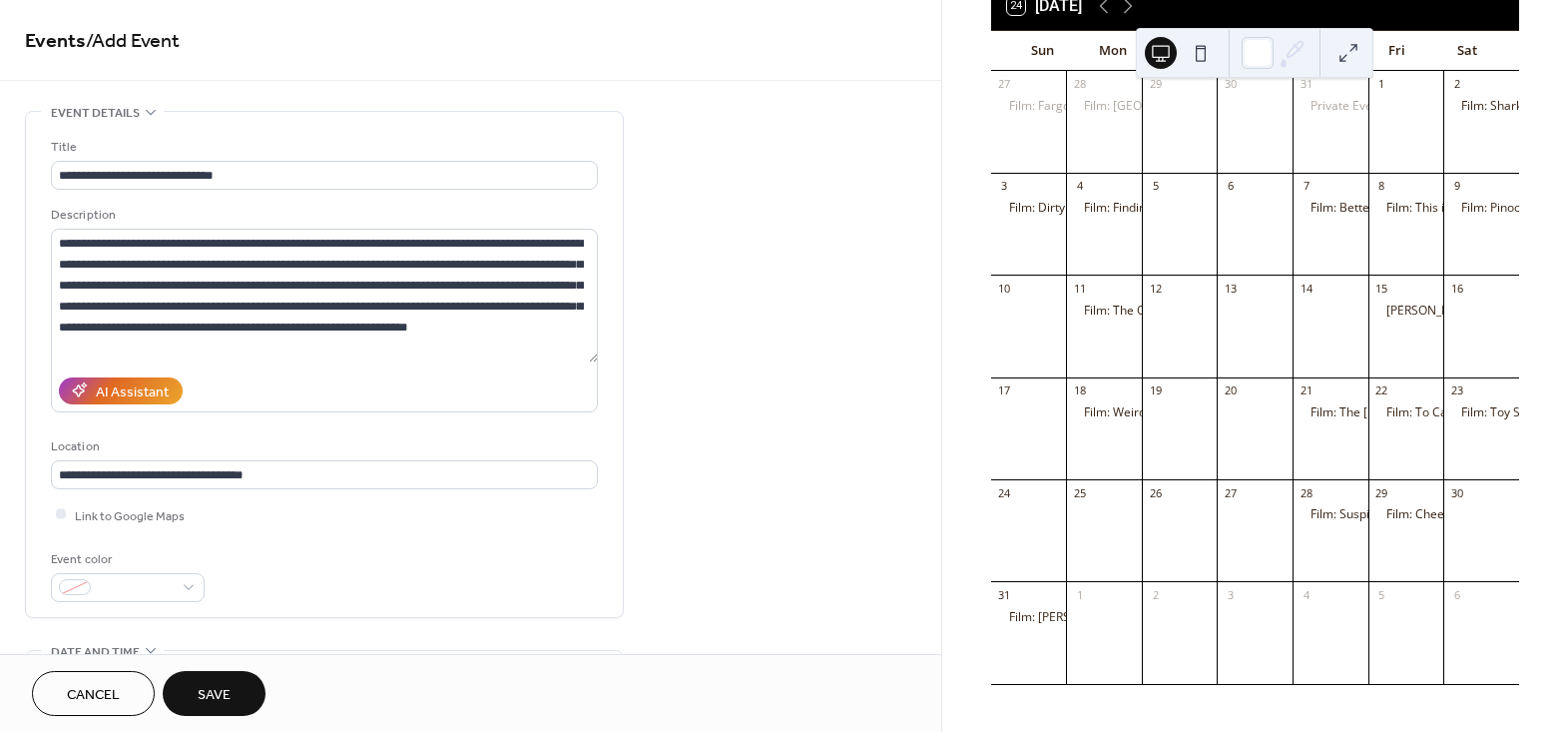 click on "**********" at bounding box center (324, 369) 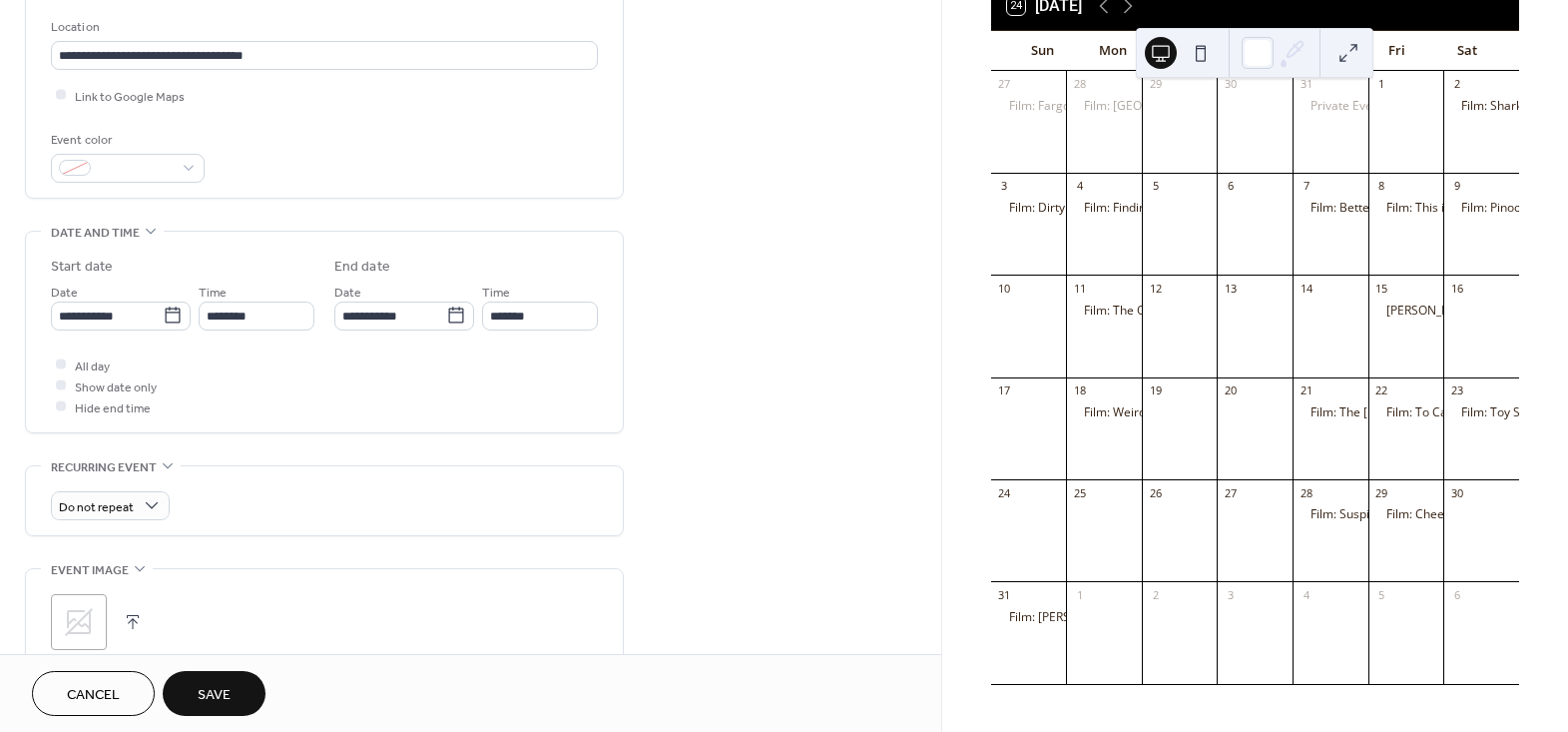 scroll, scrollTop: 453, scrollLeft: 0, axis: vertical 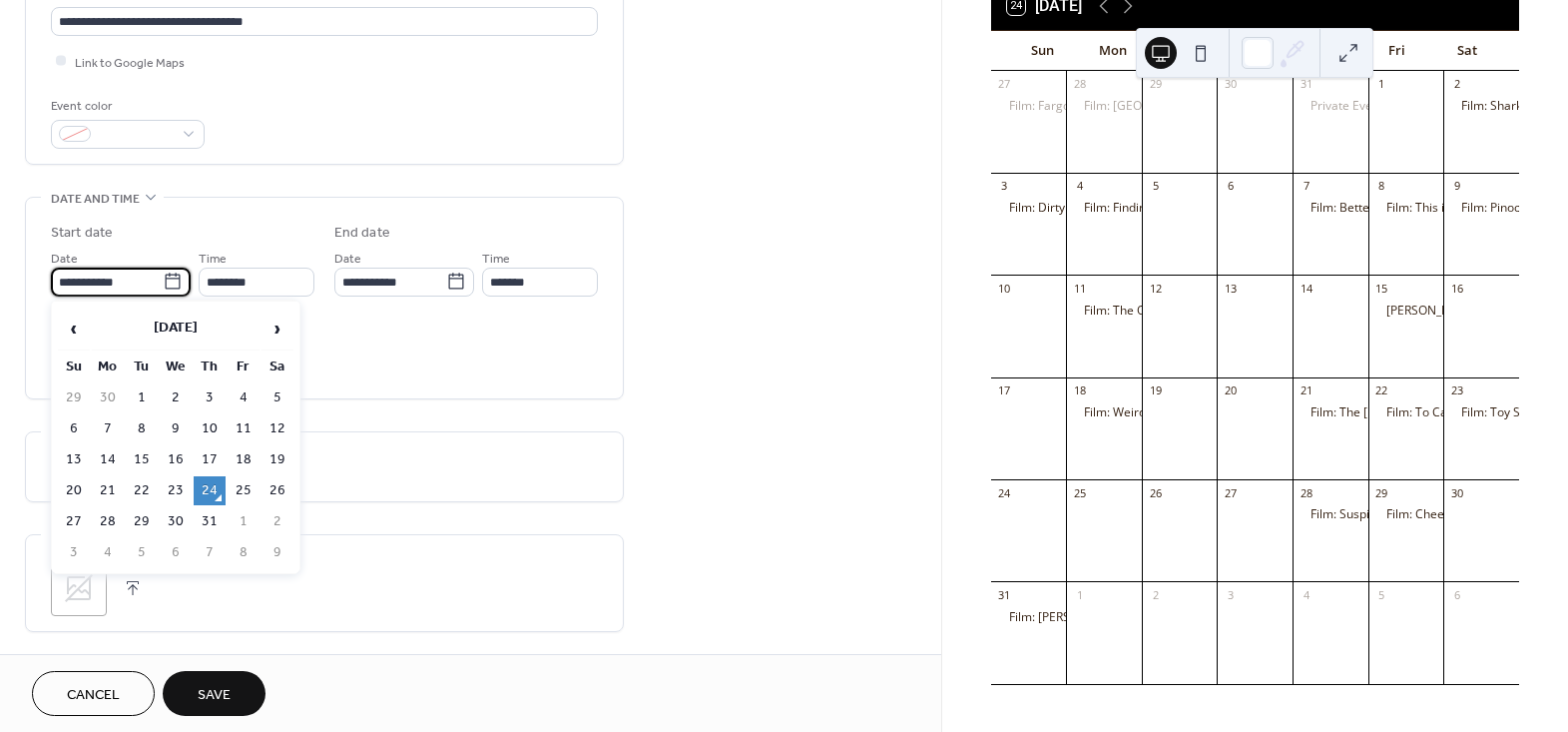 click on "**********" at bounding box center [107, 282] 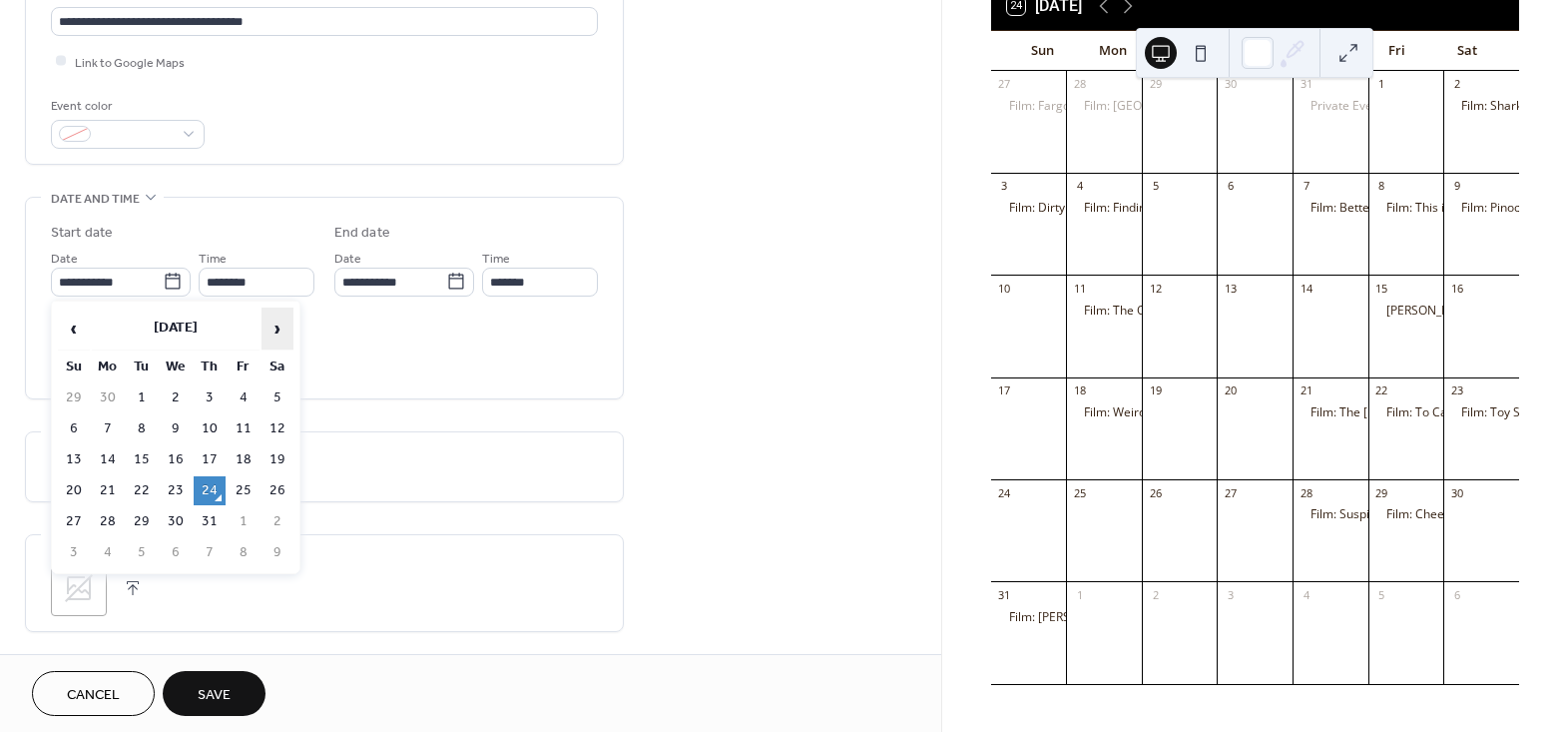 click on "›" at bounding box center (277, 329) 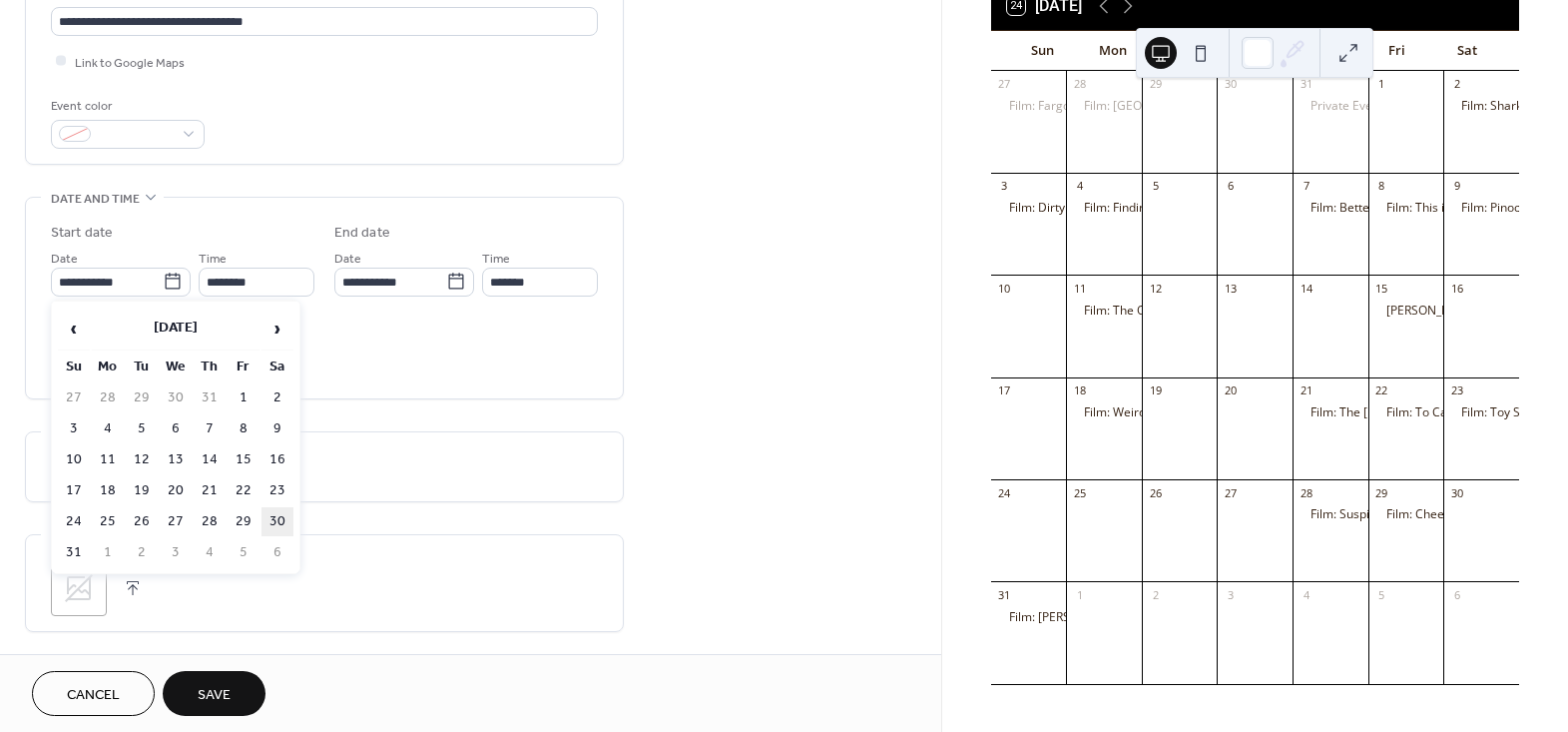 click on "30" at bounding box center [277, 521] 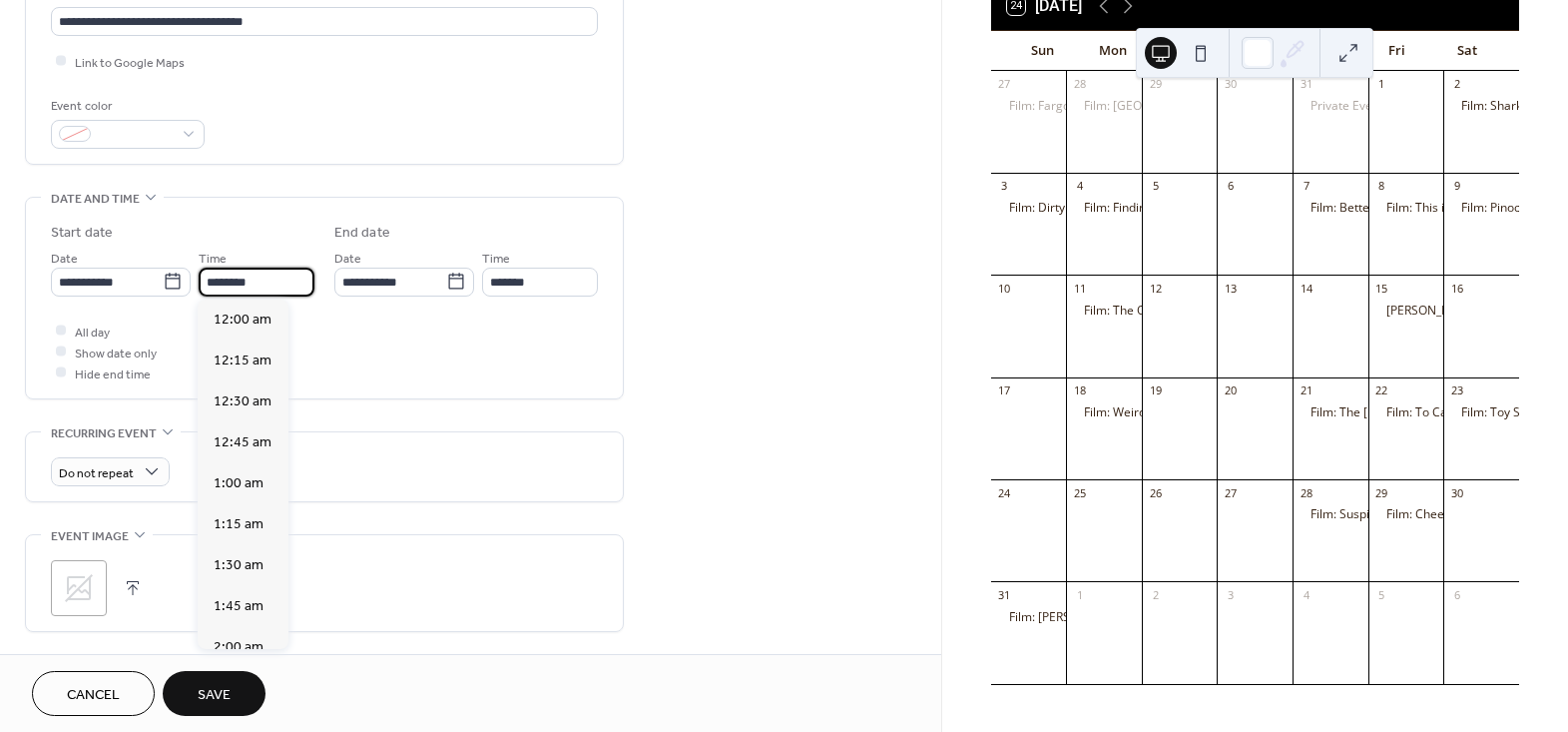 scroll, scrollTop: 1947, scrollLeft: 0, axis: vertical 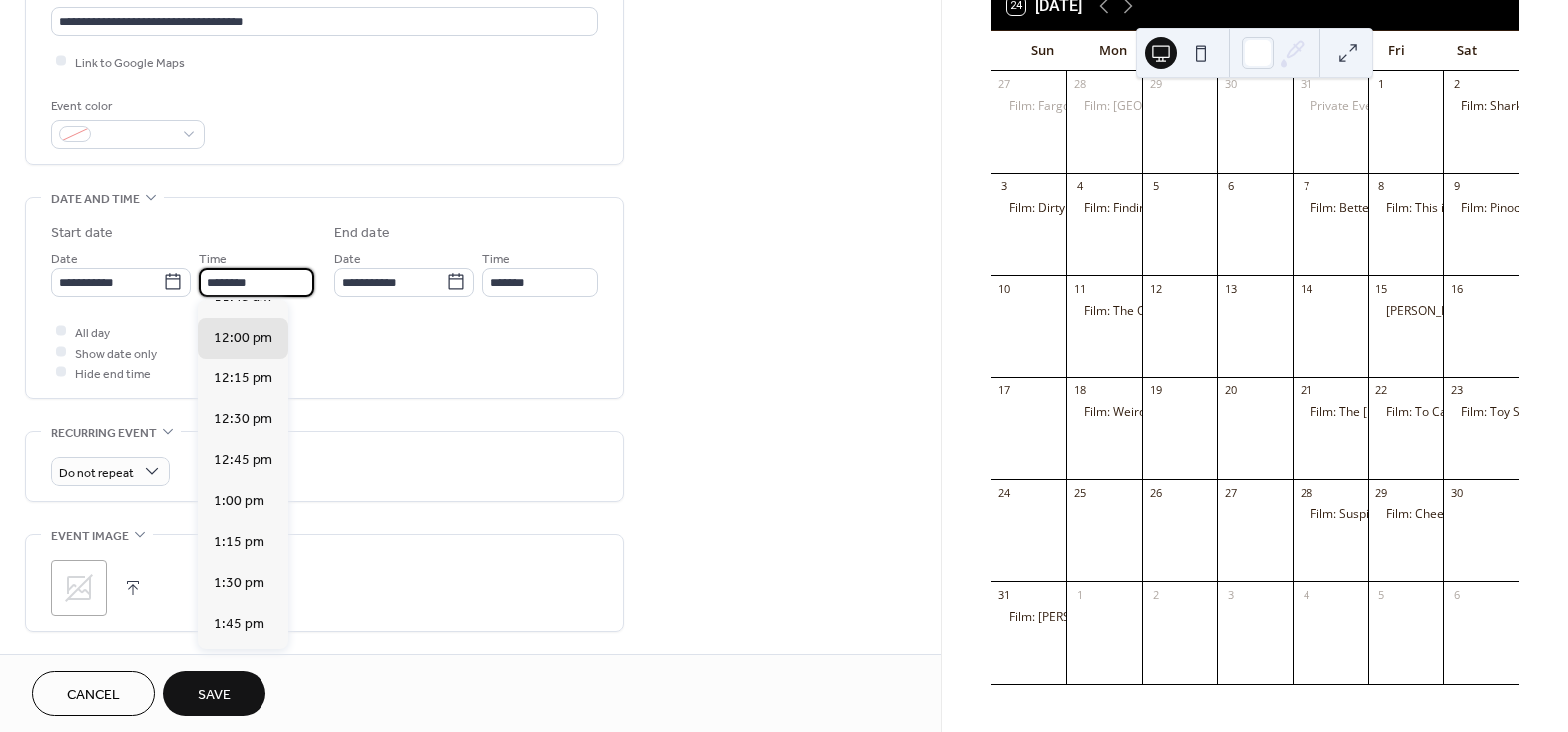 click on "********" at bounding box center [257, 282] 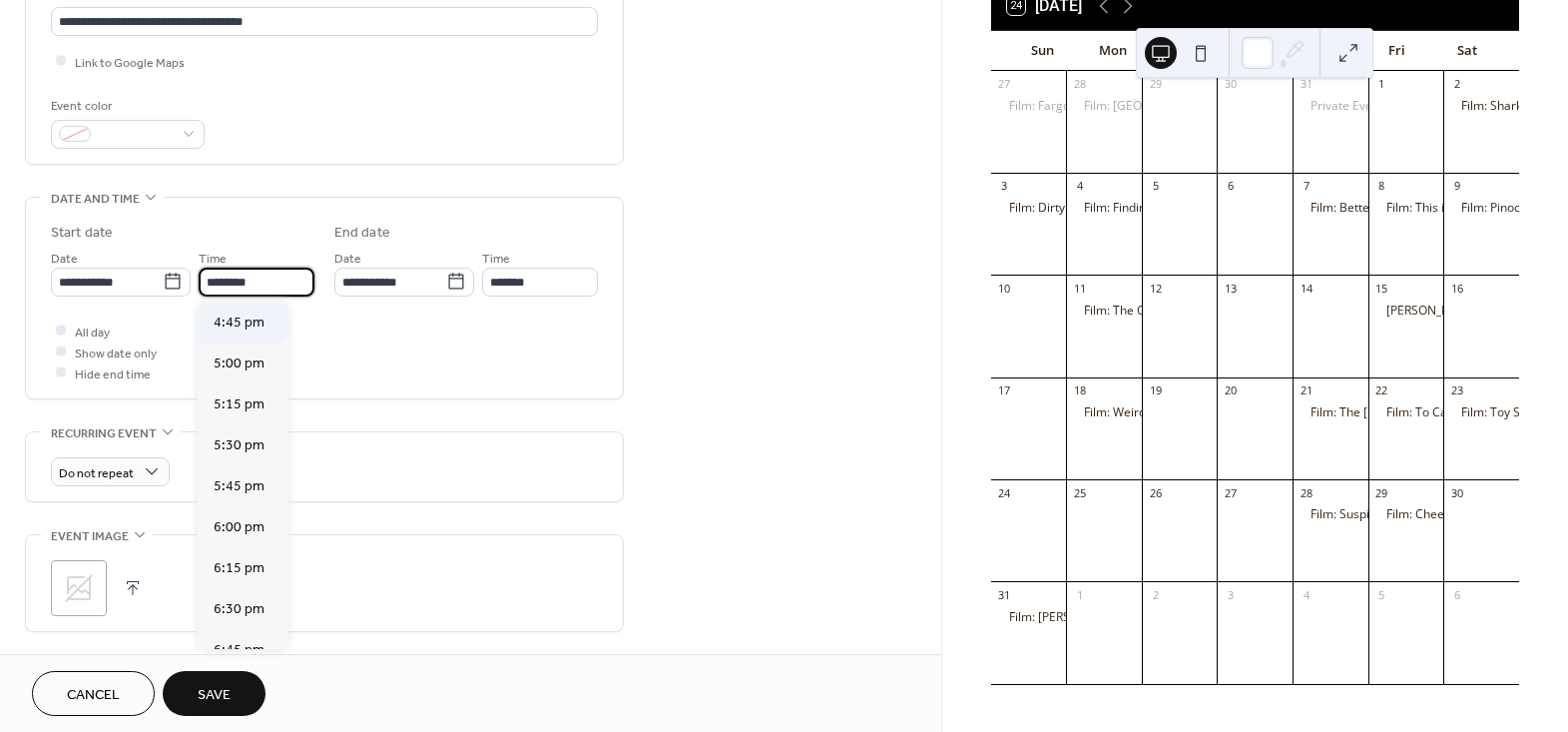 scroll, scrollTop: 2855, scrollLeft: 0, axis: vertical 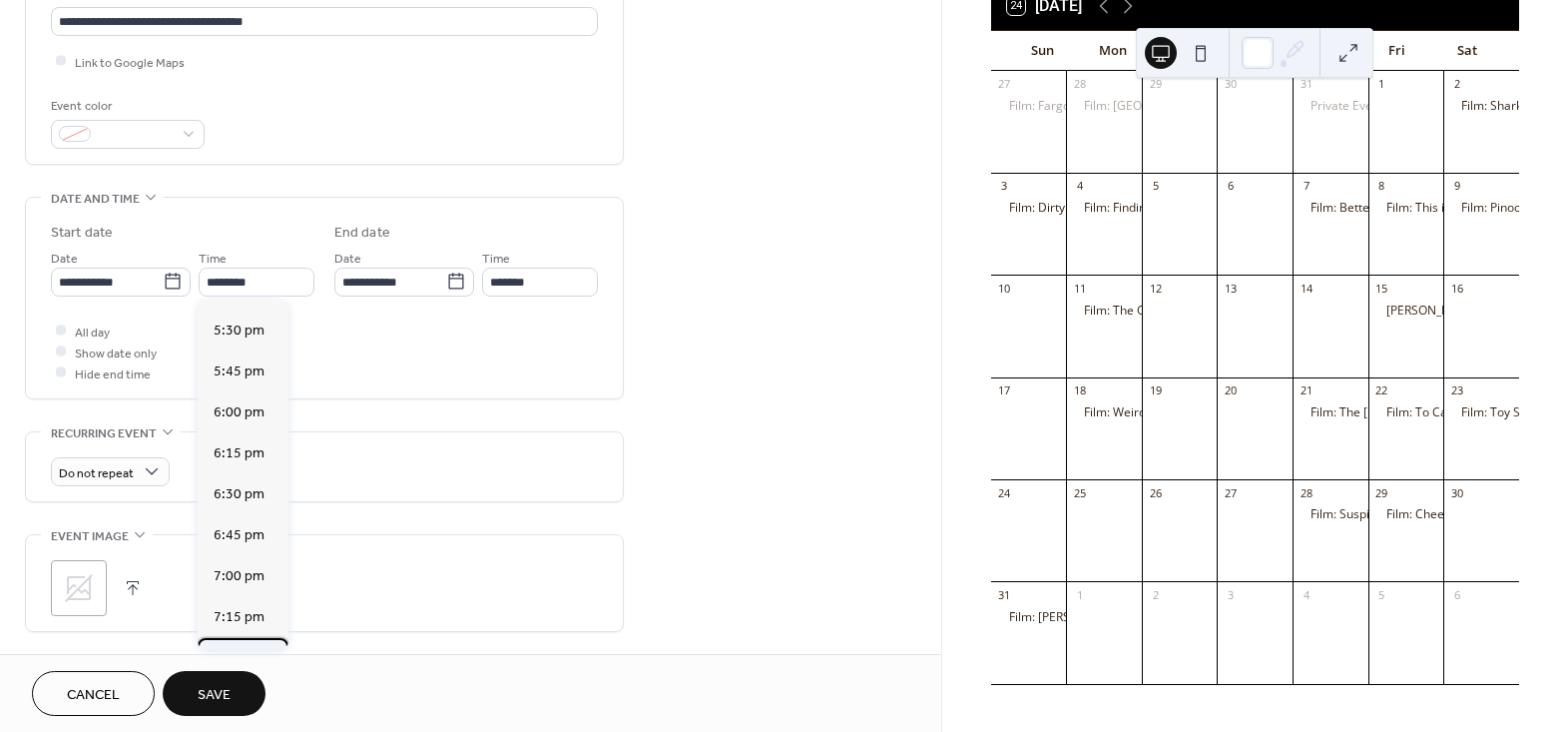 click on "7:30 pm" at bounding box center (239, 657) 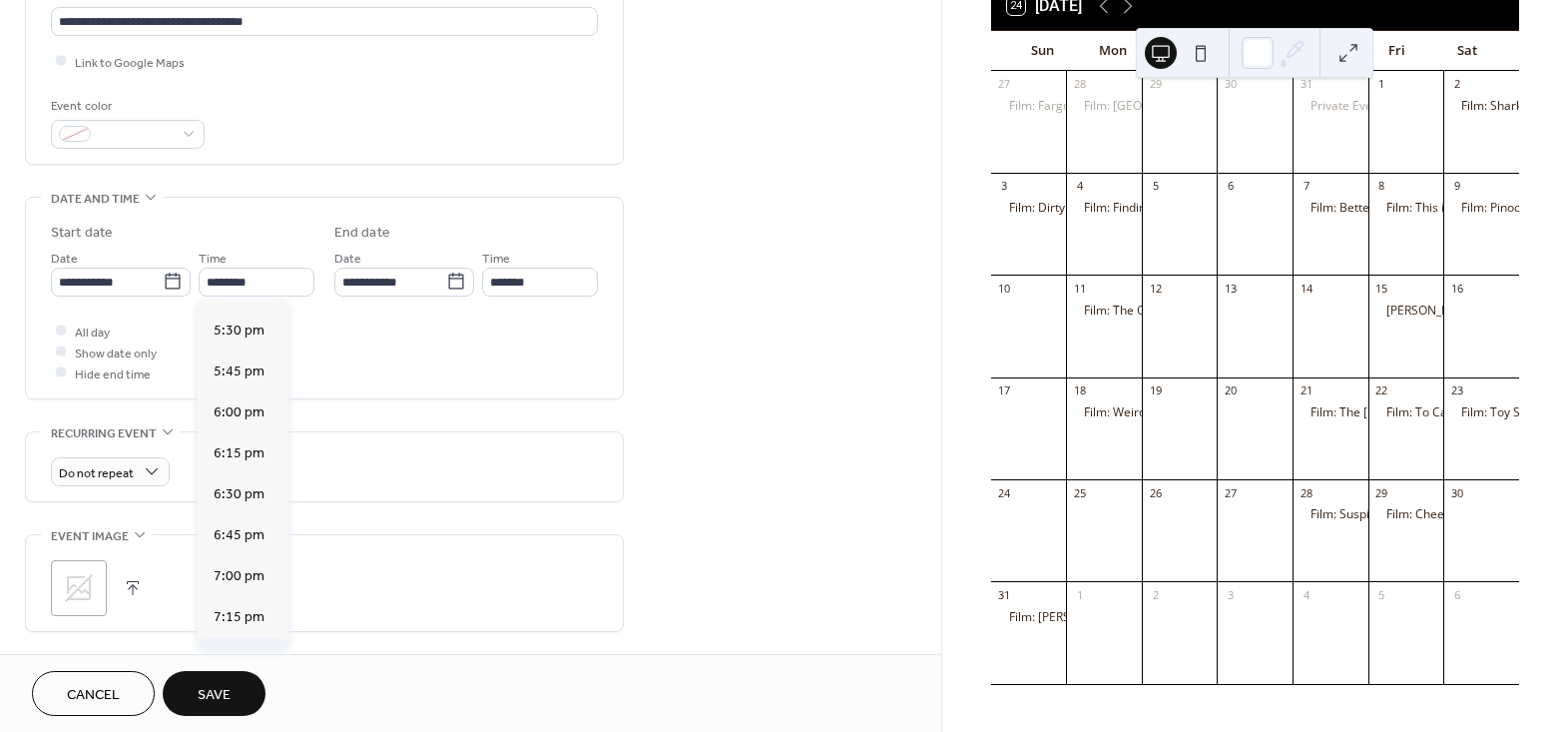 type on "*******" 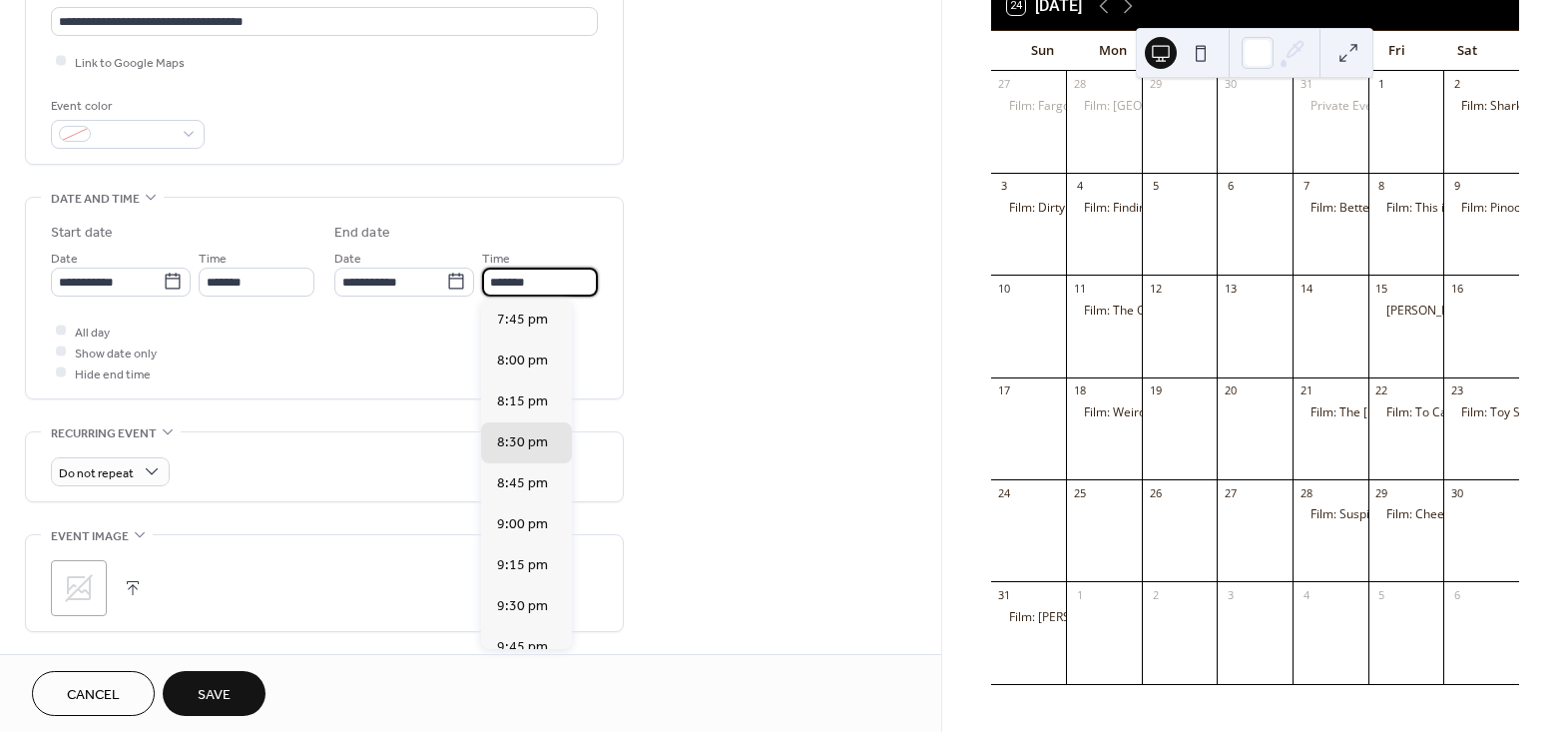 click on "*******" at bounding box center [540, 282] 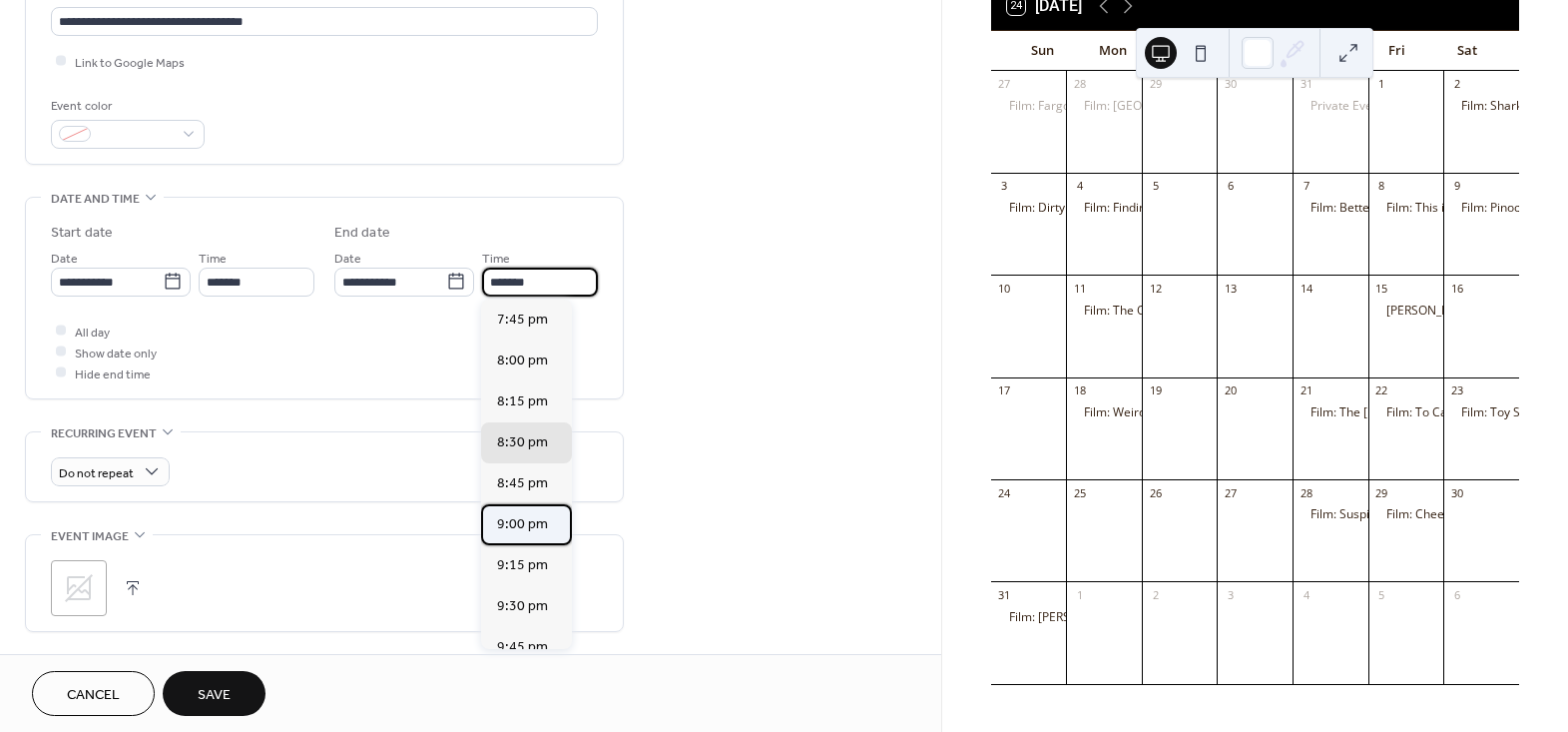 click on "9:00 pm" at bounding box center [522, 523] 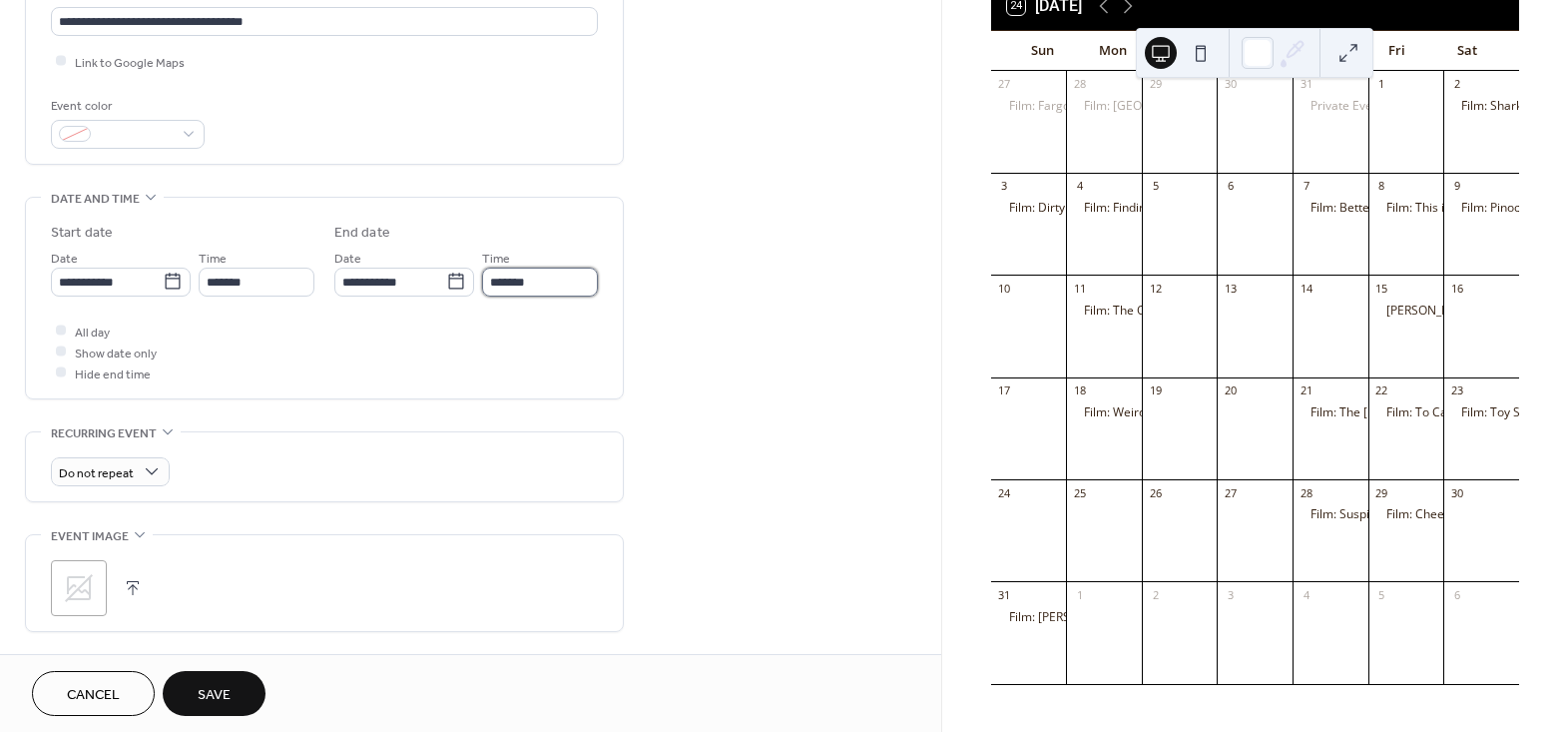 click on "*******" at bounding box center (540, 282) 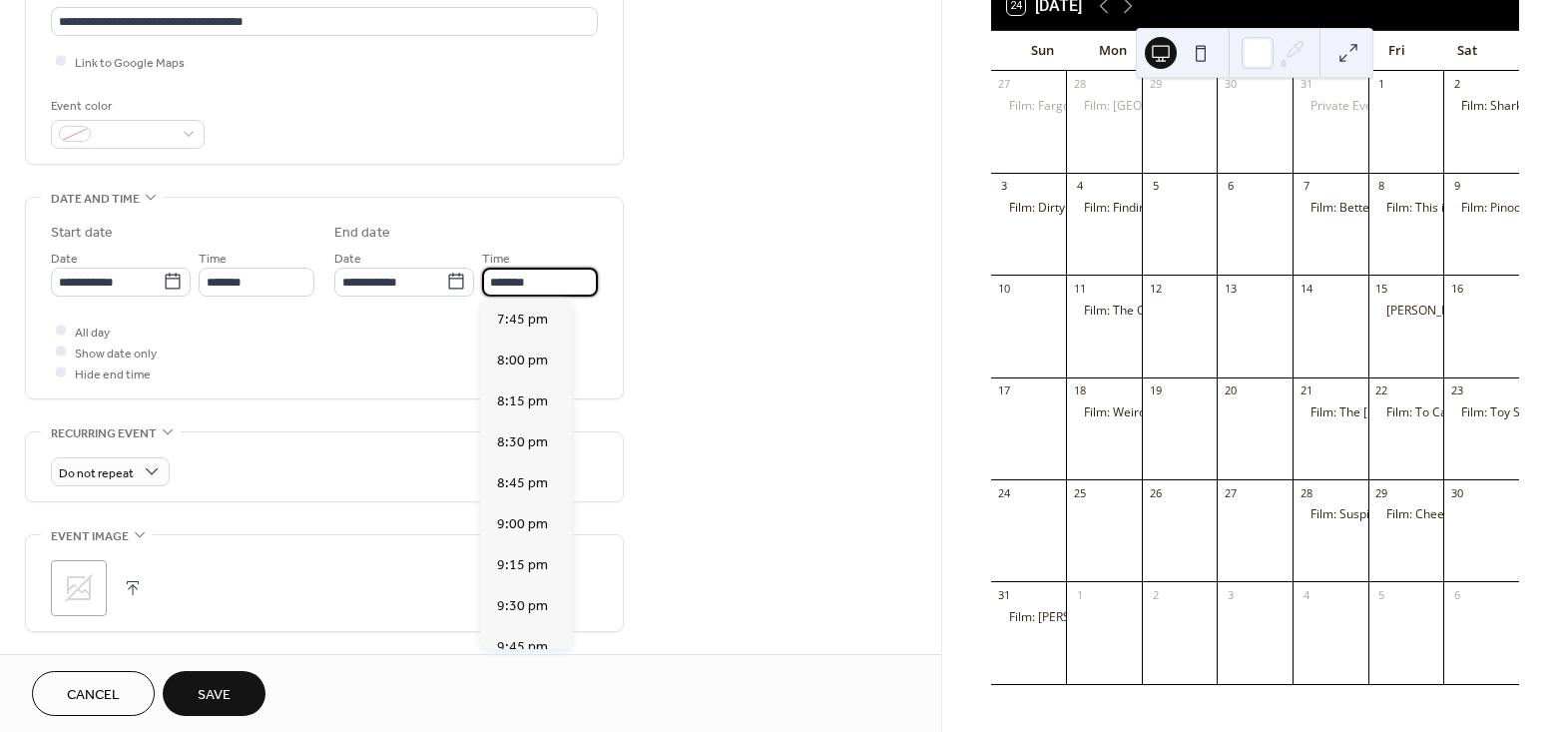 type on "*******" 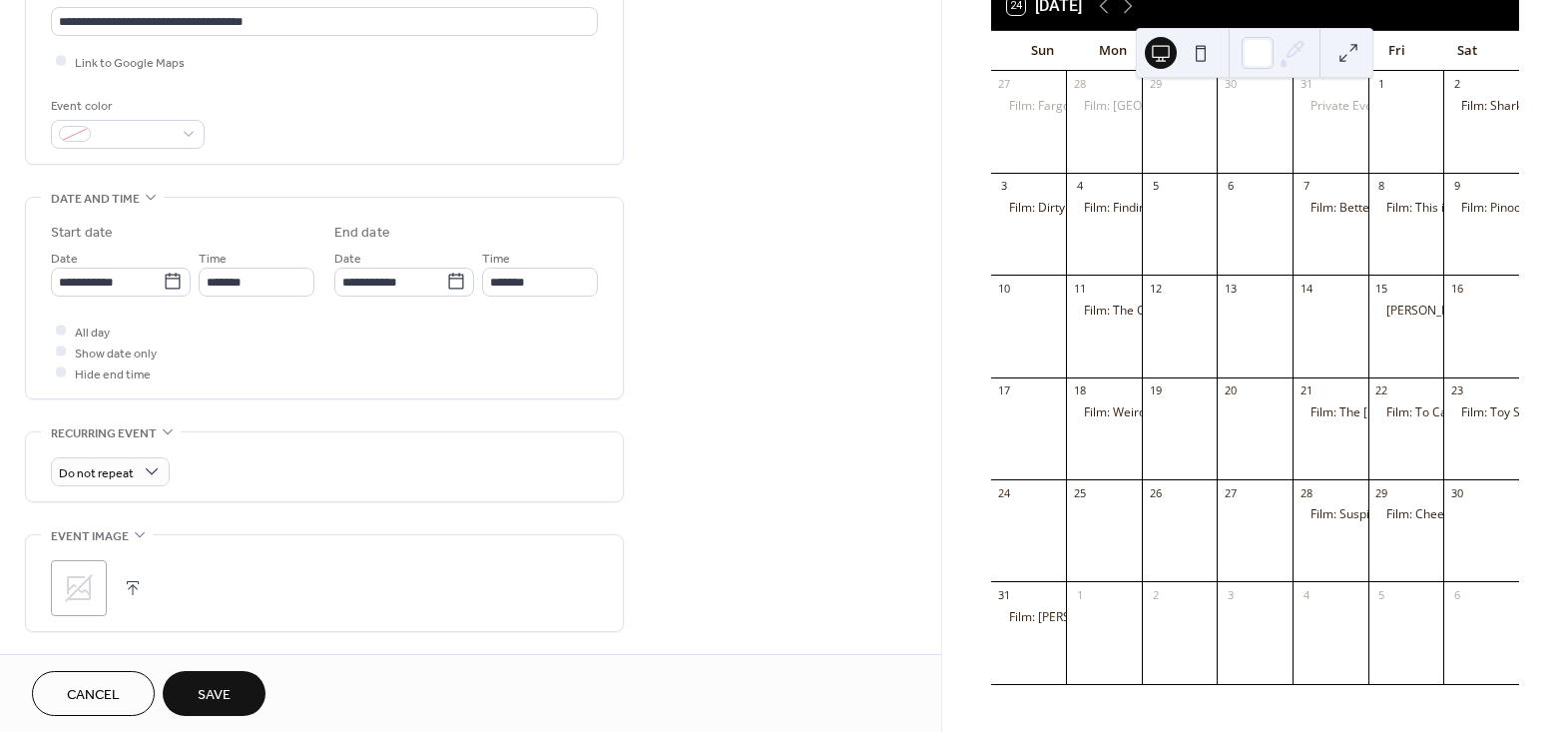 click on ";" at bounding box center [324, 588] 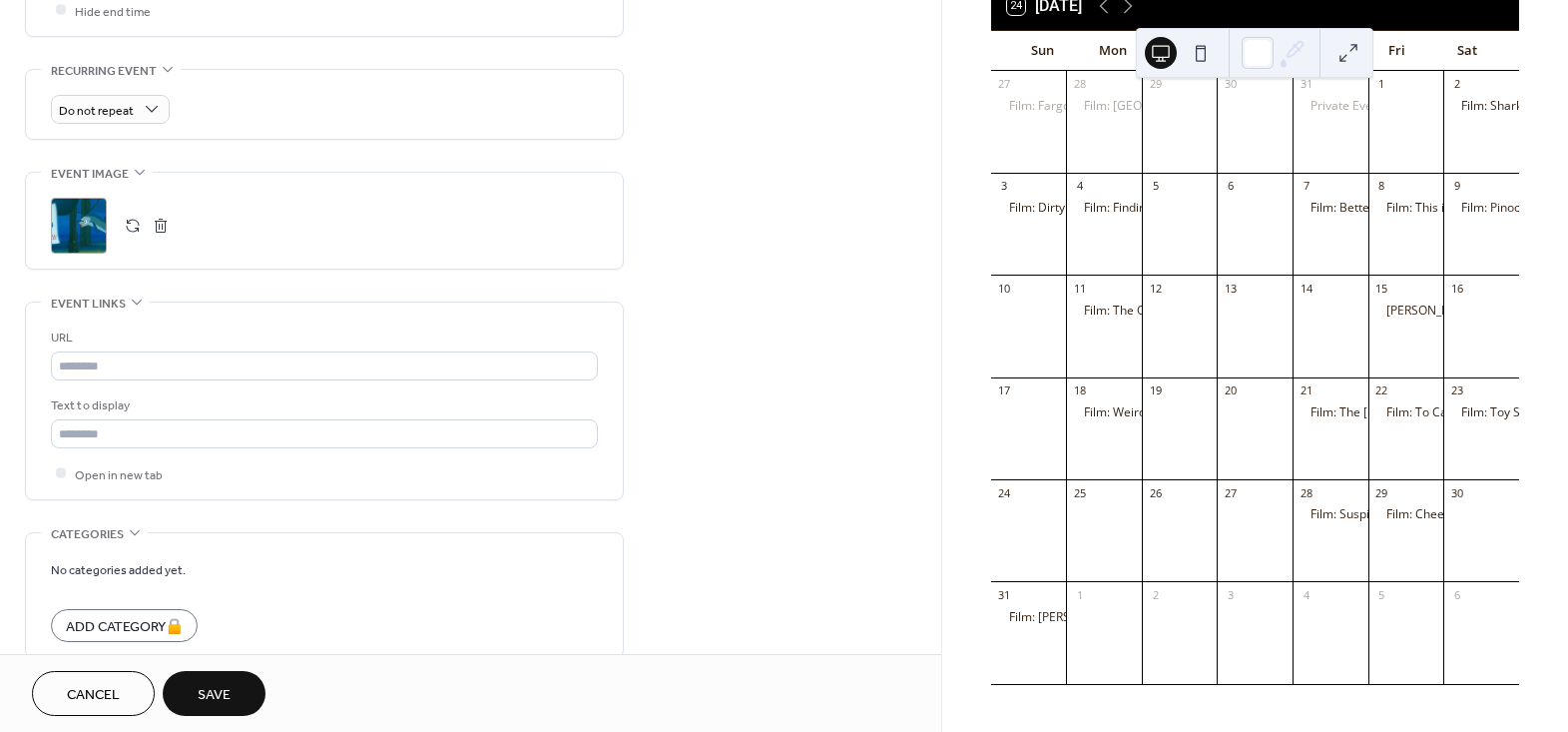 scroll, scrollTop: 817, scrollLeft: 0, axis: vertical 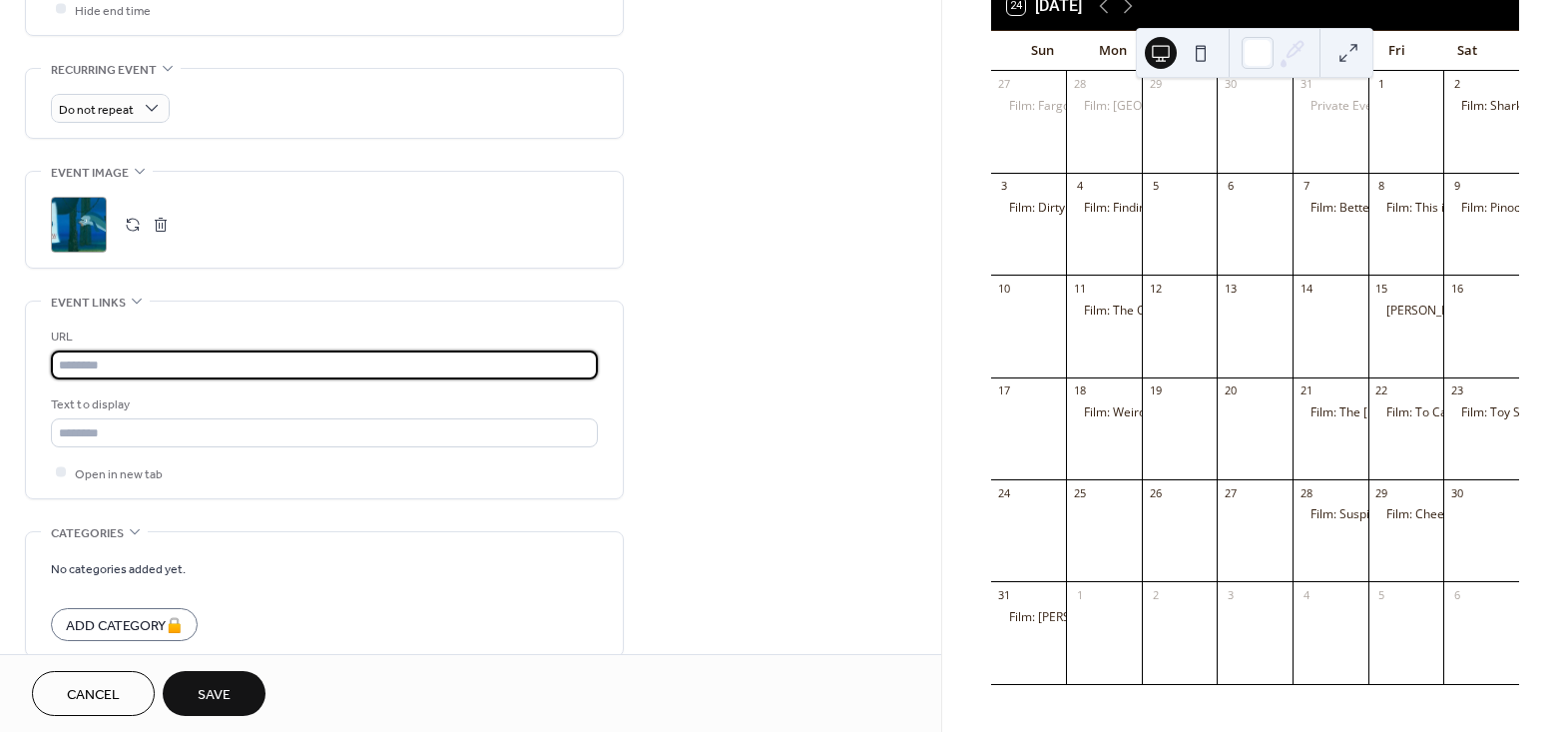 click at bounding box center (324, 365) 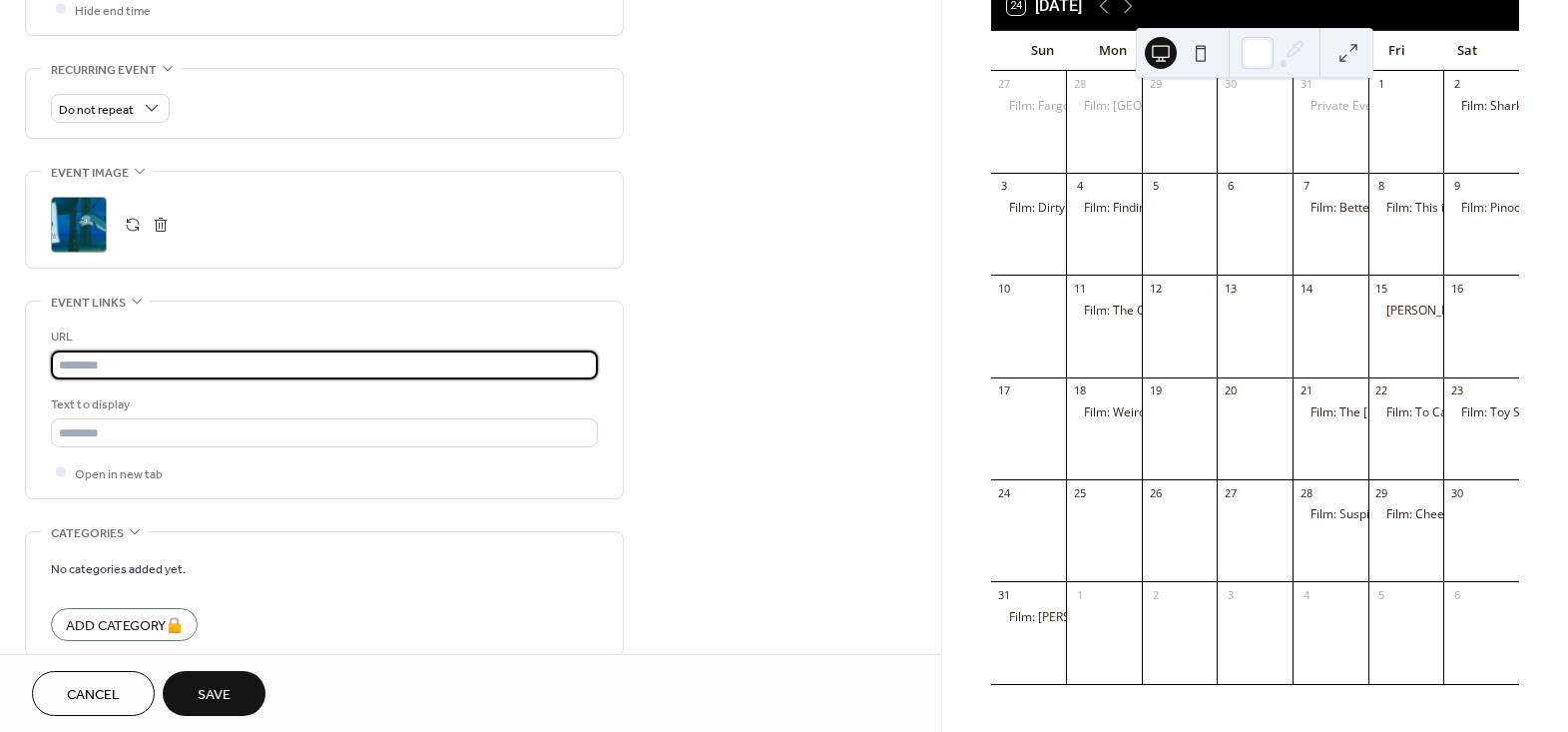 paste on "**********" 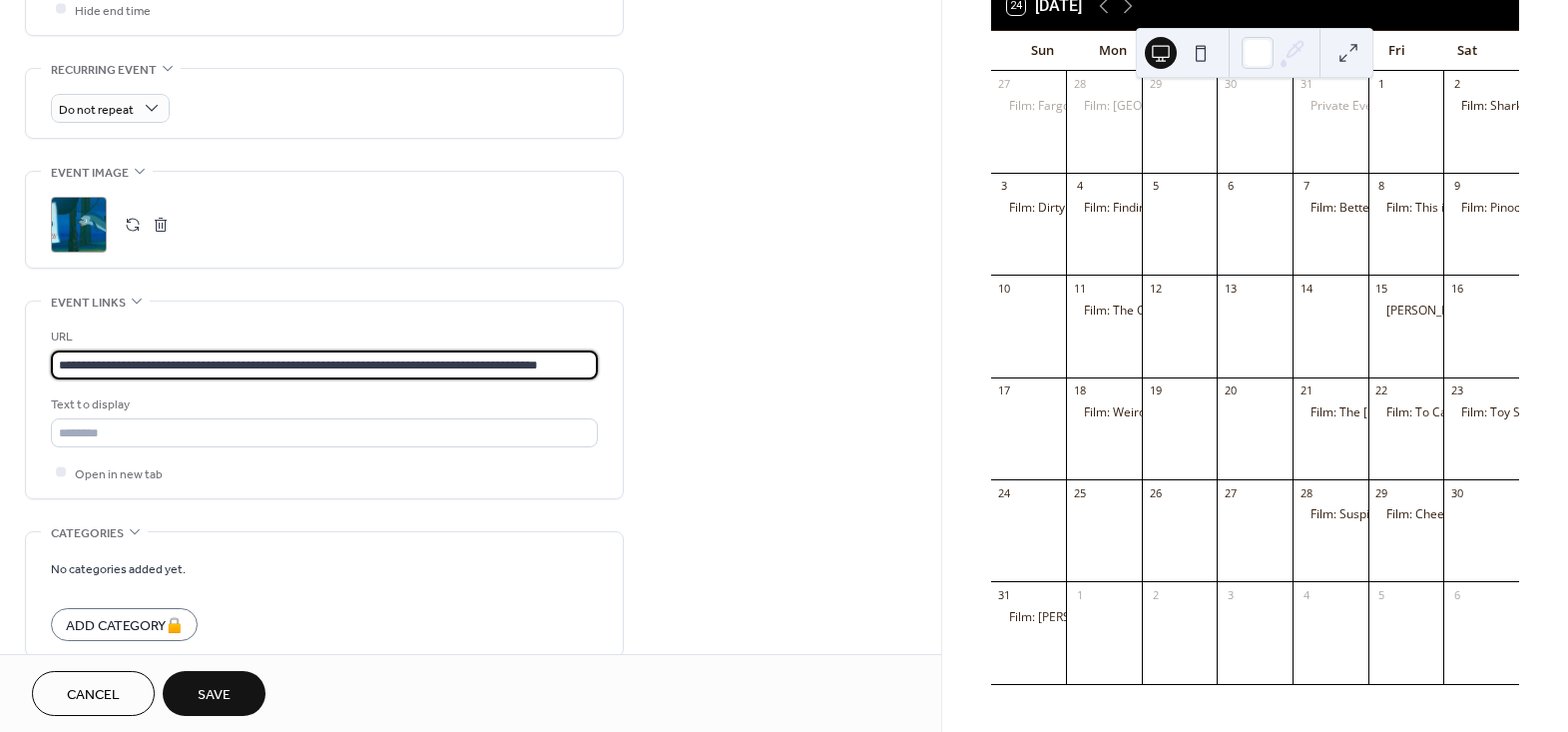 scroll, scrollTop: 0, scrollLeft: 10, axis: horizontal 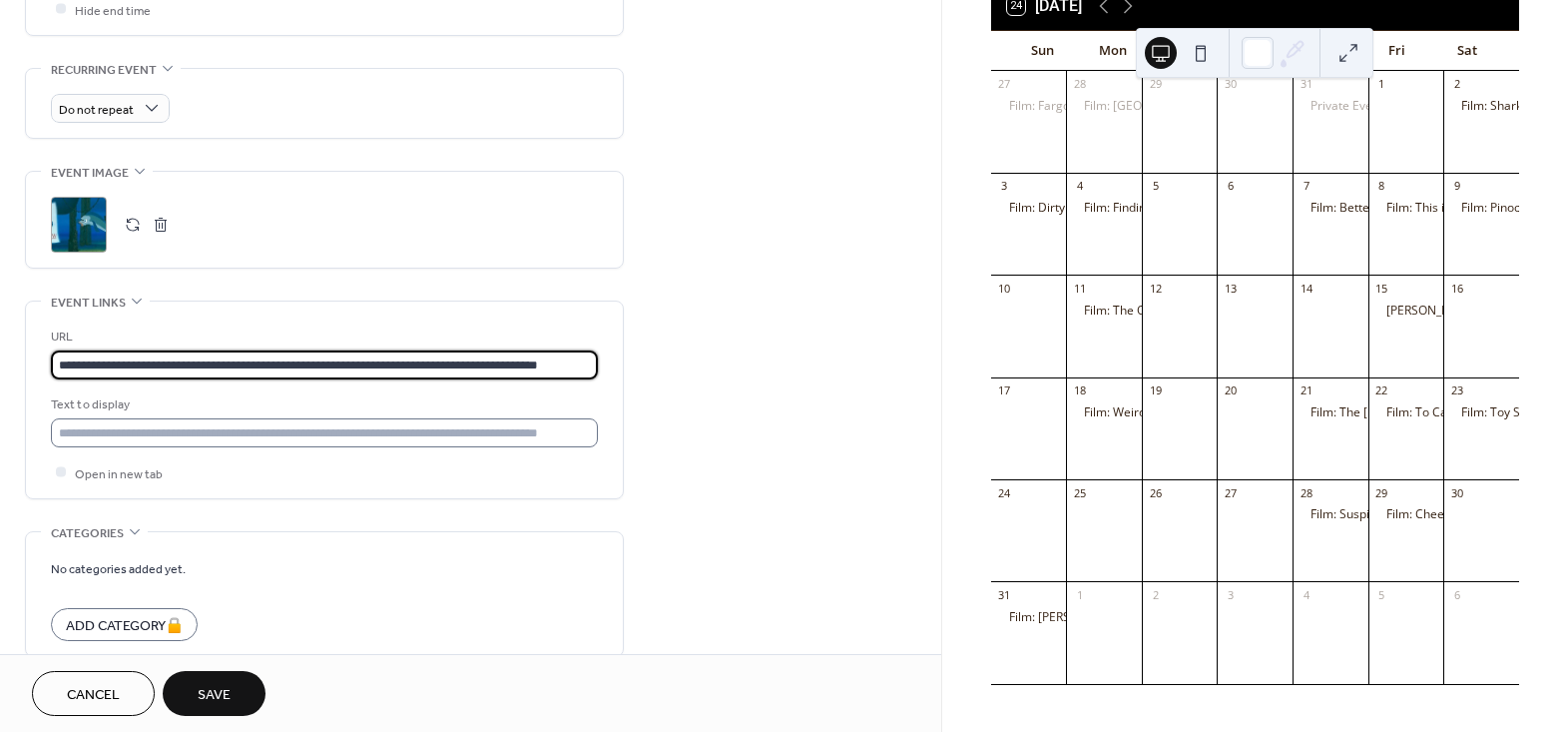 type on "**********" 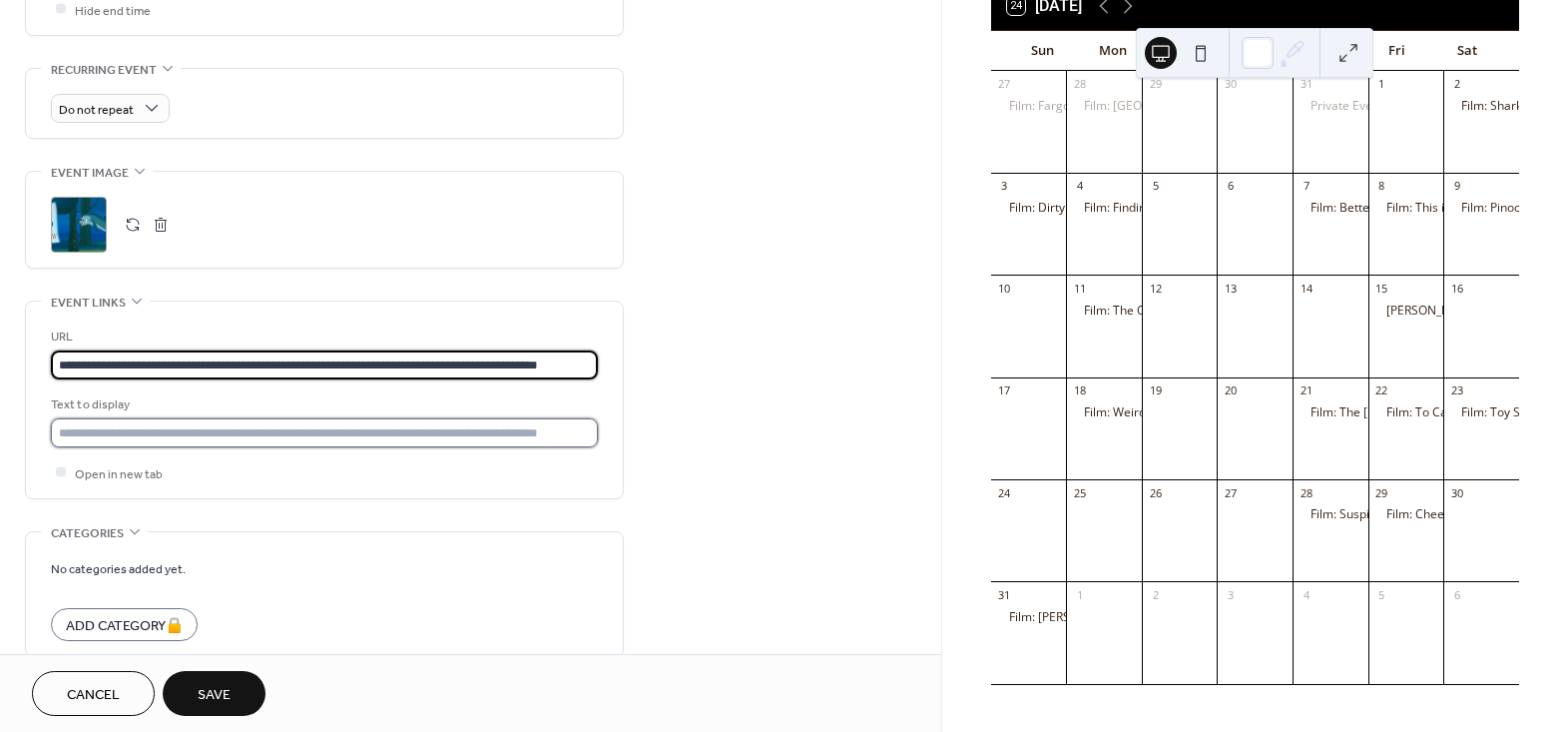 scroll, scrollTop: 0, scrollLeft: 0, axis: both 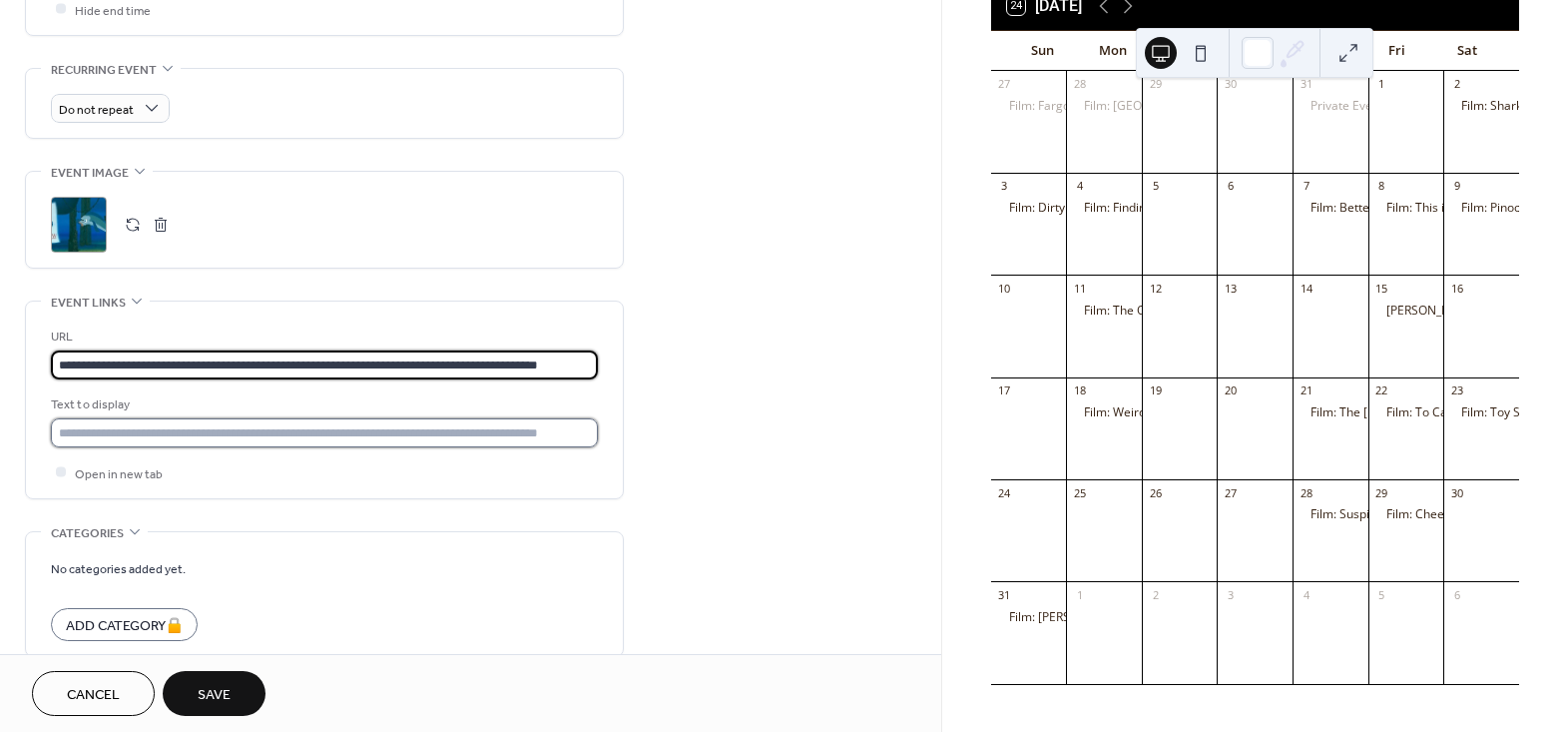 click at bounding box center (324, 432) 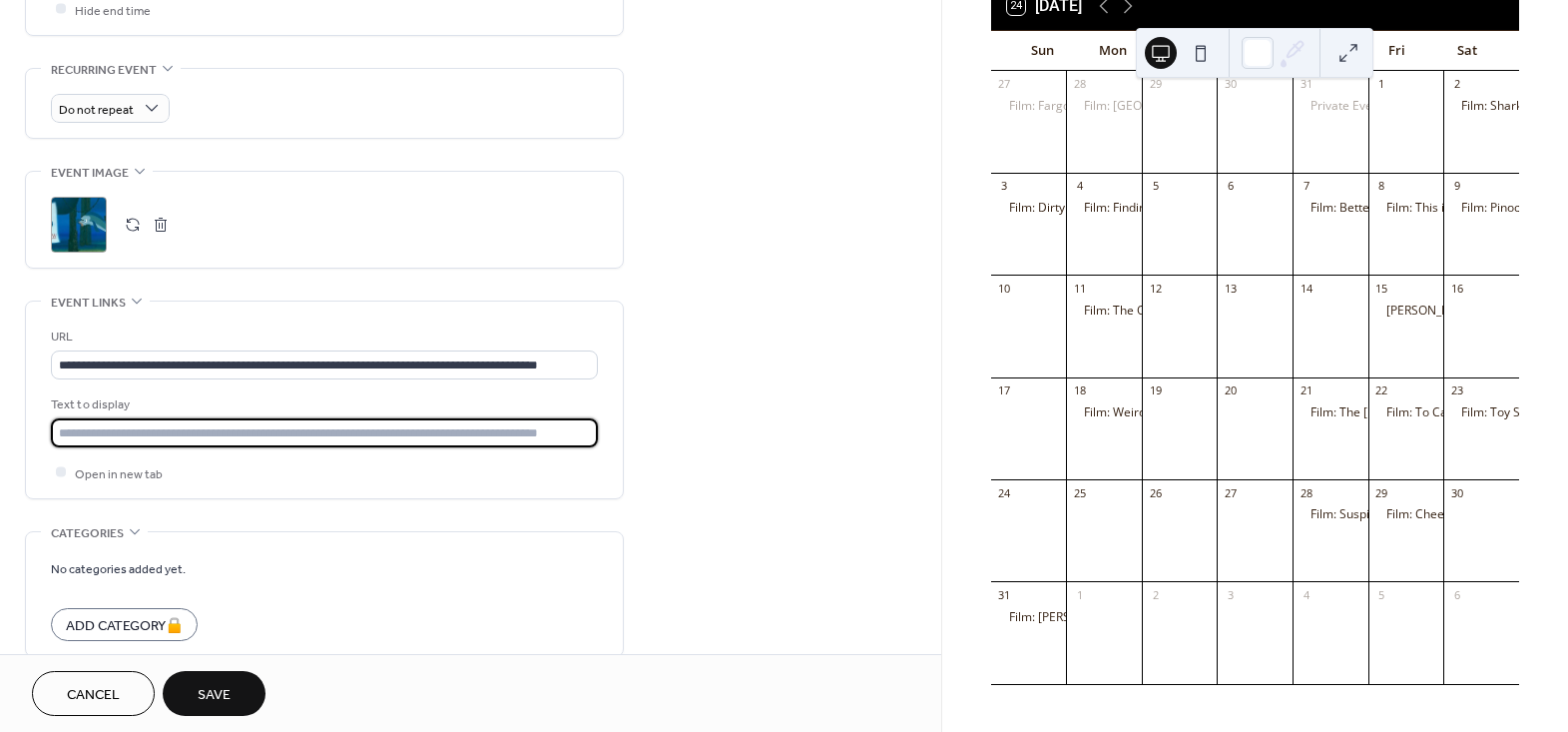 type on "**********" 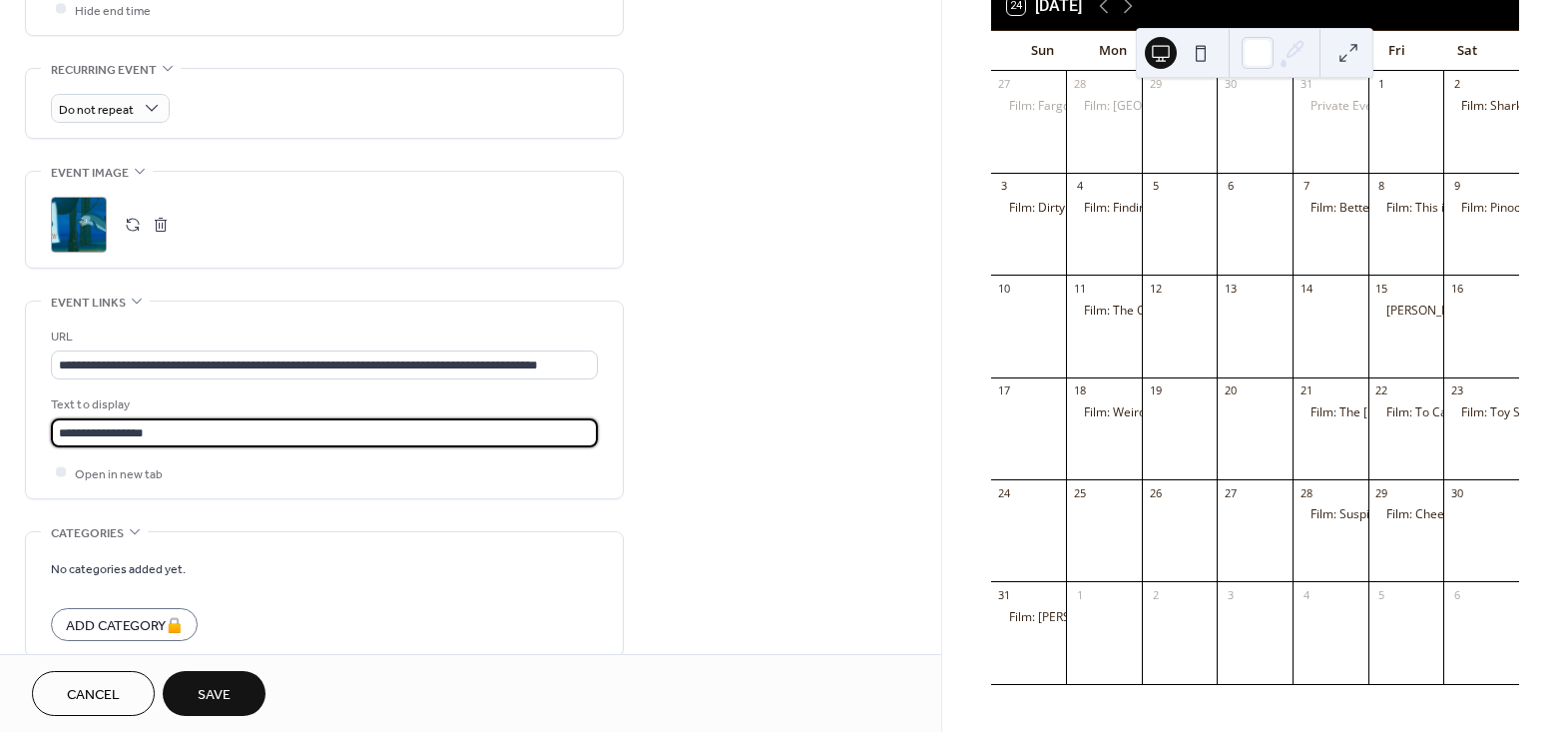 click on "**********" at bounding box center (324, 12) 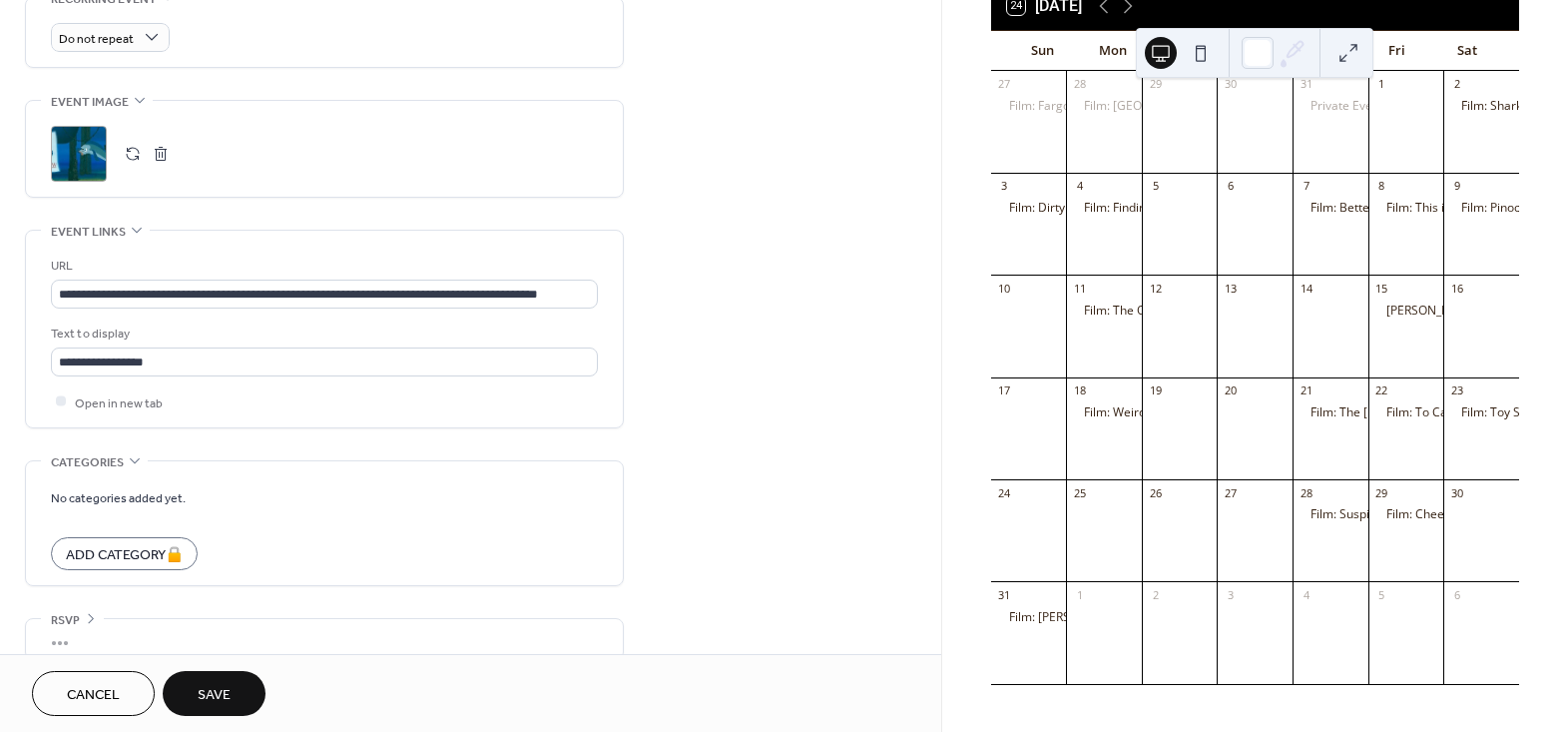 scroll, scrollTop: 912, scrollLeft: 0, axis: vertical 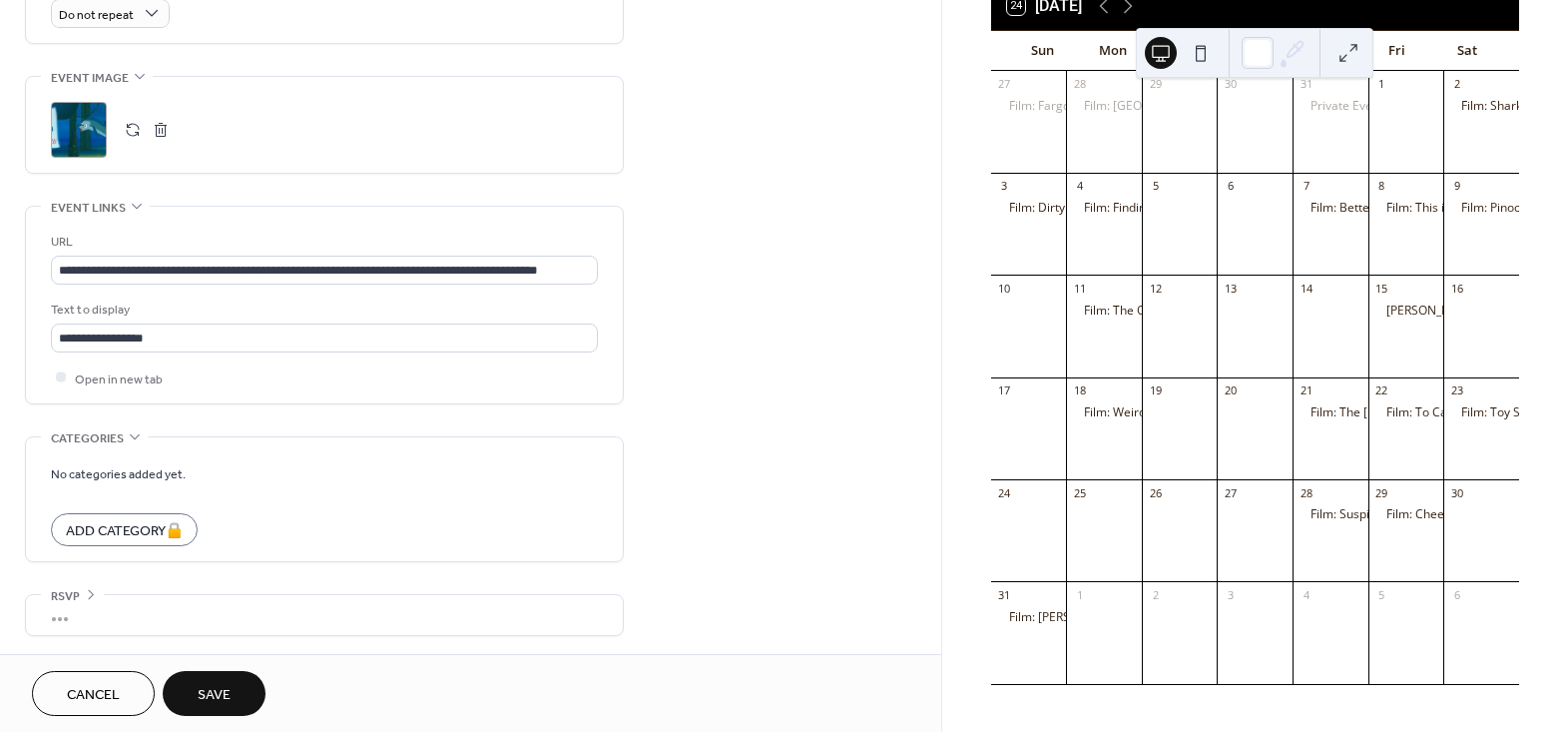 click on "Save" at bounding box center (214, 695) 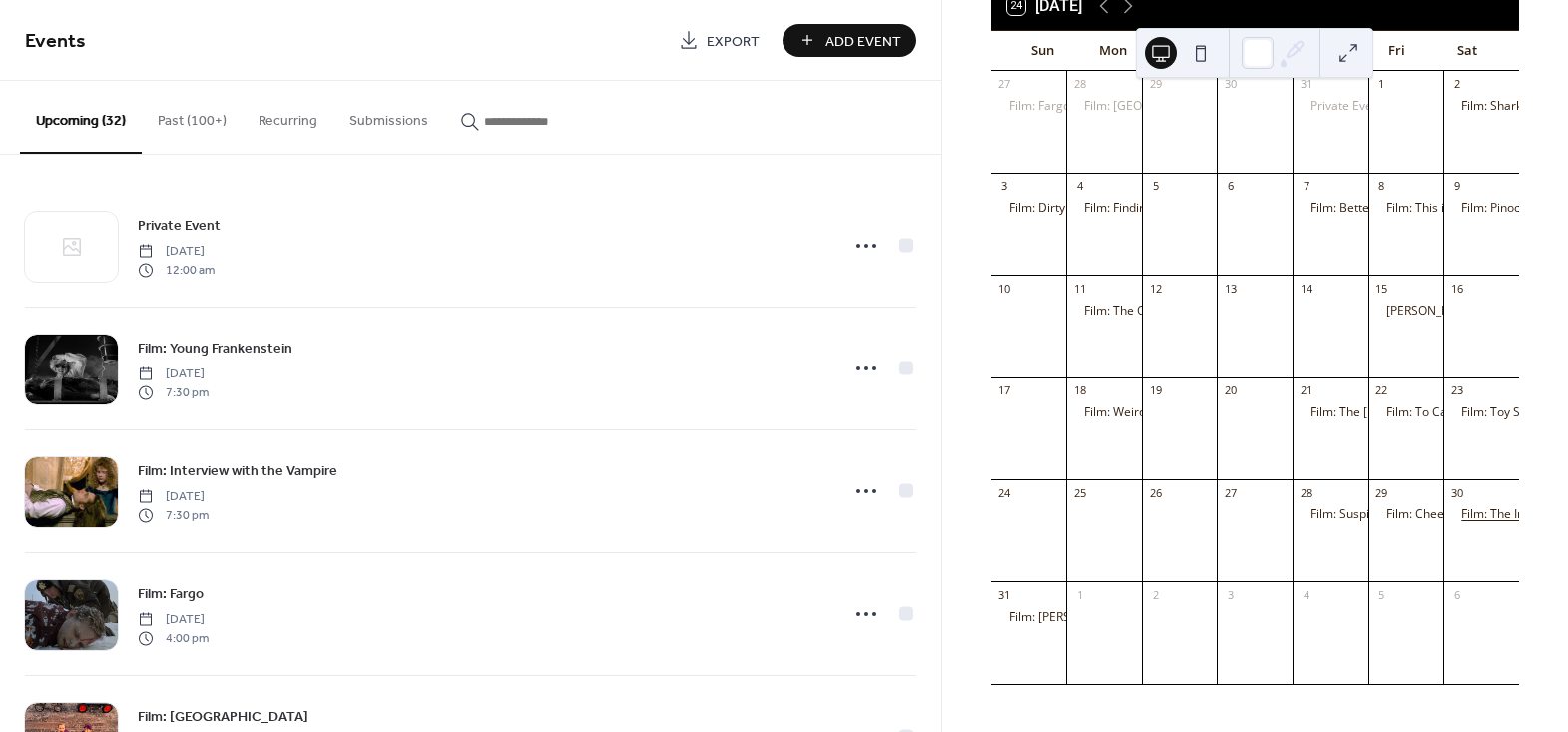 click on "Film: The Incredible Mr. Limpet" at bounding box center [1546, 514] 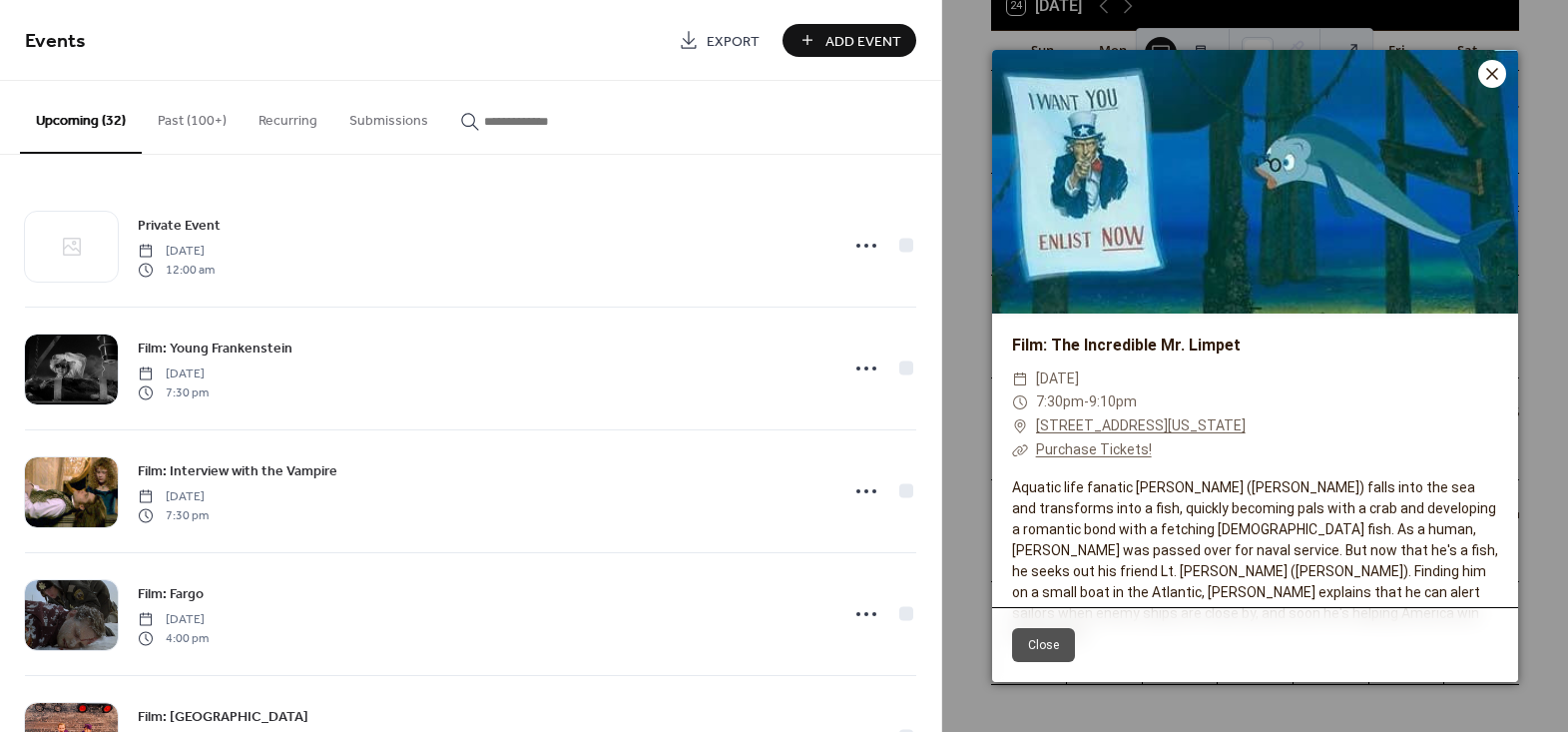 click 